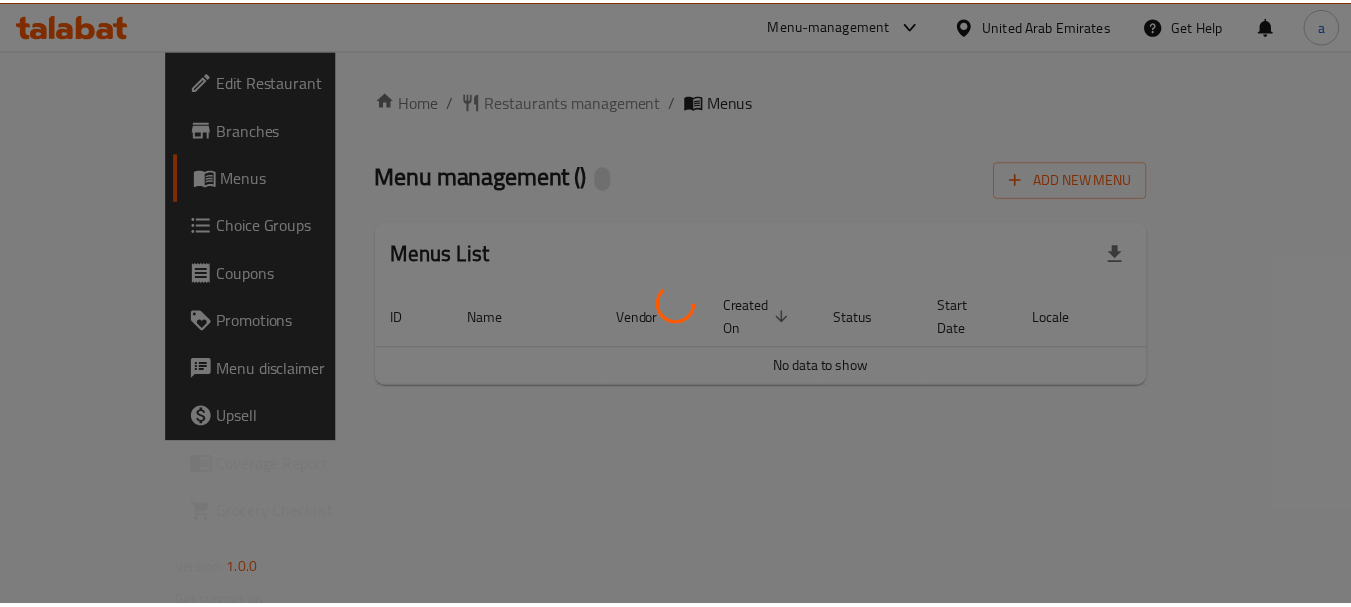 scroll, scrollTop: 0, scrollLeft: 0, axis: both 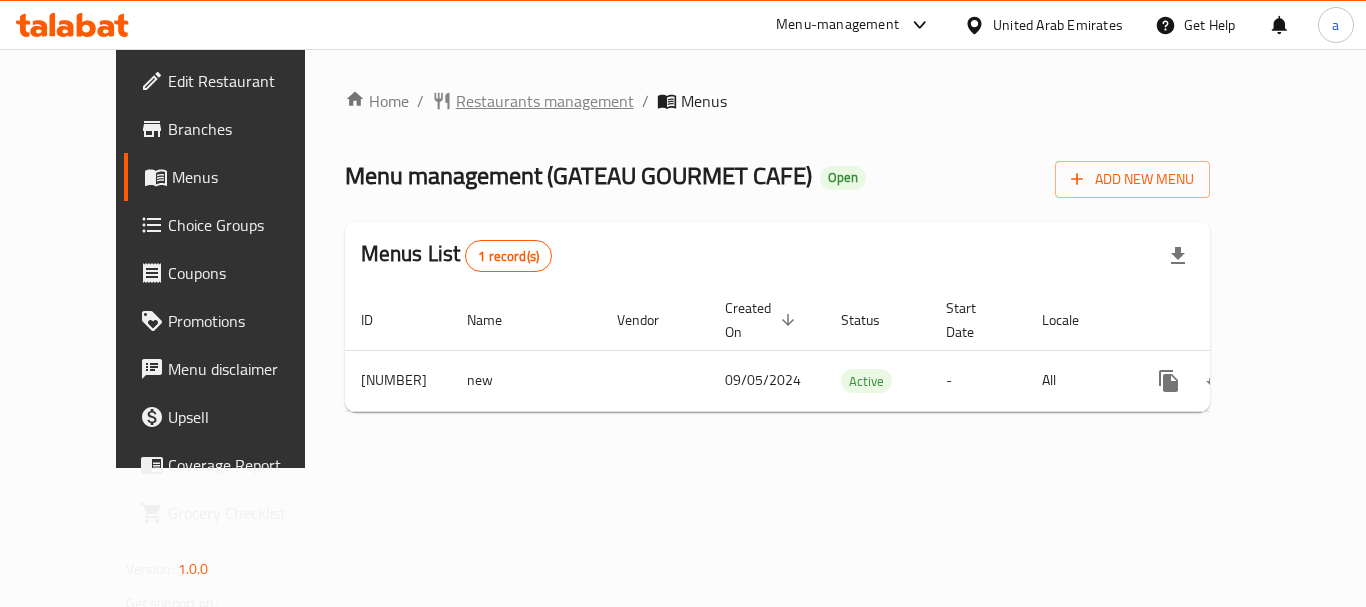 click on "Restaurants management" at bounding box center (545, 101) 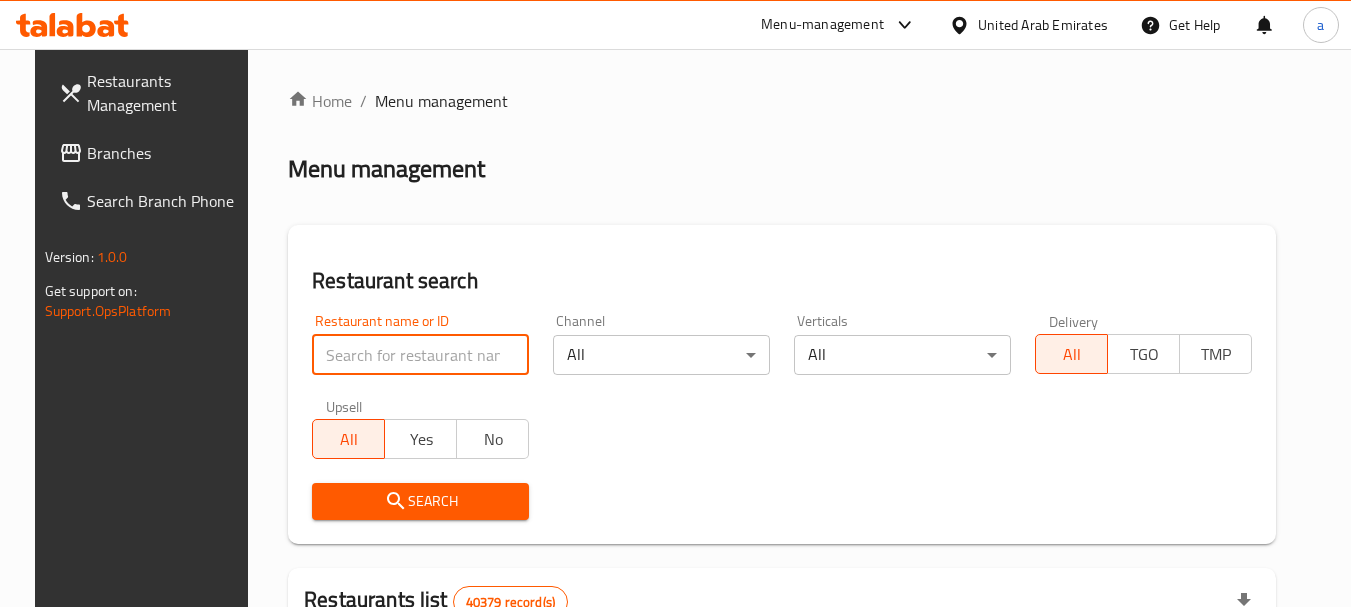 click at bounding box center (420, 355) 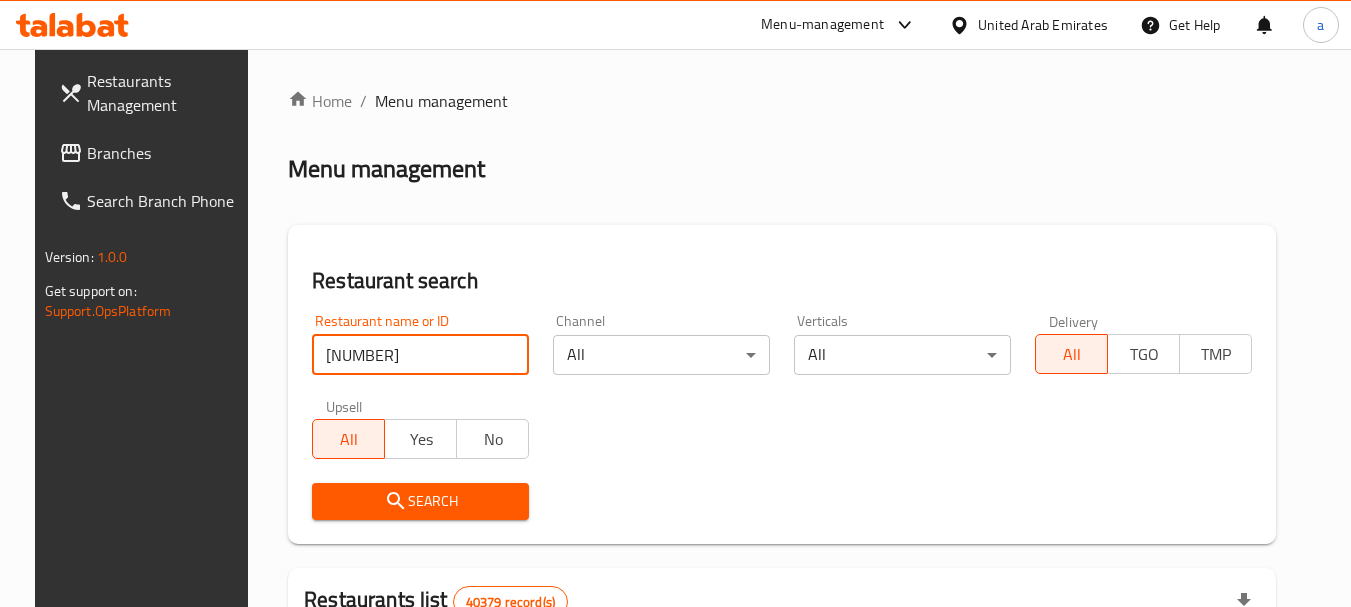 type on "677874" 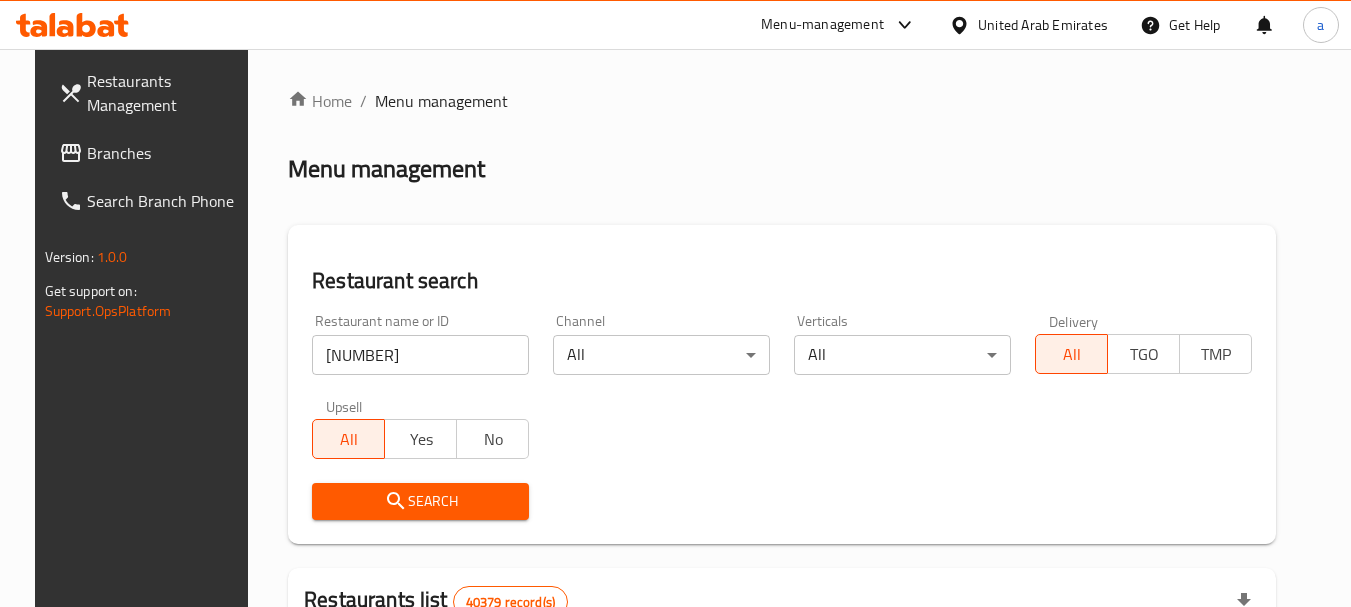 click on "Search" at bounding box center [420, 501] 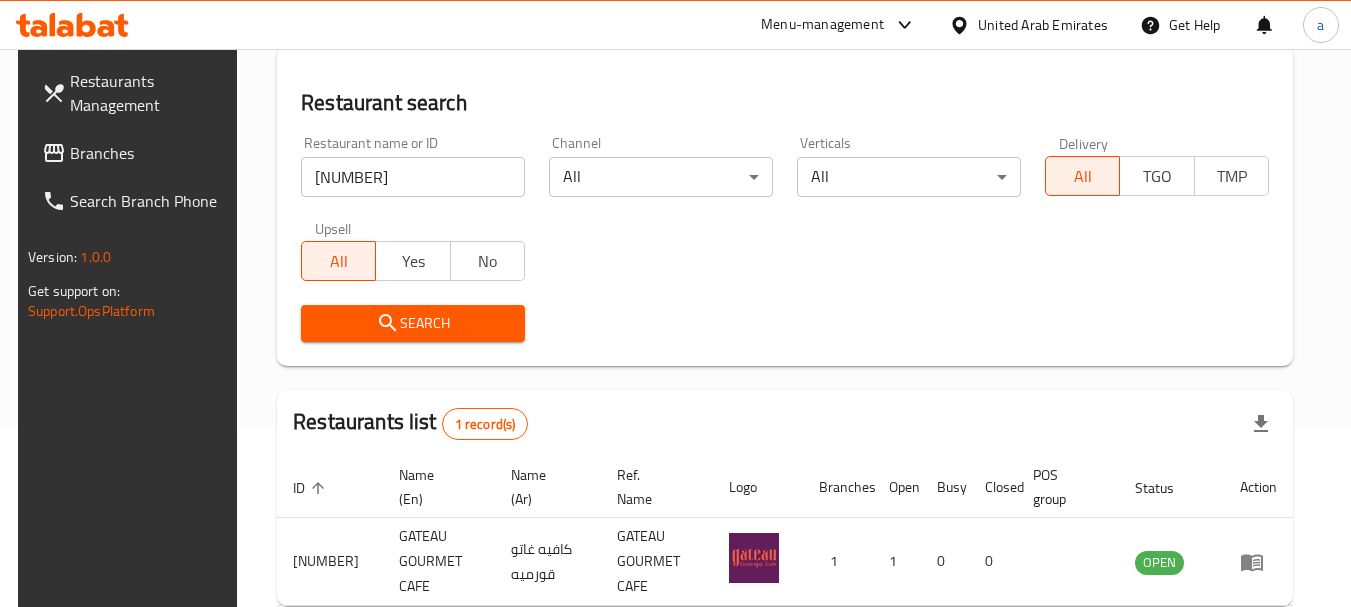 scroll, scrollTop: 285, scrollLeft: 0, axis: vertical 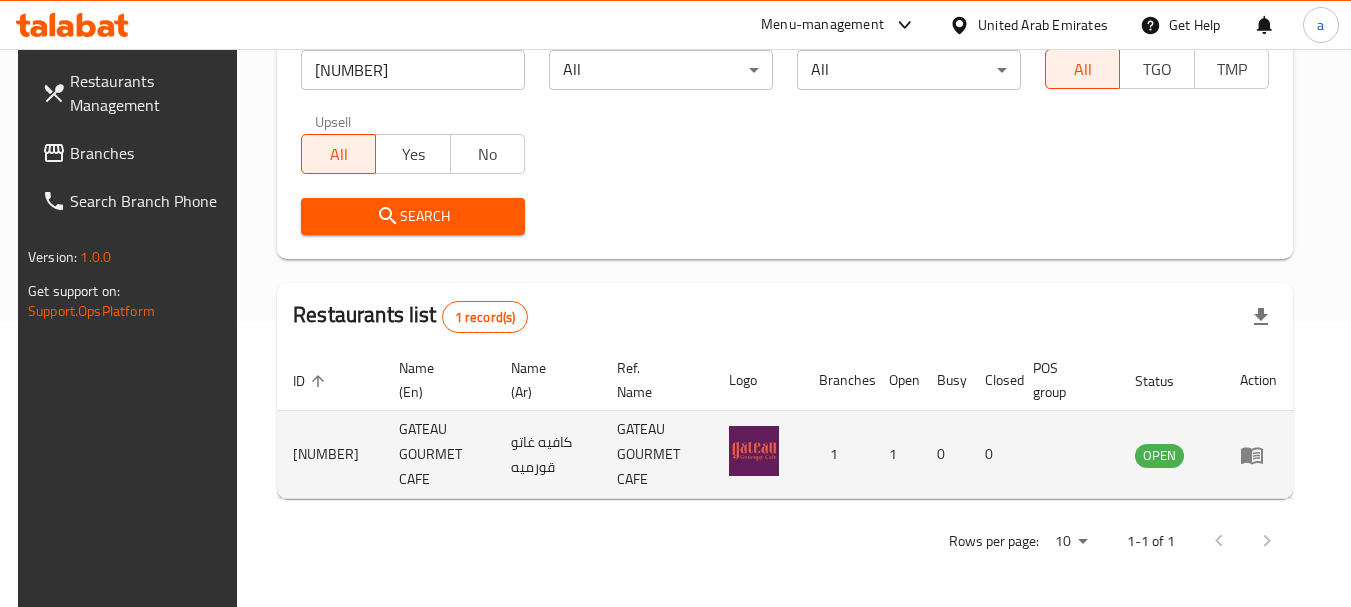 click 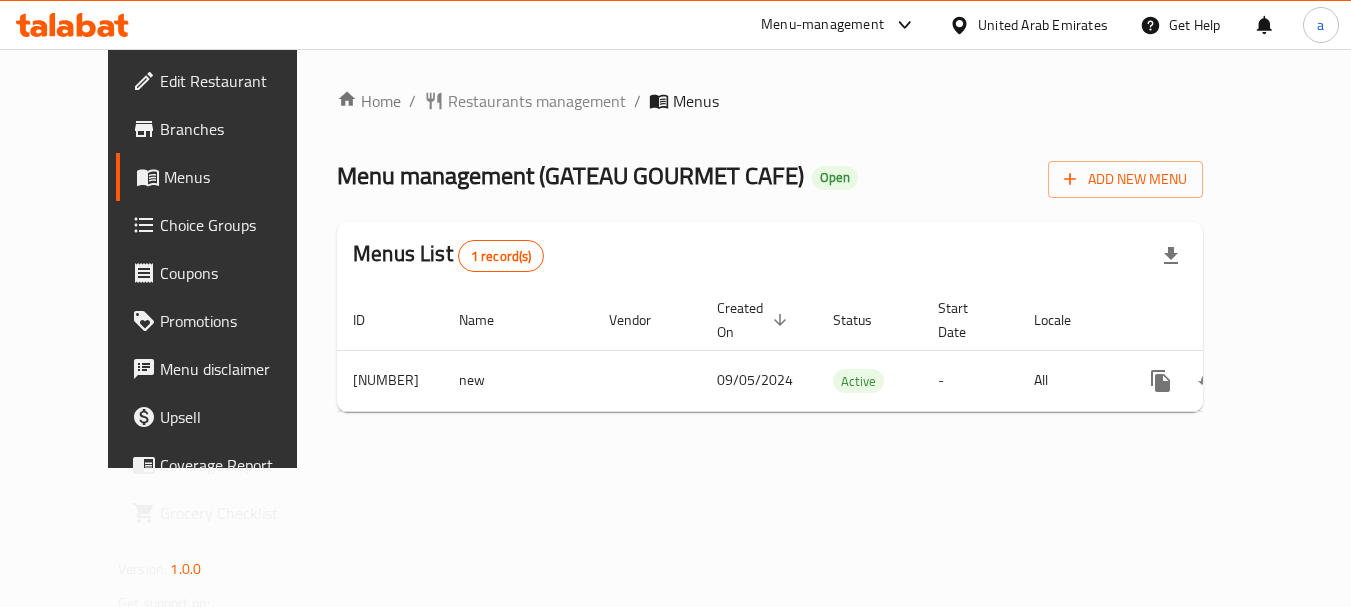 scroll, scrollTop: 0, scrollLeft: 0, axis: both 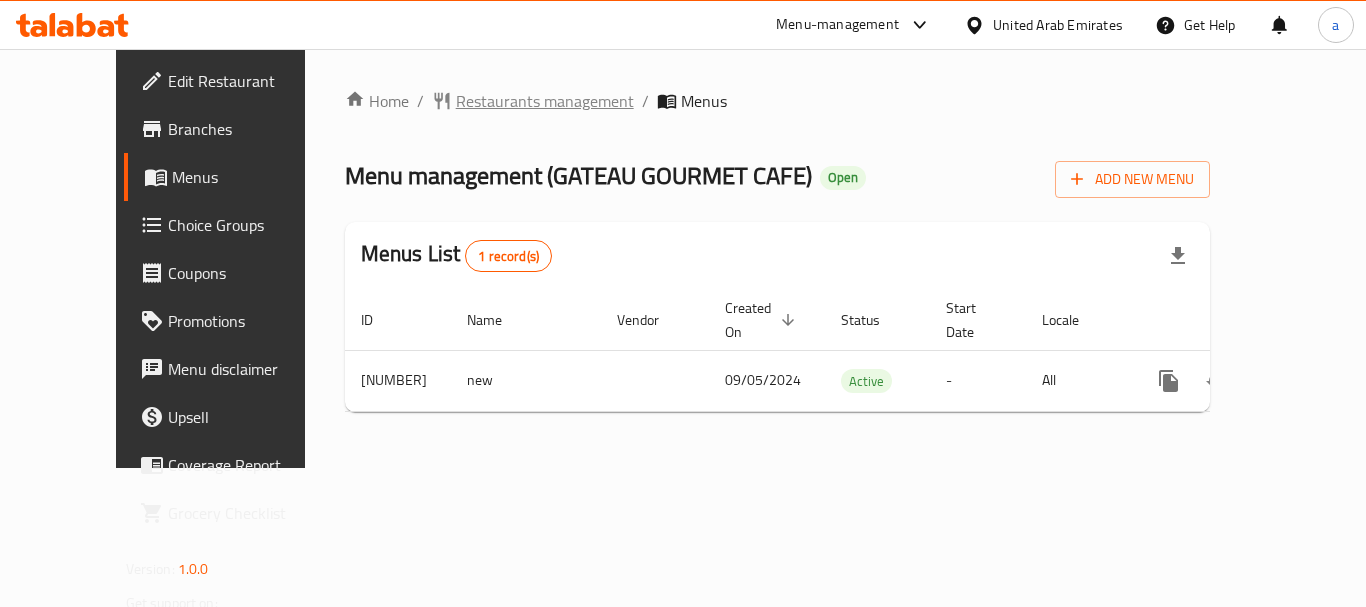 click on "Restaurants management" at bounding box center (545, 101) 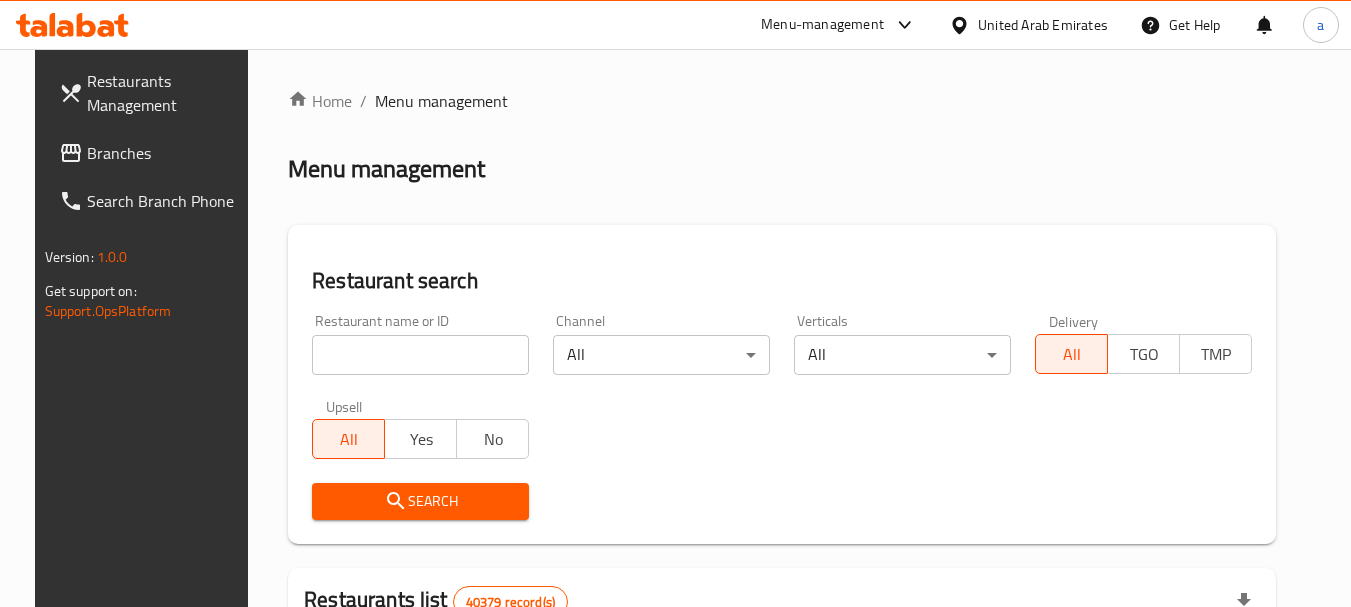 click on "United Arab Emirates" at bounding box center [1043, 25] 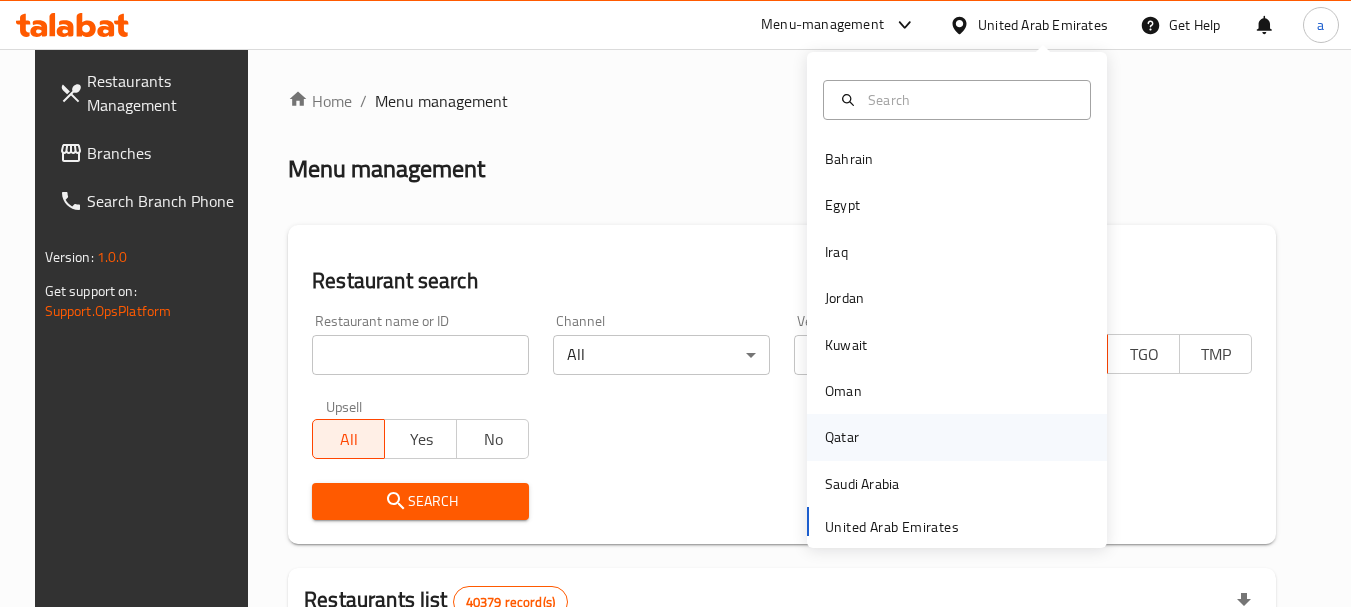 click on "Qatar" at bounding box center [842, 437] 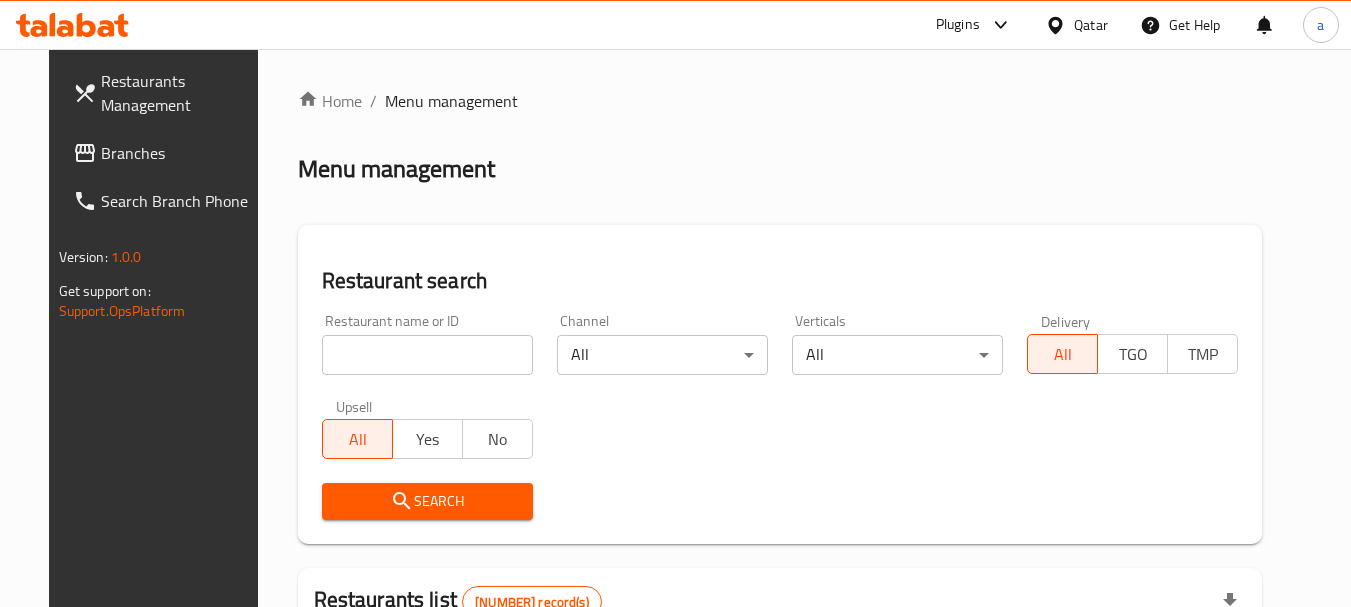 click at bounding box center [427, 355] 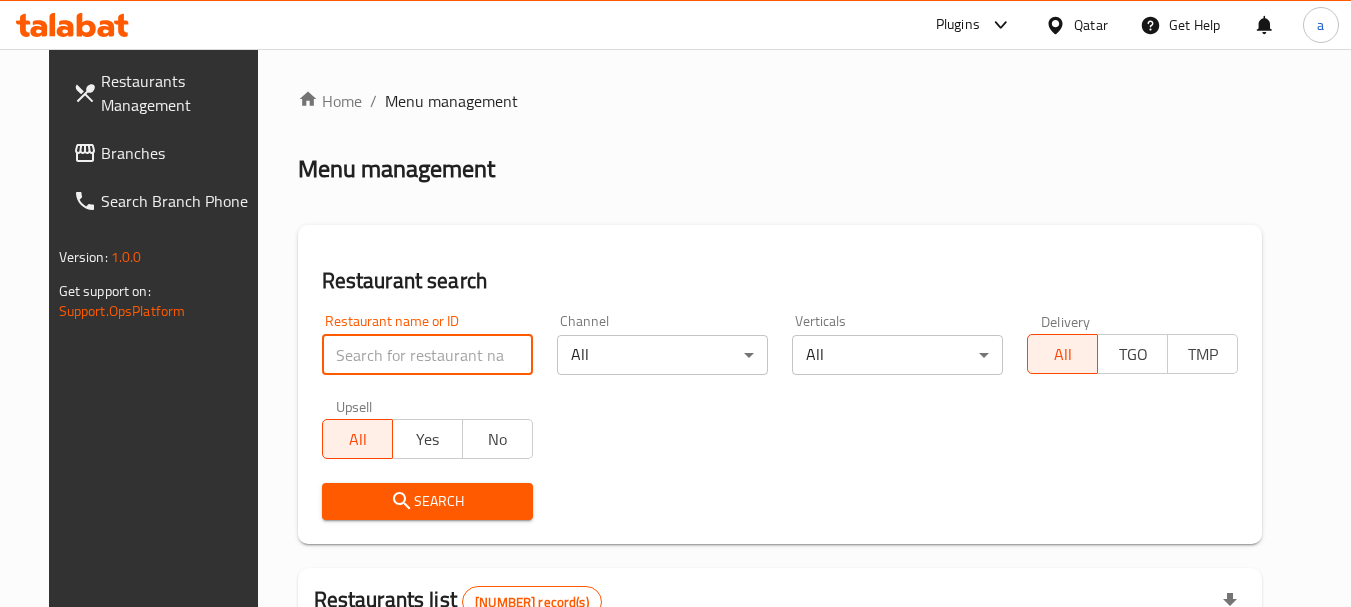 click on "Branches" at bounding box center (180, 153) 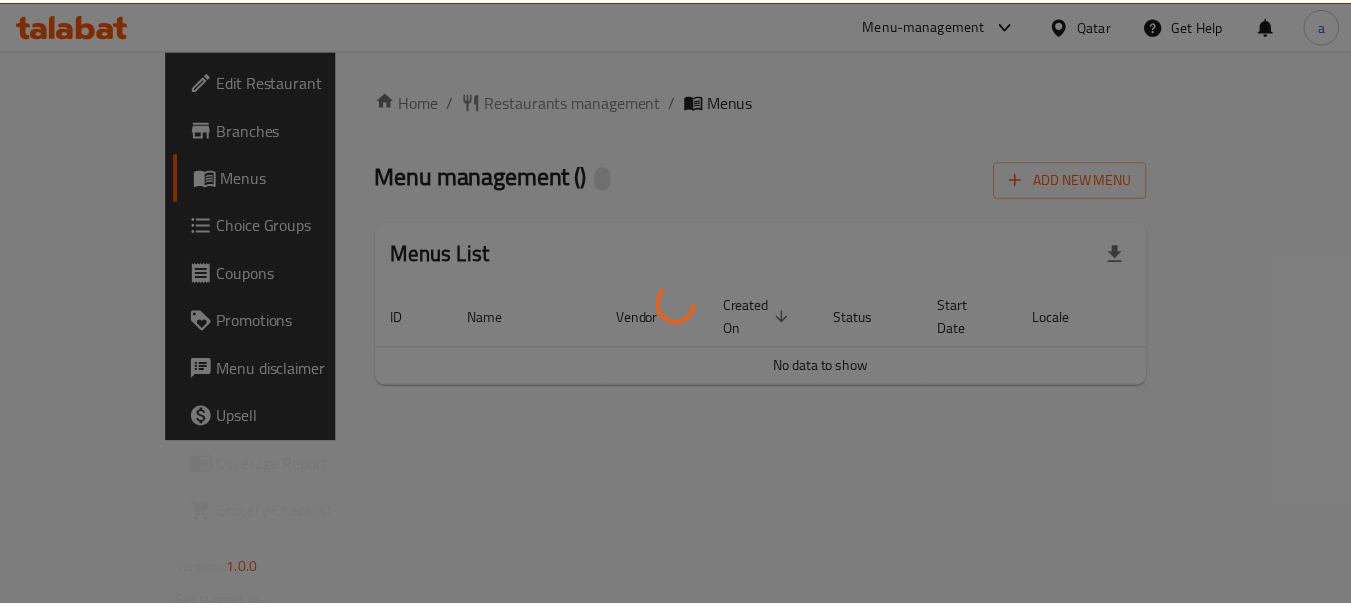 scroll, scrollTop: 0, scrollLeft: 0, axis: both 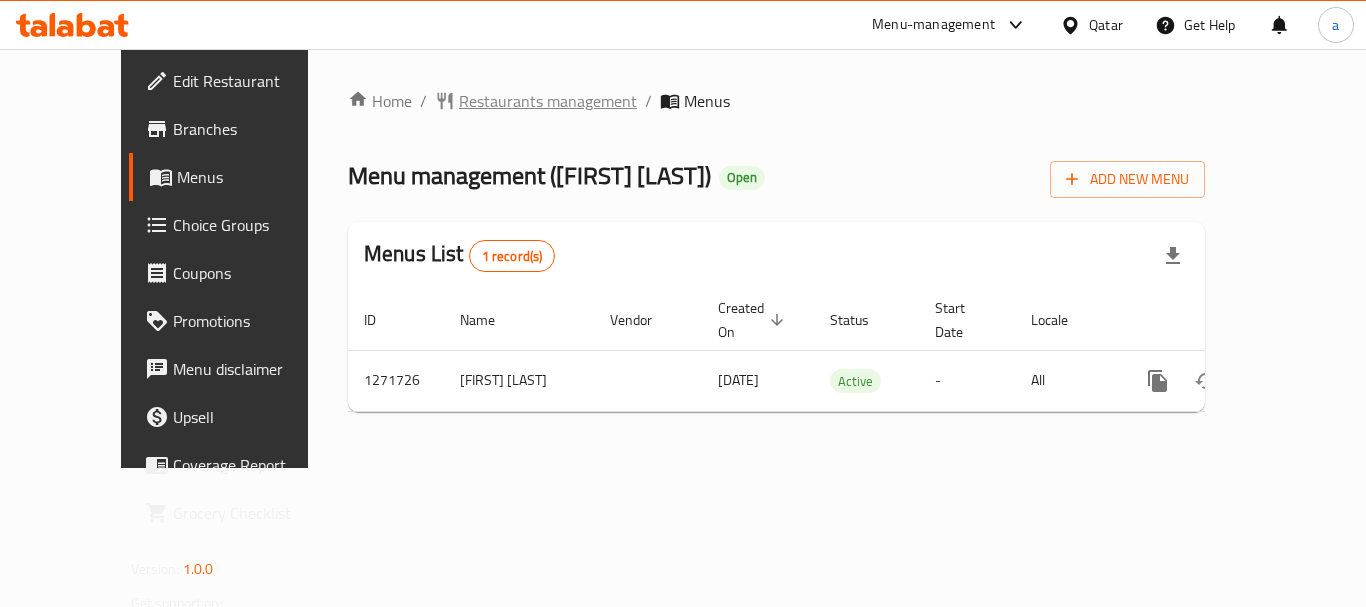 click on "Restaurants management" at bounding box center (548, 101) 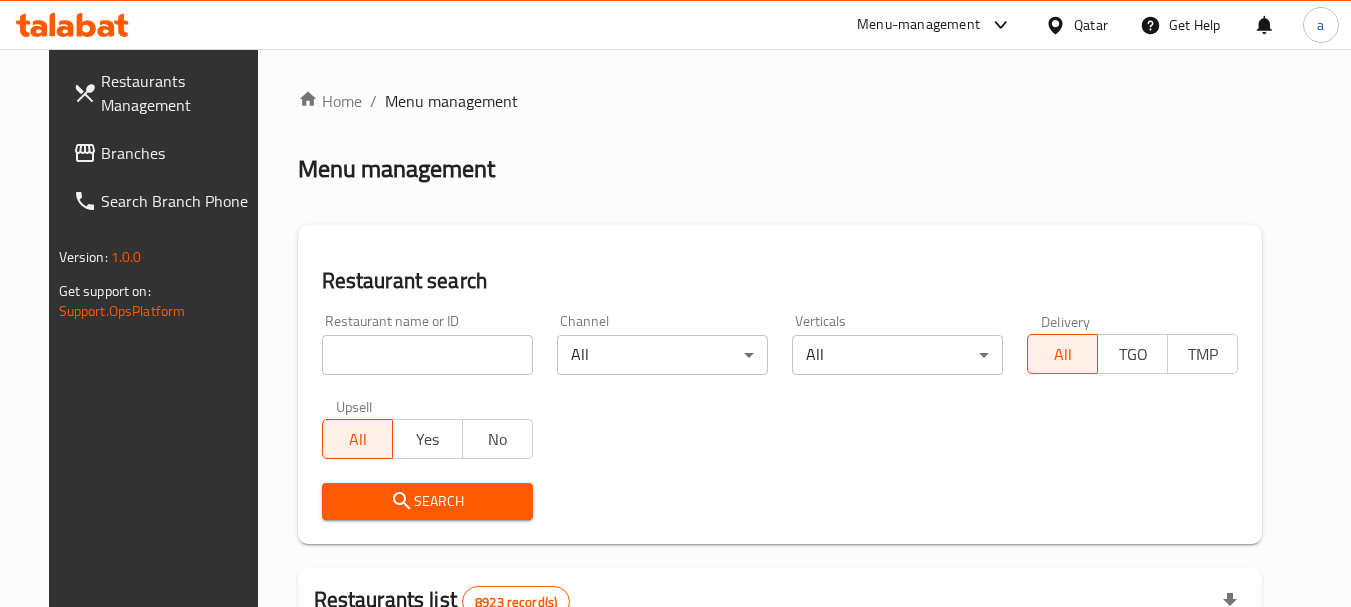 click at bounding box center (427, 355) 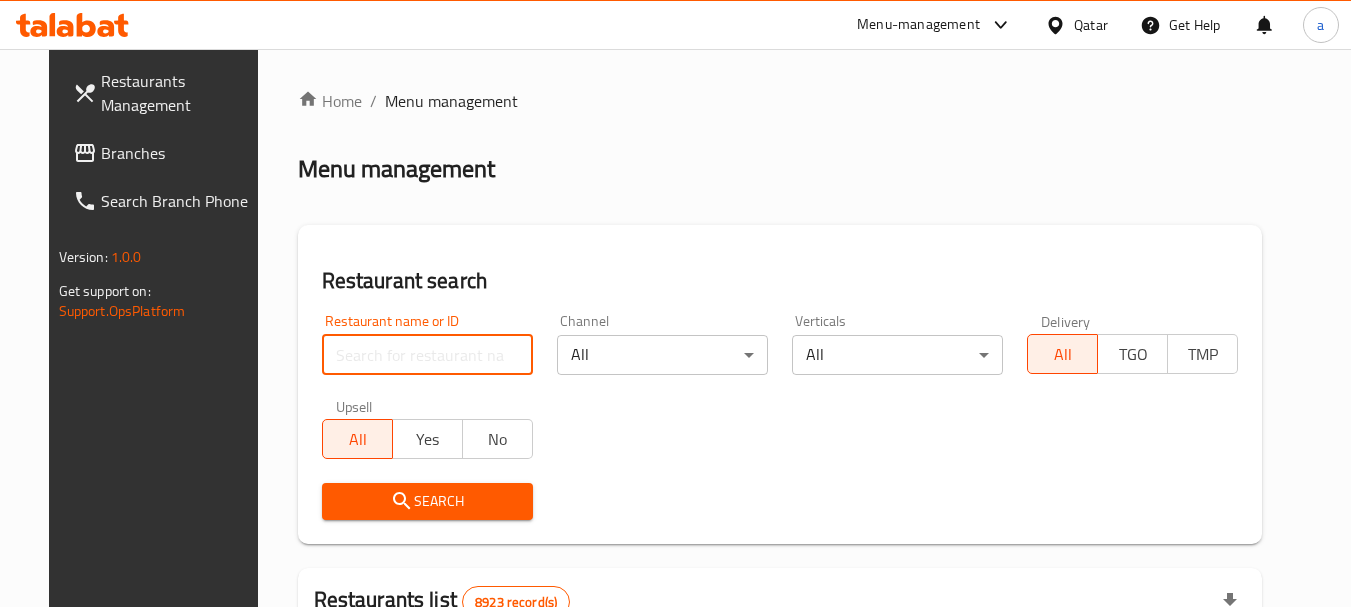 paste on "689802" 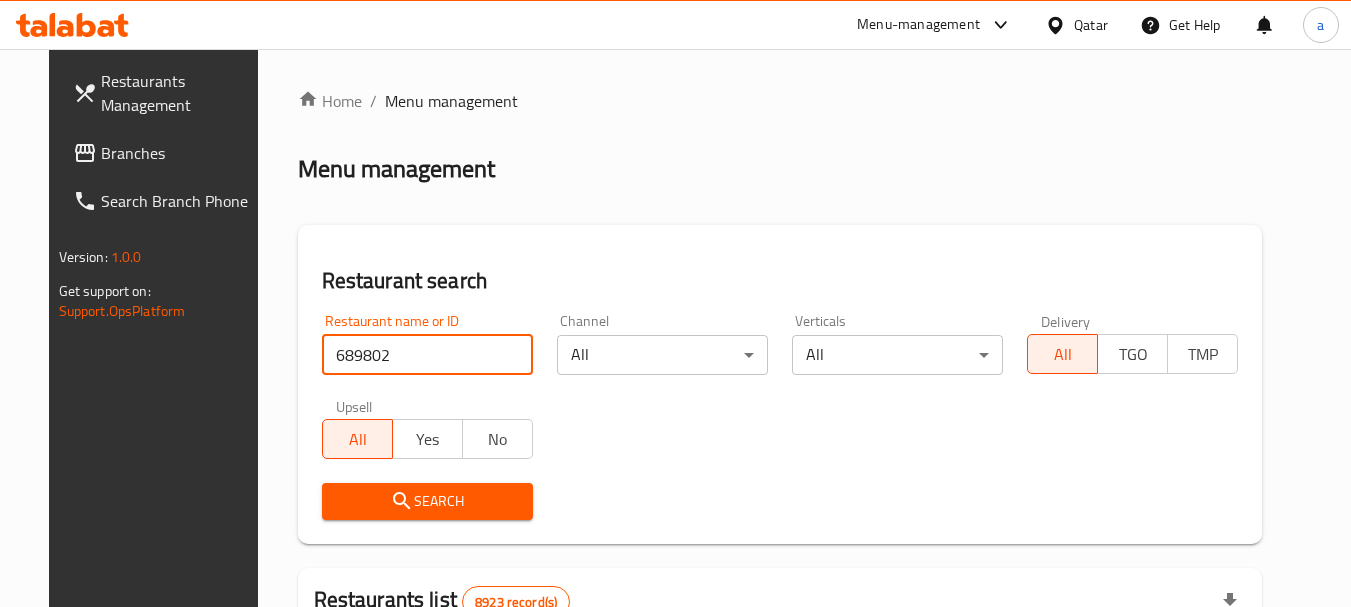 type on "689802" 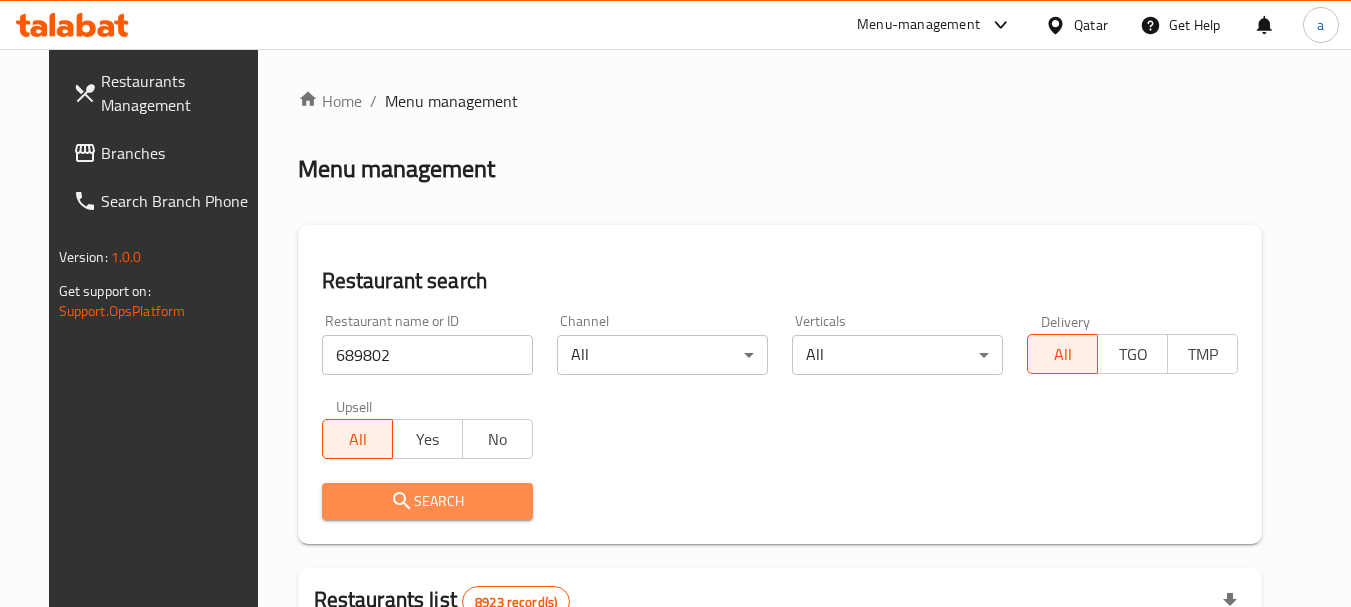 click on "Search" at bounding box center (427, 501) 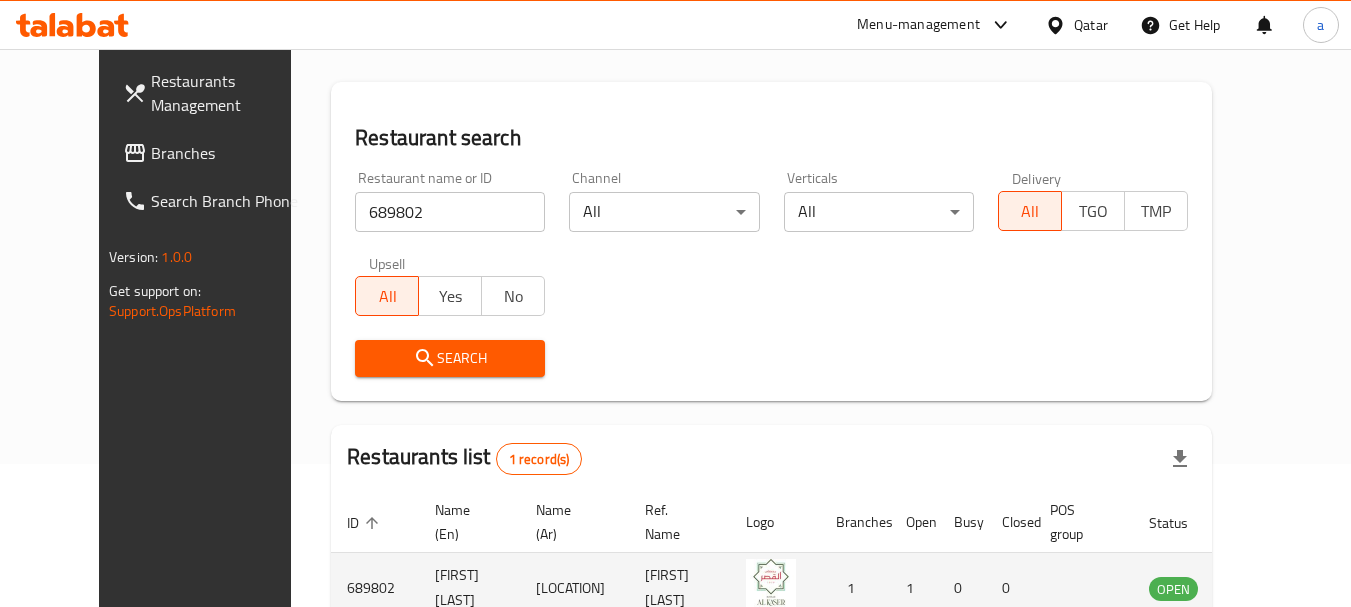 scroll, scrollTop: 268, scrollLeft: 0, axis: vertical 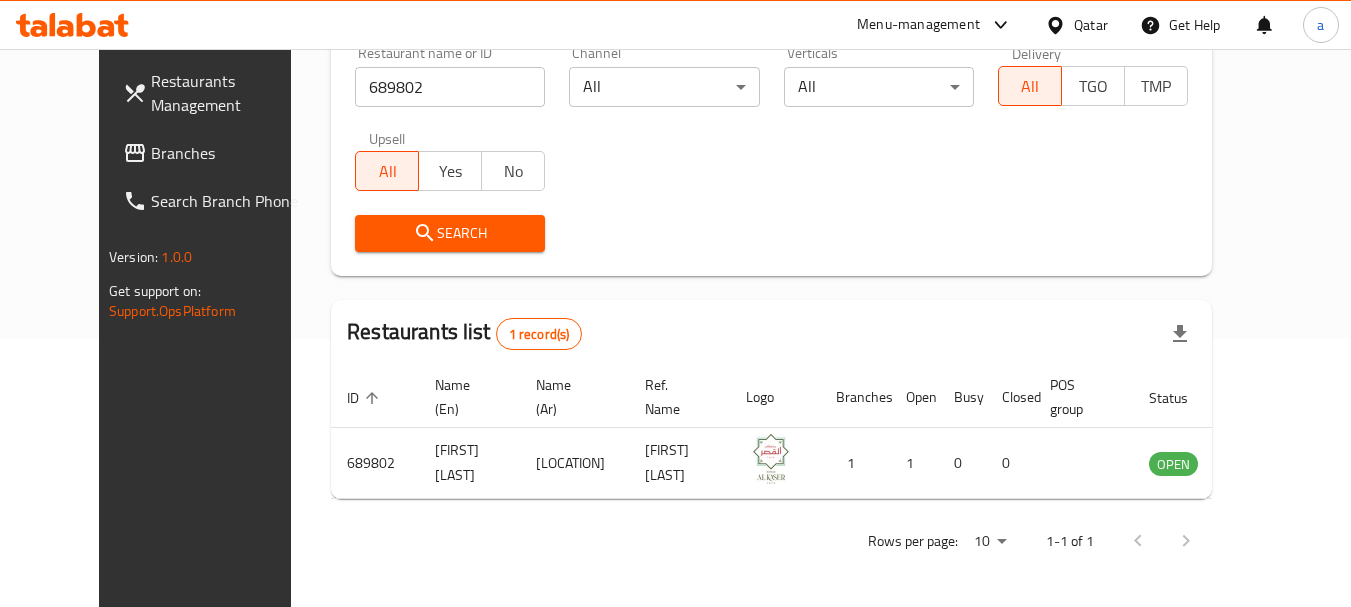 click on "Qatar" at bounding box center (1091, 25) 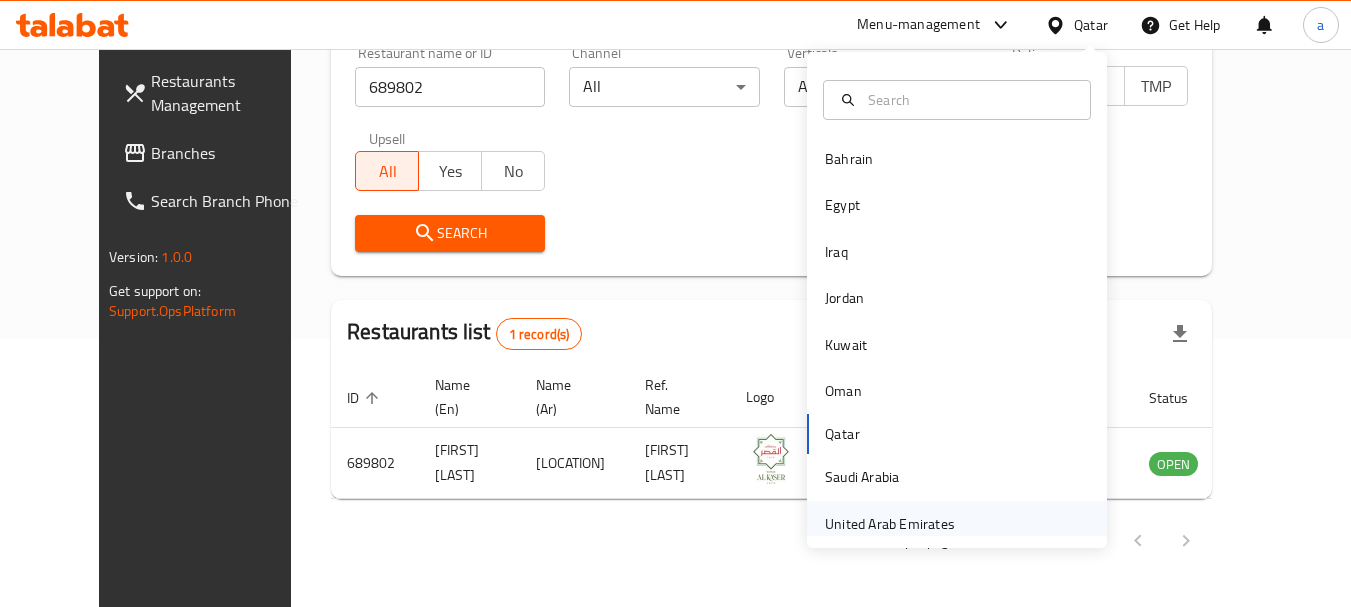 click on "United Arab Emirates" at bounding box center [890, 524] 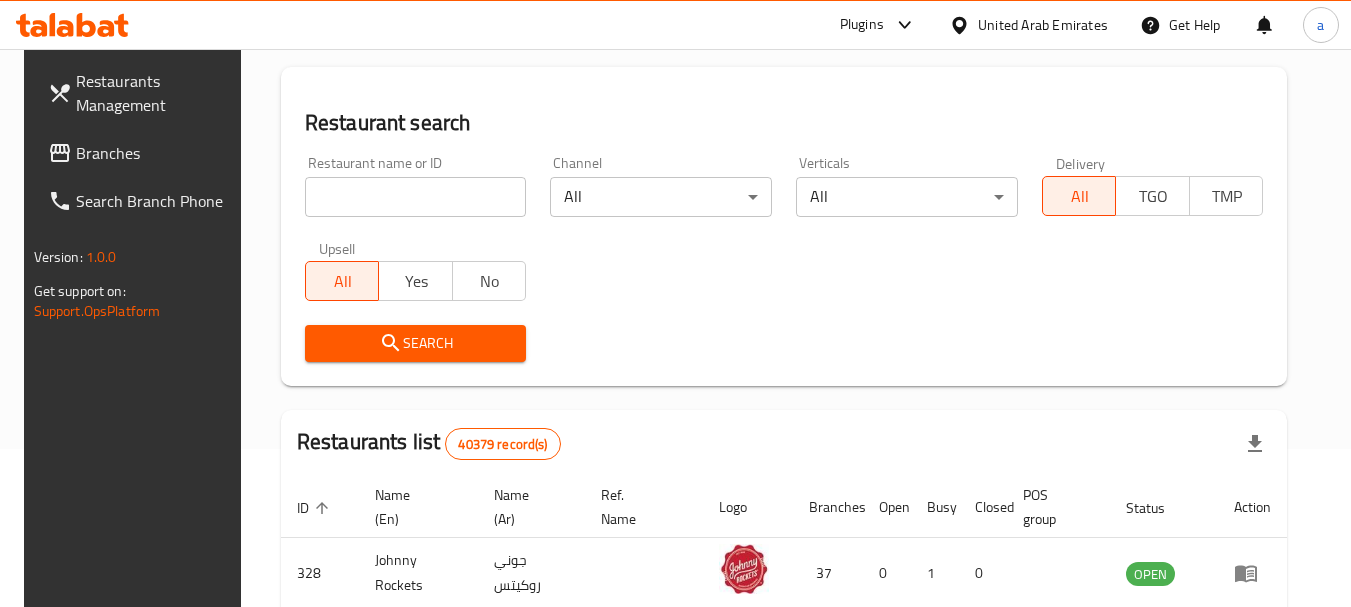 scroll, scrollTop: 68, scrollLeft: 0, axis: vertical 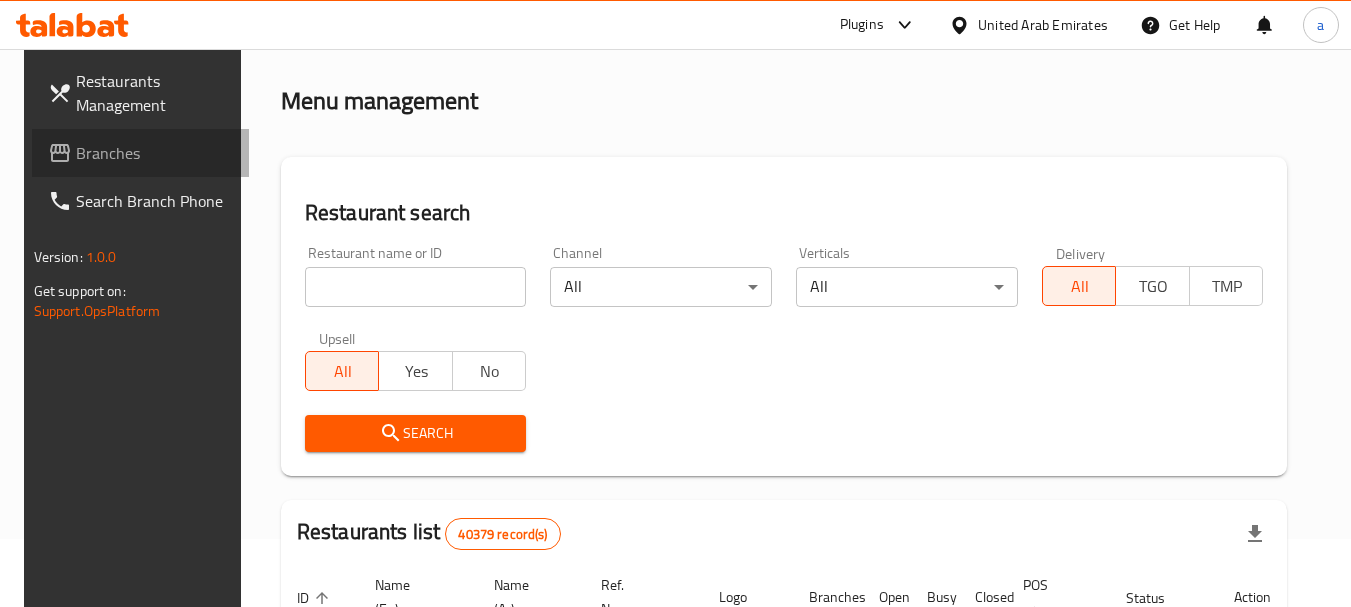 click on "Branches" at bounding box center [141, 153] 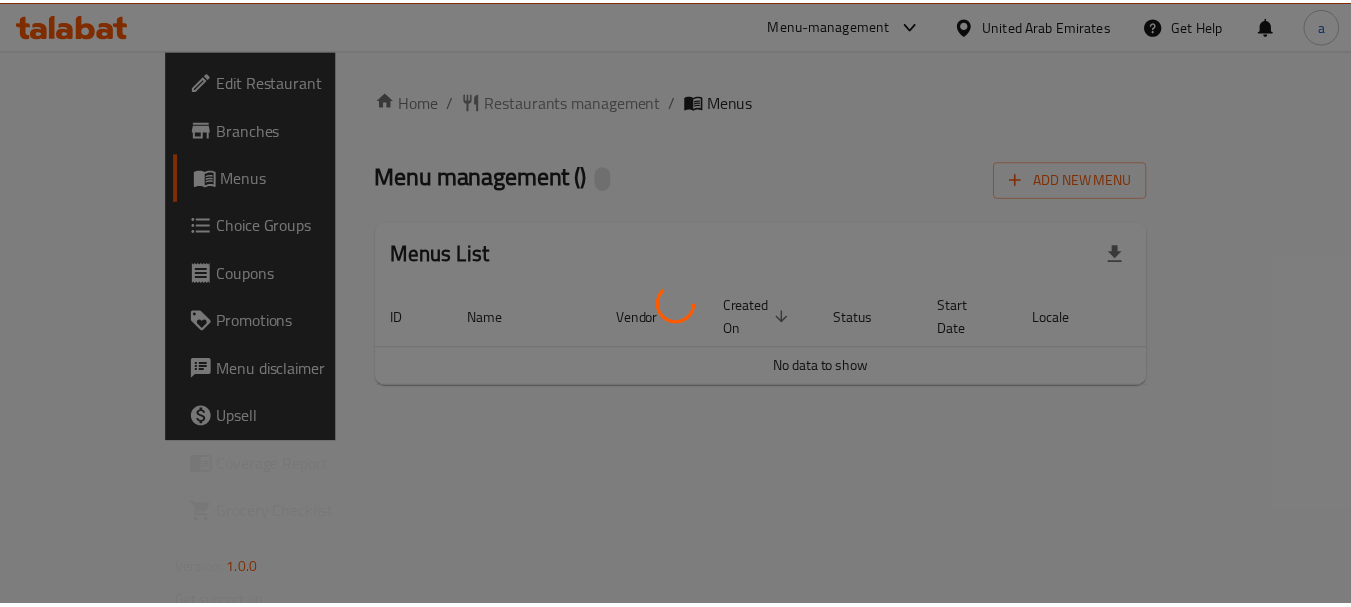 scroll, scrollTop: 0, scrollLeft: 0, axis: both 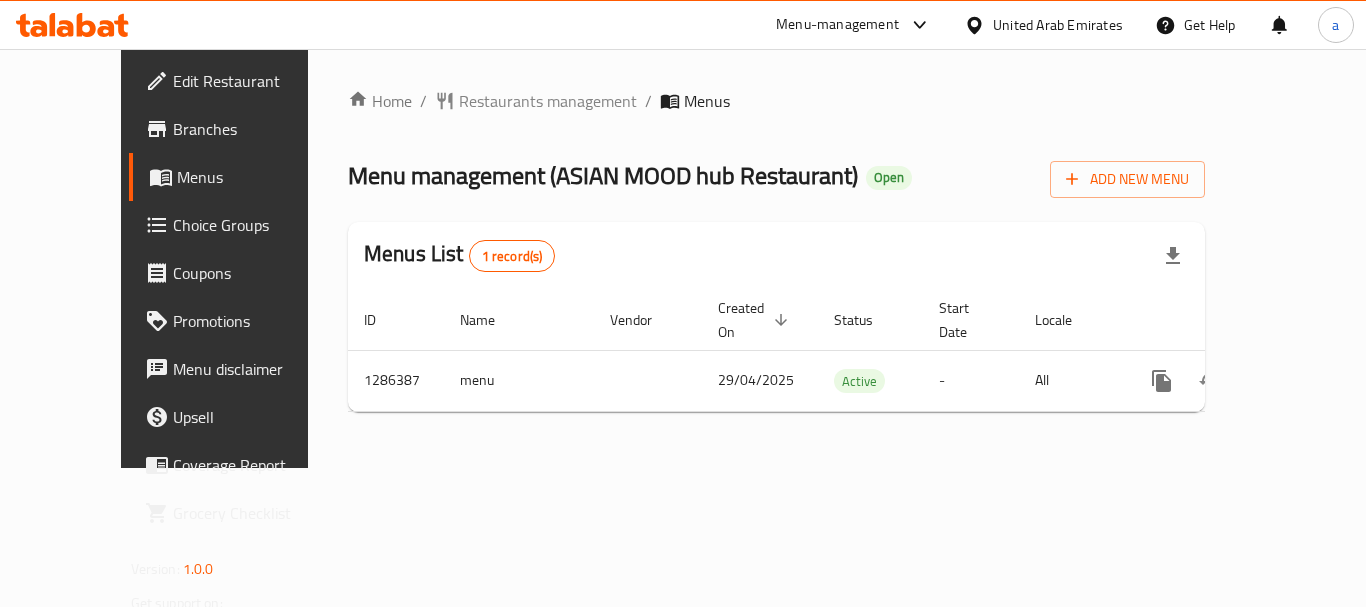 click on "Restaurants management" at bounding box center [548, 101] 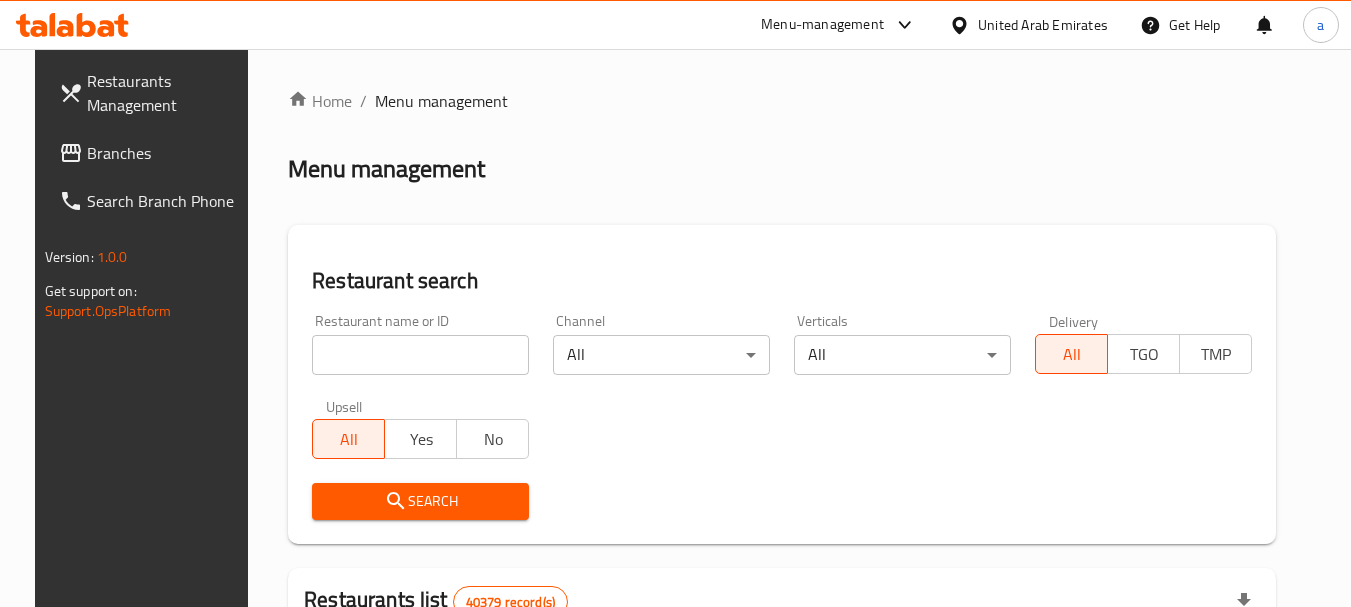 click at bounding box center [420, 355] 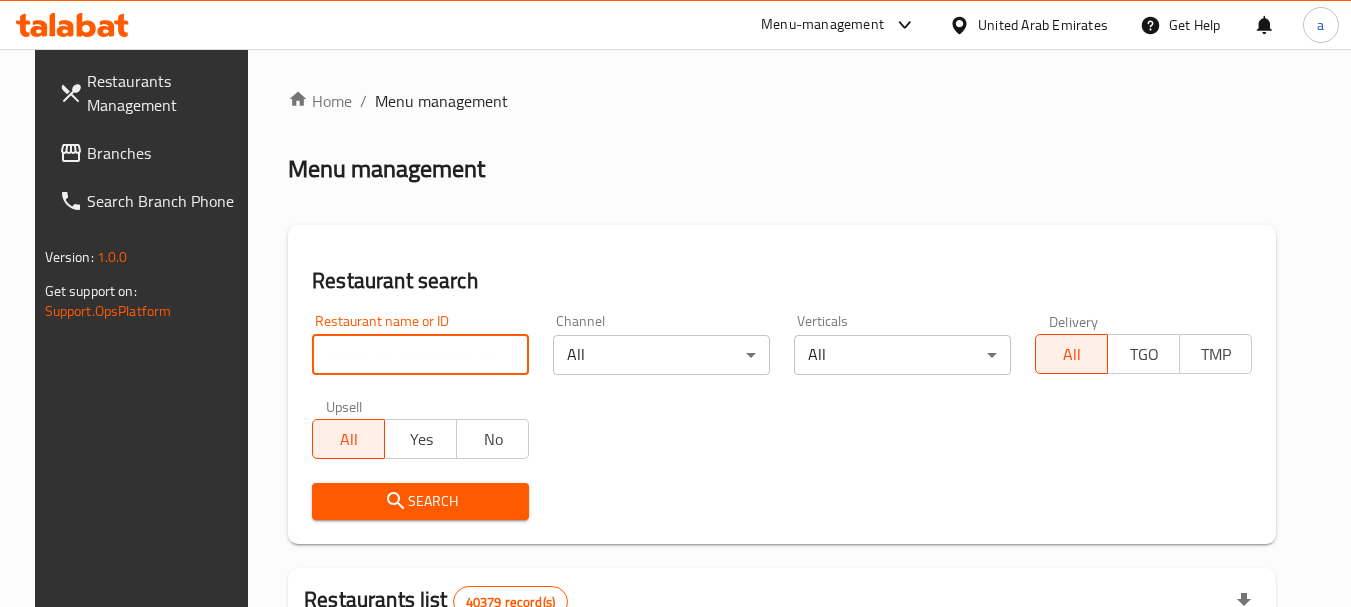 paste on "696244" 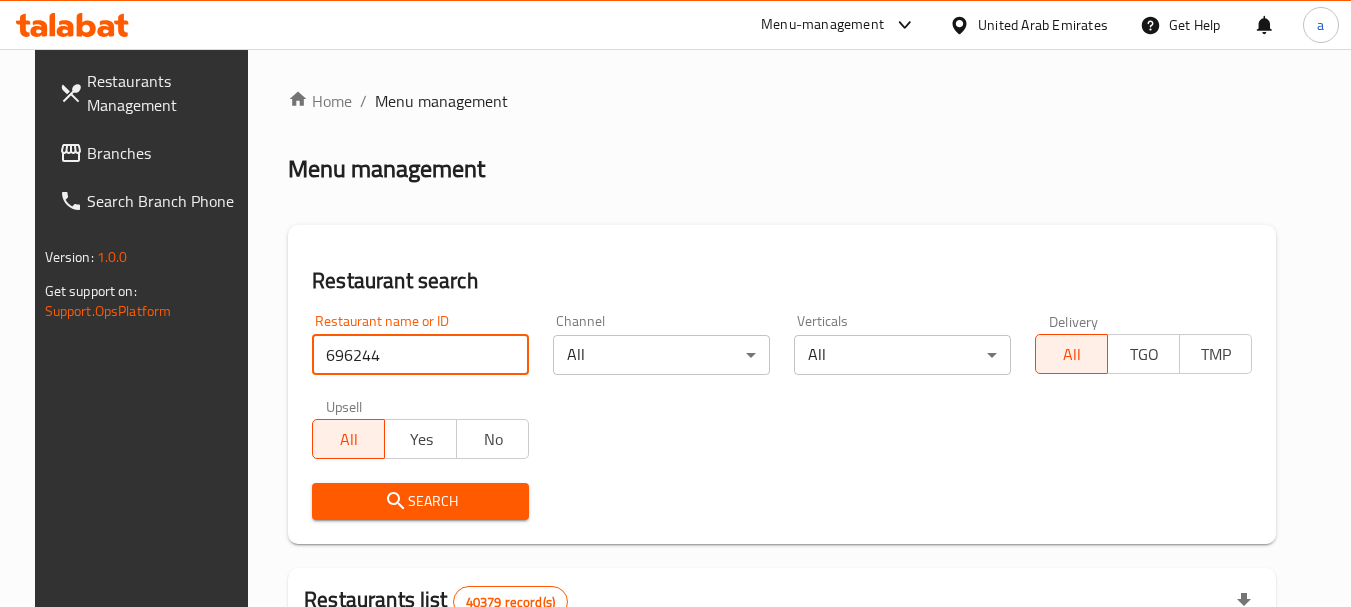 type on "696244" 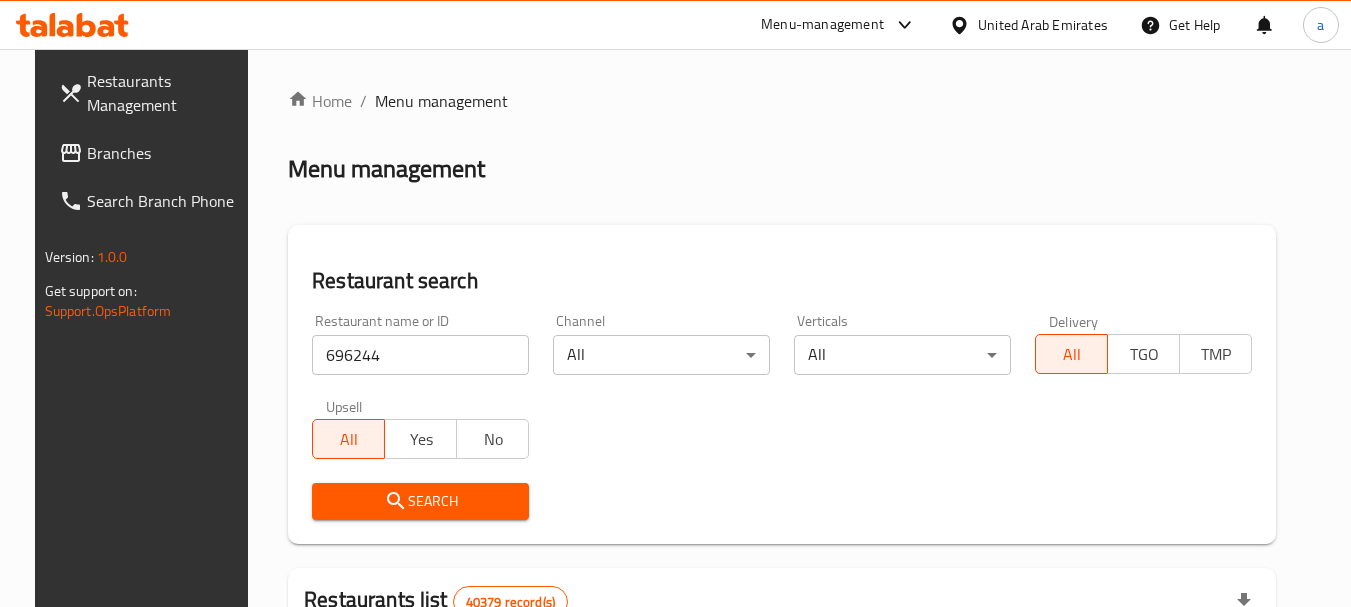 click on "Search" at bounding box center [420, 501] 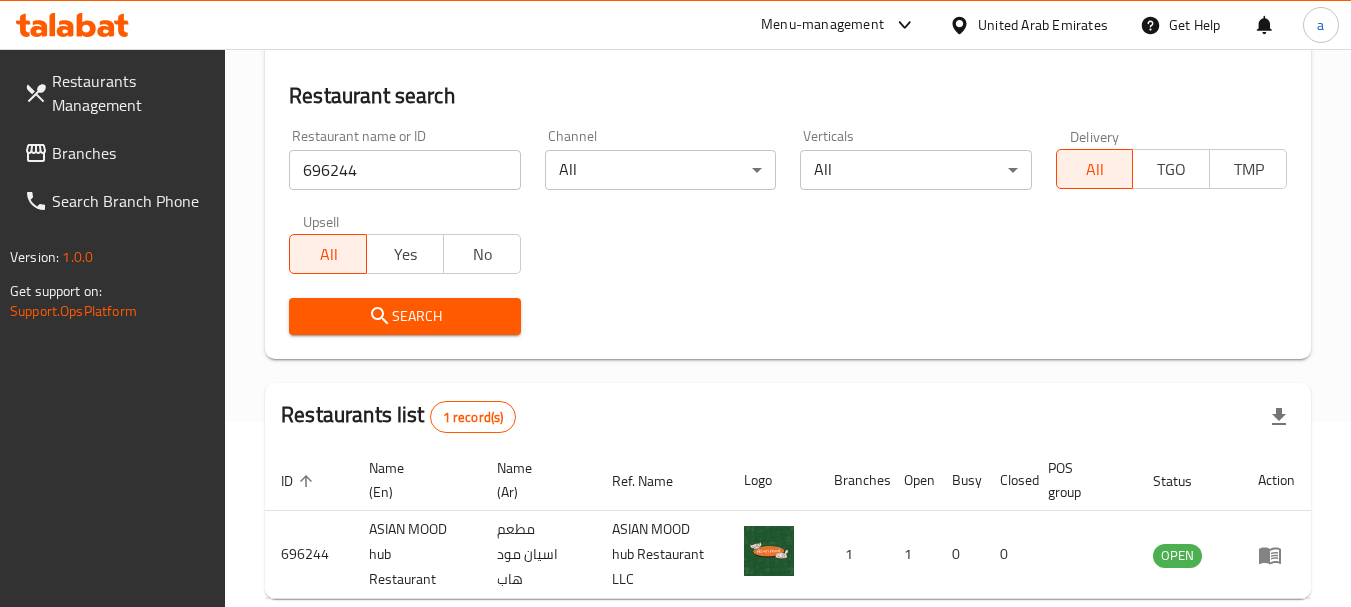 scroll, scrollTop: 285, scrollLeft: 0, axis: vertical 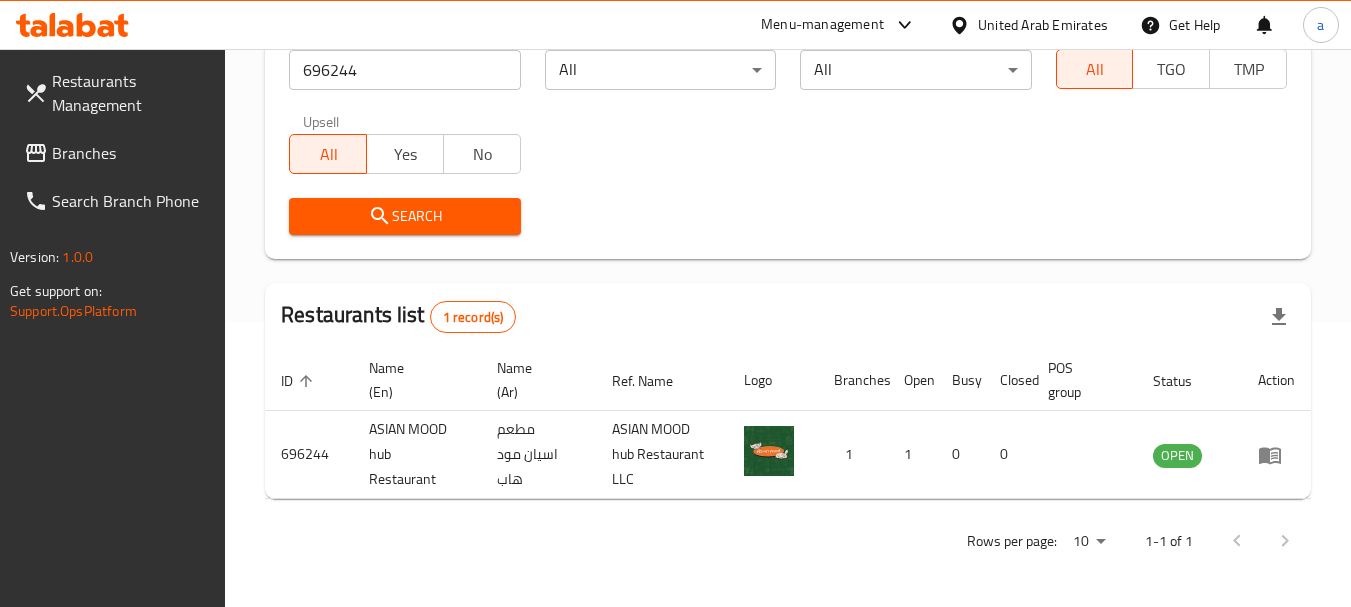 click on "Branches" at bounding box center (131, 153) 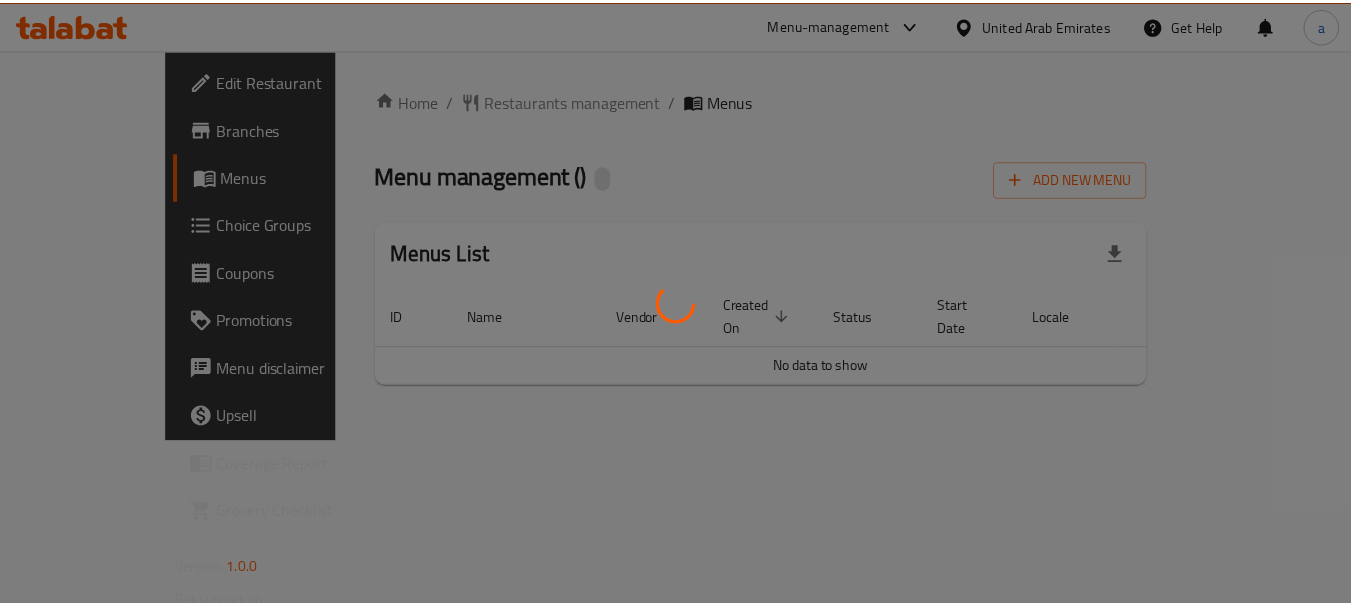 scroll, scrollTop: 0, scrollLeft: 0, axis: both 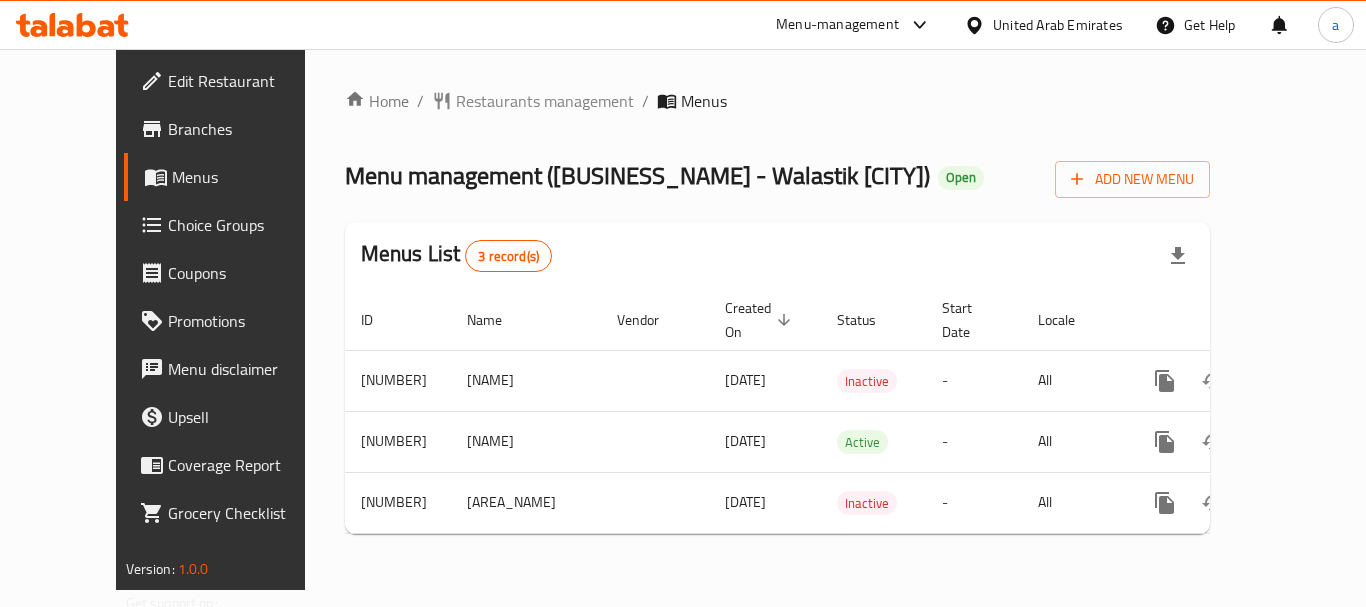click on "Restaurants management" at bounding box center (545, 101) 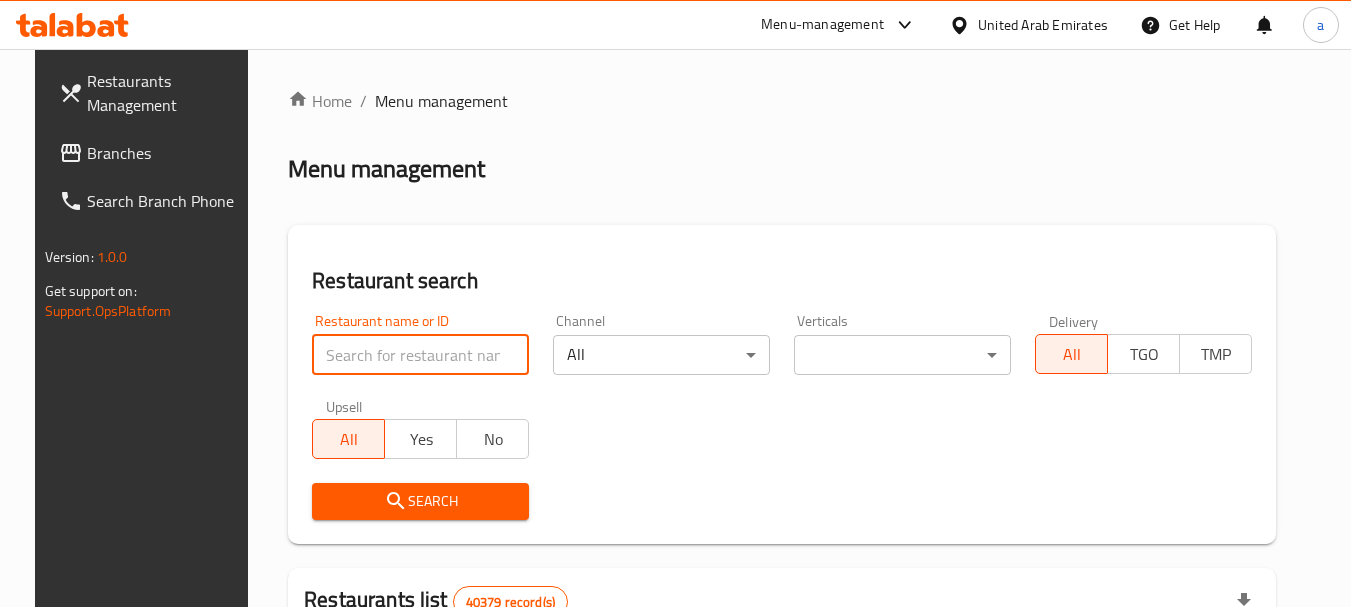 click at bounding box center [420, 355] 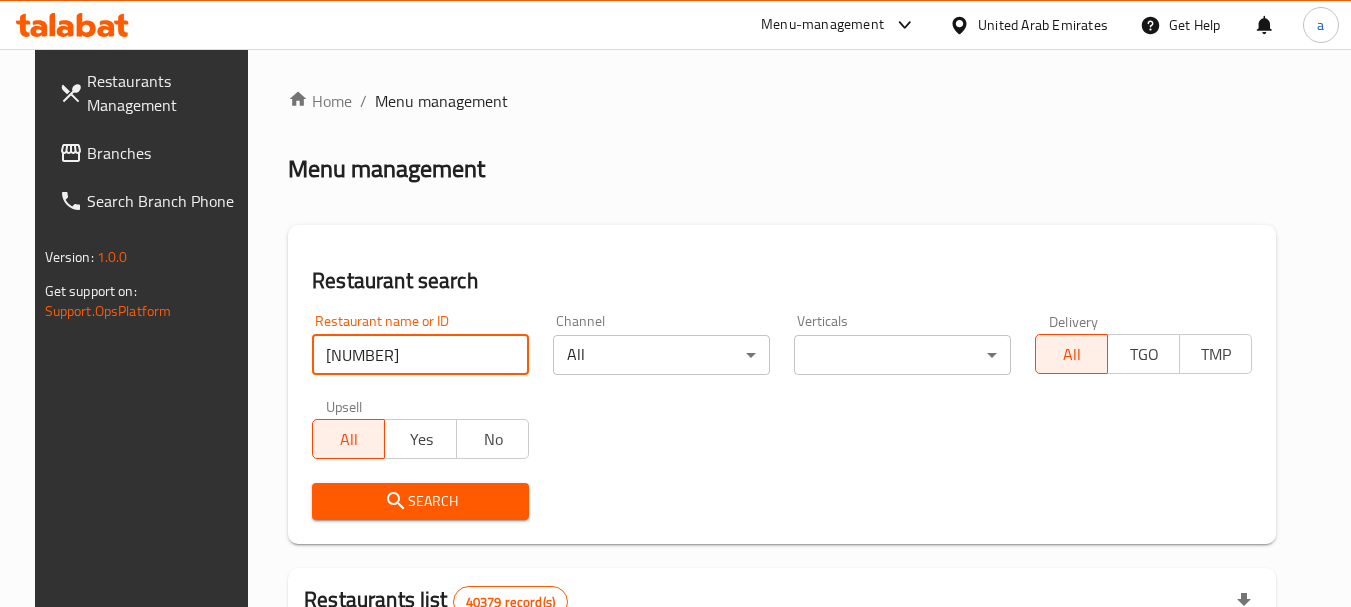 type on "700620" 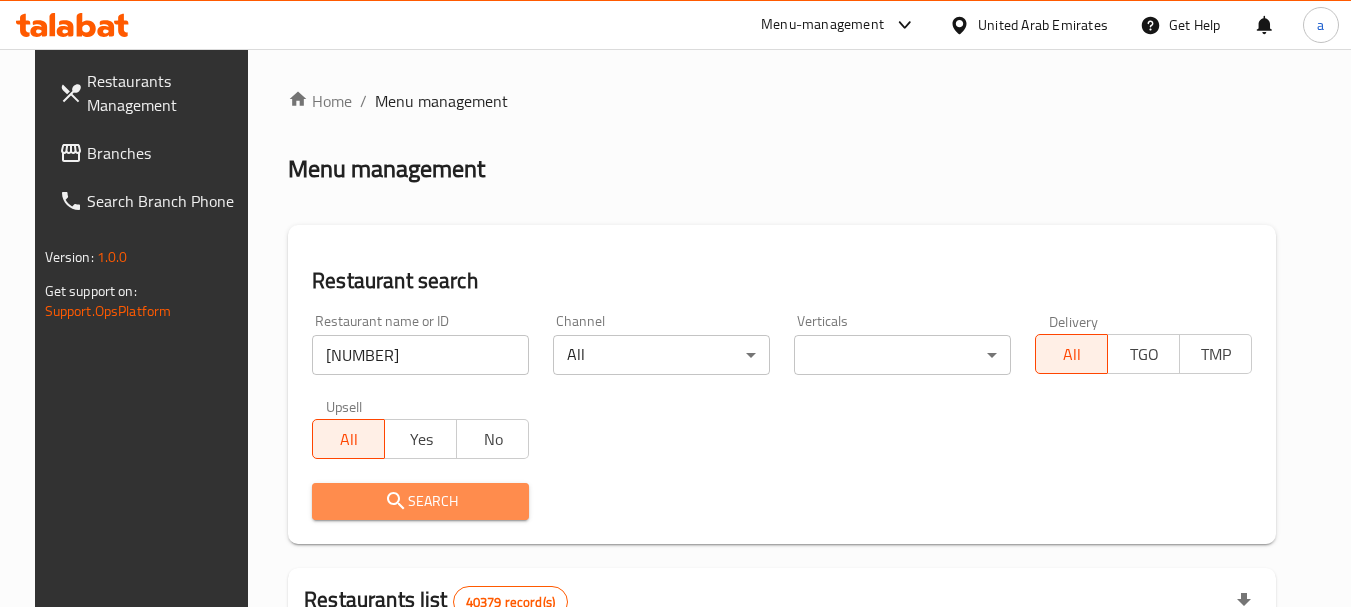 click on "Search" at bounding box center [420, 501] 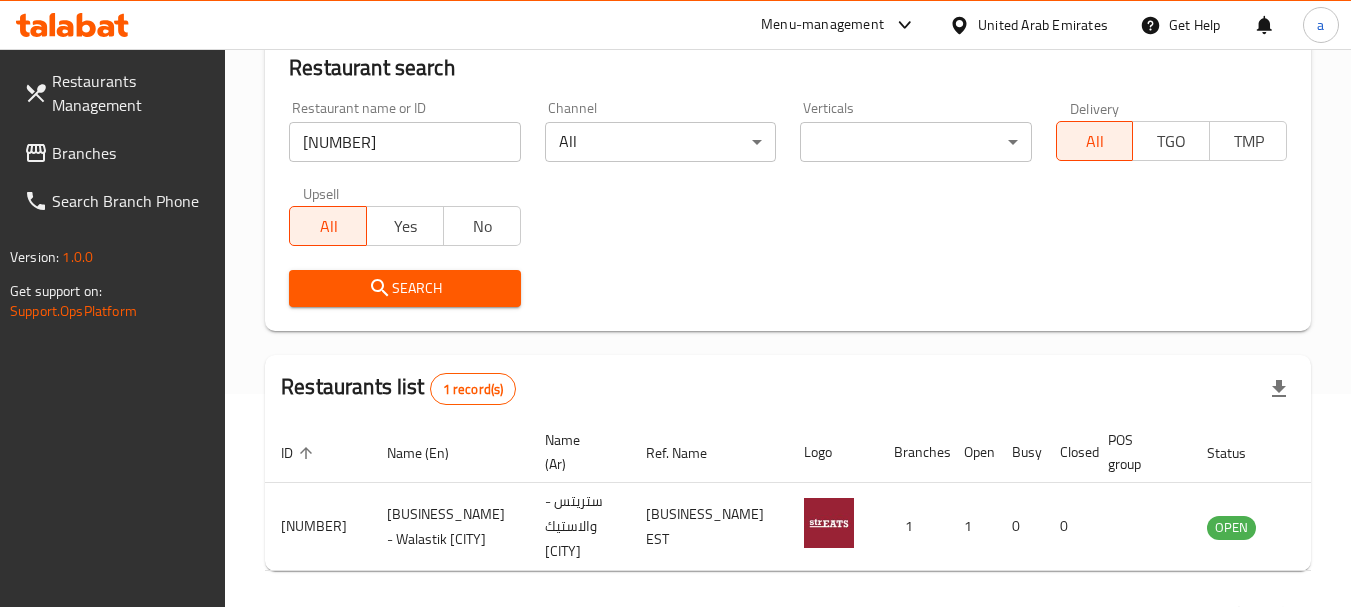 scroll, scrollTop: 285, scrollLeft: 0, axis: vertical 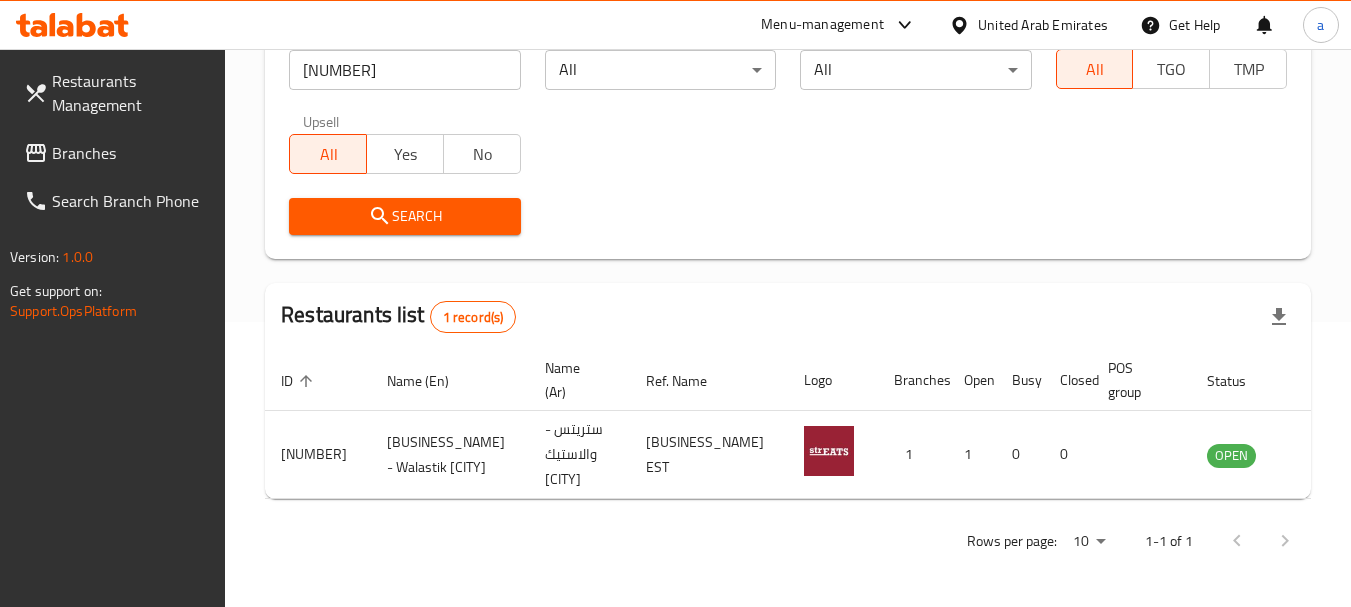click on "Branches" at bounding box center (131, 153) 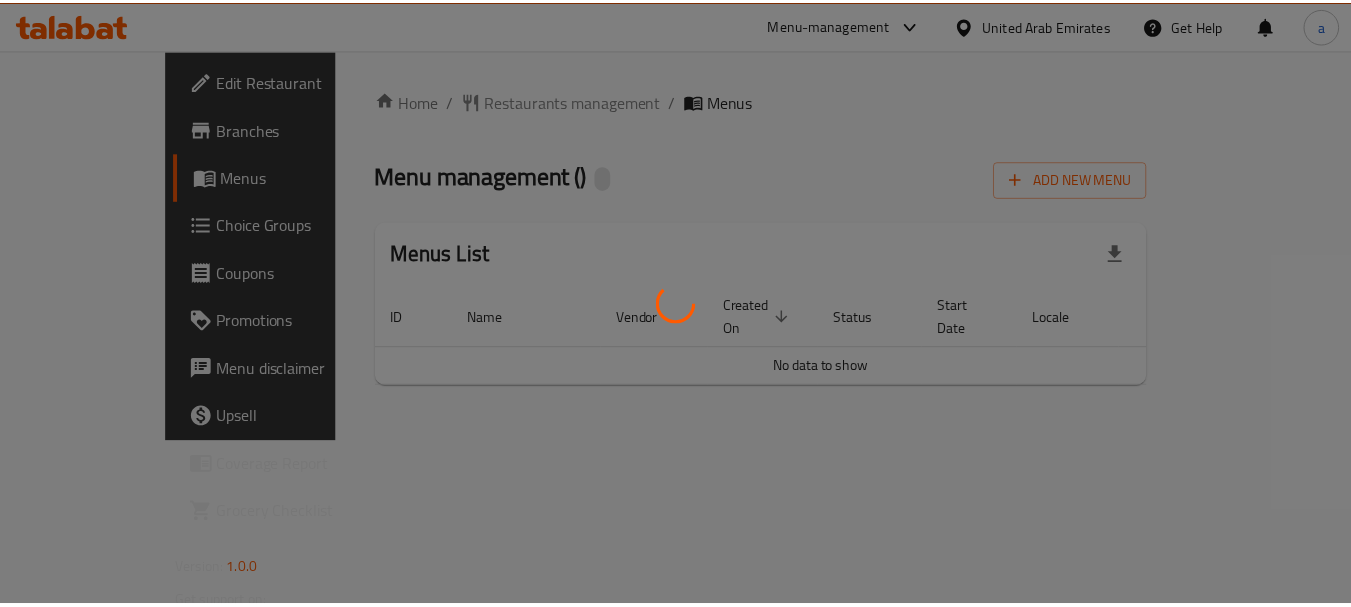 scroll, scrollTop: 0, scrollLeft: 0, axis: both 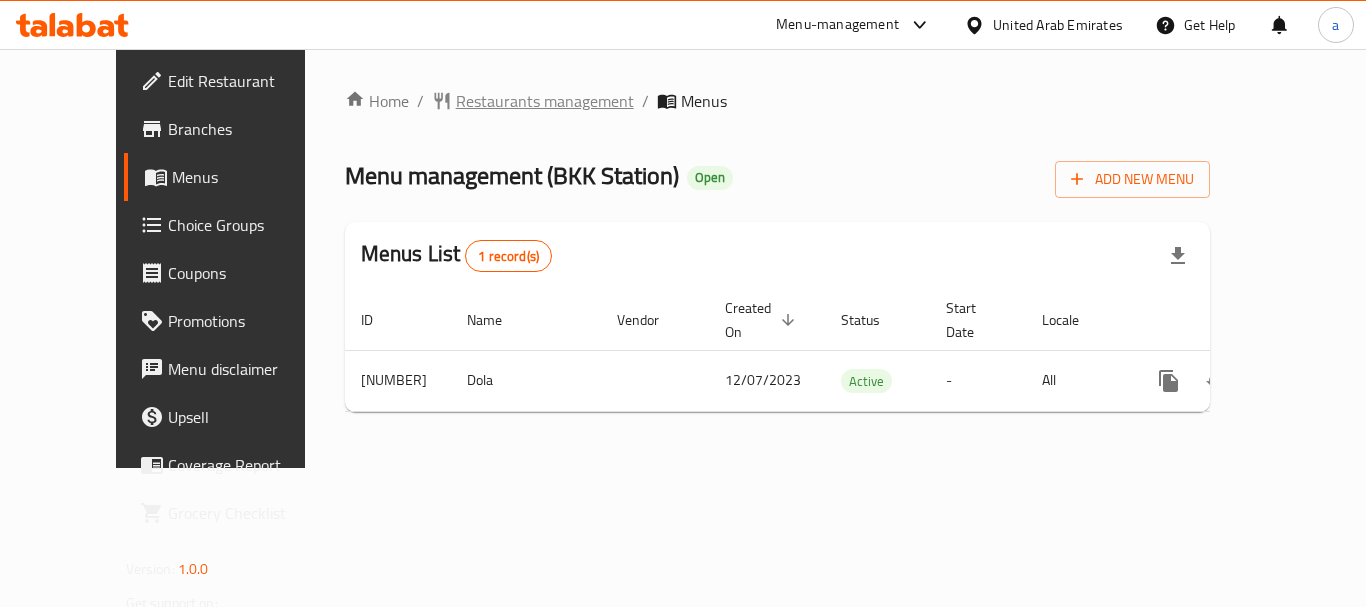 click on "Restaurants management" at bounding box center [545, 101] 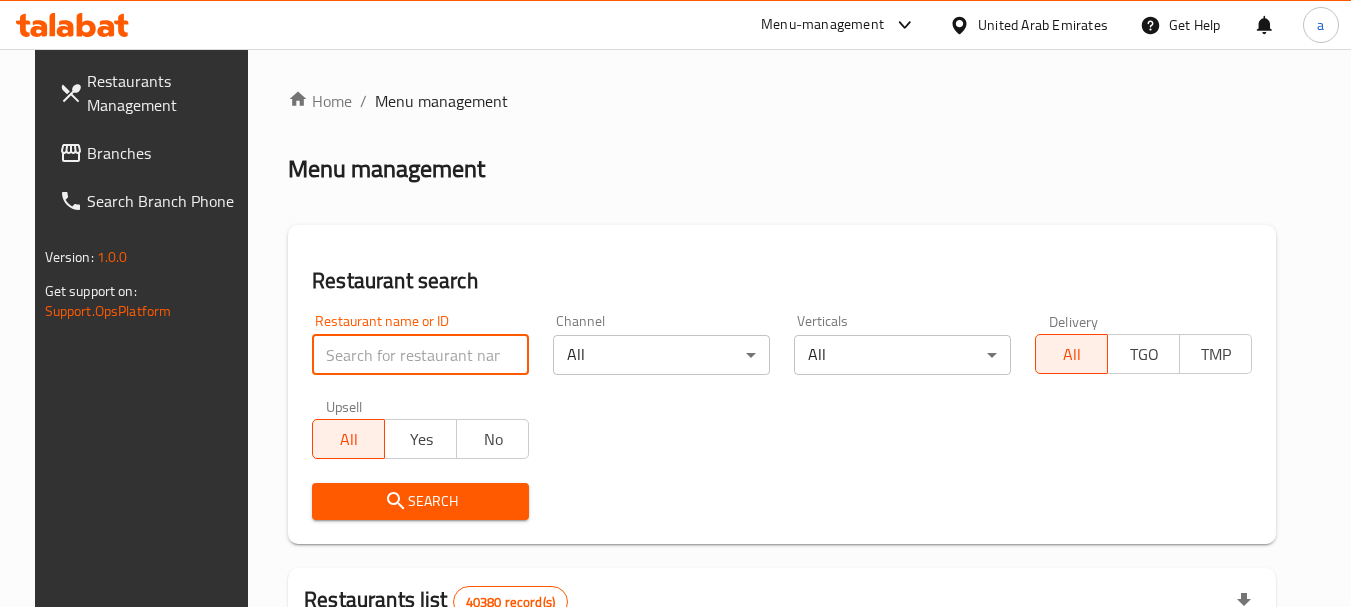 click at bounding box center (420, 355) 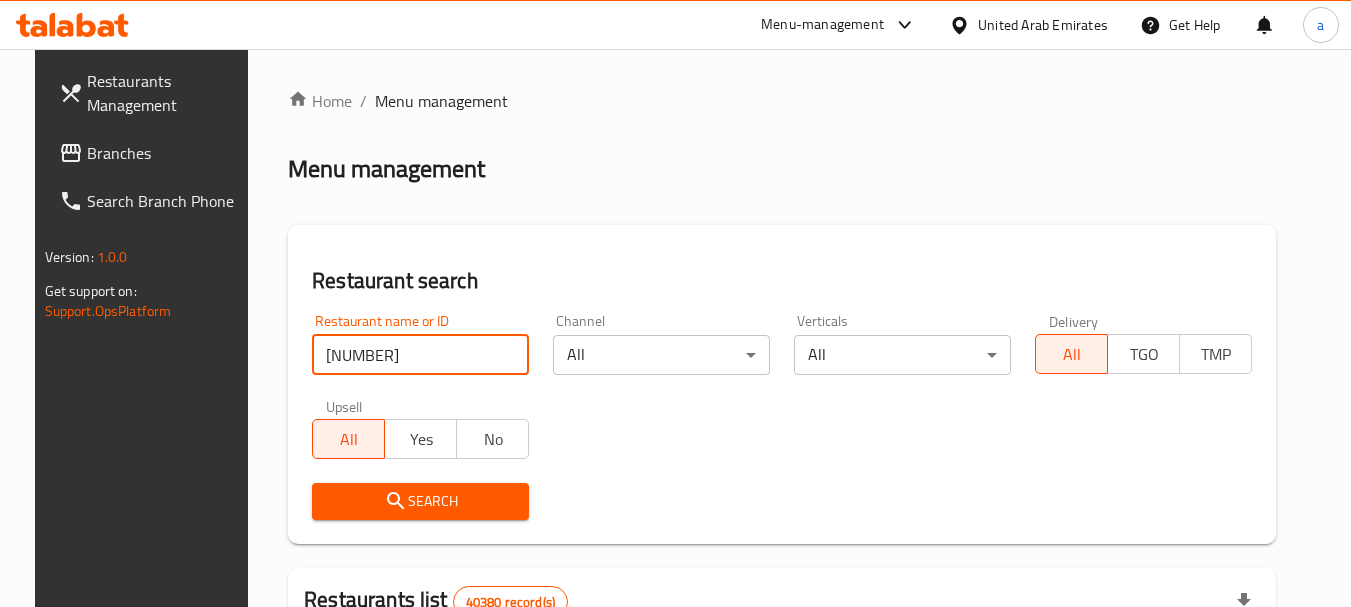 type on "665148" 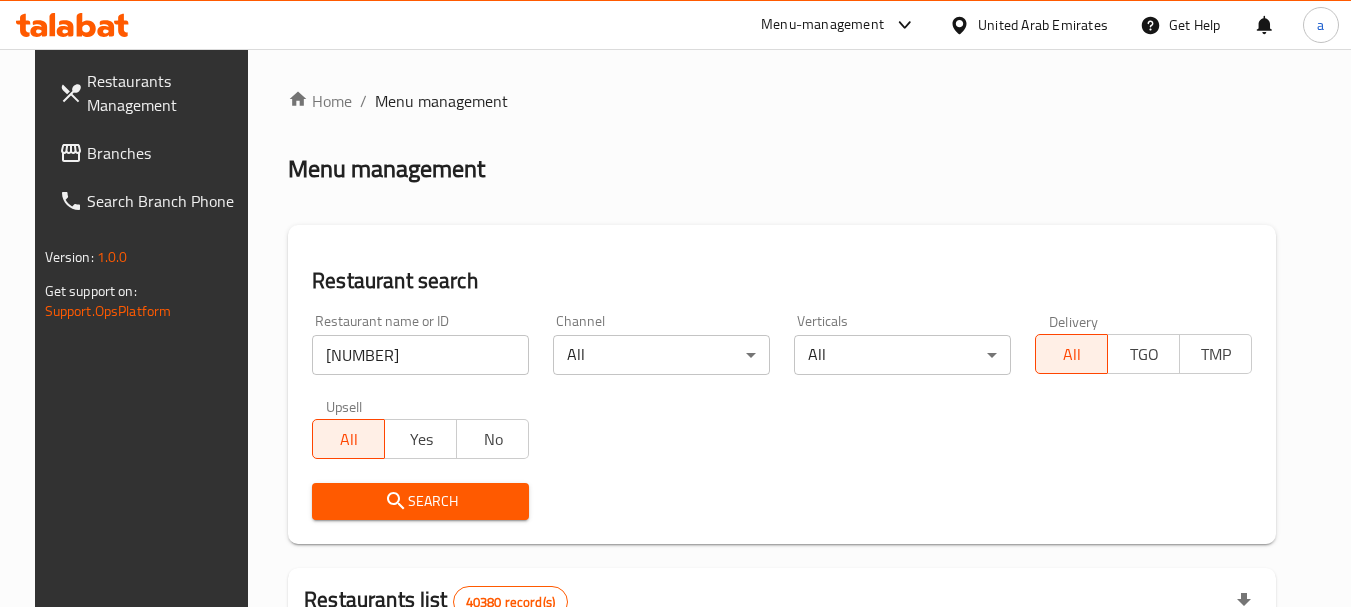 click on "Search" at bounding box center [420, 501] 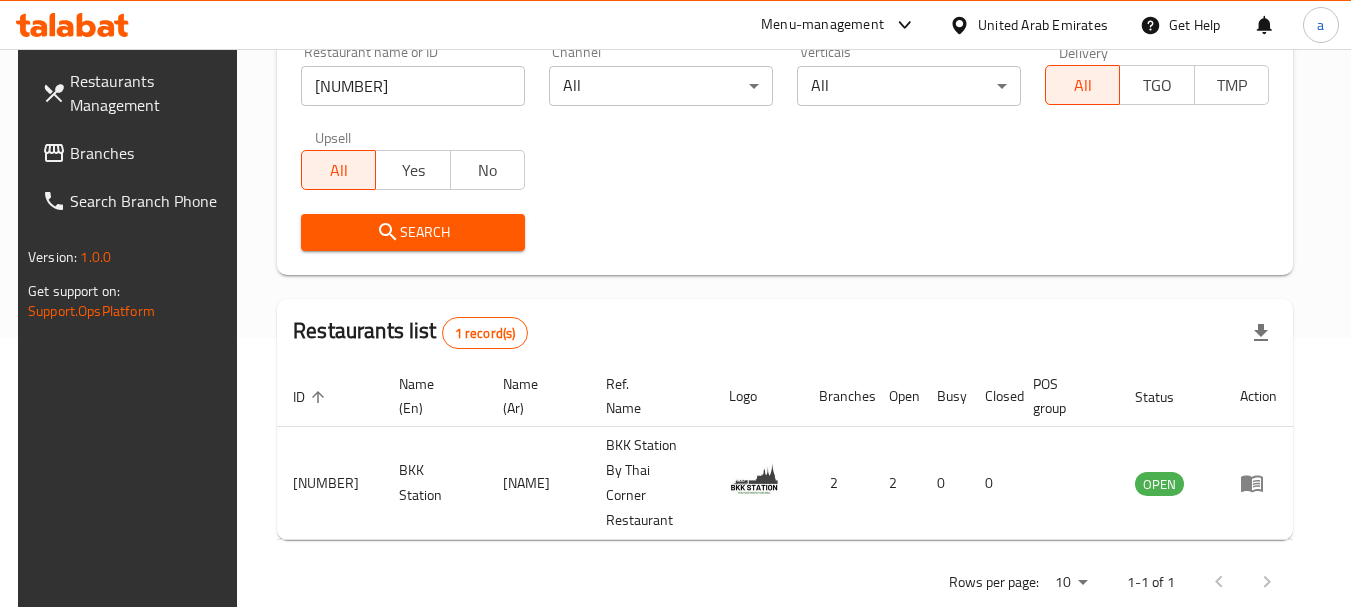 scroll, scrollTop: 285, scrollLeft: 0, axis: vertical 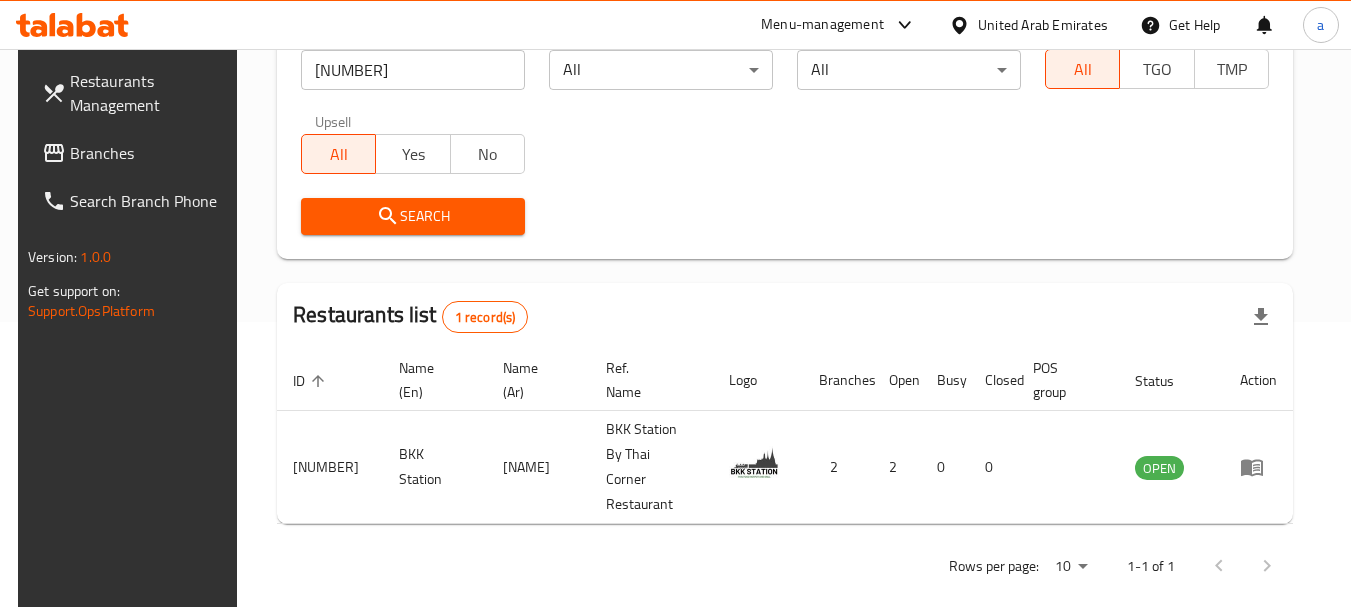 click on "United Arab Emirates" at bounding box center [1043, 25] 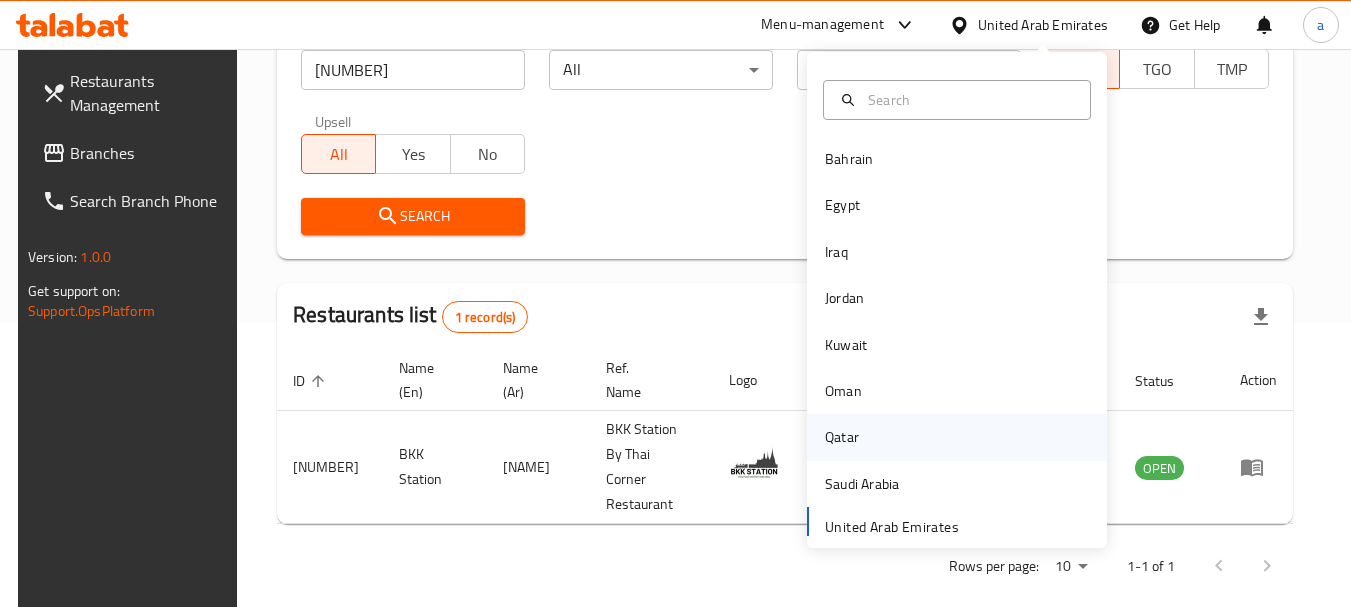 click on "Qatar" at bounding box center [842, 437] 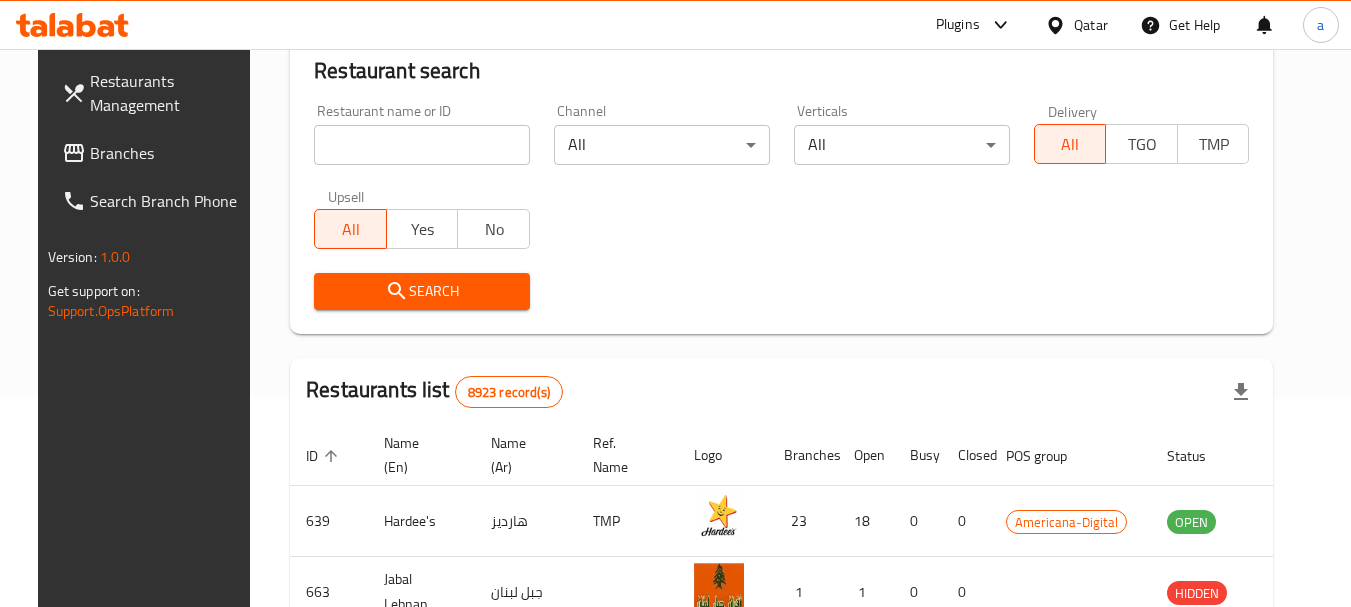 scroll, scrollTop: 285, scrollLeft: 0, axis: vertical 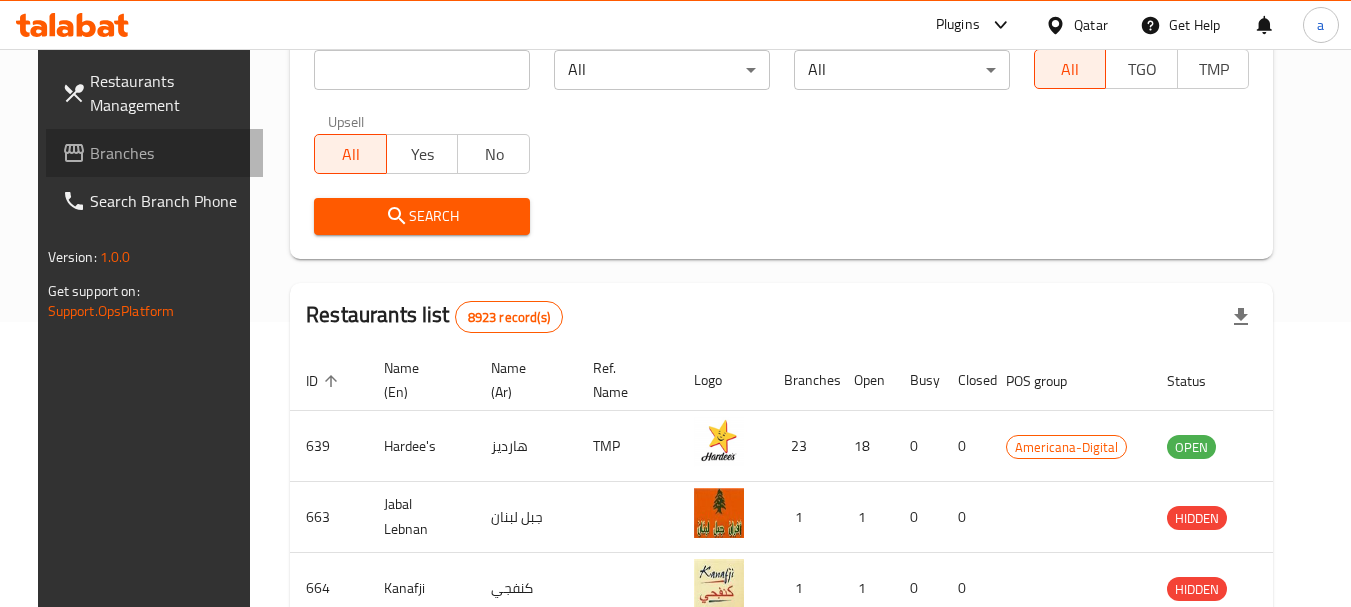 click on "Branches" at bounding box center (169, 153) 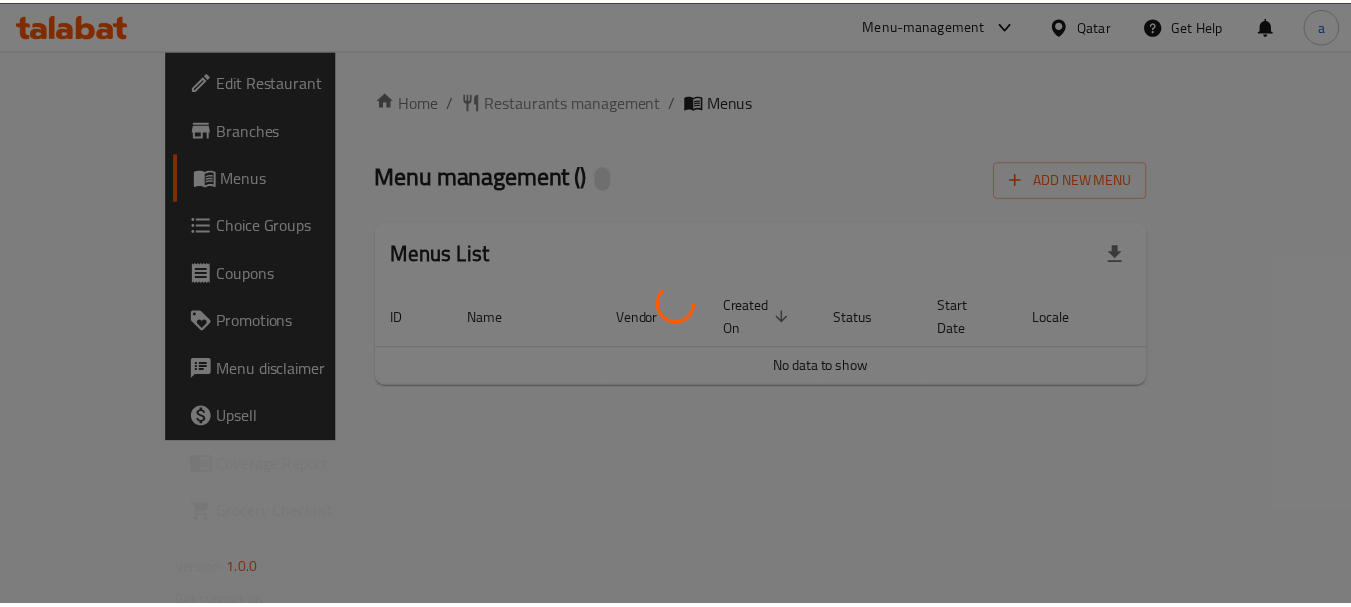scroll, scrollTop: 0, scrollLeft: 0, axis: both 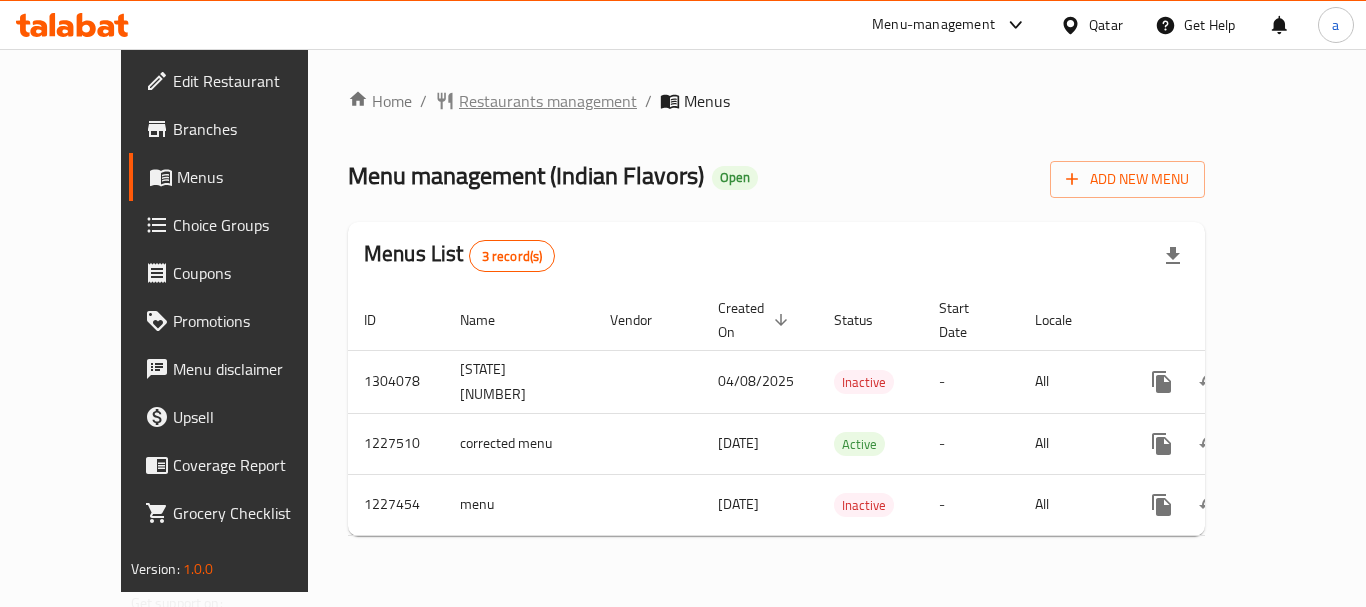 click on "Restaurants management" at bounding box center [548, 101] 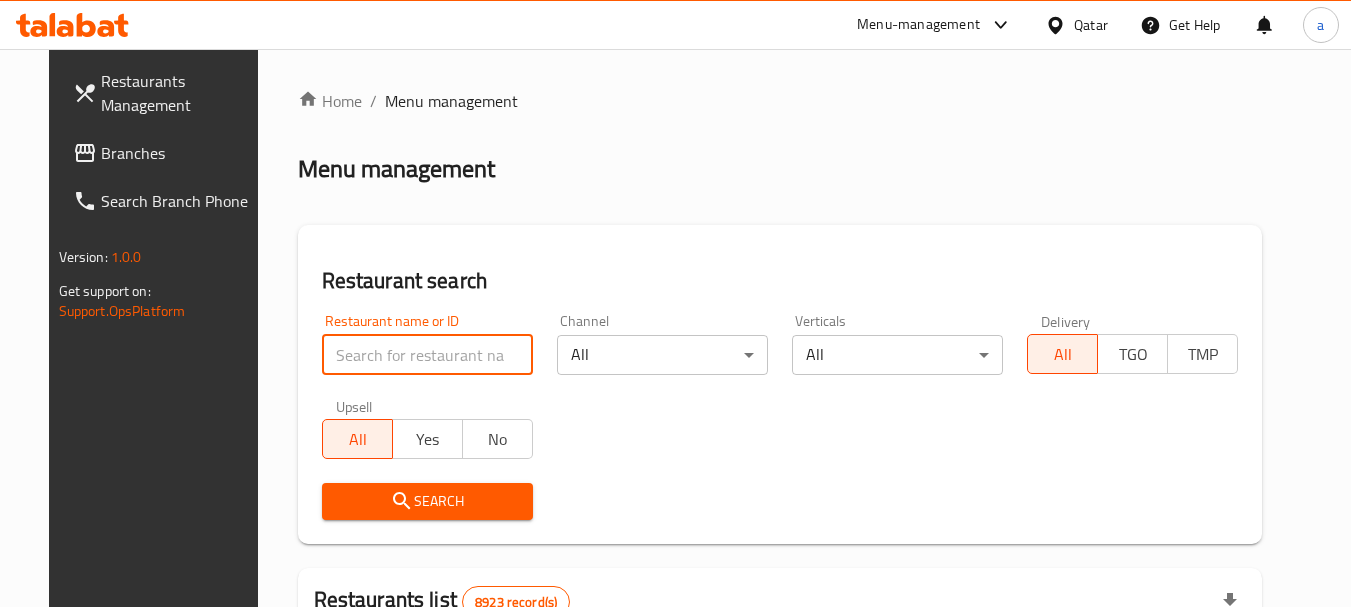 click at bounding box center [427, 355] 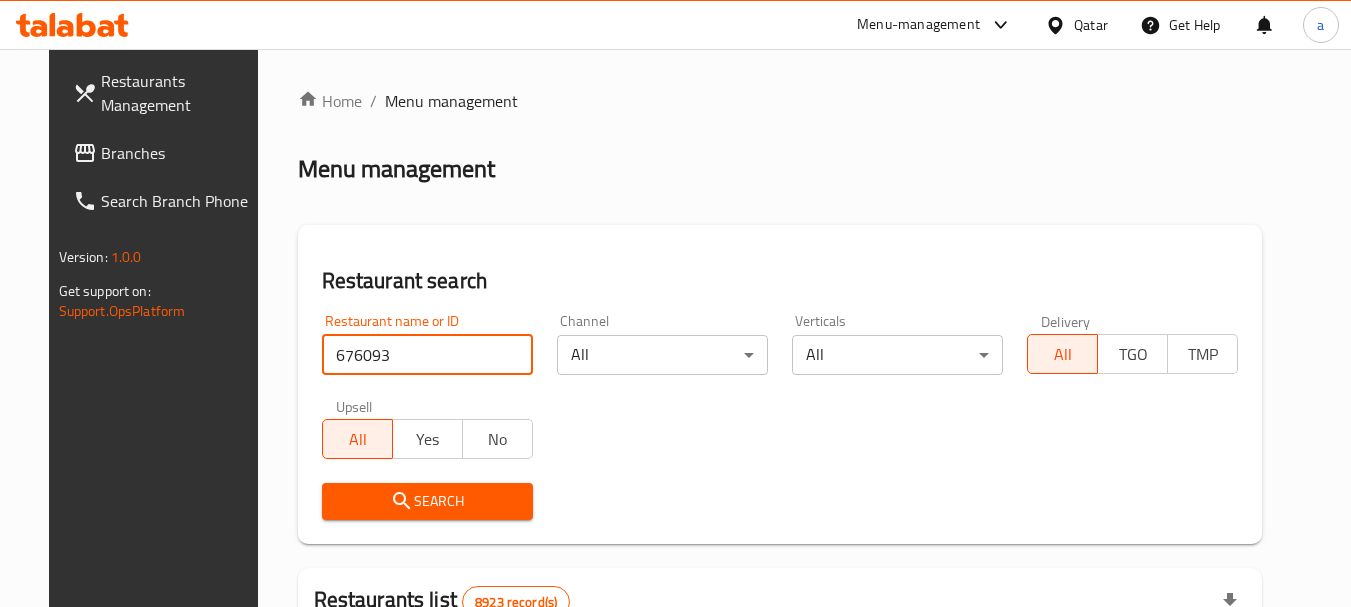 type on "676093" 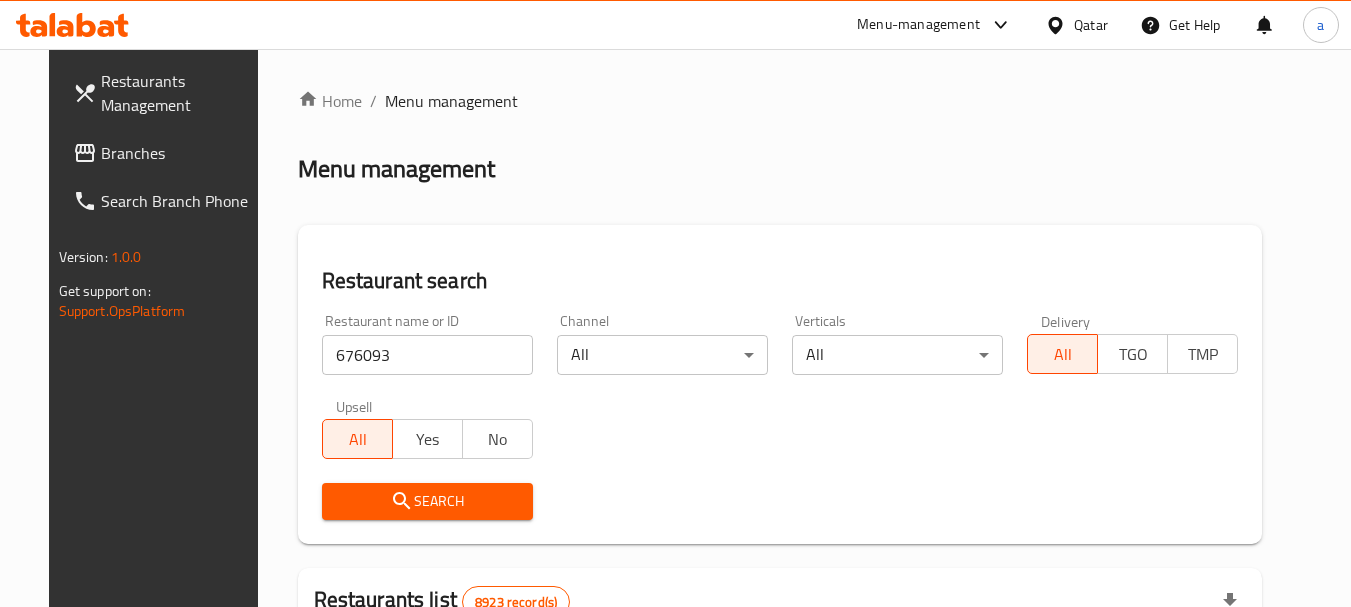 click on "Search" at bounding box center (427, 501) 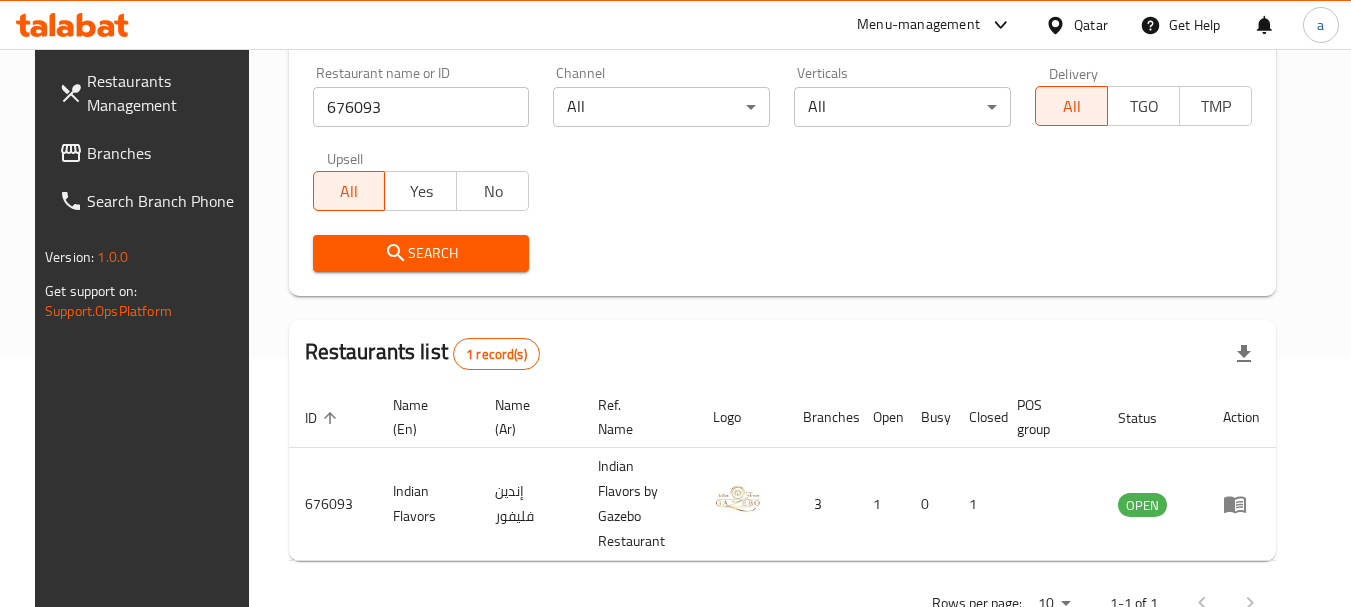 scroll, scrollTop: 268, scrollLeft: 0, axis: vertical 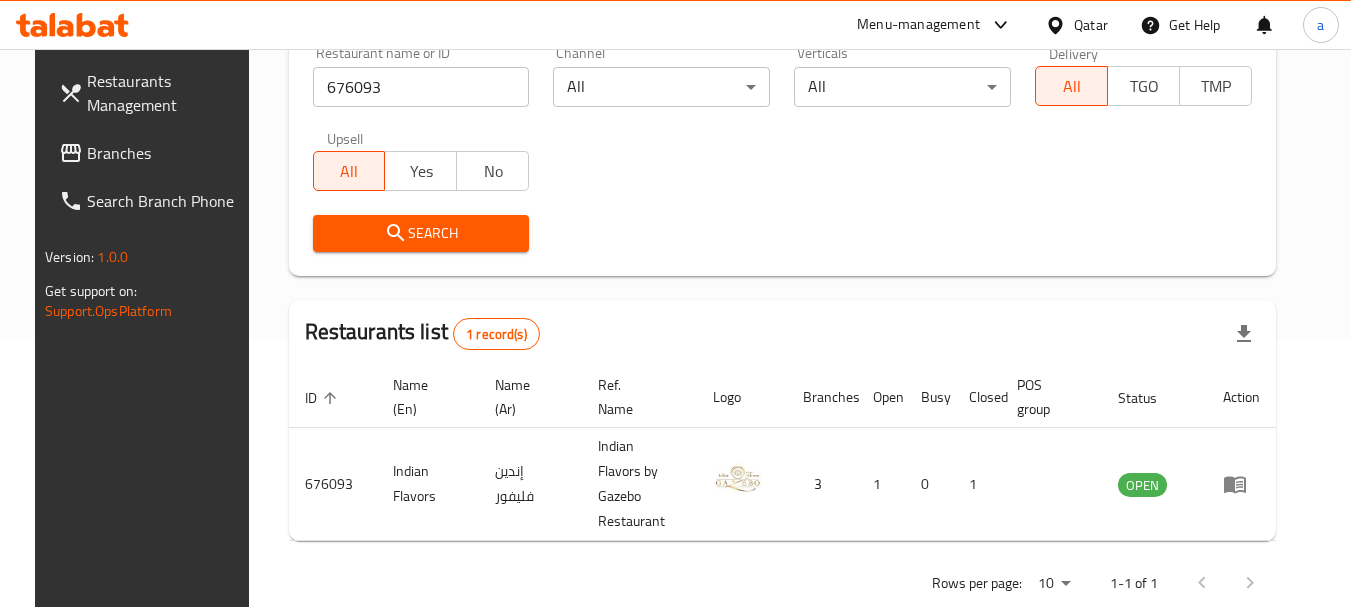 click on "Qatar" at bounding box center (1091, 25) 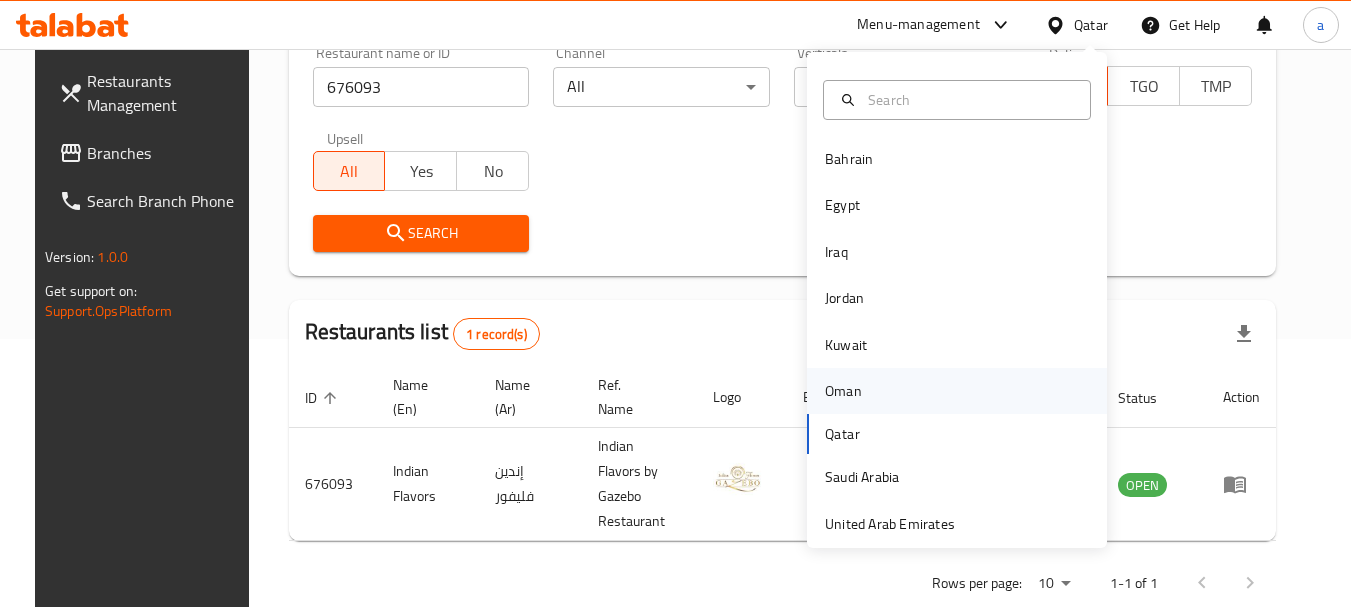 click on "Oman" at bounding box center [843, 391] 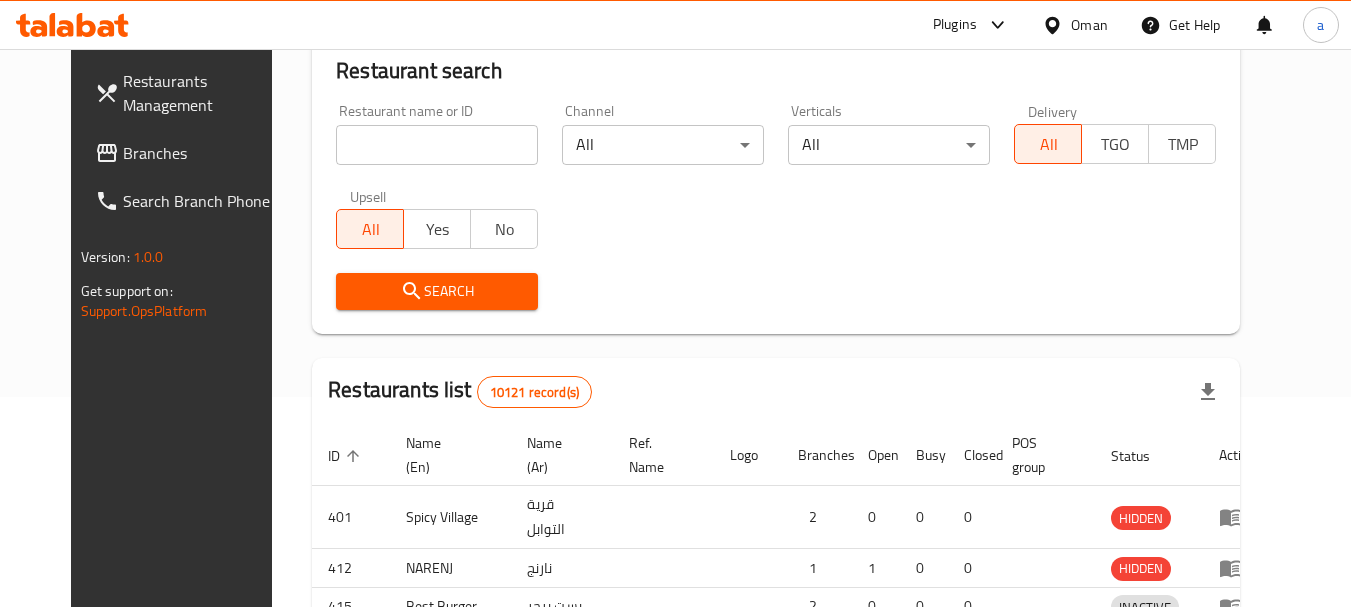 scroll, scrollTop: 268, scrollLeft: 0, axis: vertical 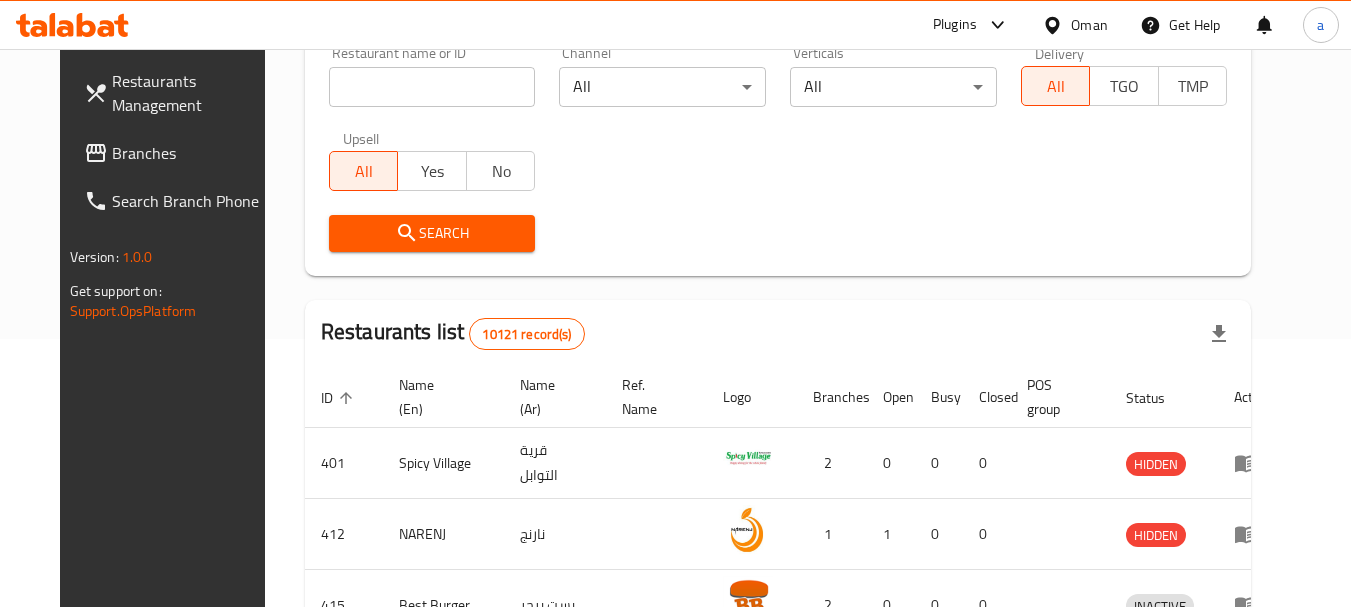click on "Branches" at bounding box center [191, 153] 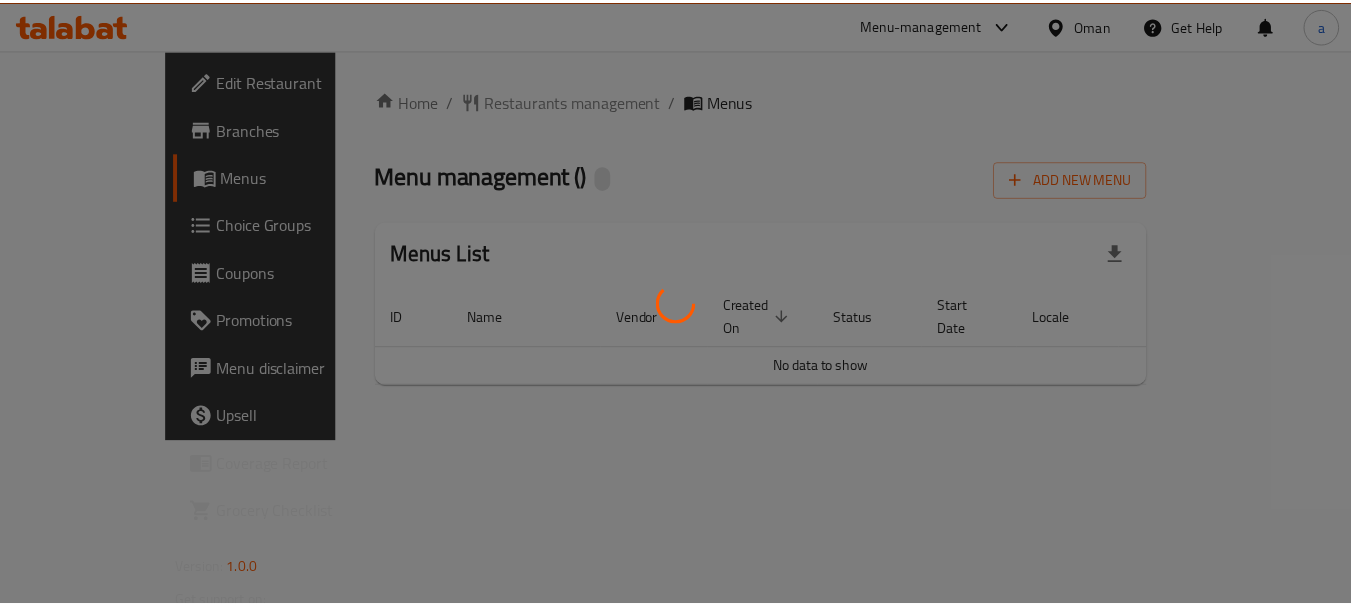 scroll, scrollTop: 0, scrollLeft: 0, axis: both 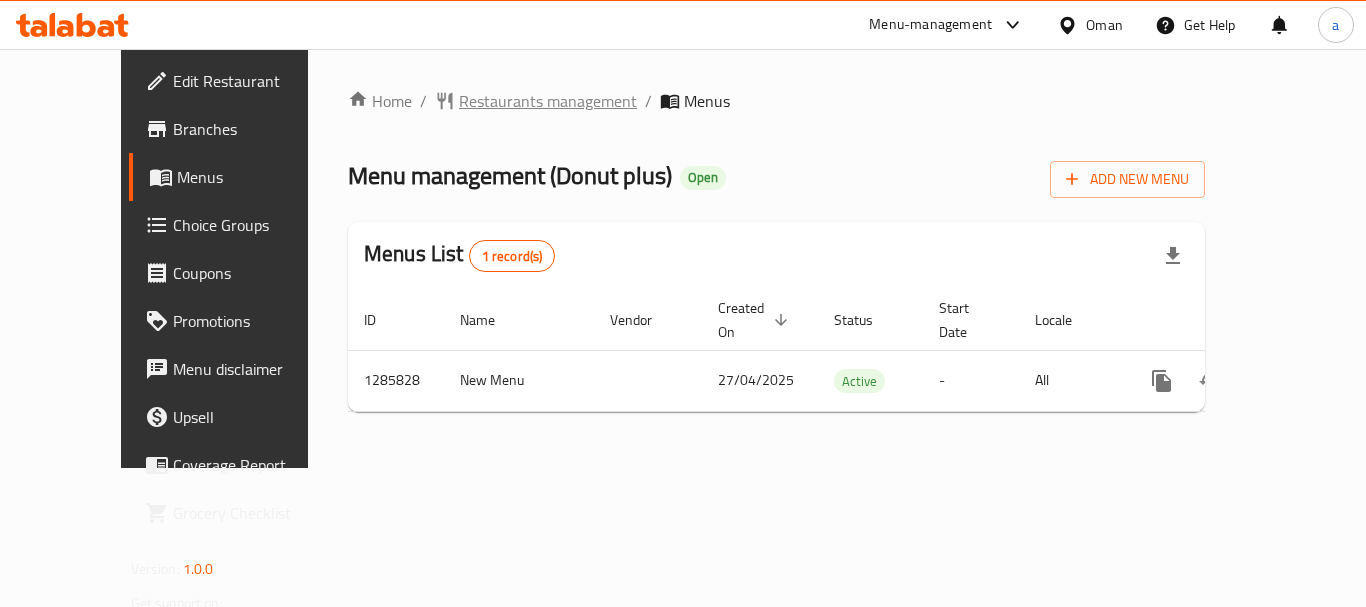 click on "Restaurants management" at bounding box center (548, 101) 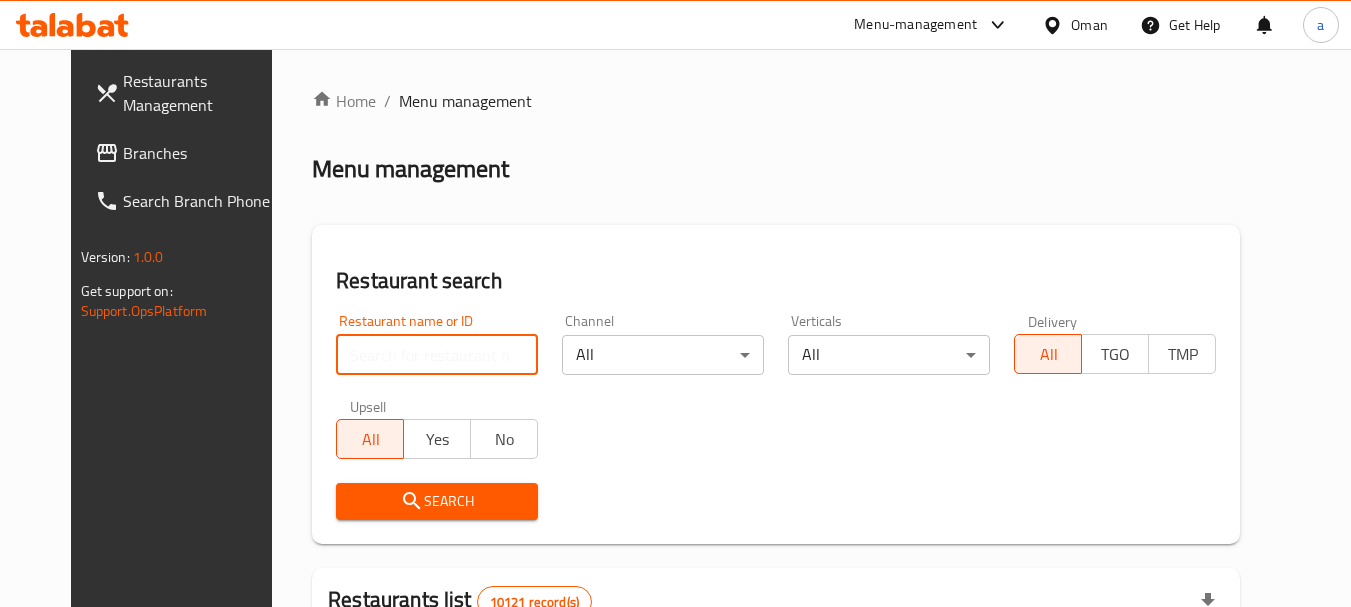 drag, startPoint x: 419, startPoint y: 344, endPoint x: 429, endPoint y: 368, distance: 26 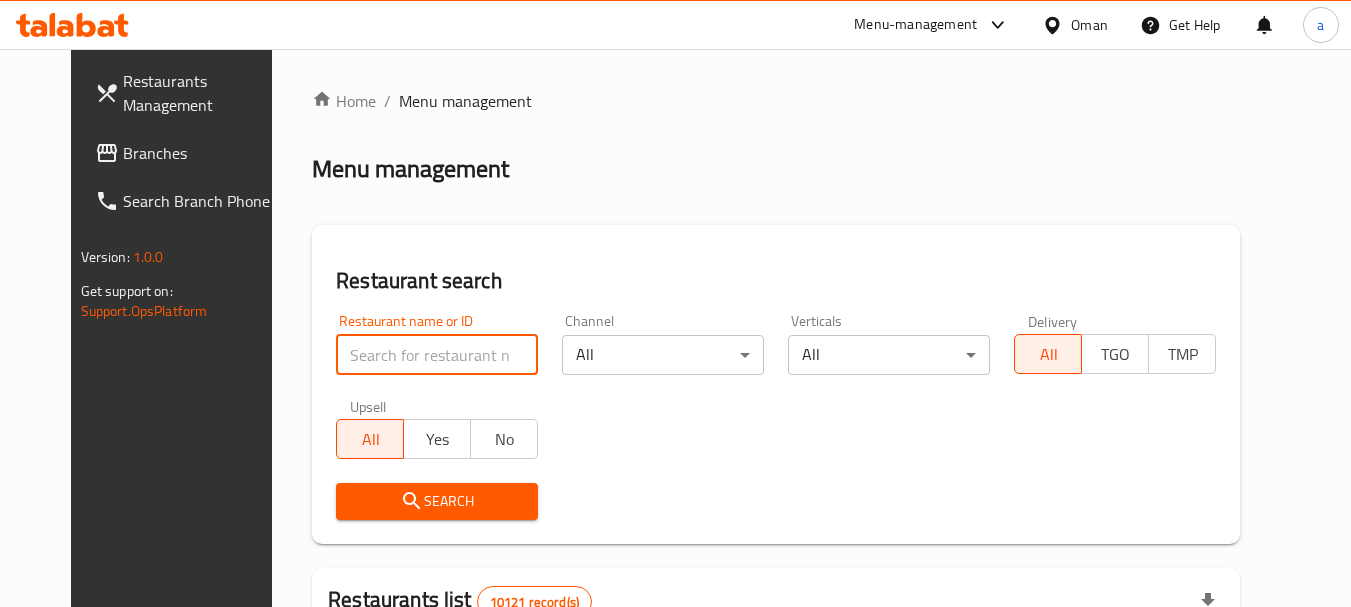 click at bounding box center [437, 355] 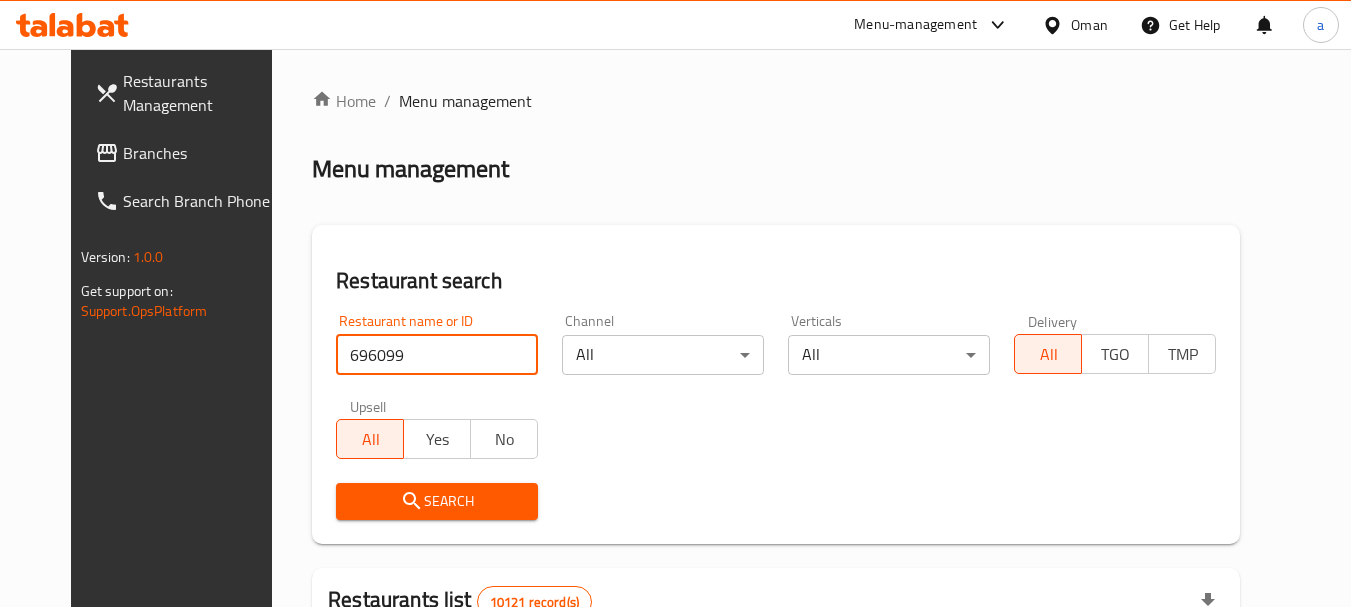 type on "696099" 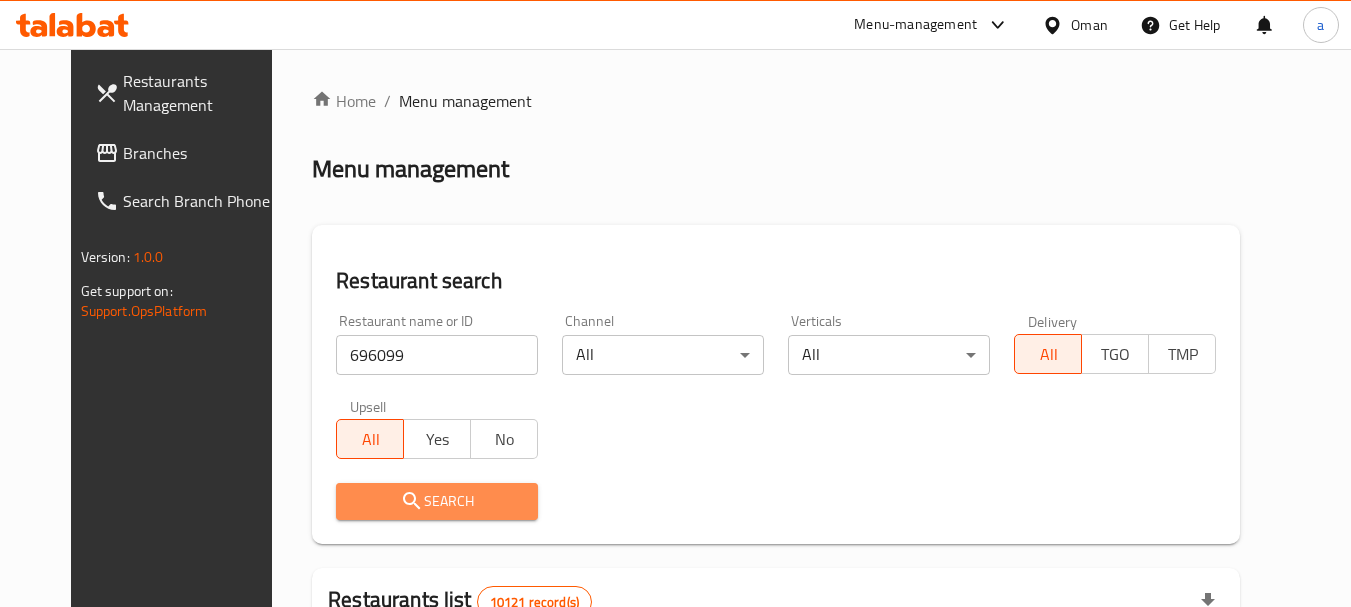 click on "Search" at bounding box center [437, 501] 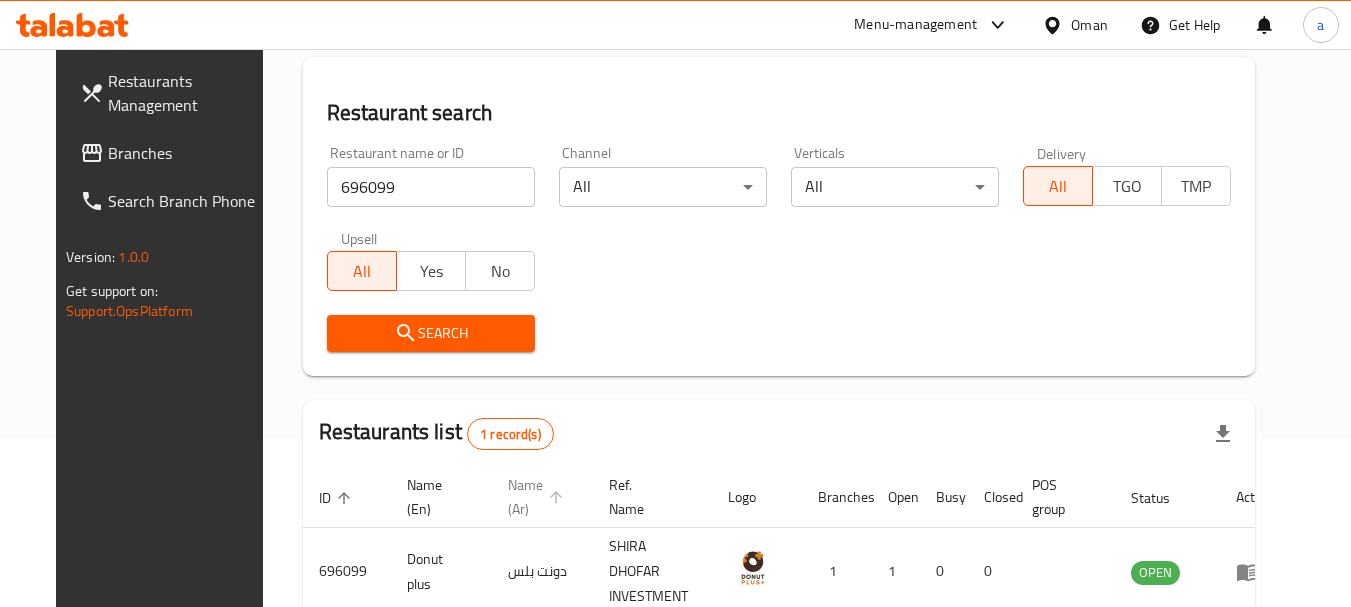 scroll, scrollTop: 260, scrollLeft: 0, axis: vertical 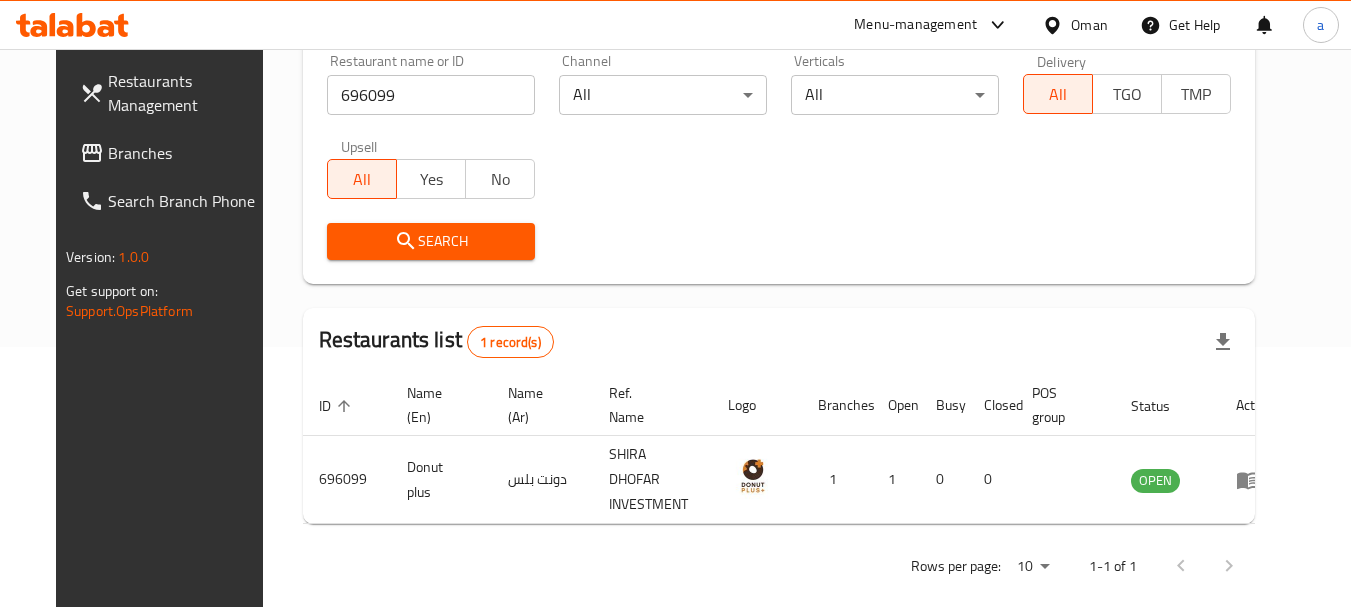 click on "Oman" at bounding box center (1089, 25) 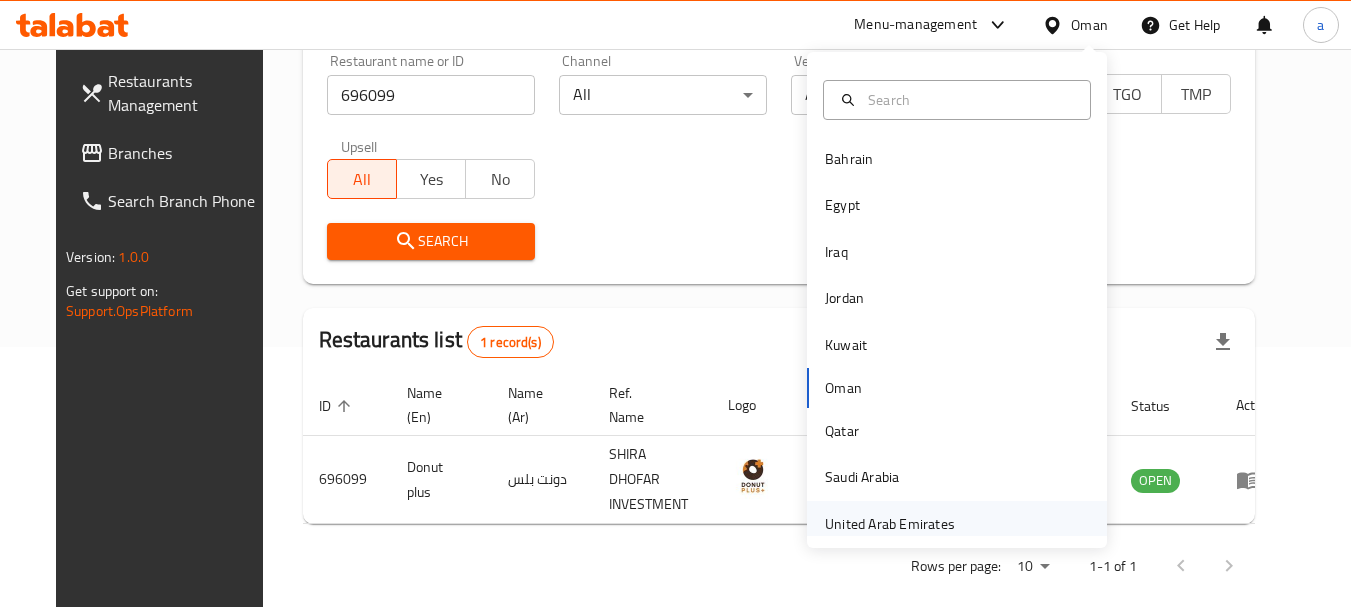 click on "United Arab Emirates" at bounding box center [890, 524] 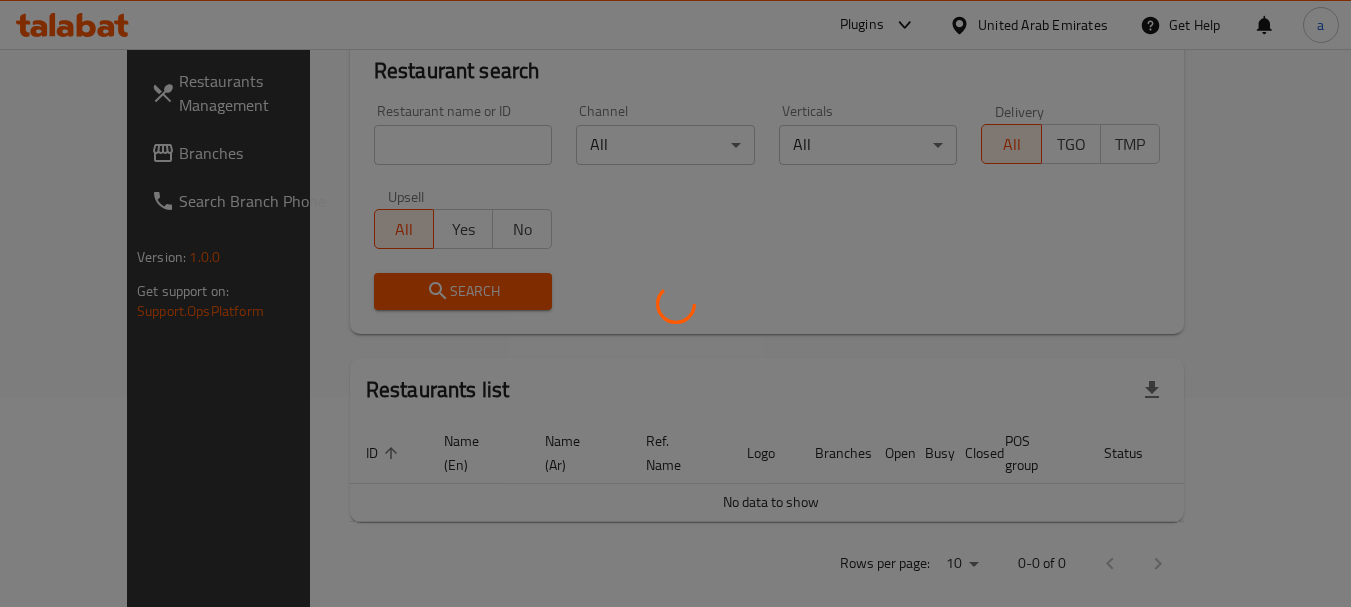 scroll, scrollTop: 260, scrollLeft: 0, axis: vertical 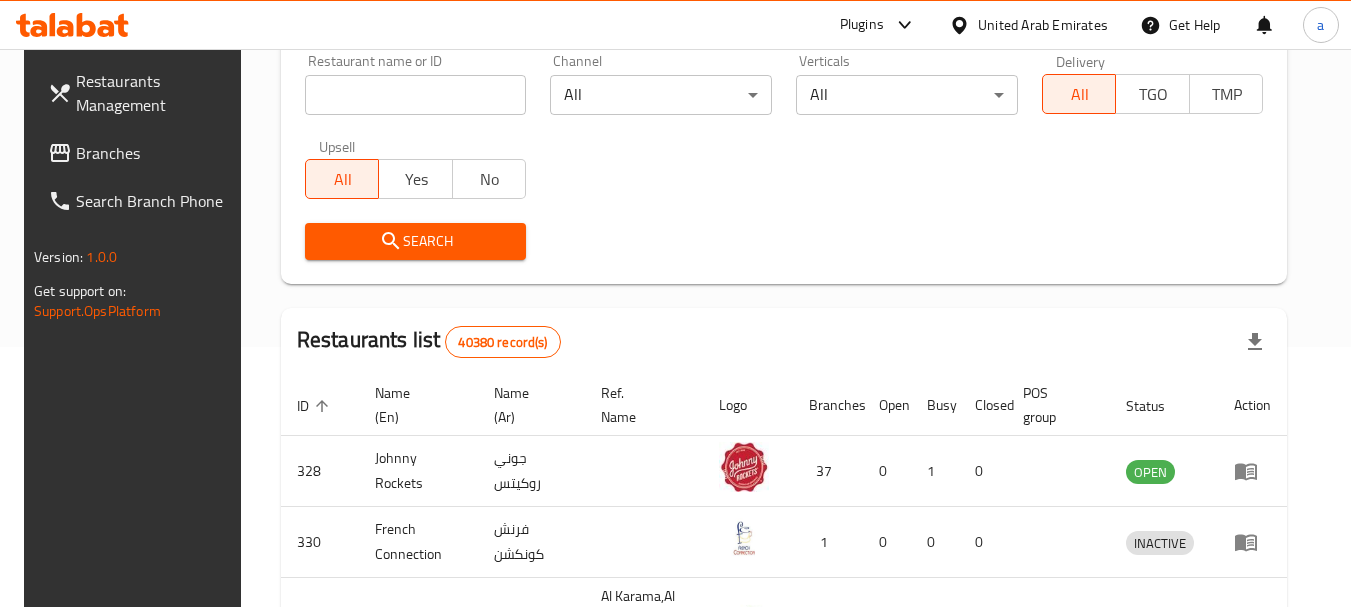 click on "Branches" at bounding box center (155, 153) 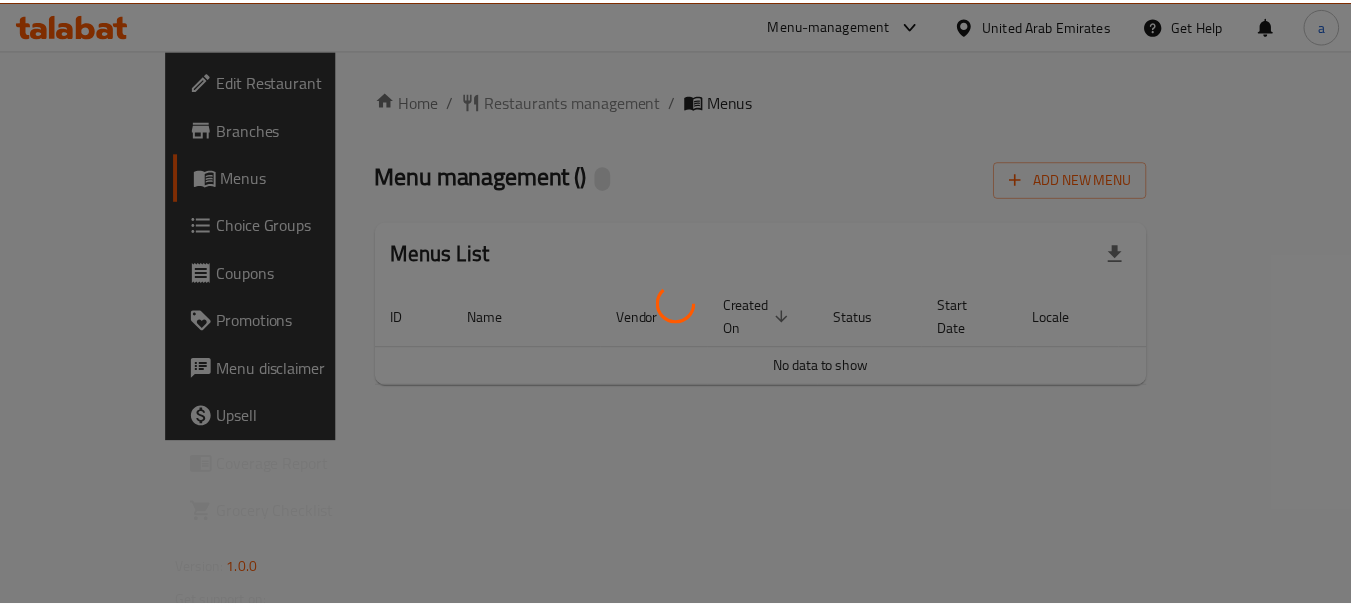 scroll, scrollTop: 0, scrollLeft: 0, axis: both 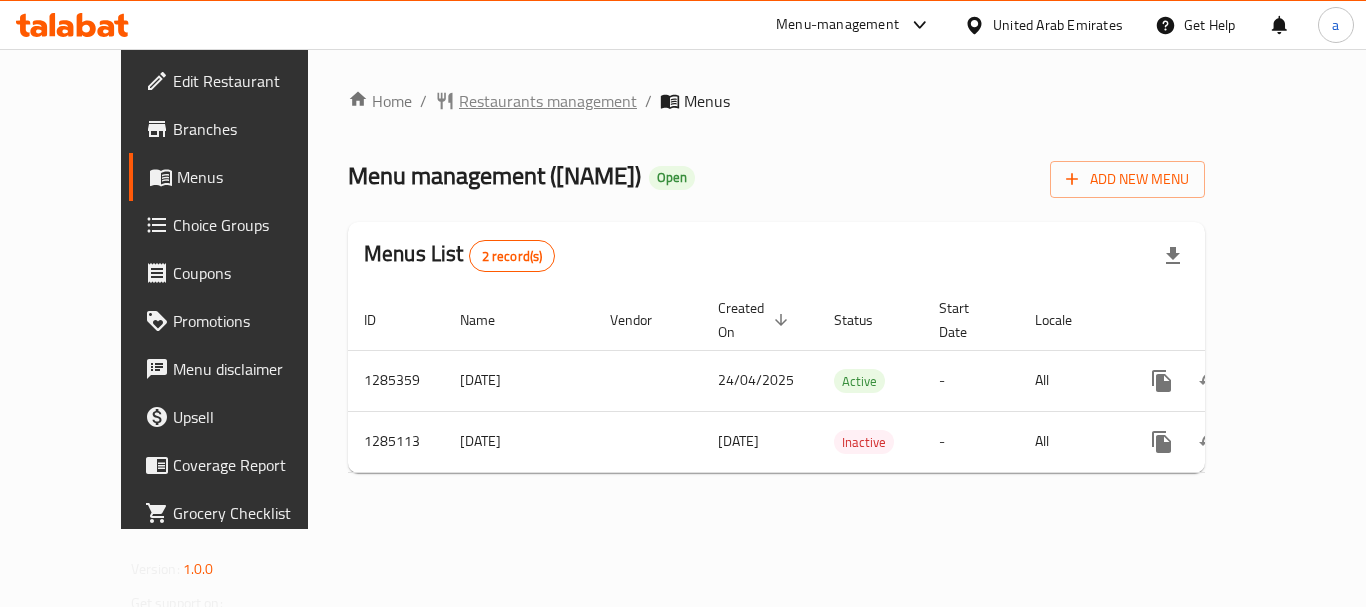 click on "Restaurants management" at bounding box center [548, 101] 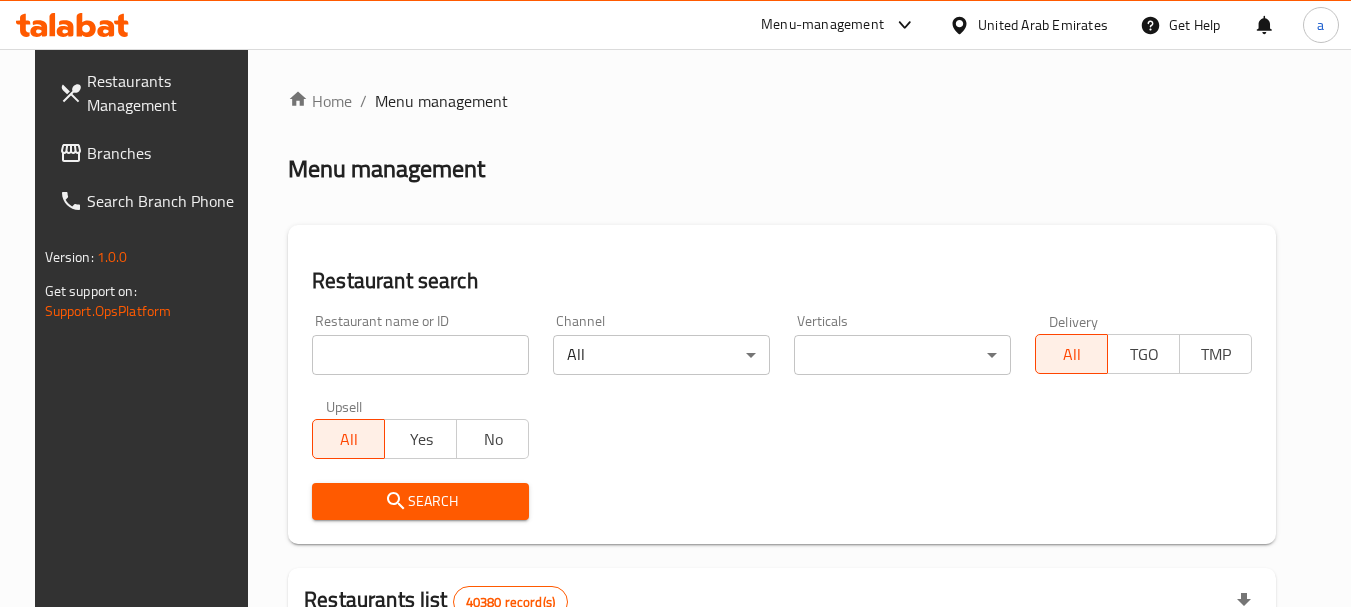 click at bounding box center [420, 355] 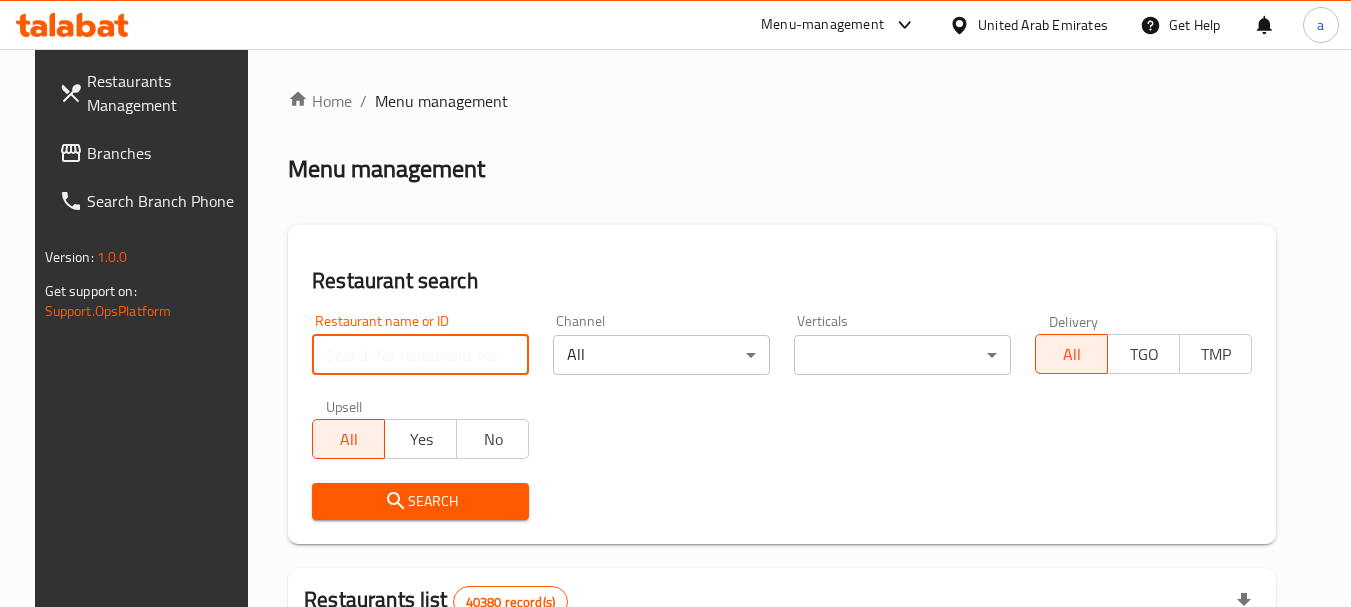 paste on "695790" 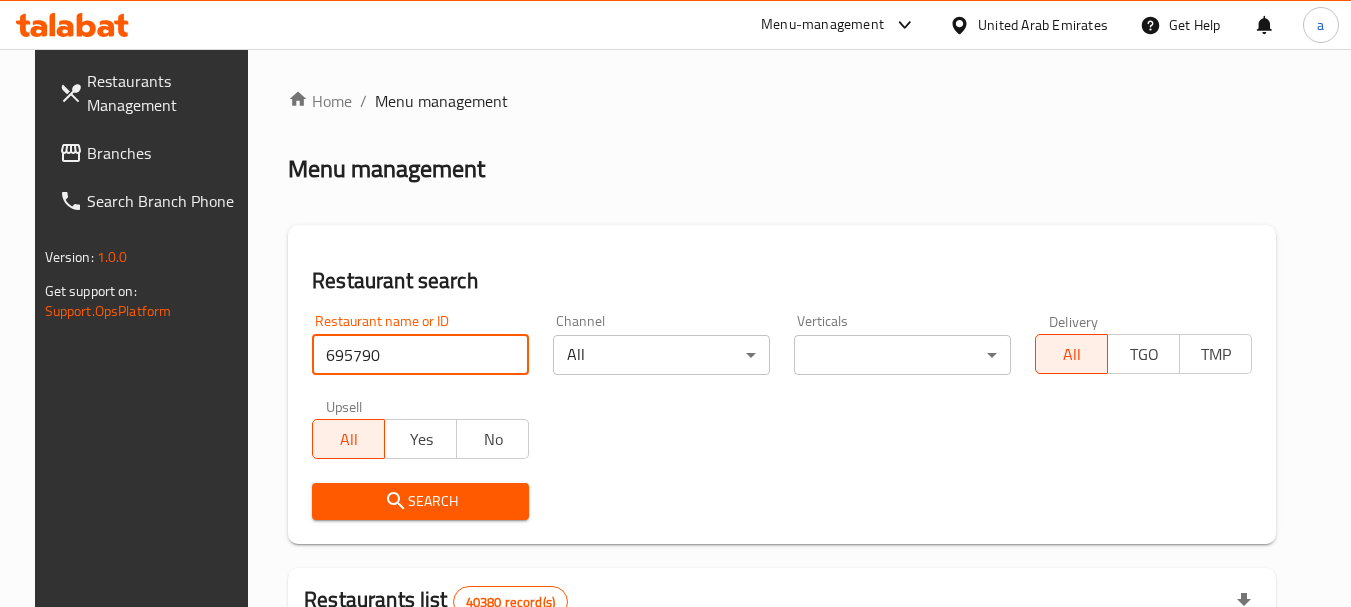 type on "695790" 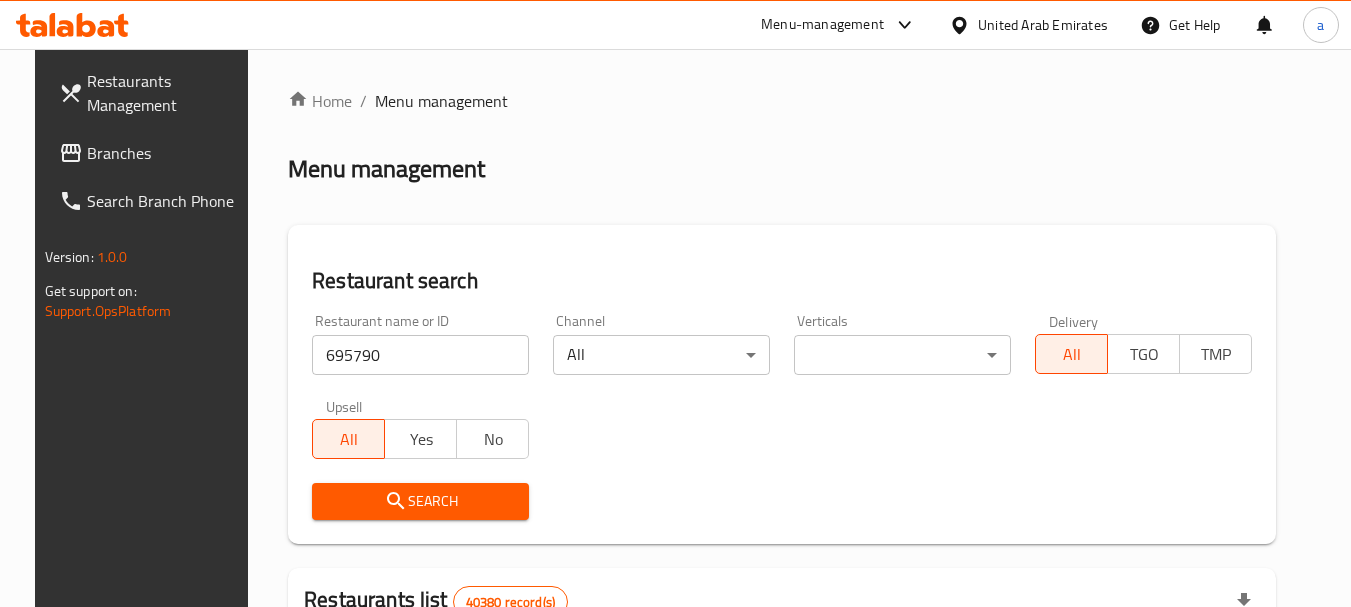 click on "Search" at bounding box center (420, 501) 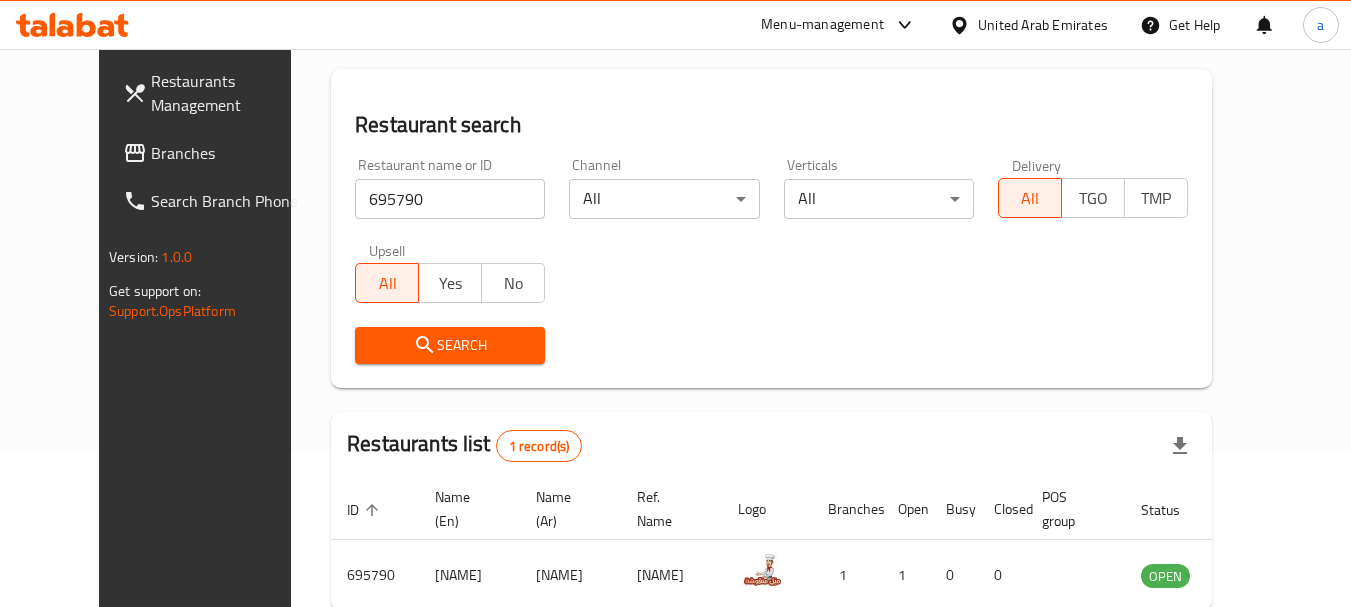 scroll, scrollTop: 310, scrollLeft: 0, axis: vertical 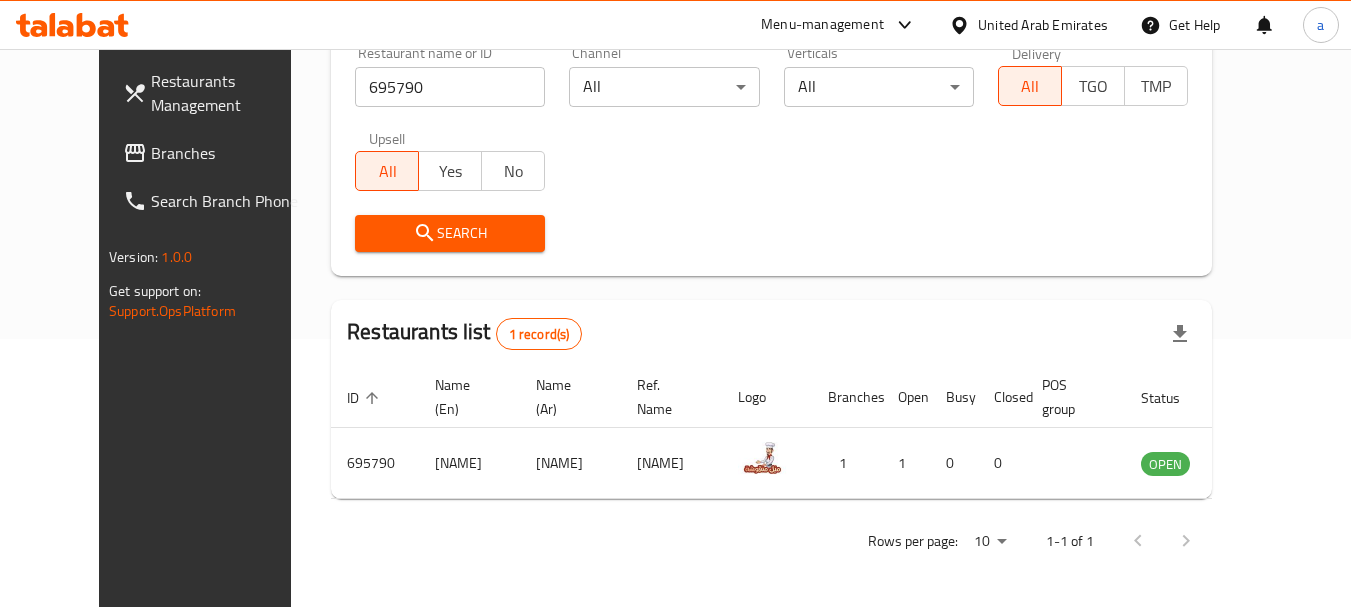 click on "Branches" at bounding box center (230, 153) 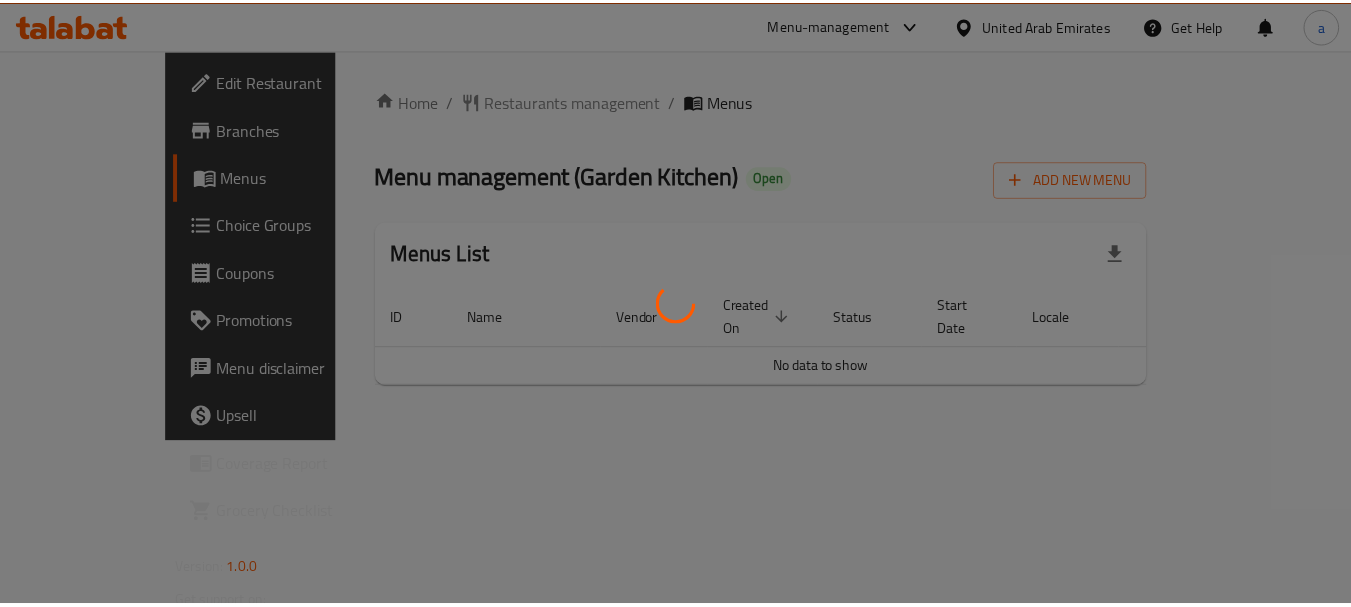 scroll, scrollTop: 0, scrollLeft: 0, axis: both 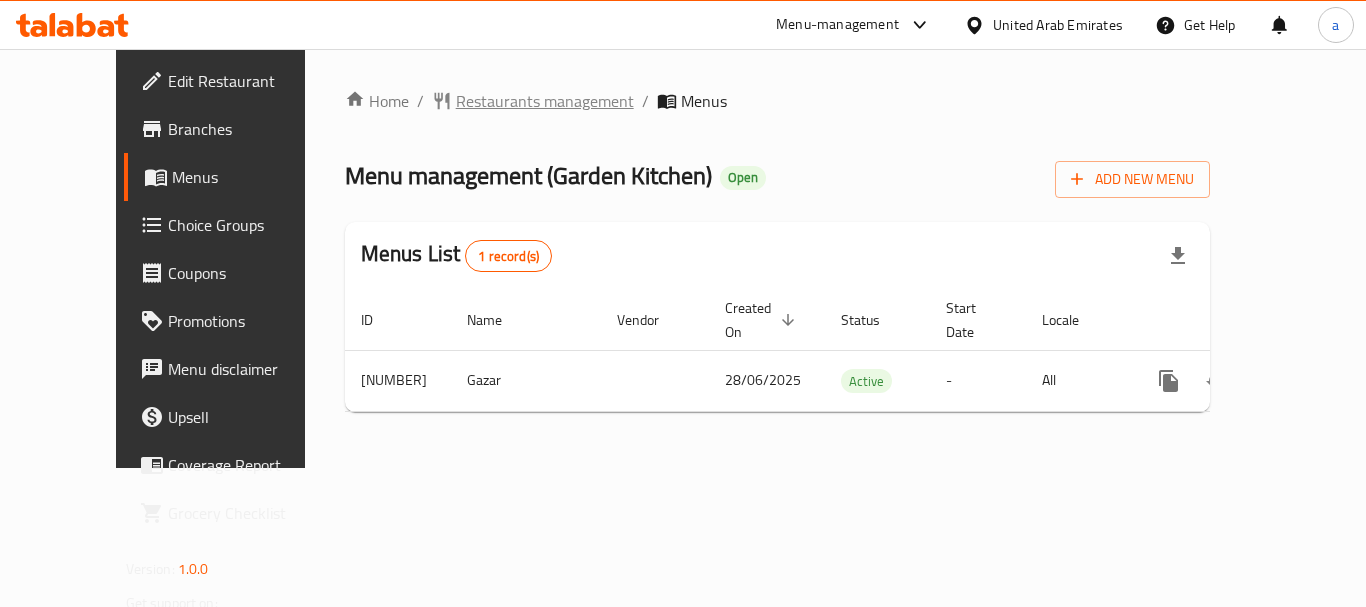 click on "Restaurants management" at bounding box center [545, 101] 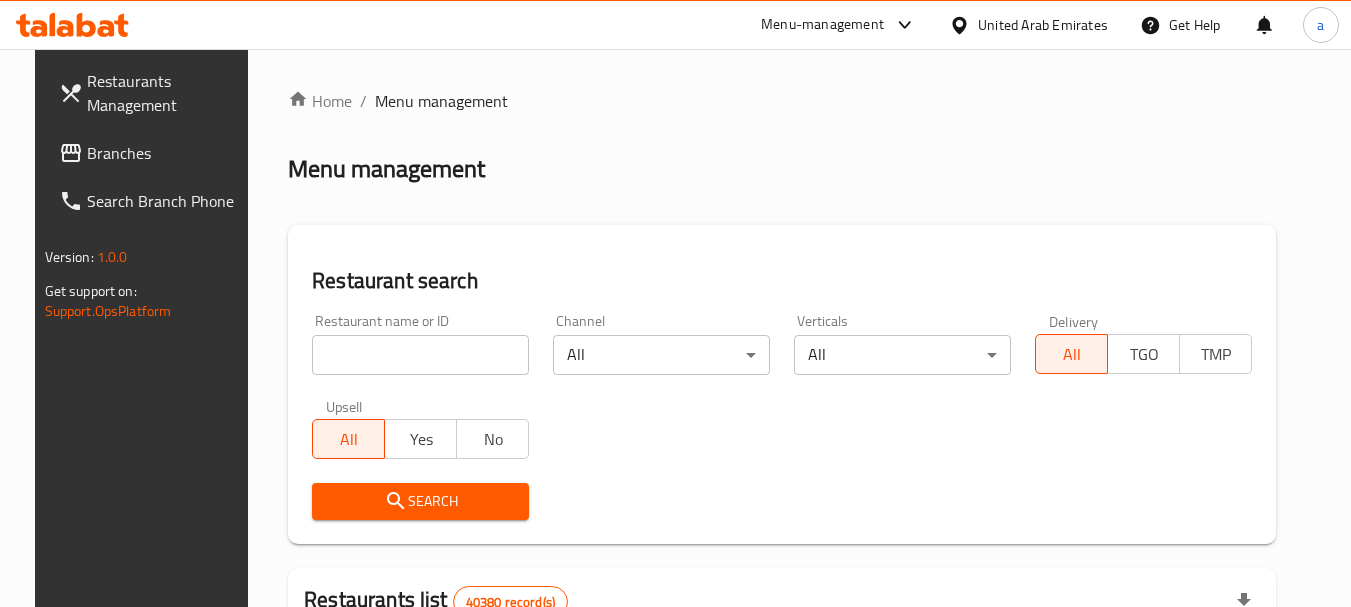 click on "Home / Menu management Menu management Restaurant search Restaurant name or ID Restaurant name or ID Channel All ​ Verticals All ​ Delivery All TGO TMP Upsell All Yes No   Search Restaurants list   40380 record(s) ID sorted ascending Name (En) Name (Ar) Ref. Name Logo Branches Open Busy Closed POS group Status Action 328 Johnny Rockets جوني روكيتس 37 0 1 0 OPEN 330 French Connection فرنش كونكشن 1 0 0 0 INACTIVE 339 Arz Lebanon أرز لبنان Al Karama,Al Barsha & Mirdif 9 1 0 2 OPEN 340 Mega Wraps ميجا رابس 3 0 0 0 INACTIVE 342 Sandella's Flatbread Cafe سانديلاز فلات براد 7 0 0 0 INACTIVE 343 Dragon Hut كوخ التنين 1 0 0 0 INACTIVE 348 Thai Kitchen المطبخ التايلندى 1 0 0 0 INACTIVE 349 Mughal  موغل 1 0 0 0 HIDDEN 350 HOT N COOL (Old) هوت و كول 1 0 0 0 INACTIVE 355 Al Habasha  الحبشة 11 1 0 0 HIDDEN Rows per page: 10 1-10 of 40380" at bounding box center (782, 717) 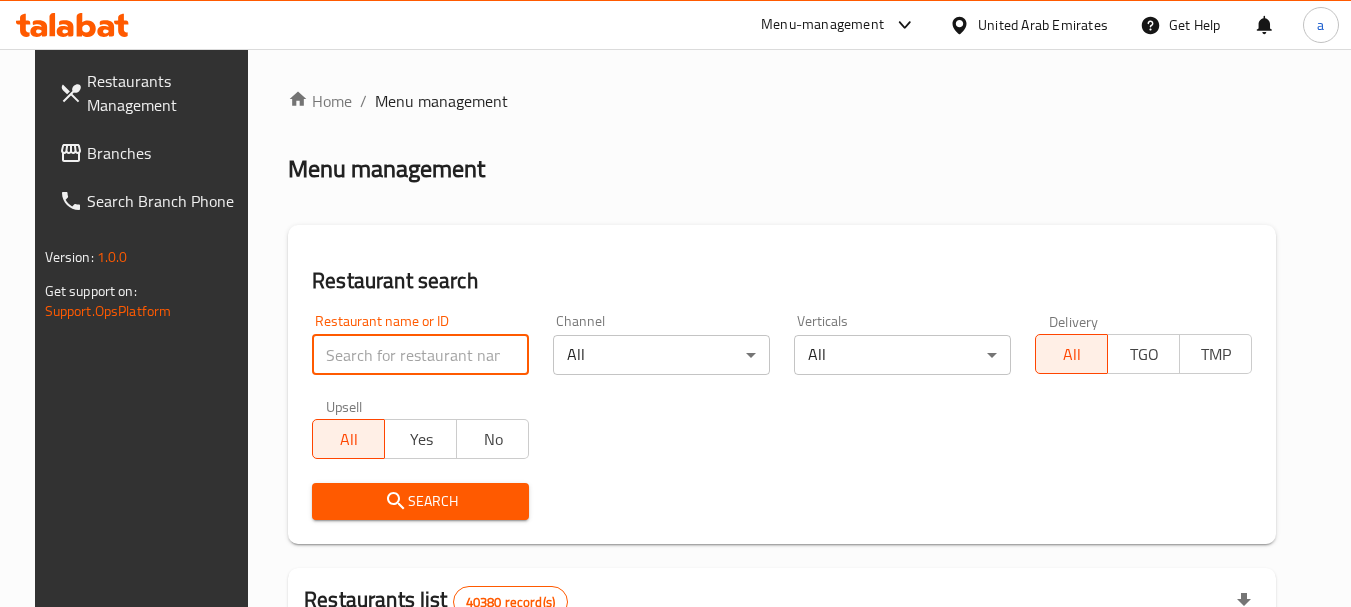 click at bounding box center (420, 355) 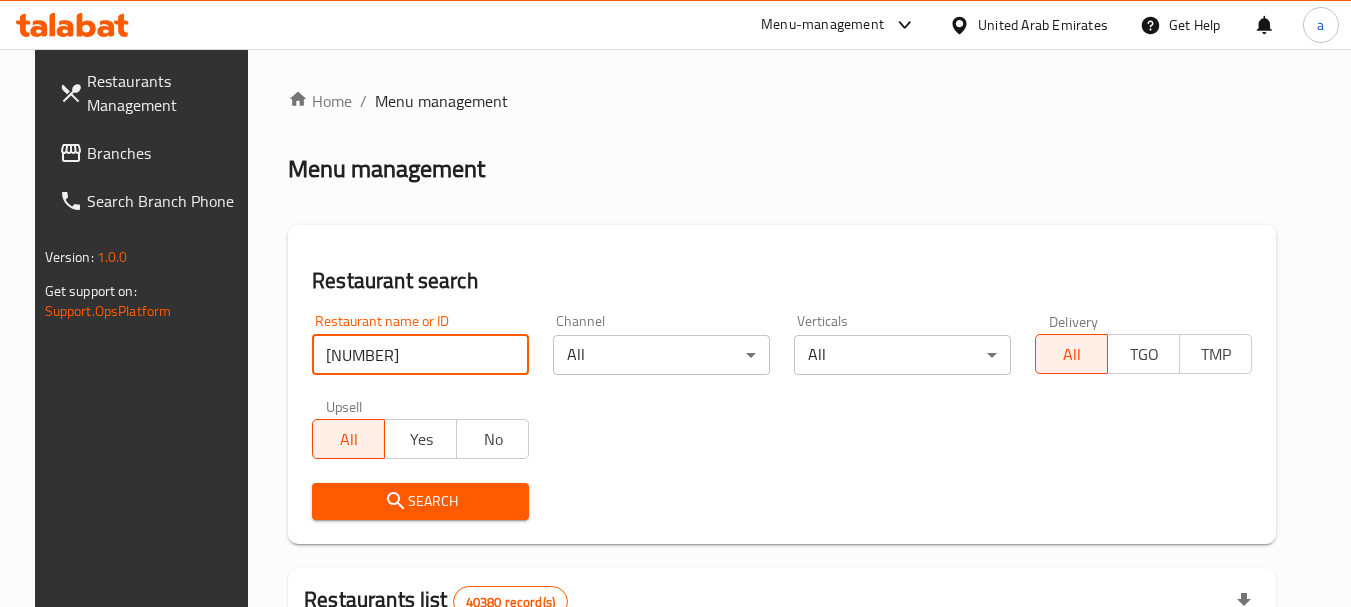 type on "700752" 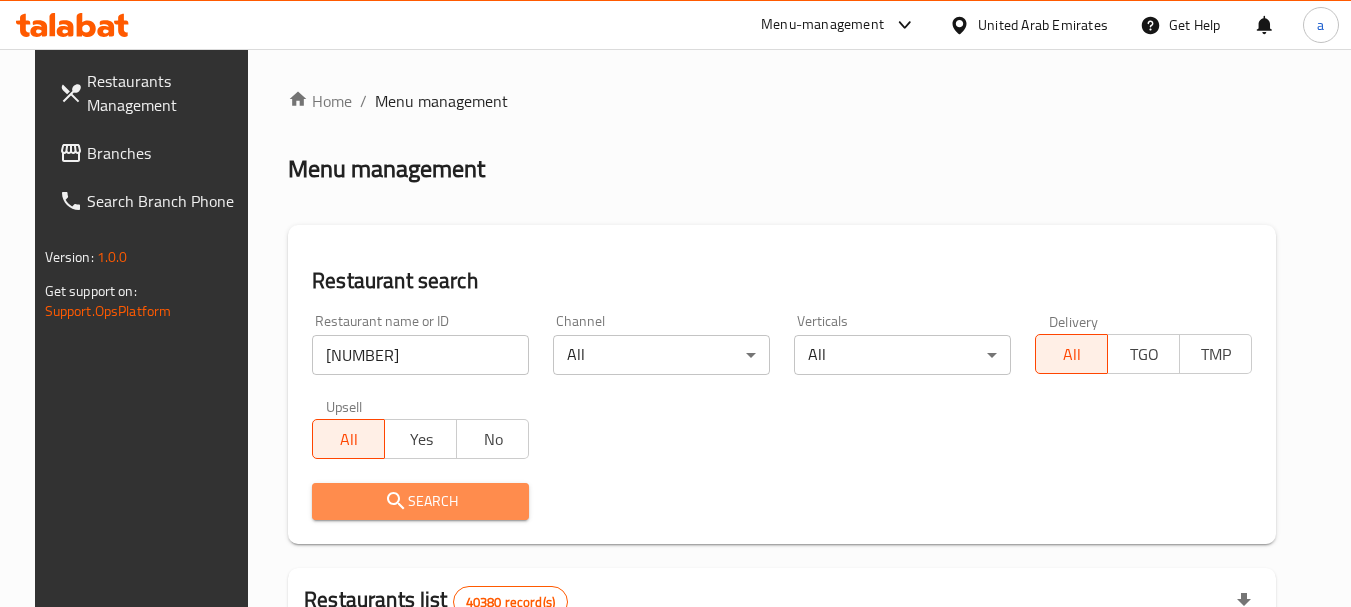 click on "Search" at bounding box center (420, 501) 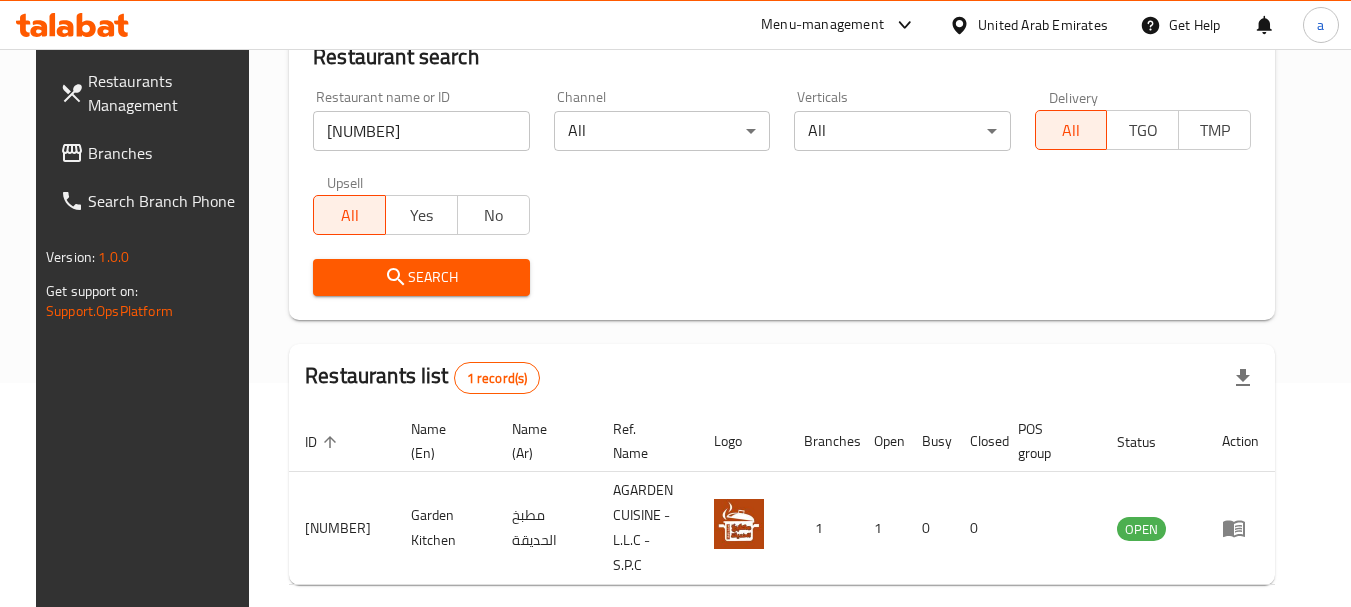 scroll, scrollTop: 285, scrollLeft: 0, axis: vertical 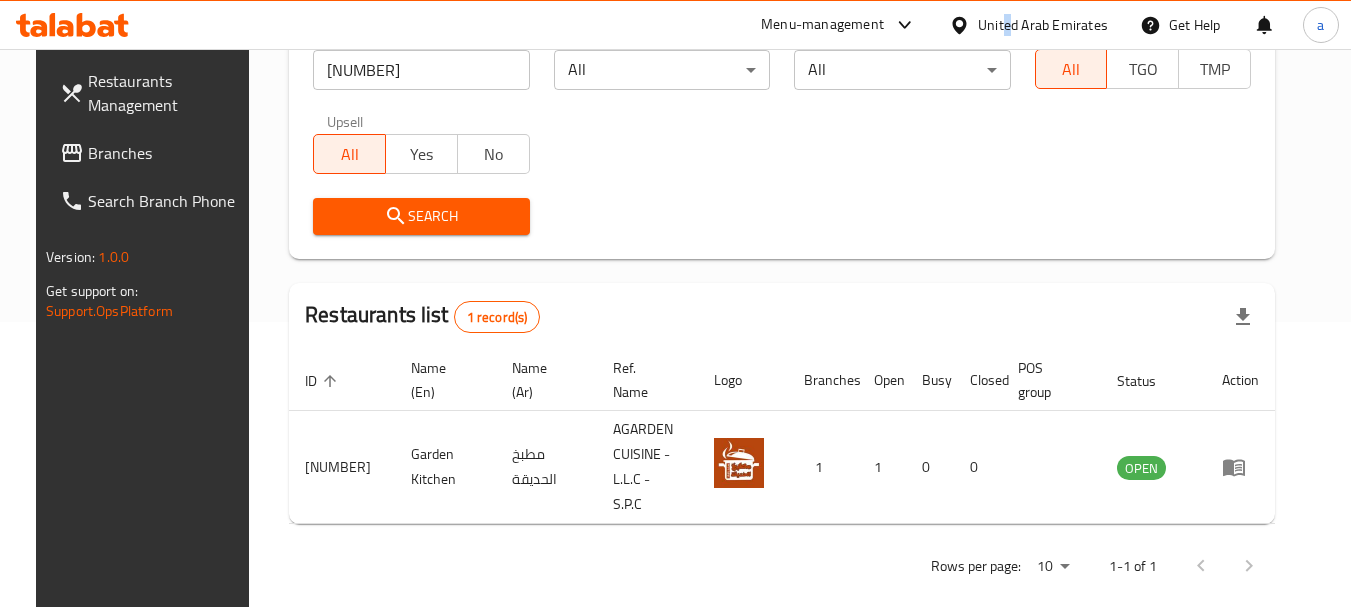 drag, startPoint x: 1007, startPoint y: 26, endPoint x: 998, endPoint y: 51, distance: 26.57066 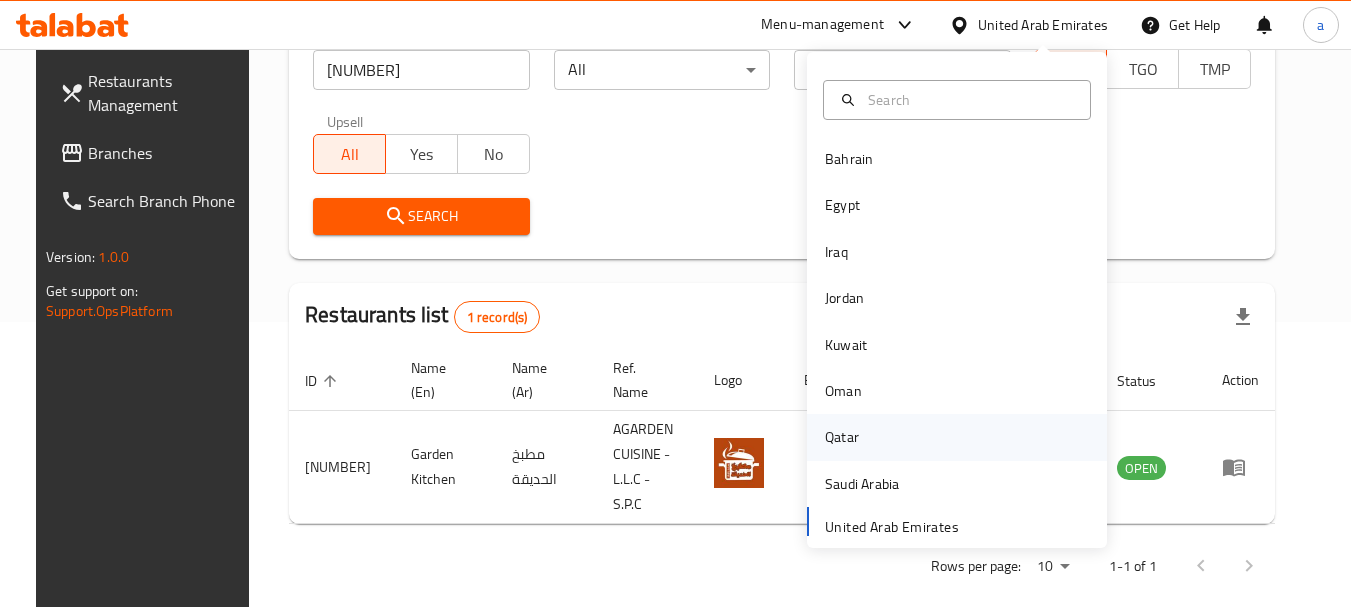 click on "Qatar" at bounding box center [842, 437] 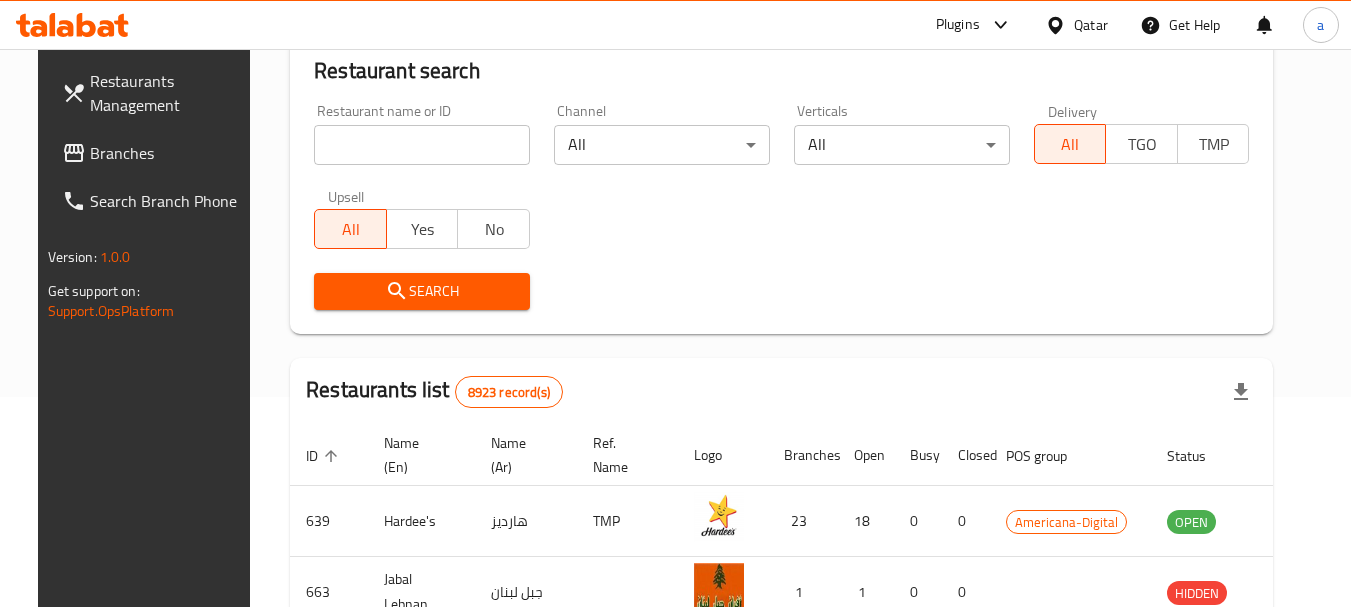 scroll, scrollTop: 285, scrollLeft: 0, axis: vertical 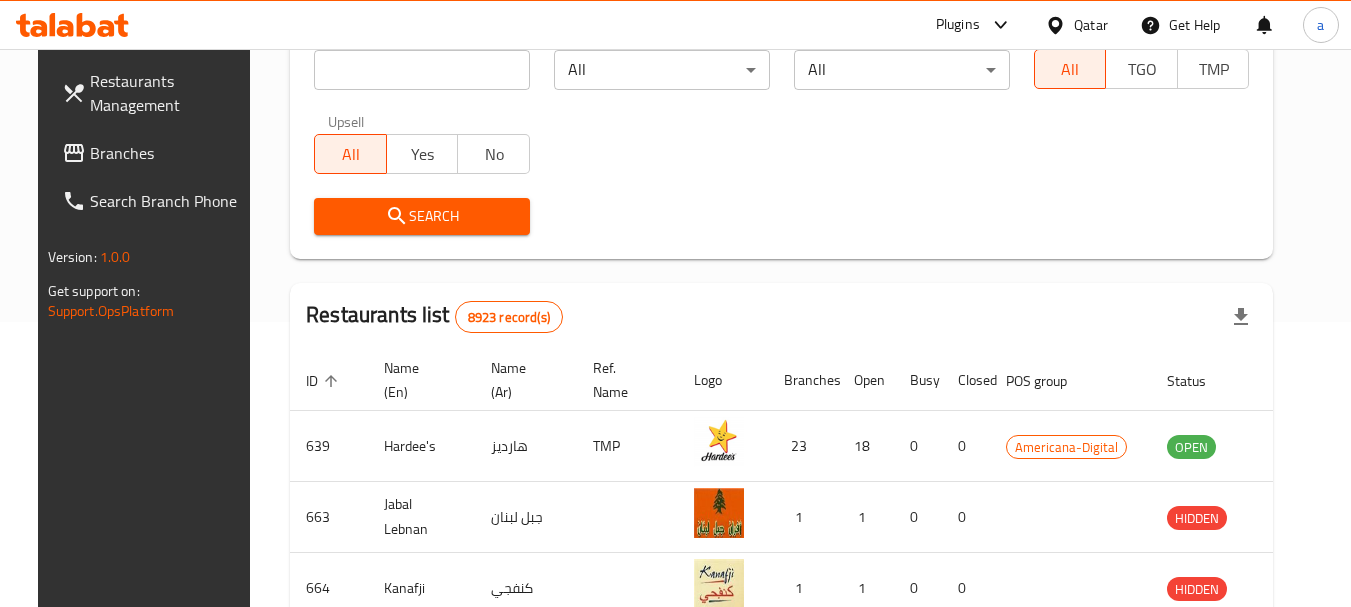 click on "Branches" at bounding box center [169, 153] 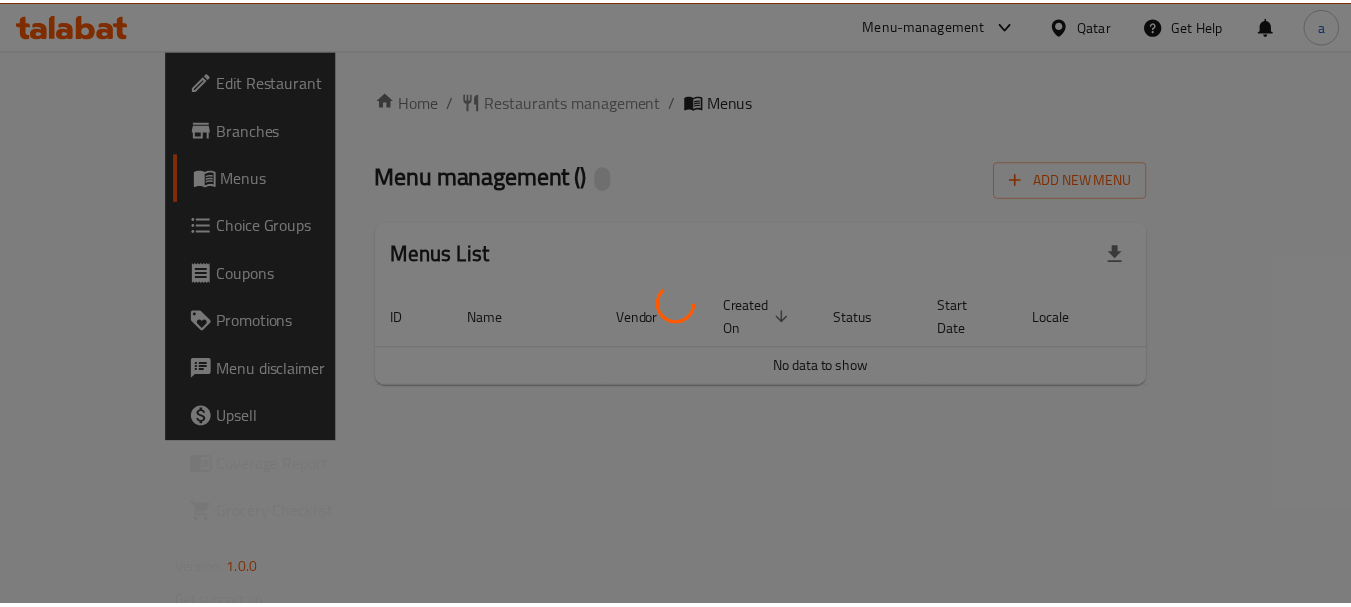 scroll, scrollTop: 0, scrollLeft: 0, axis: both 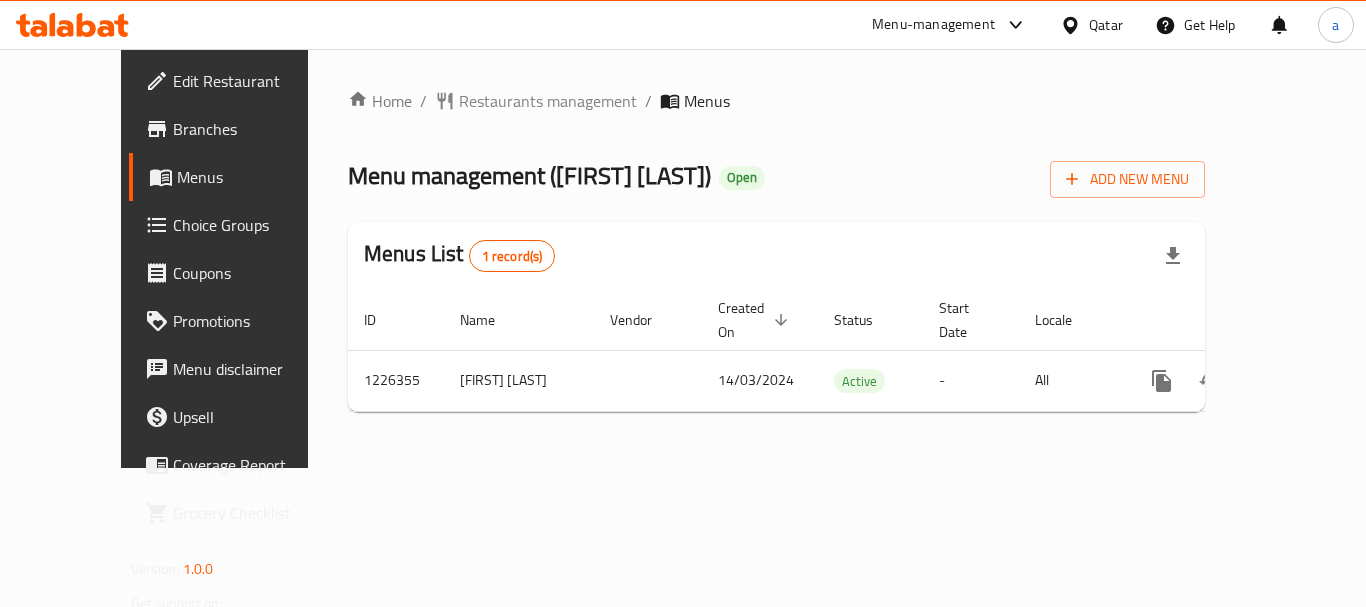 click on "Restaurants management" at bounding box center [548, 101] 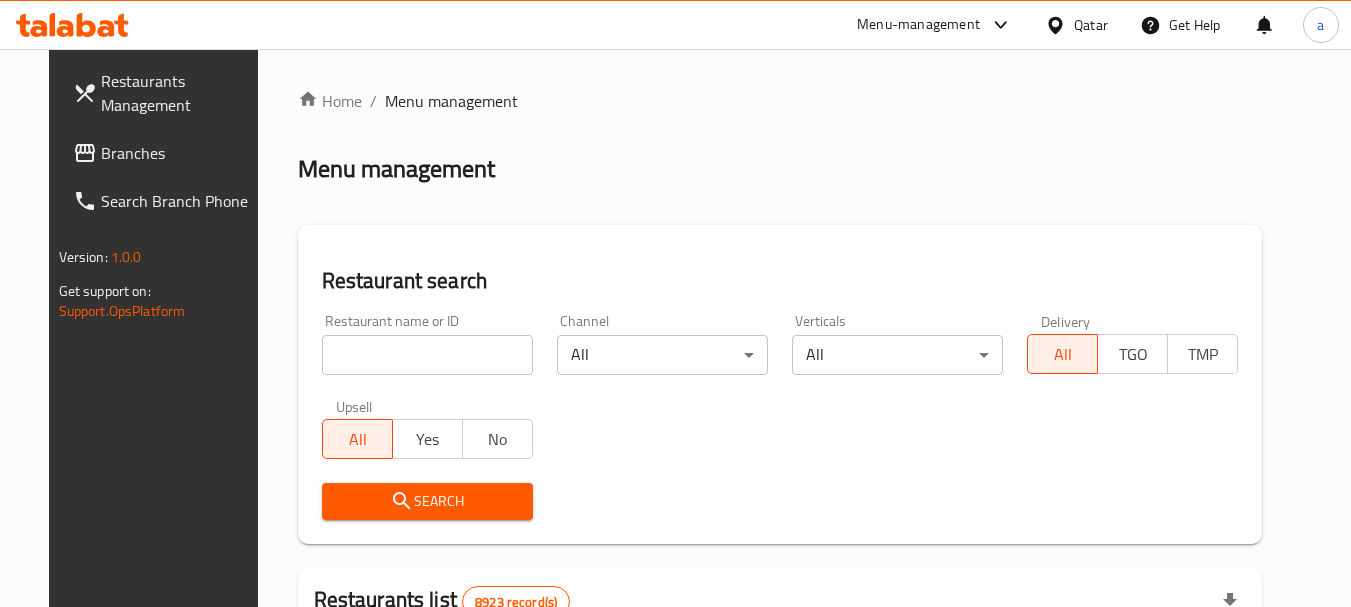click at bounding box center [427, 355] 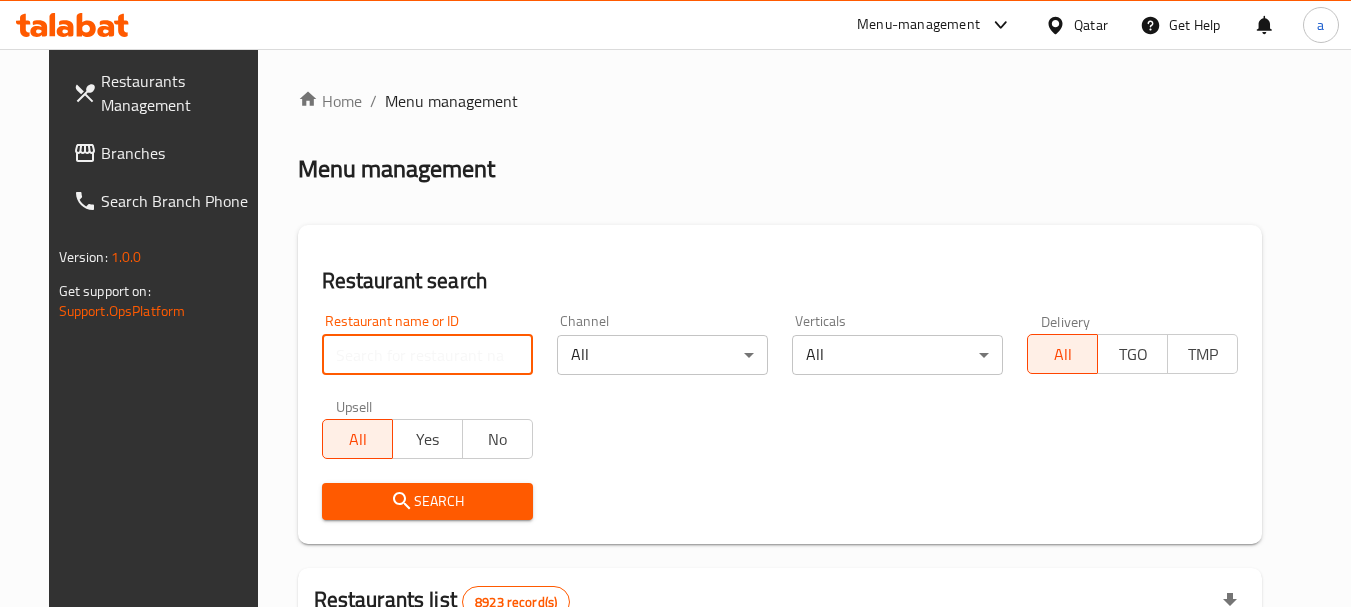 paste on "675649" 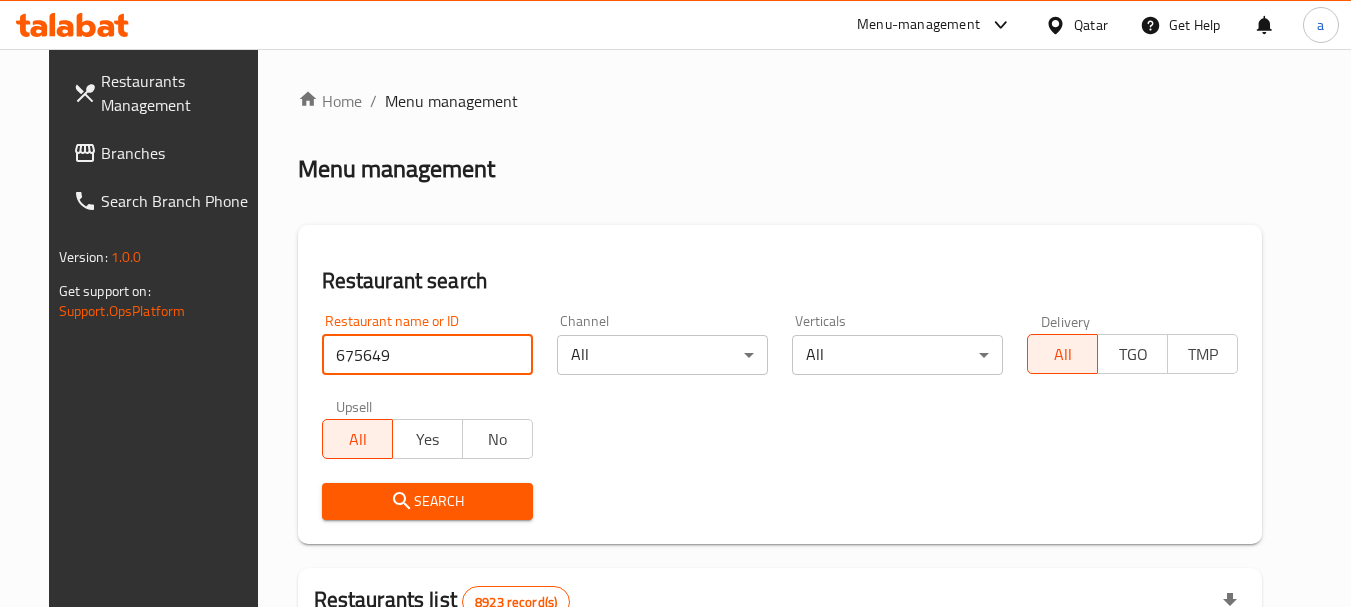 type on "675649" 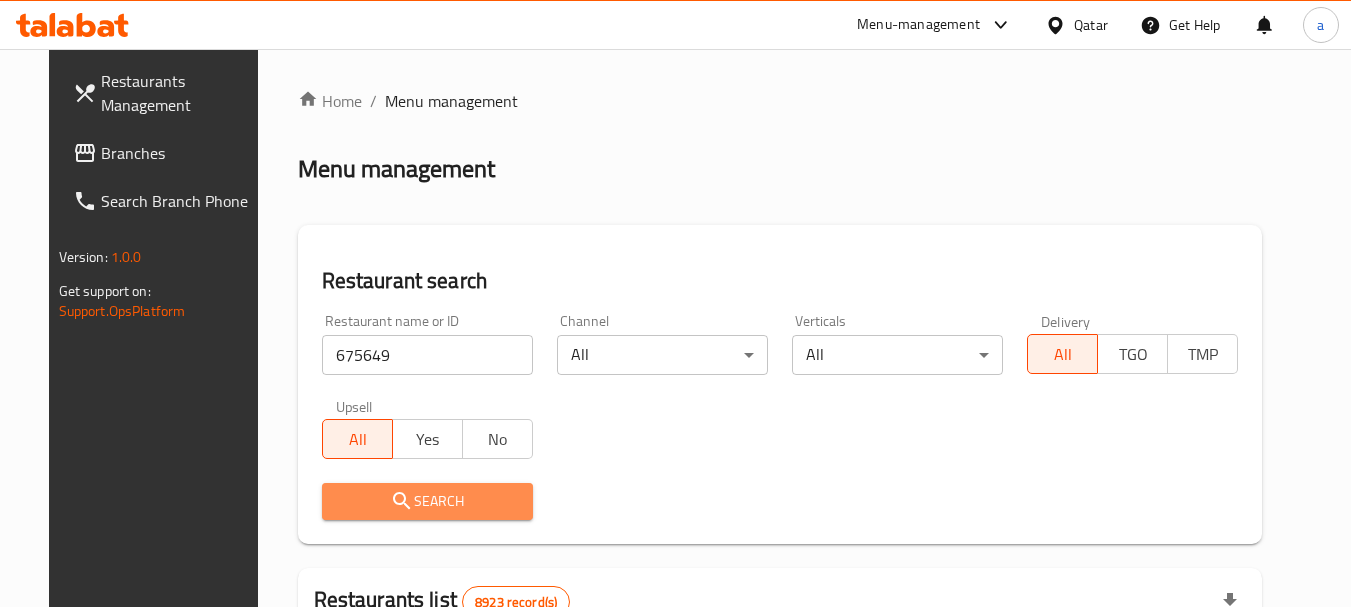 click on "Search" at bounding box center [427, 501] 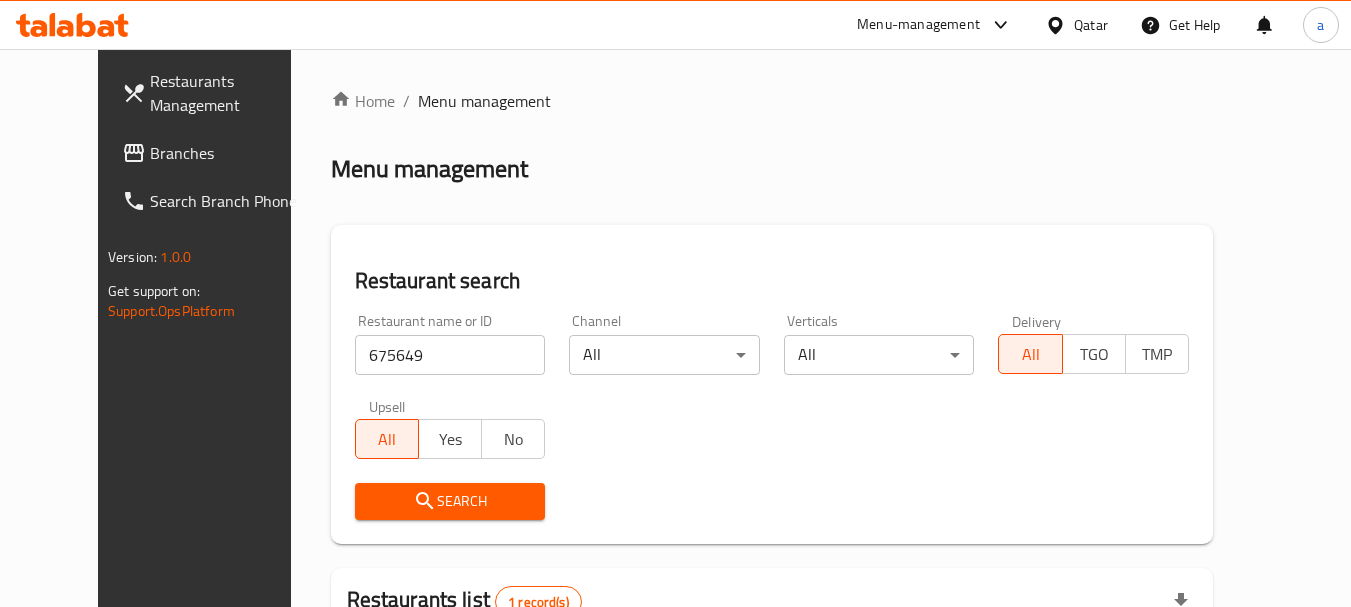 scroll, scrollTop: 268, scrollLeft: 0, axis: vertical 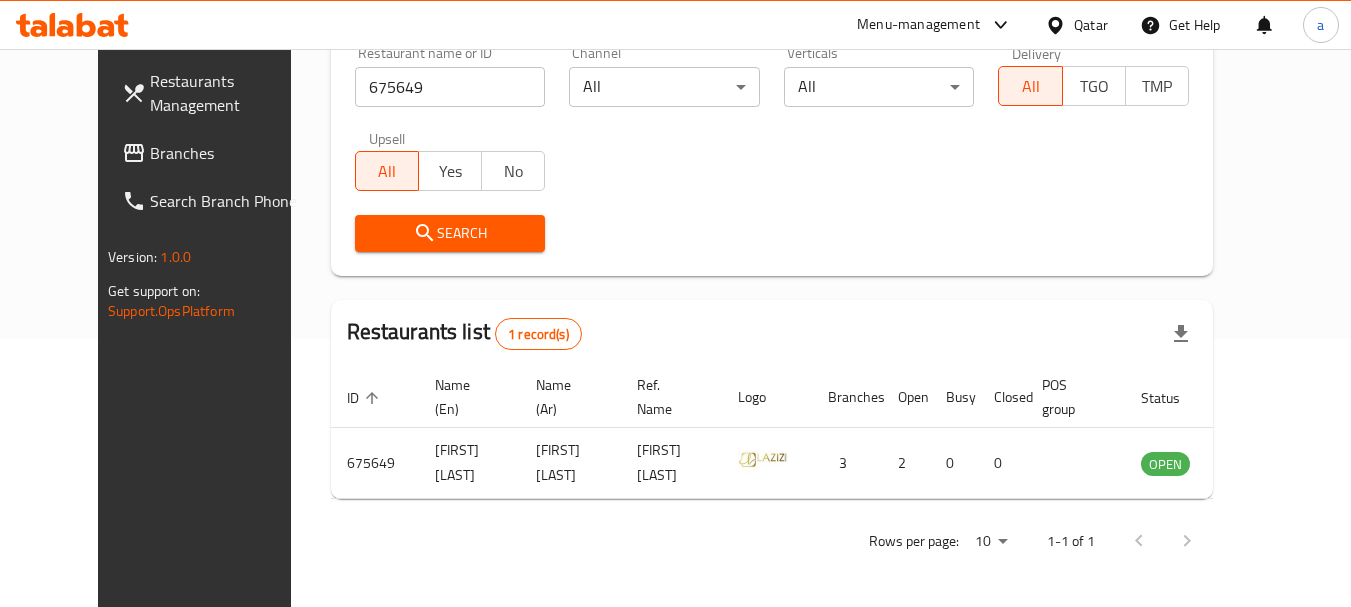 click at bounding box center [1059, 25] 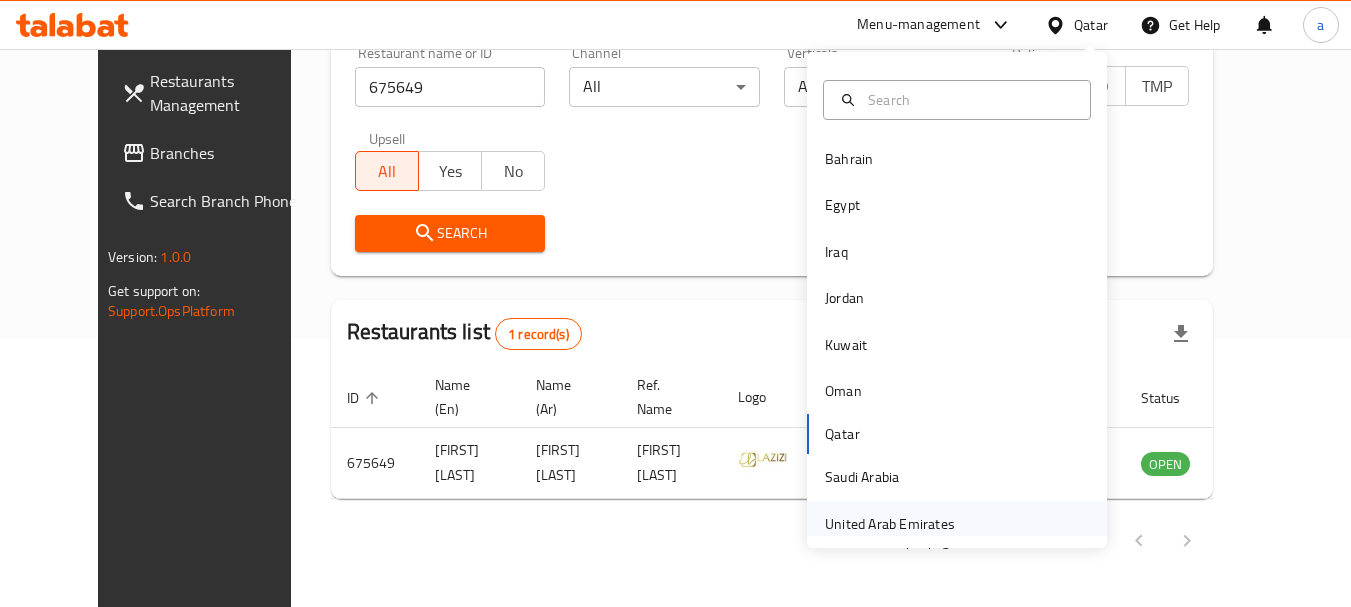 click on "United Arab Emirates" at bounding box center [890, 524] 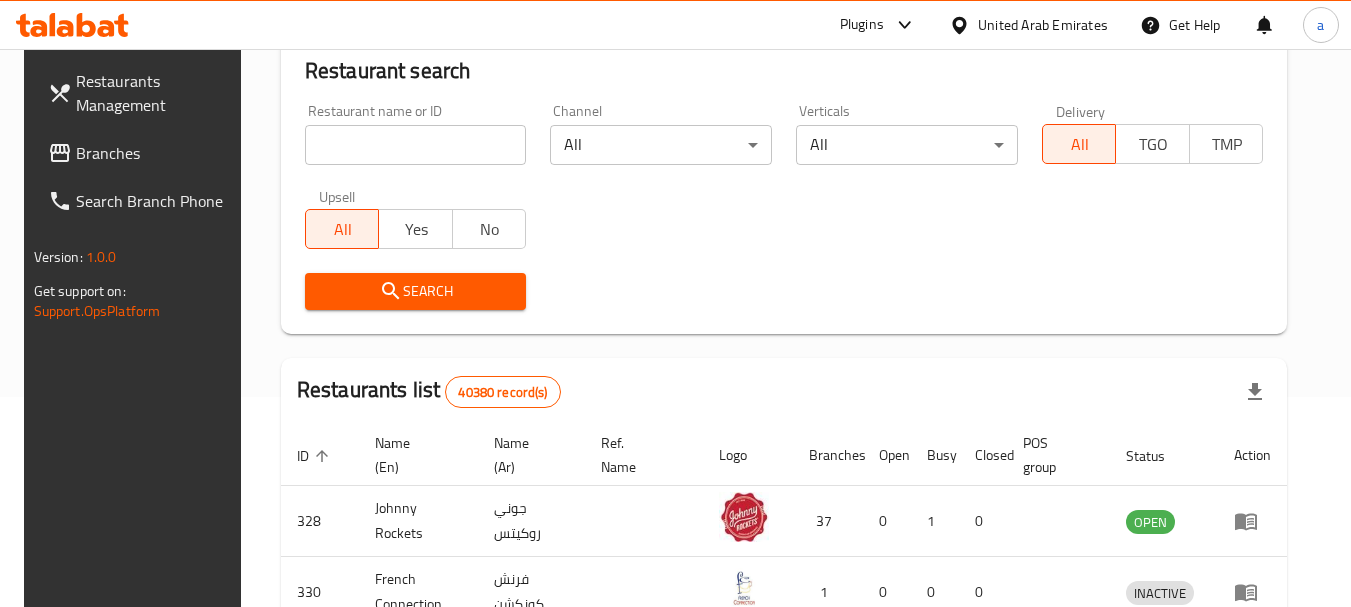 scroll, scrollTop: 268, scrollLeft: 0, axis: vertical 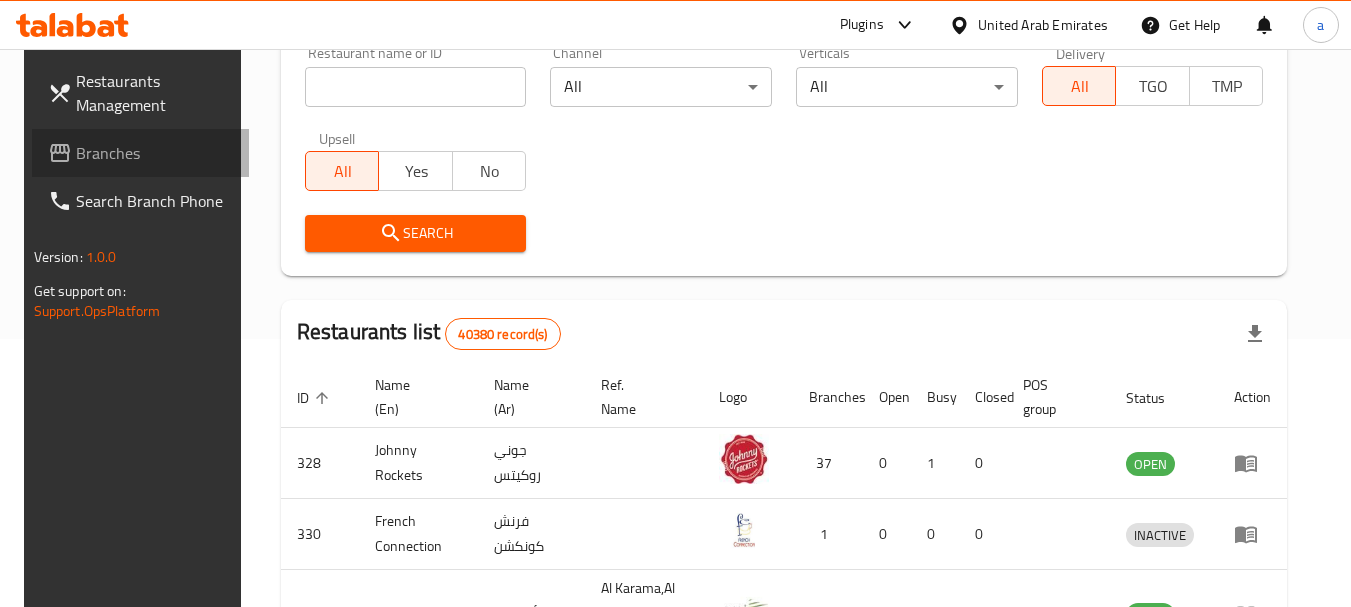 click on "Branches" at bounding box center (155, 153) 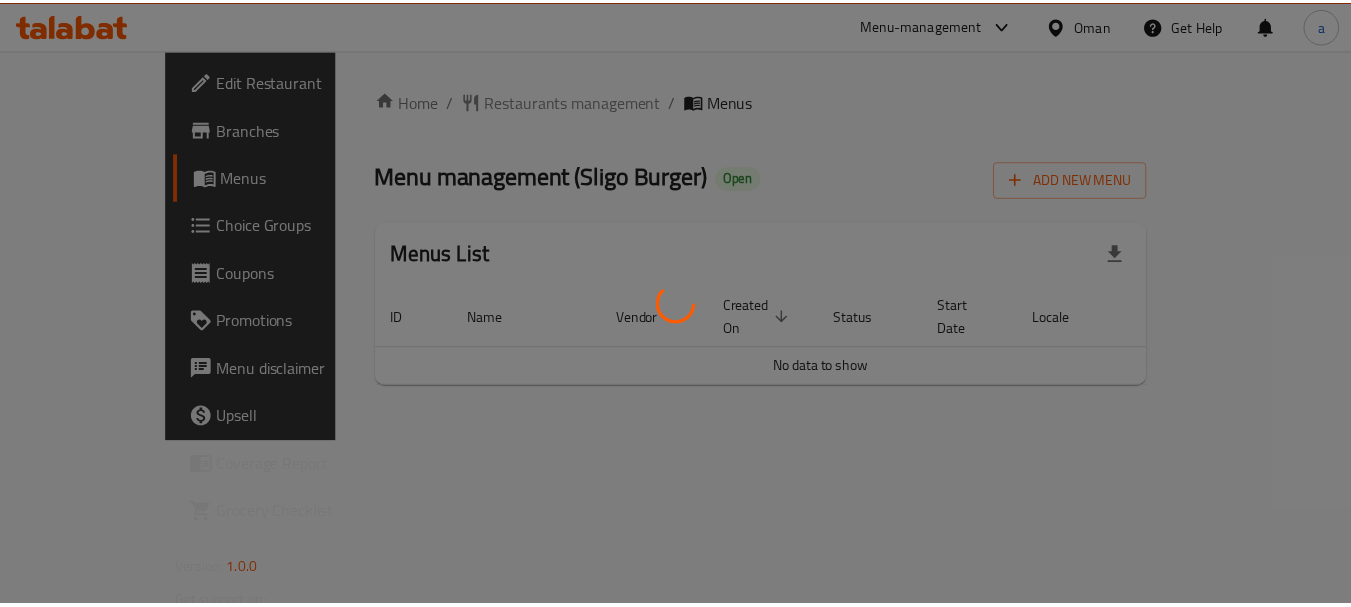 scroll, scrollTop: 0, scrollLeft: 0, axis: both 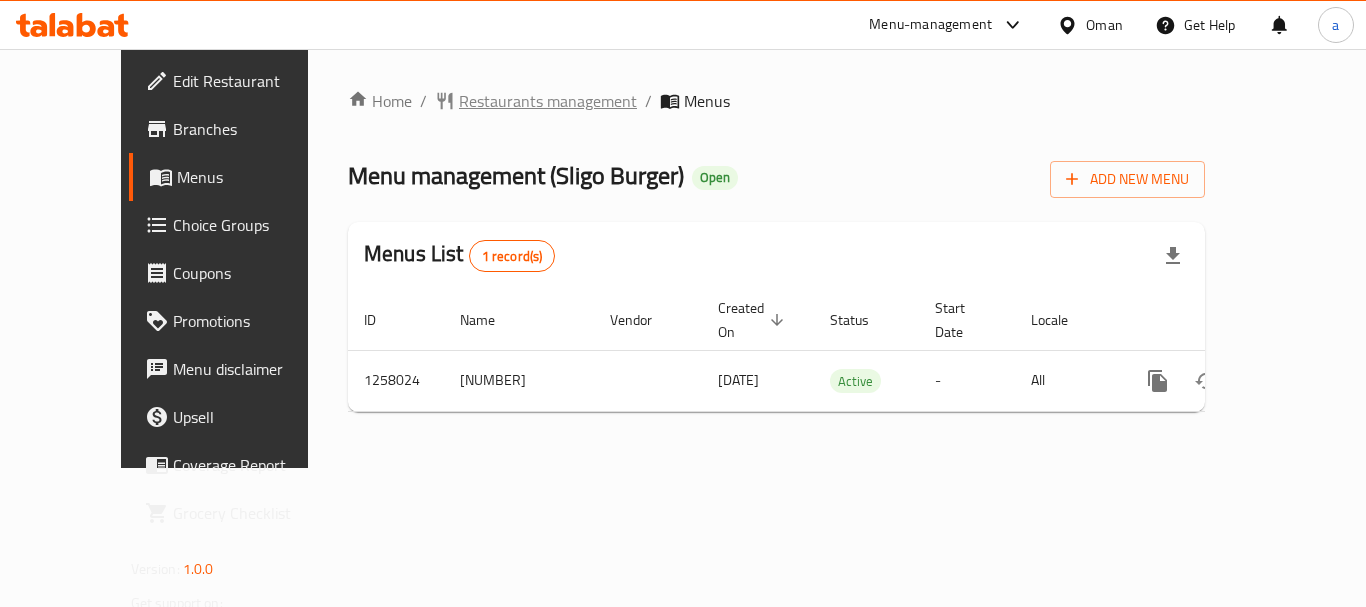click on "Restaurants management" at bounding box center [548, 101] 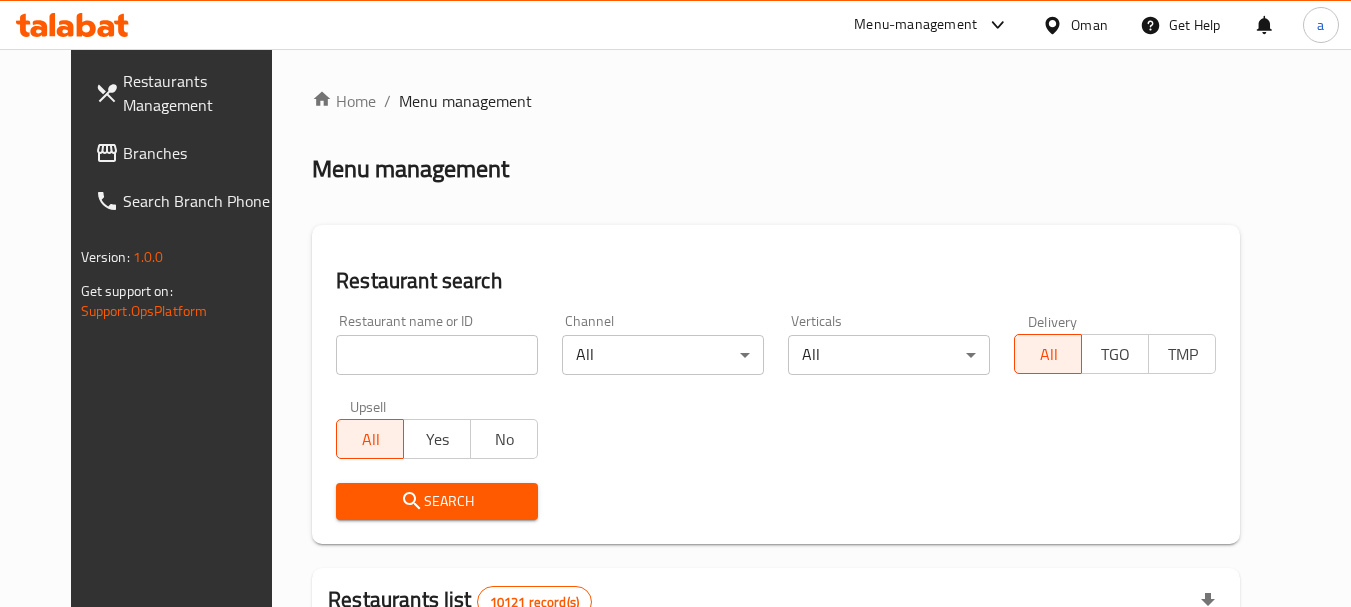 click at bounding box center [437, 355] 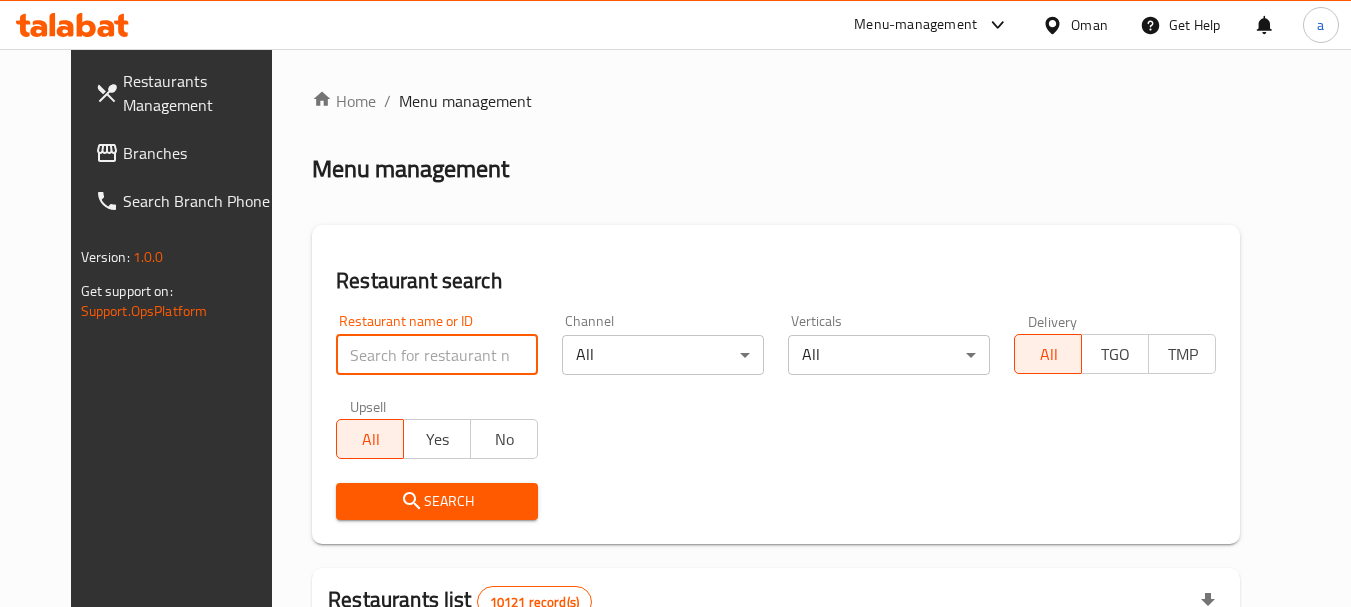 paste on "683782" 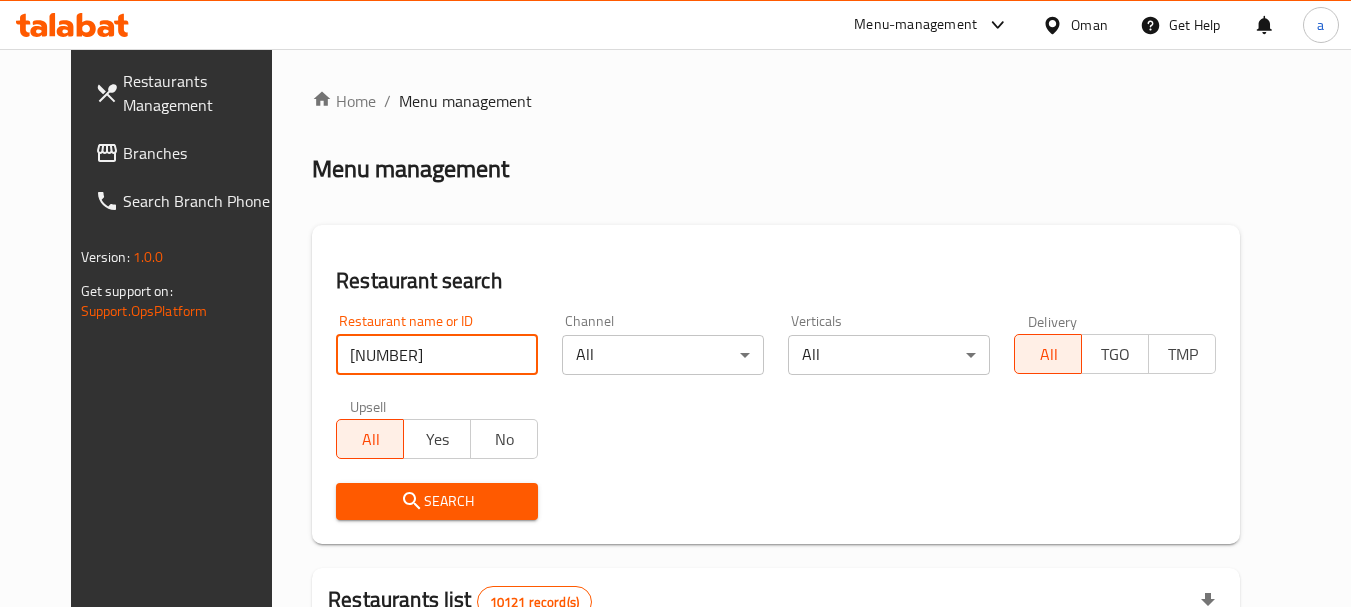 type on "683782" 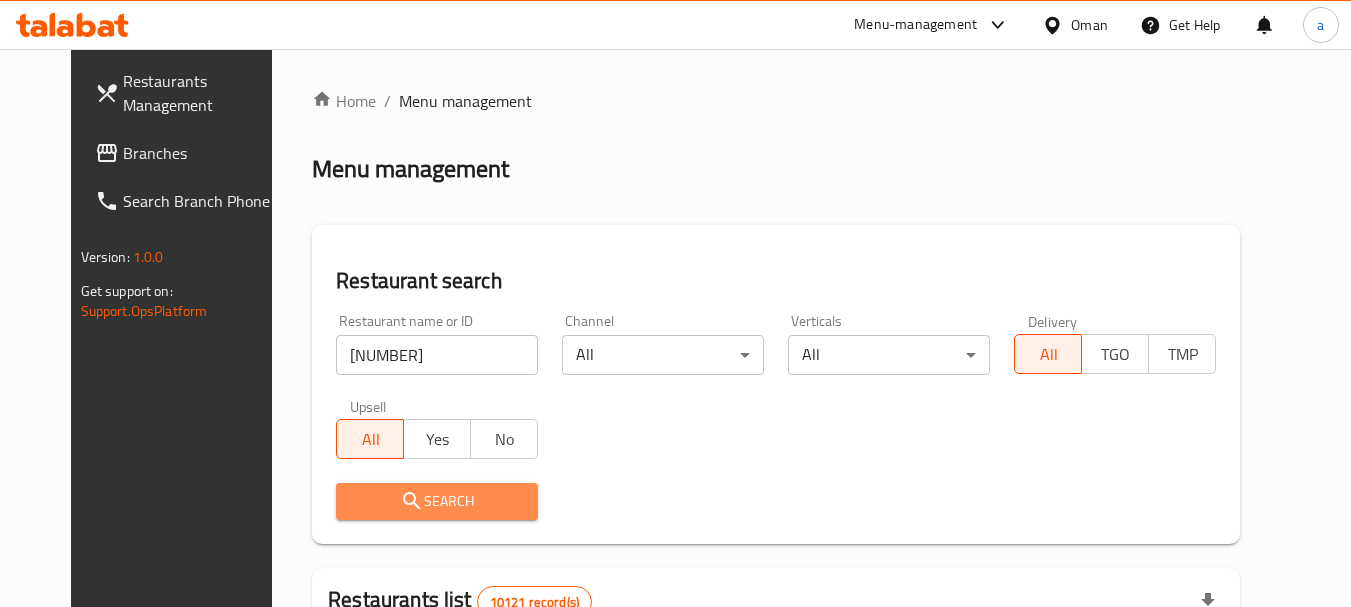 click on "Search" at bounding box center (437, 501) 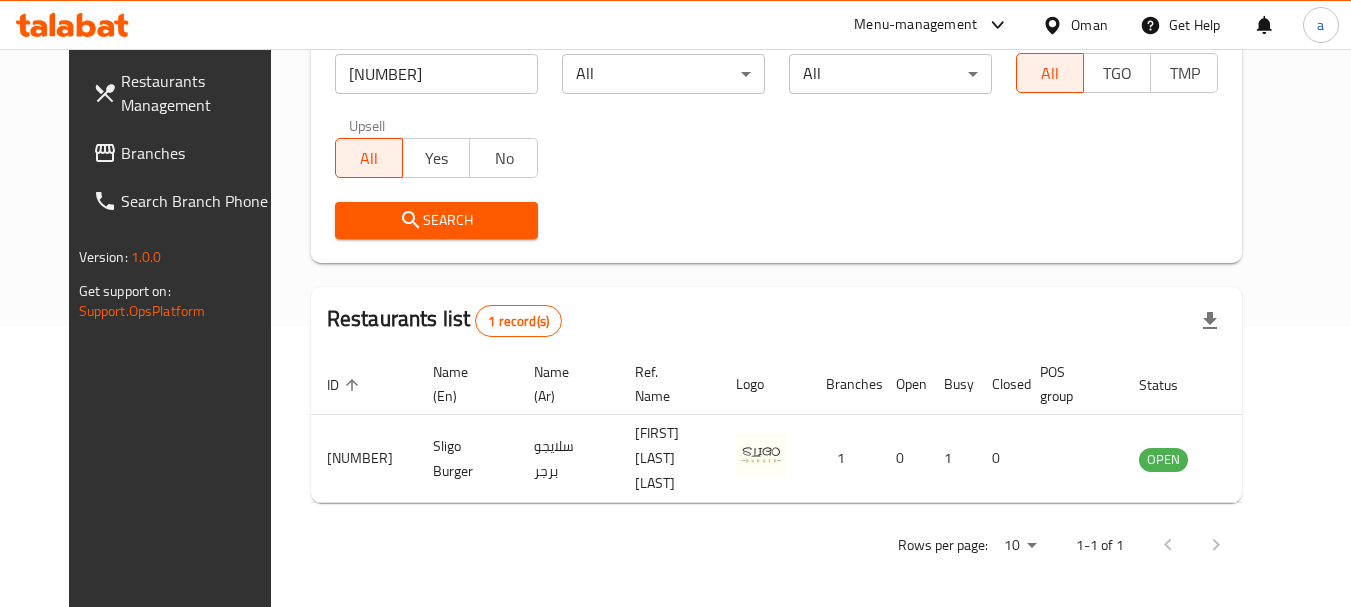 scroll, scrollTop: 285, scrollLeft: 0, axis: vertical 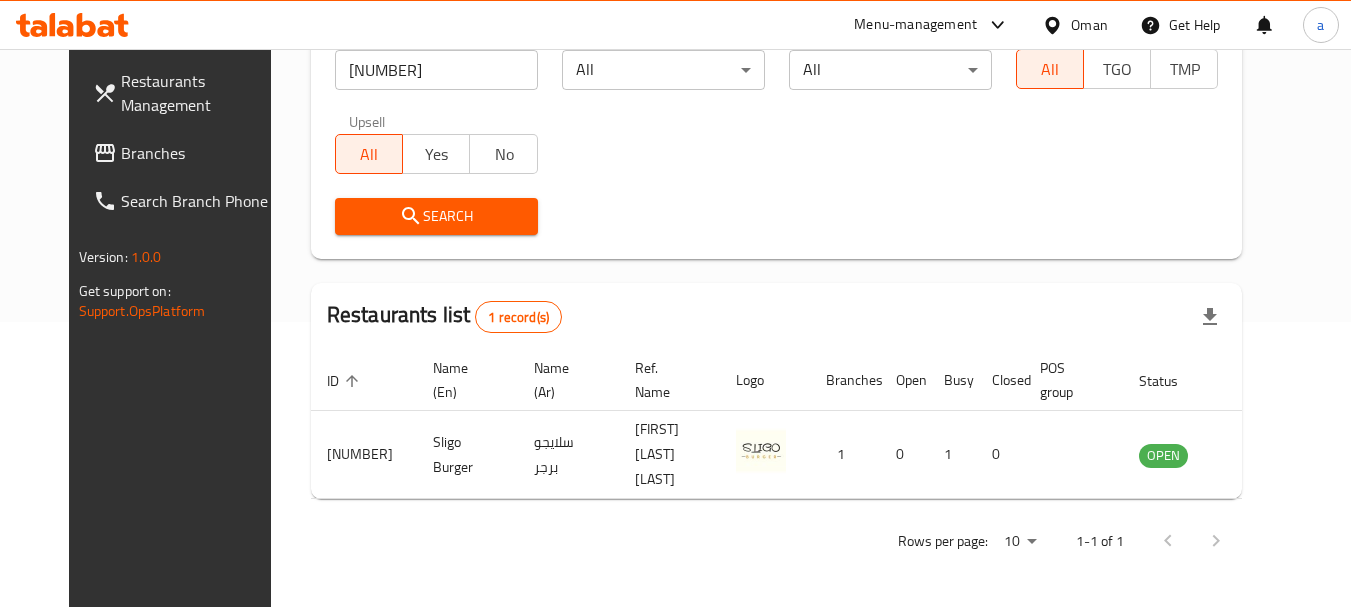 click on "Branches" at bounding box center (200, 153) 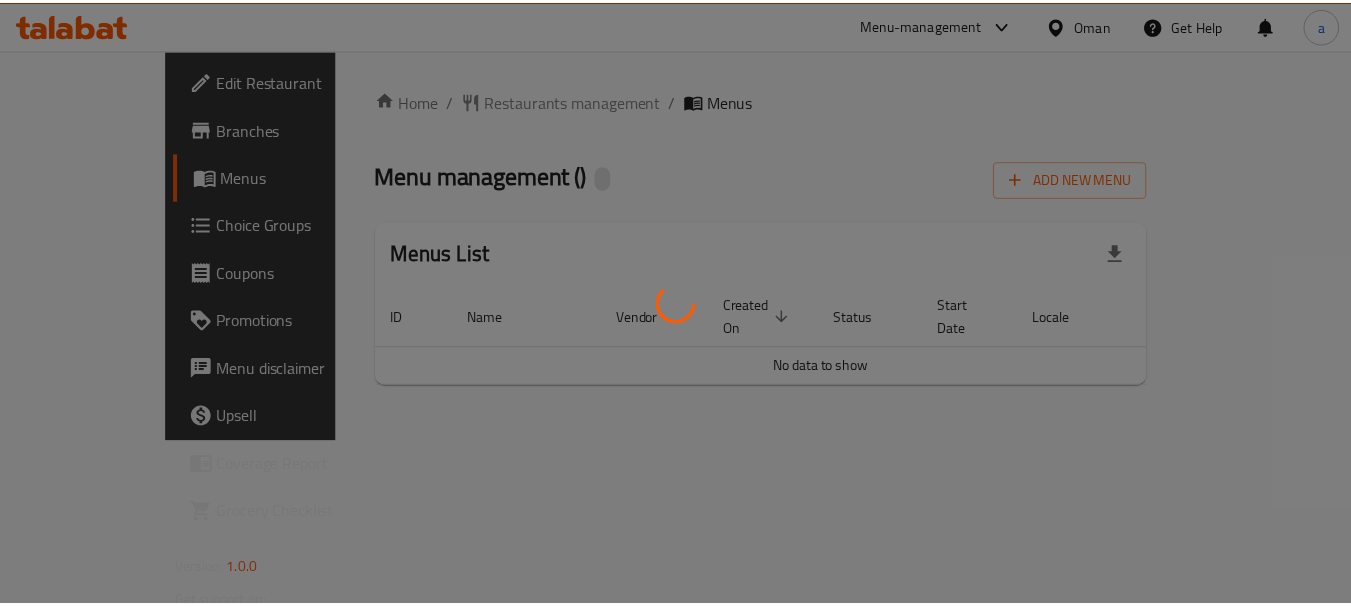 scroll, scrollTop: 0, scrollLeft: 0, axis: both 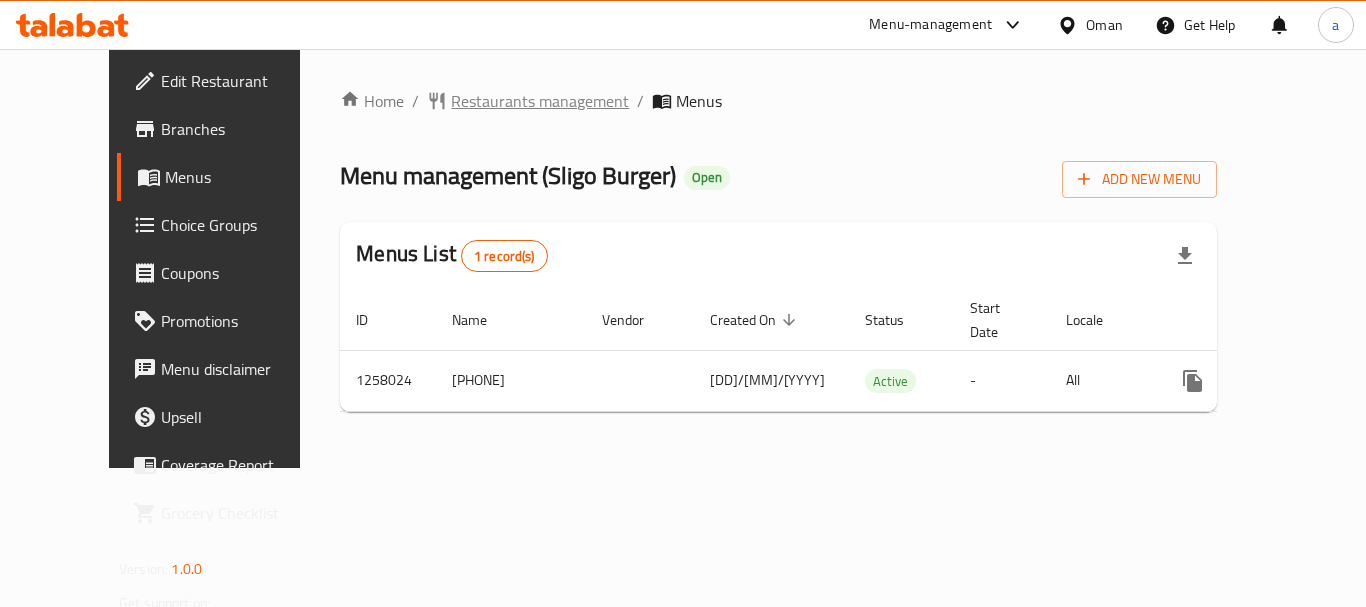 click on "Restaurants management" at bounding box center [540, 101] 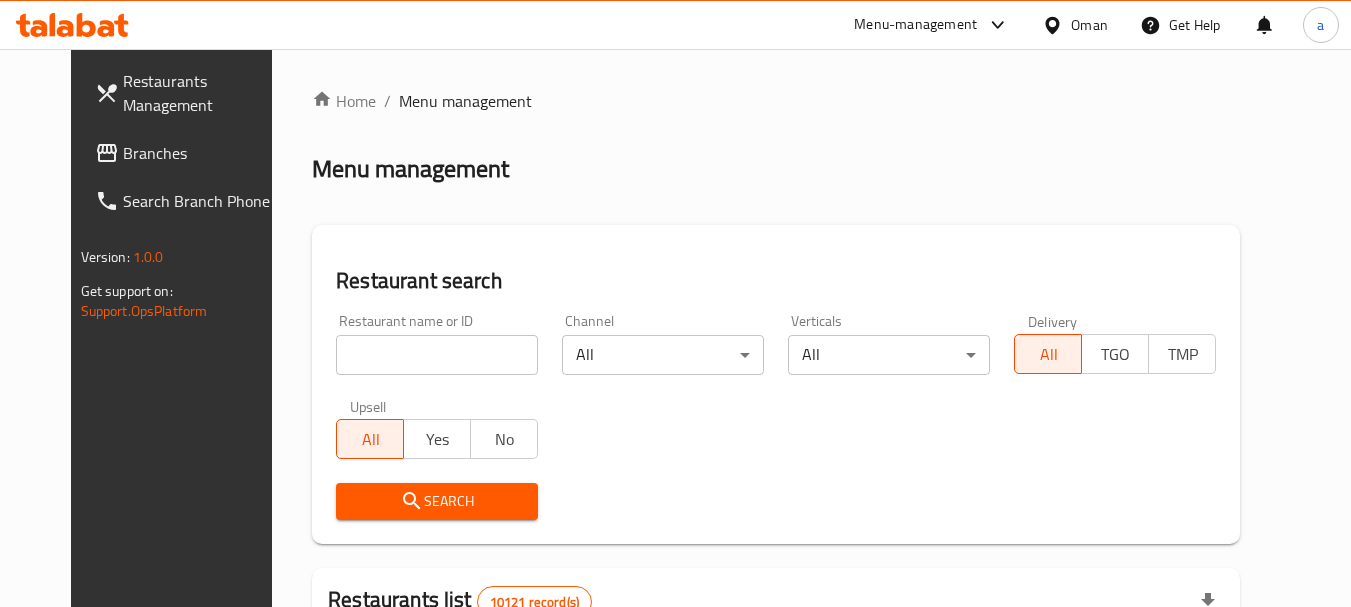 click at bounding box center [437, 355] 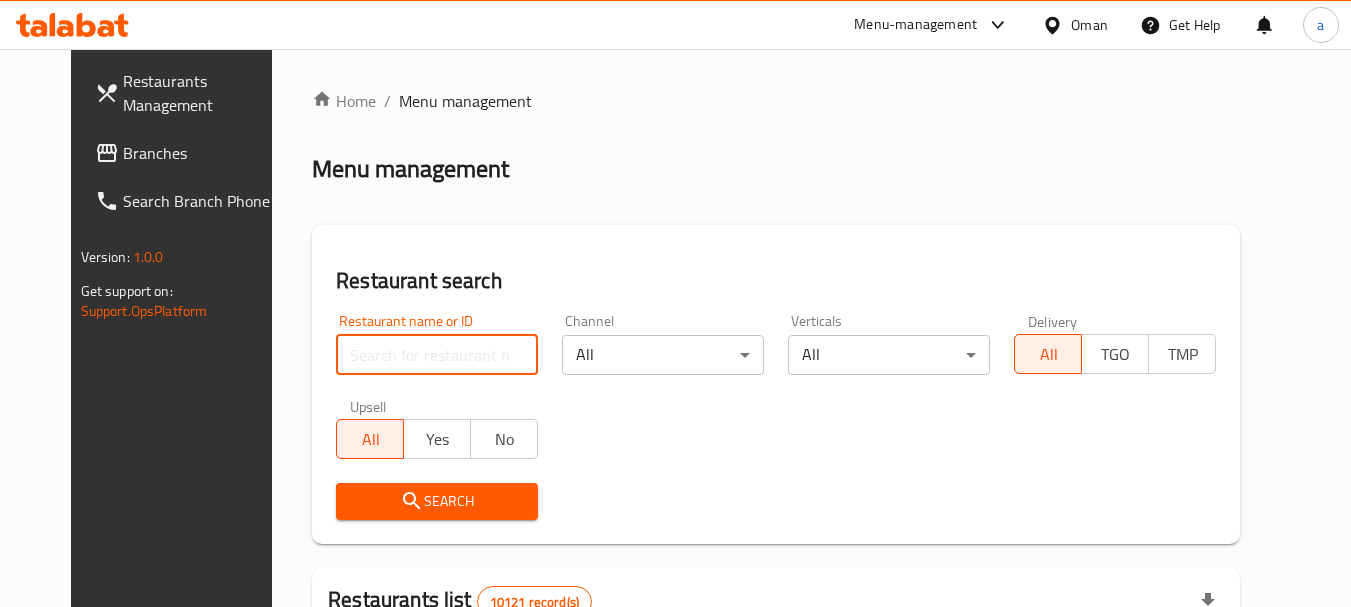 paste on "[NUMBER]" 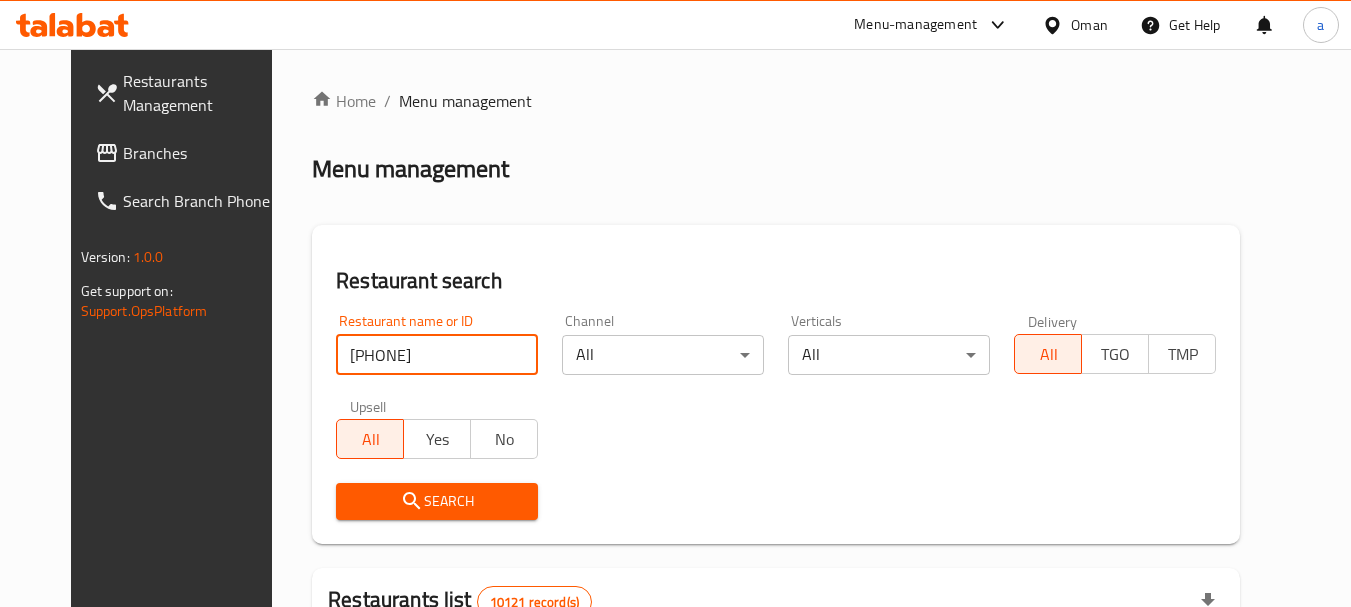type on "683782" 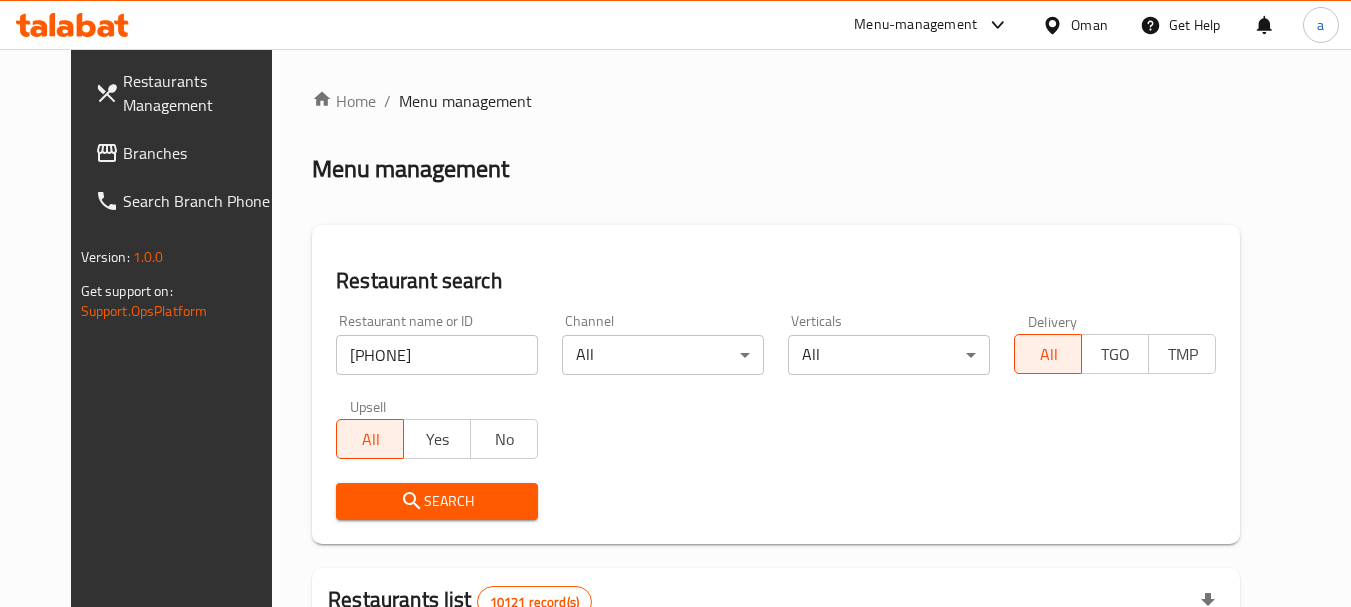 click on "Search" at bounding box center (437, 501) 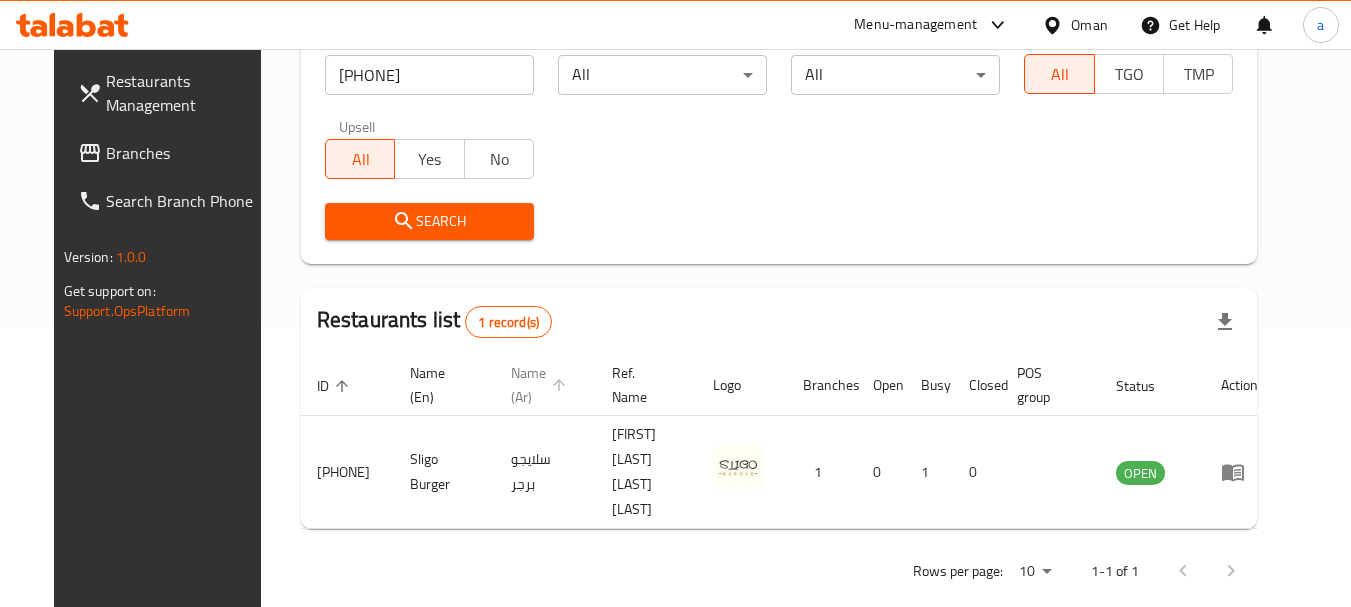 scroll, scrollTop: 285, scrollLeft: 0, axis: vertical 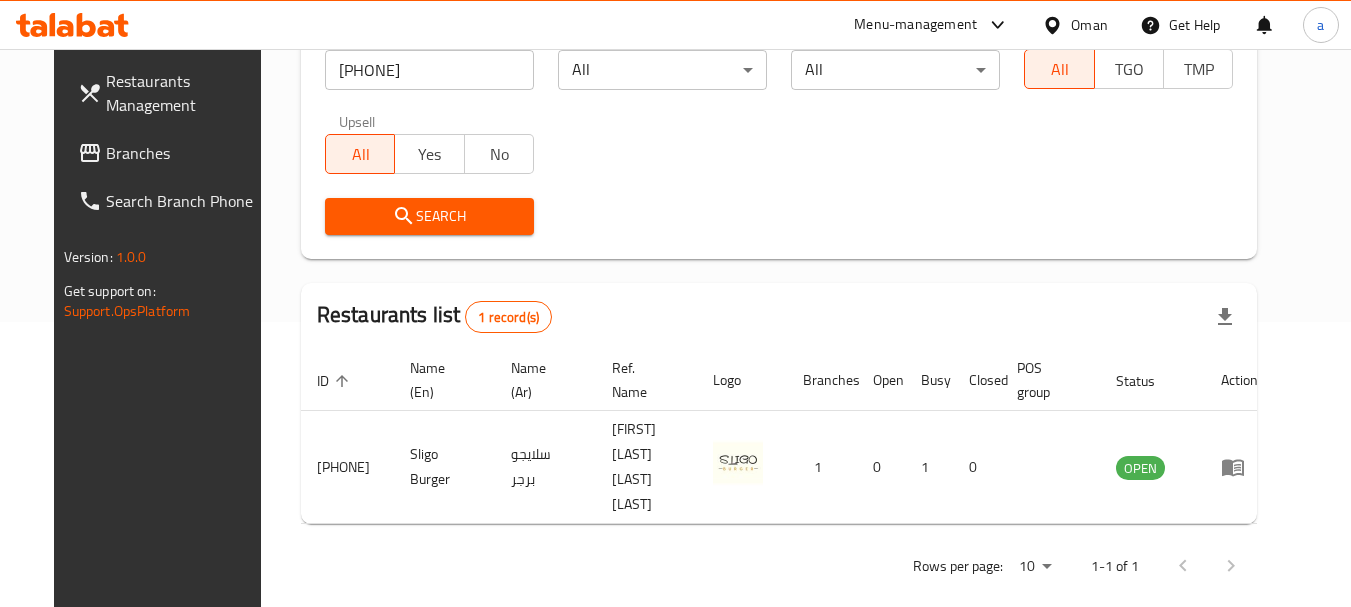 click on "Oman" at bounding box center (1089, 25) 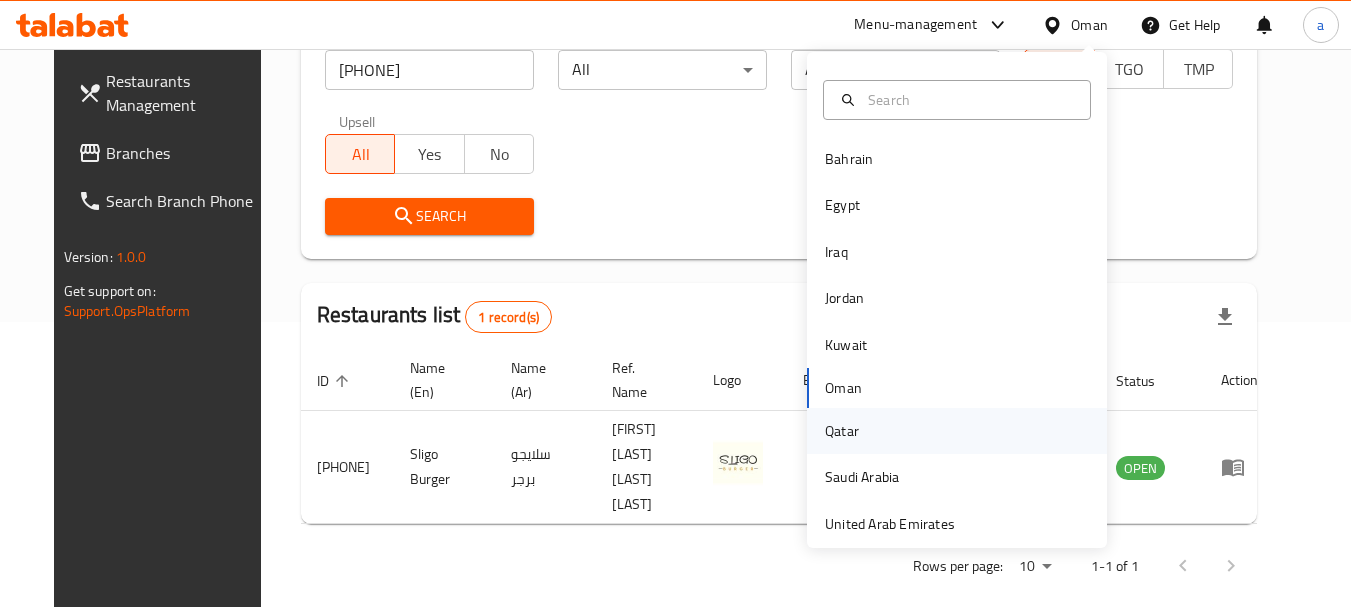 click on "Qatar" at bounding box center [842, 431] 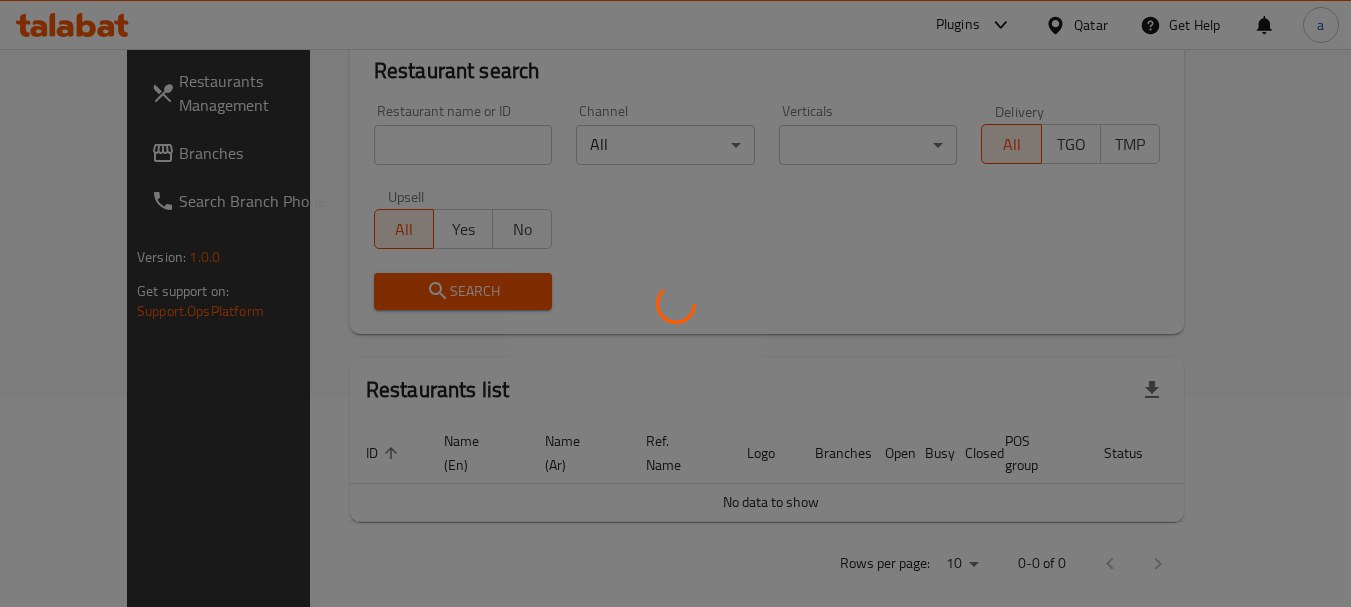 scroll, scrollTop: 285, scrollLeft: 0, axis: vertical 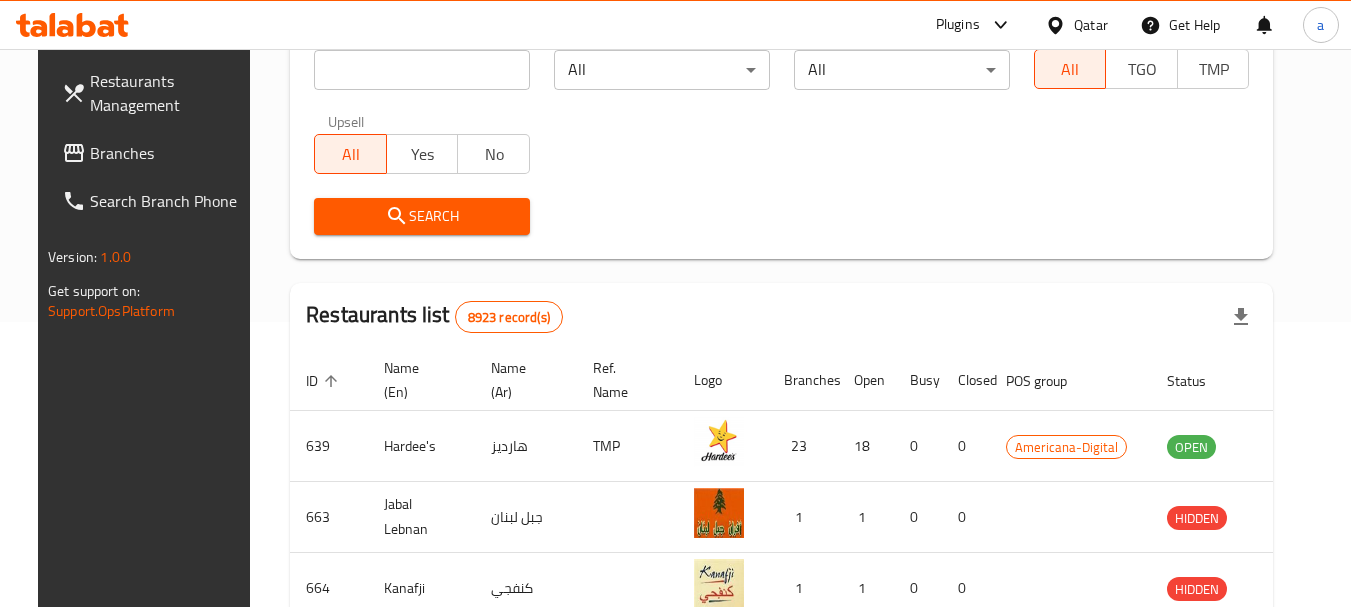 click on "Branches" at bounding box center (169, 153) 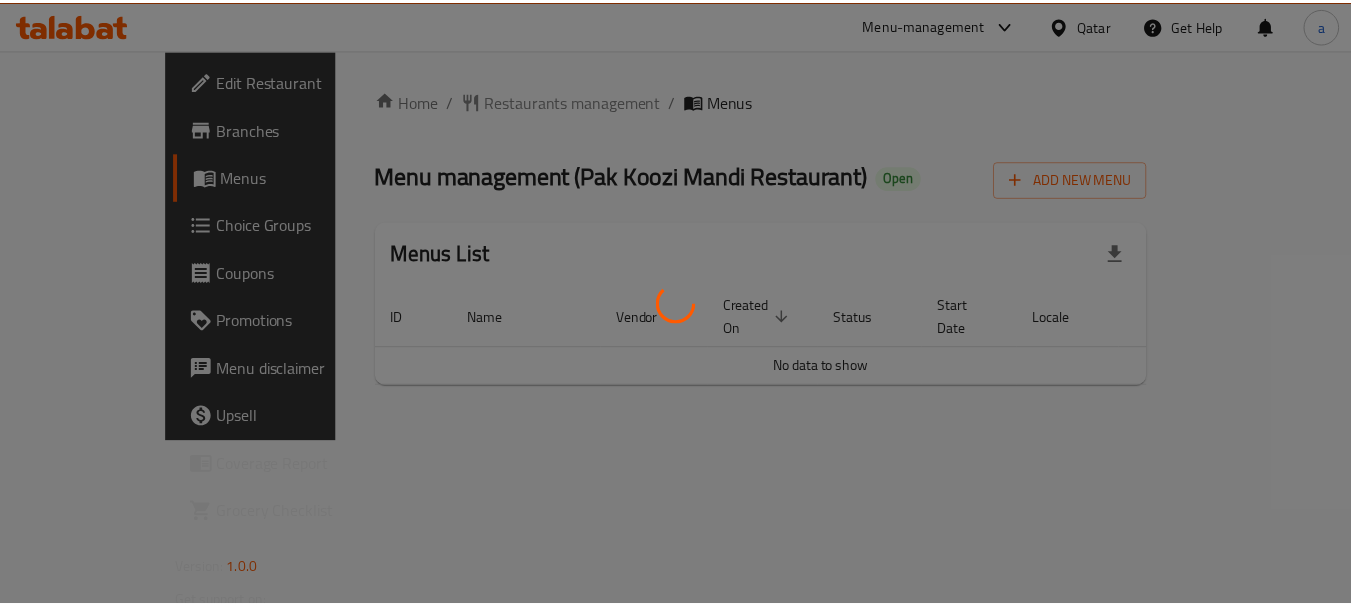 scroll, scrollTop: 0, scrollLeft: 0, axis: both 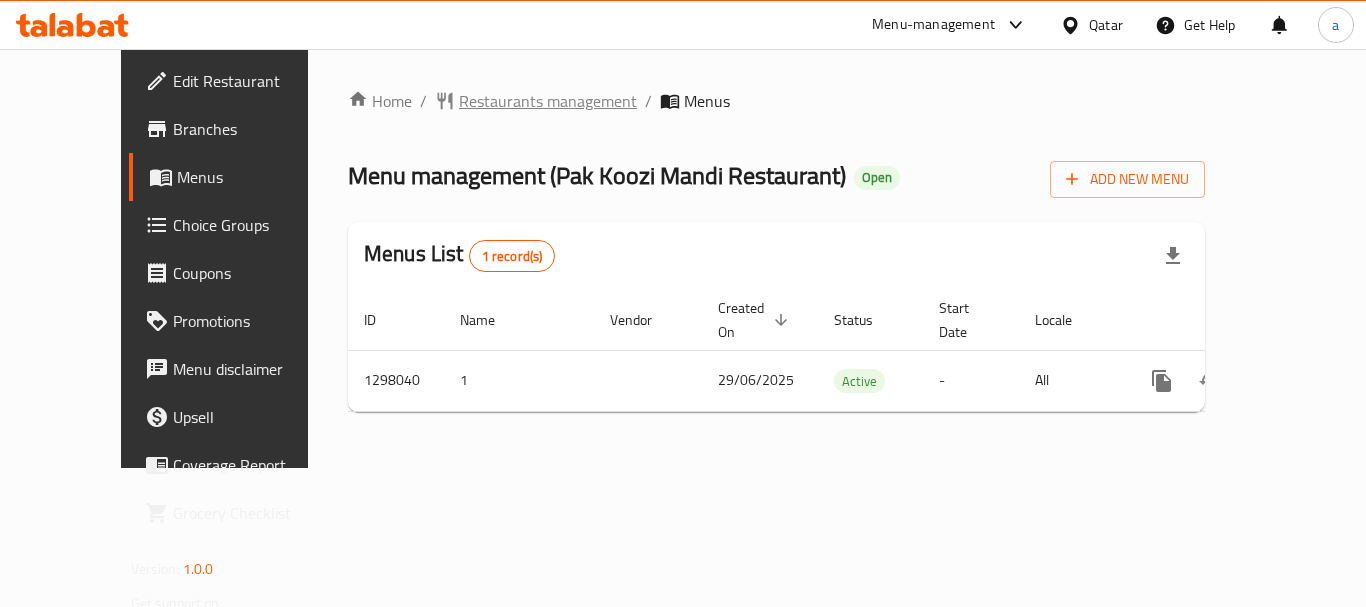 click on "Restaurants management" at bounding box center [548, 101] 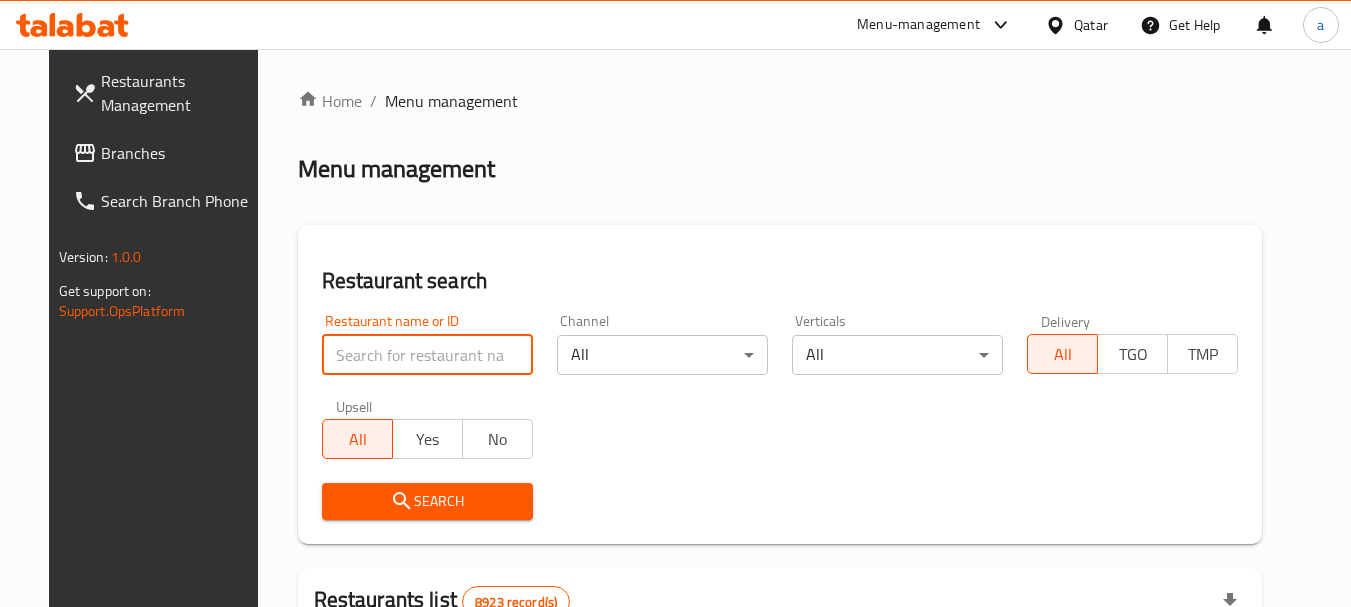 click at bounding box center [427, 355] 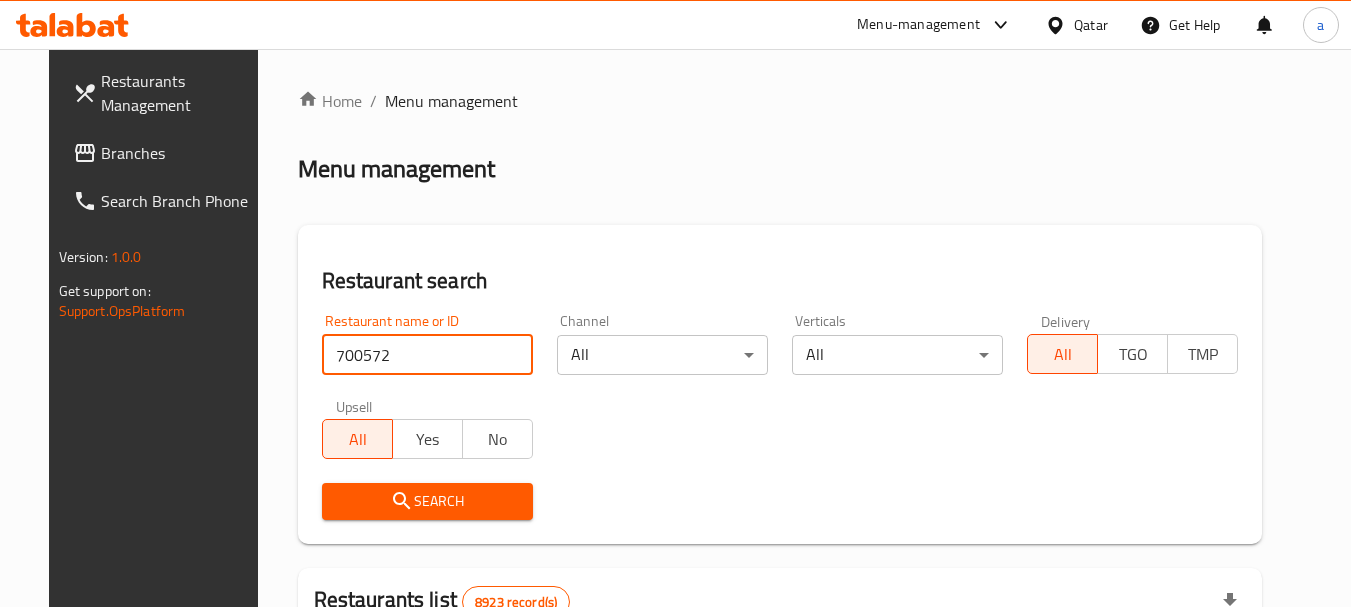 type on "700572" 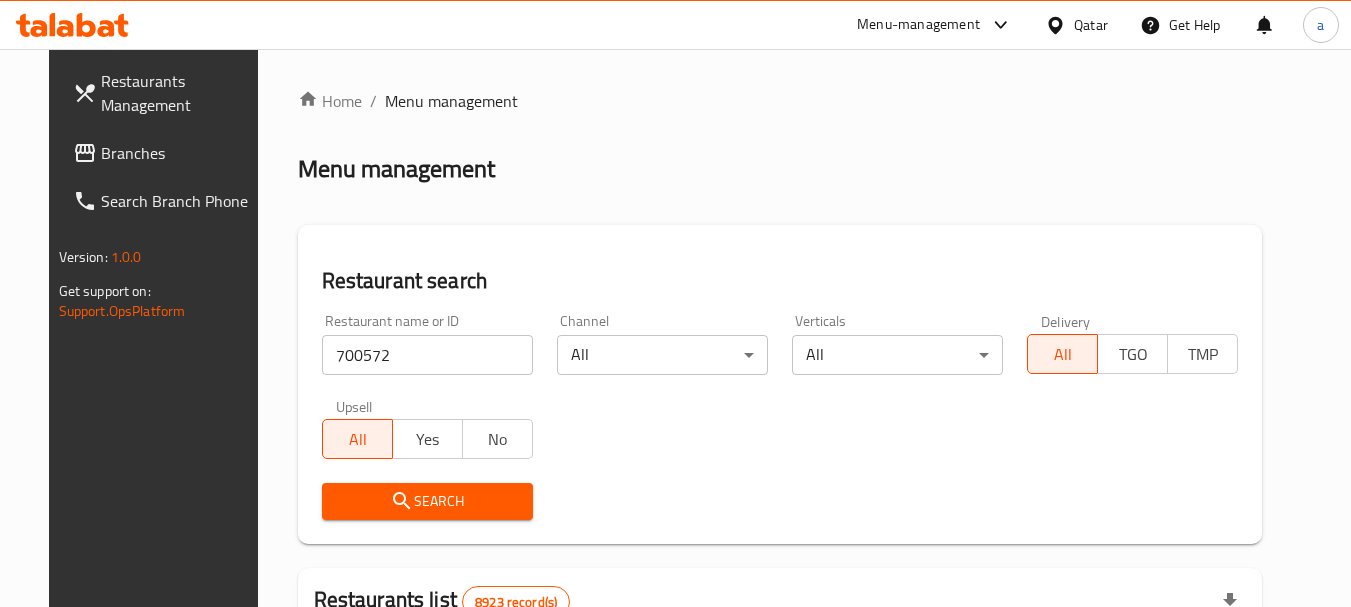 click on "Search" at bounding box center [427, 501] 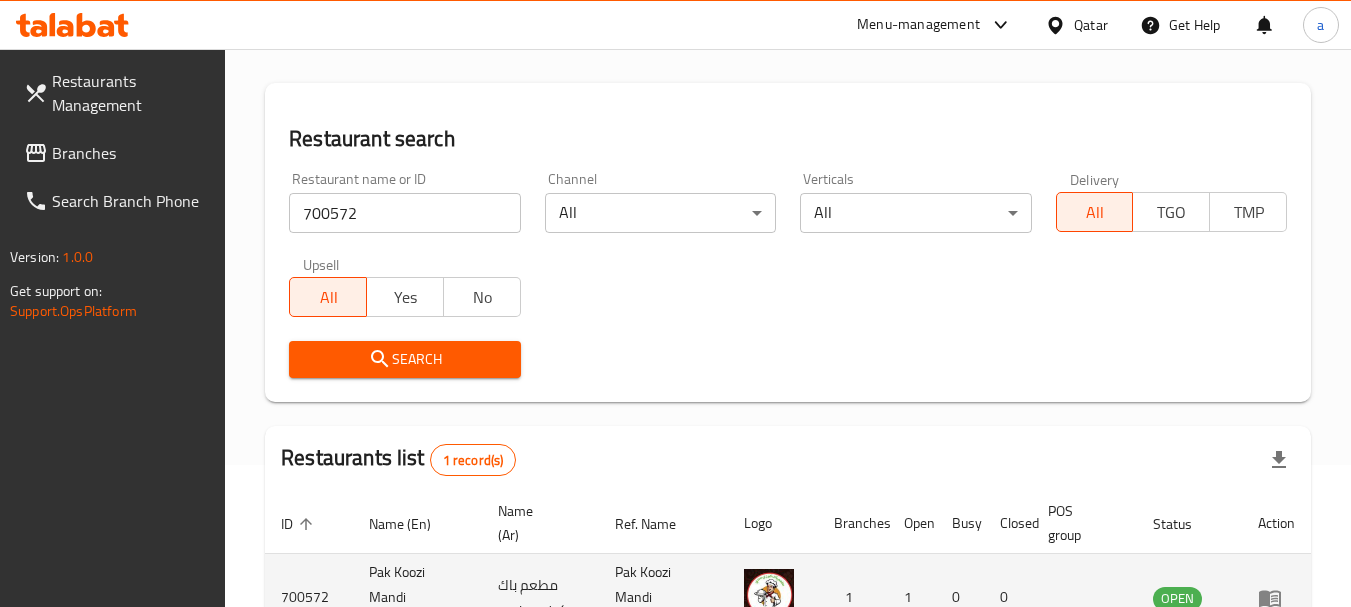 scroll, scrollTop: 285, scrollLeft: 0, axis: vertical 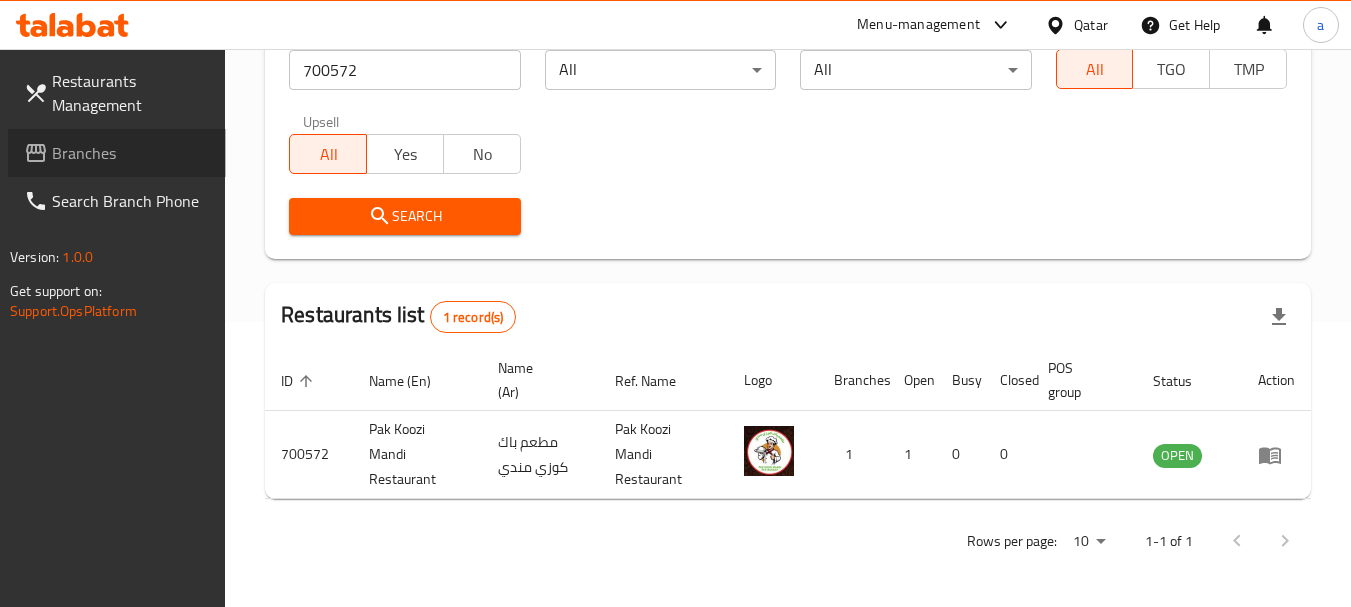 click on "Branches" at bounding box center (131, 153) 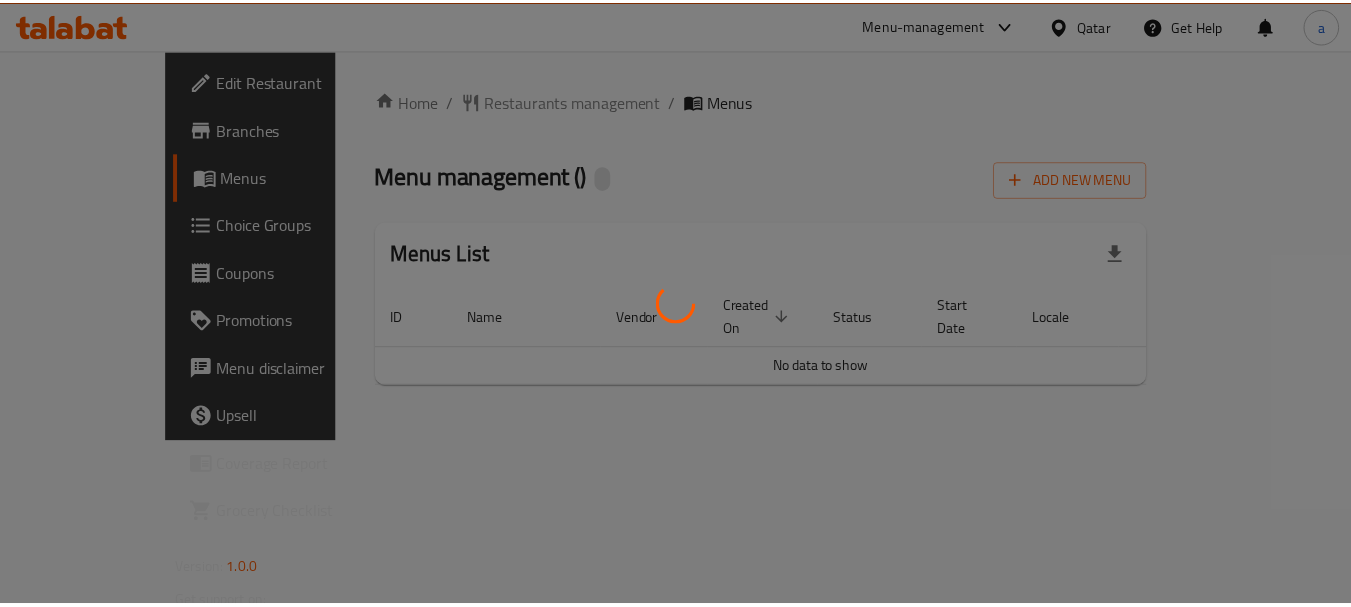 scroll, scrollTop: 0, scrollLeft: 0, axis: both 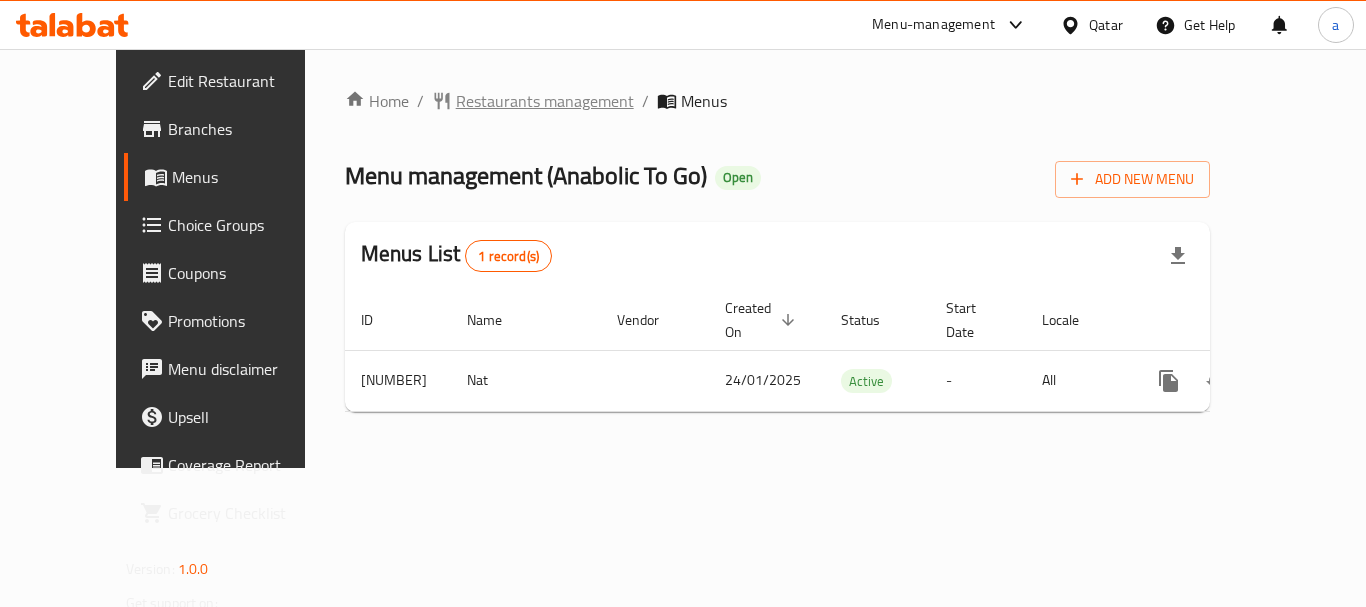click on "Restaurants management" at bounding box center (545, 101) 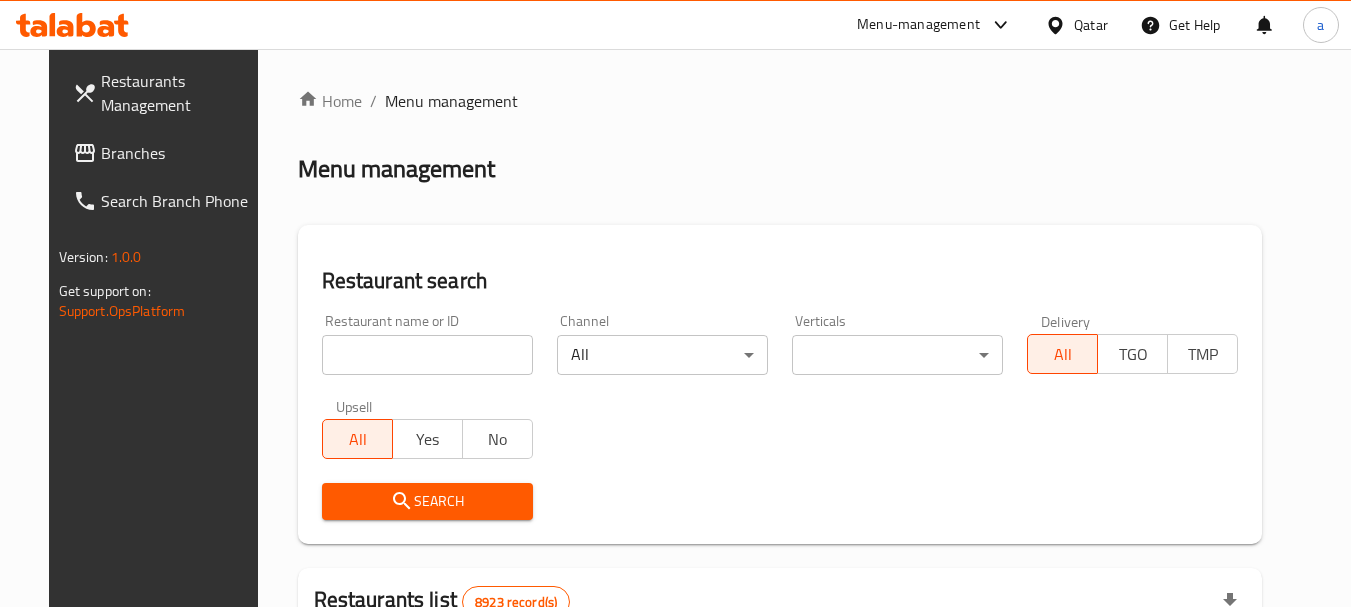 click at bounding box center (427, 355) 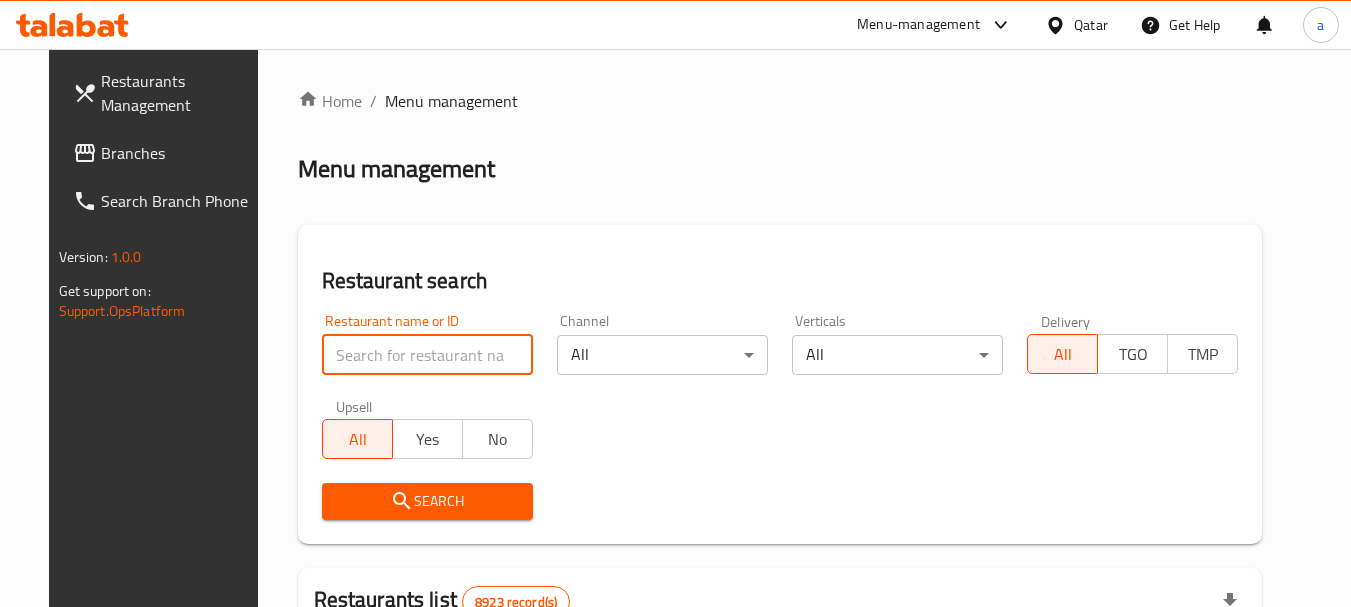 paste on "690523" 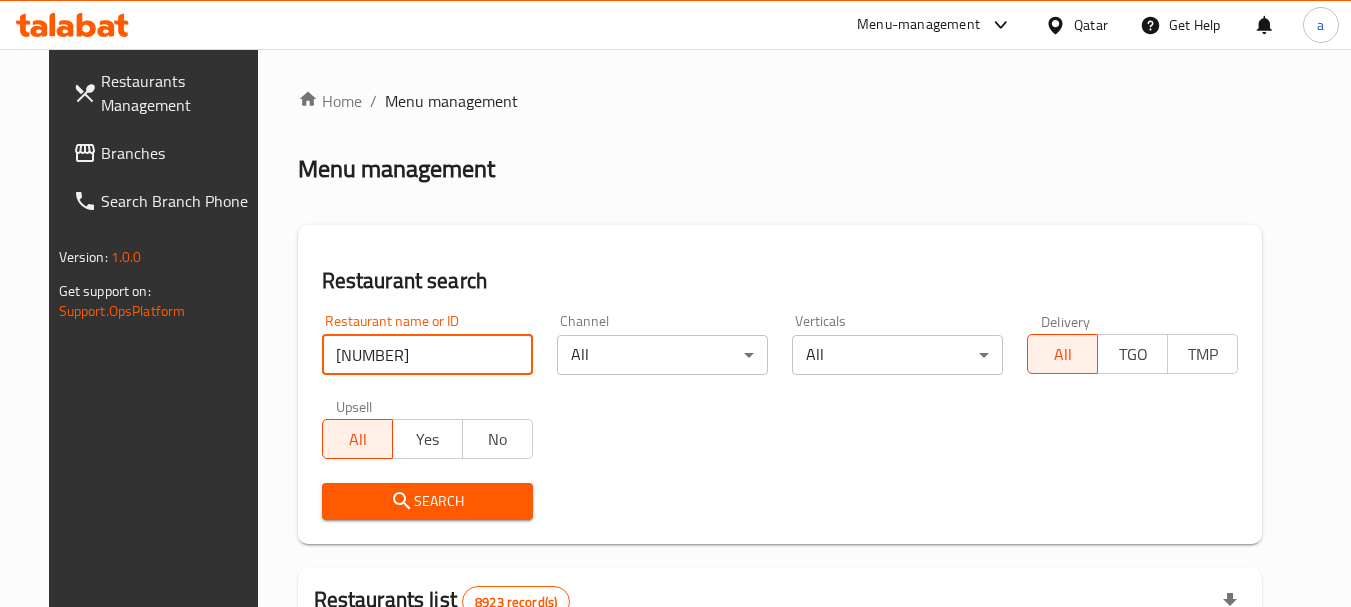 type on "690523" 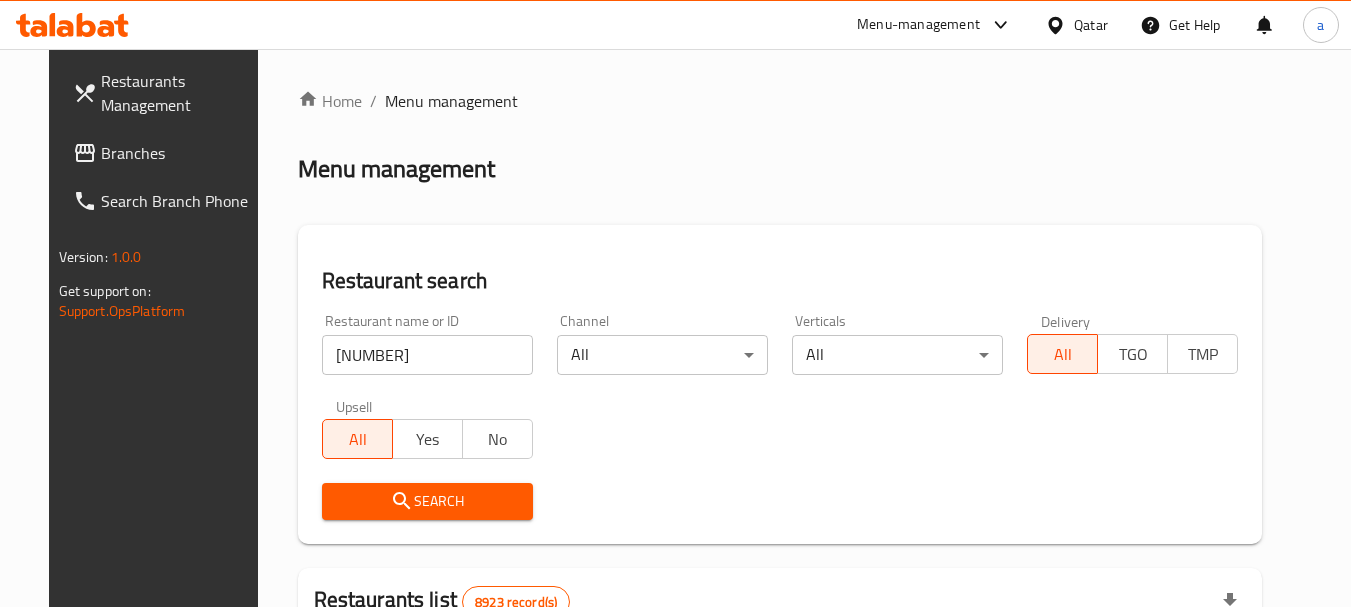 click on "Search" at bounding box center (427, 501) 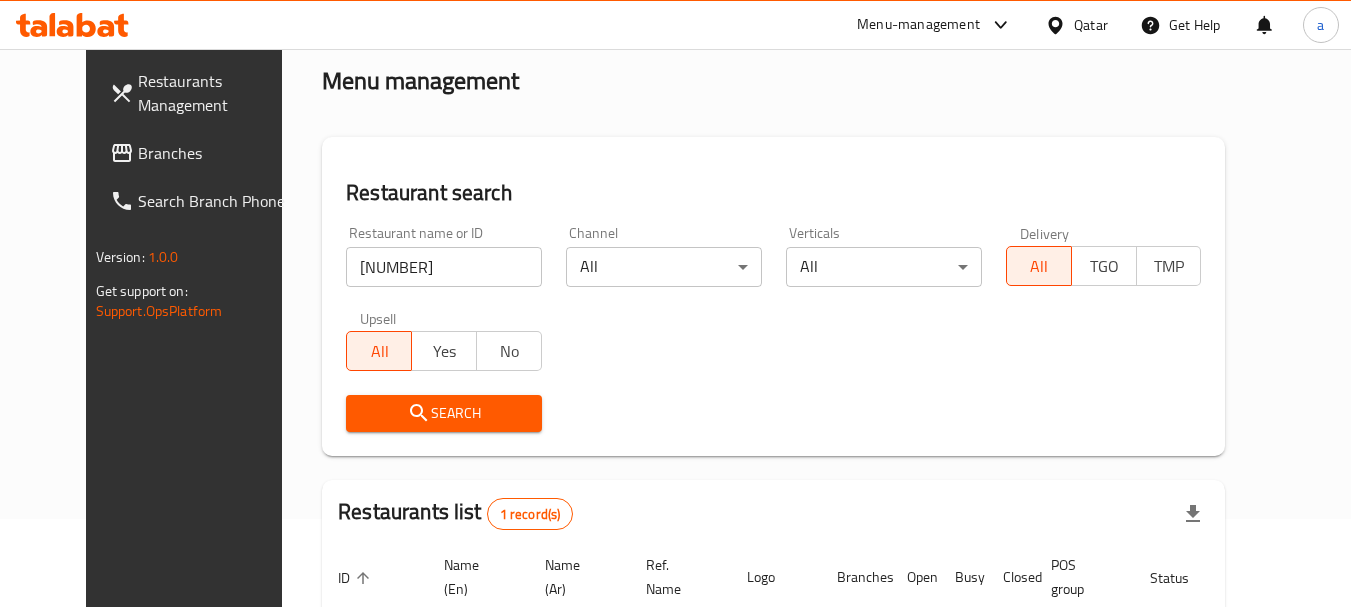 scroll, scrollTop: 268, scrollLeft: 0, axis: vertical 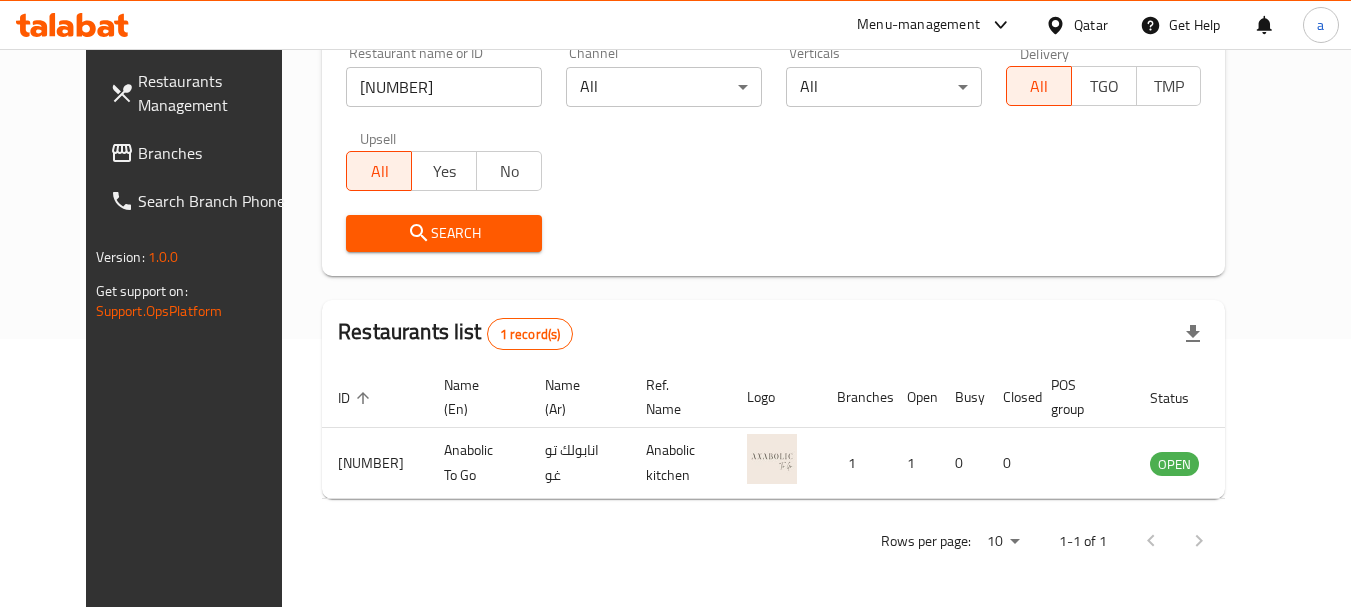 click on "Qatar" at bounding box center [1091, 25] 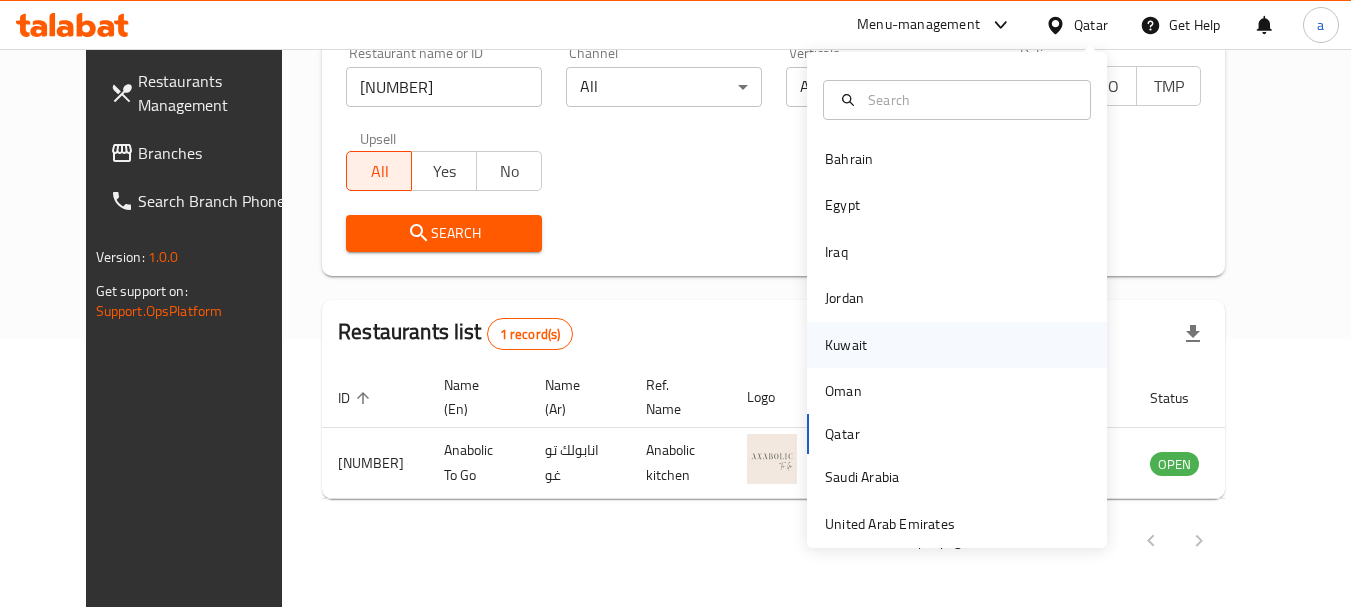 click on "Kuwait" at bounding box center (957, 345) 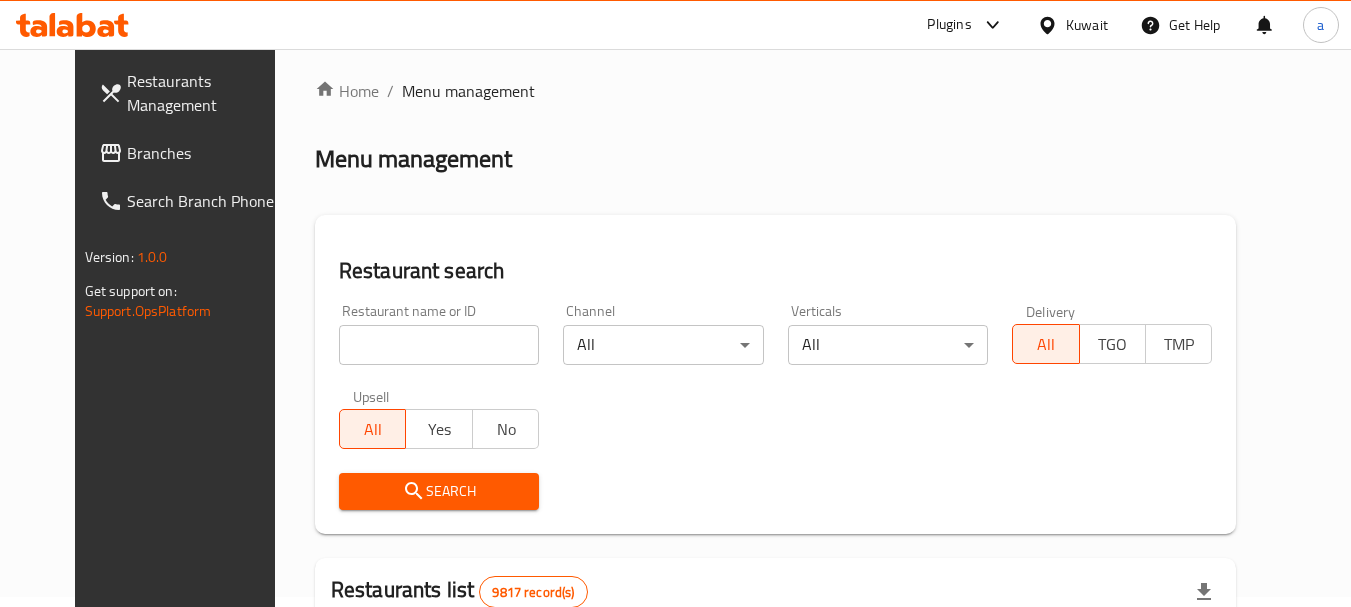 scroll, scrollTop: 0, scrollLeft: 0, axis: both 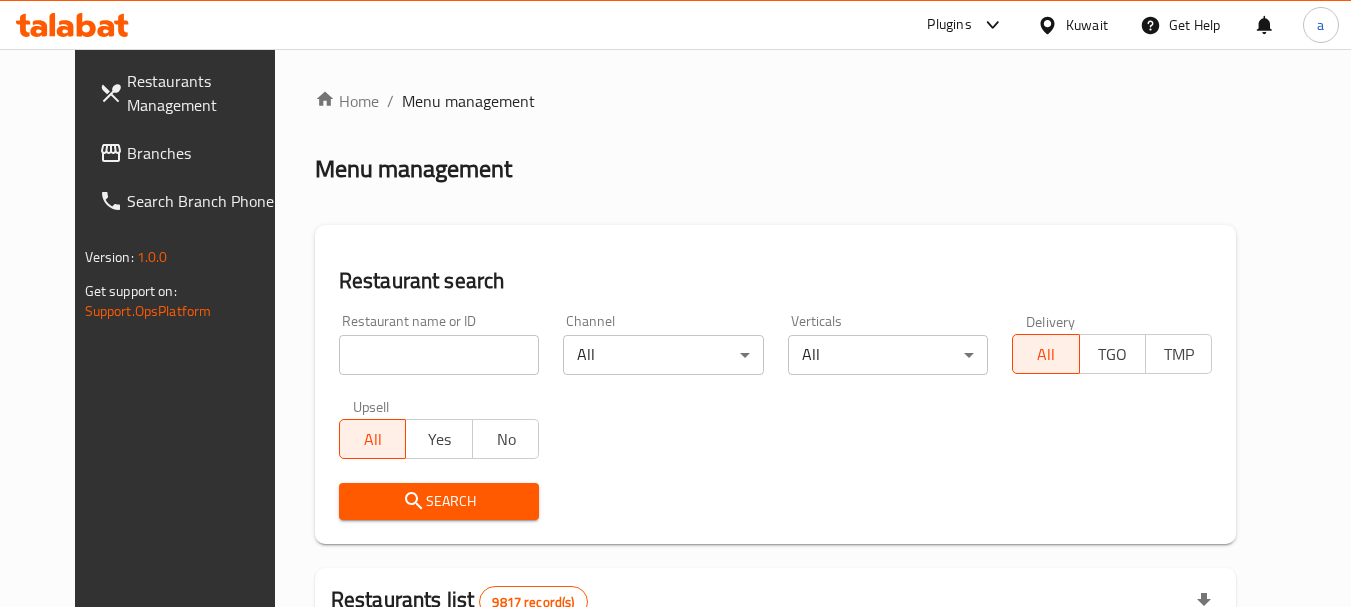 click on "Branches" at bounding box center (206, 153) 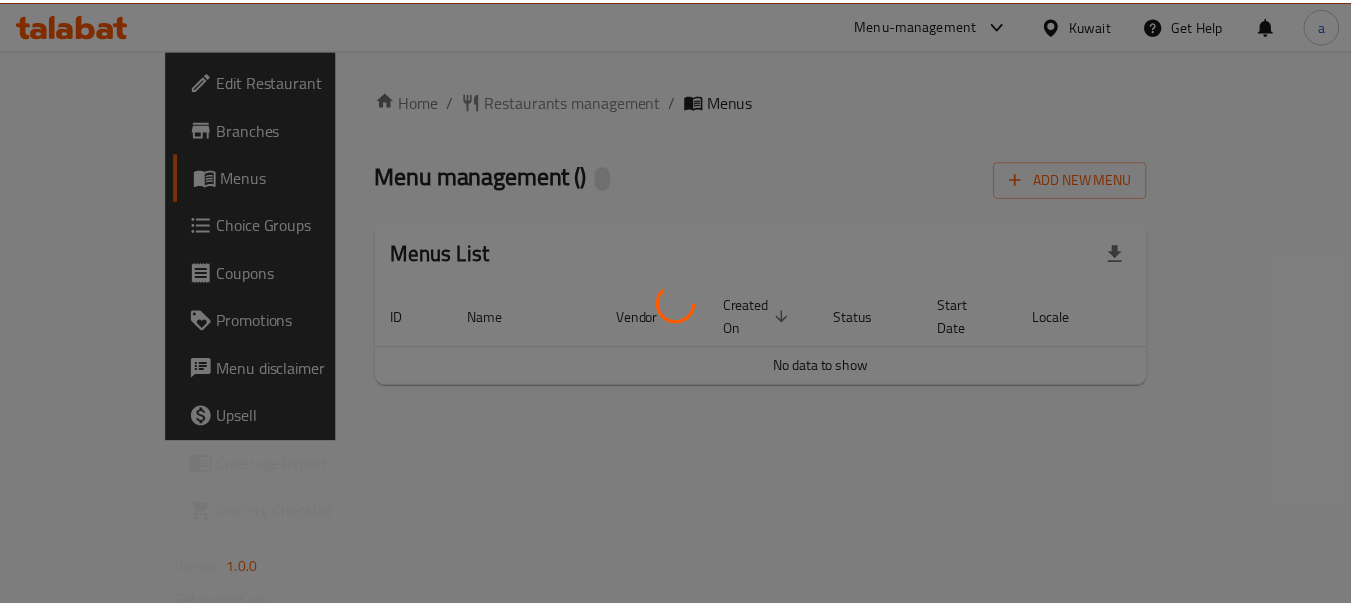 scroll, scrollTop: 0, scrollLeft: 0, axis: both 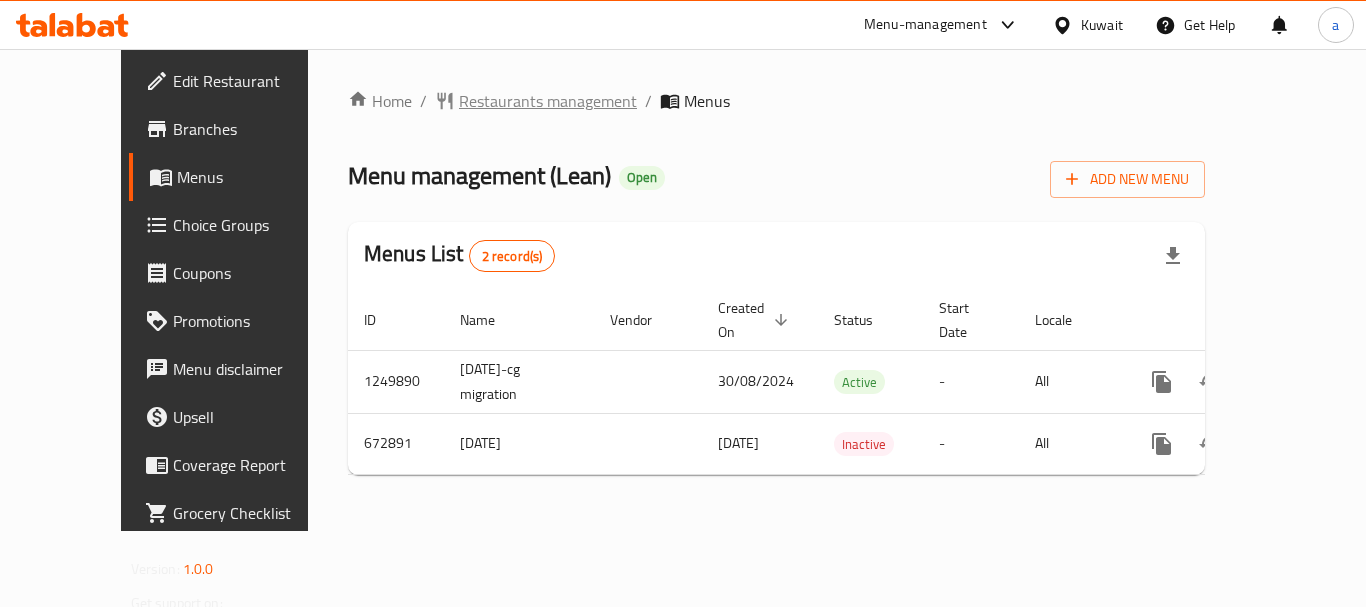 click on "Restaurants management" at bounding box center [548, 101] 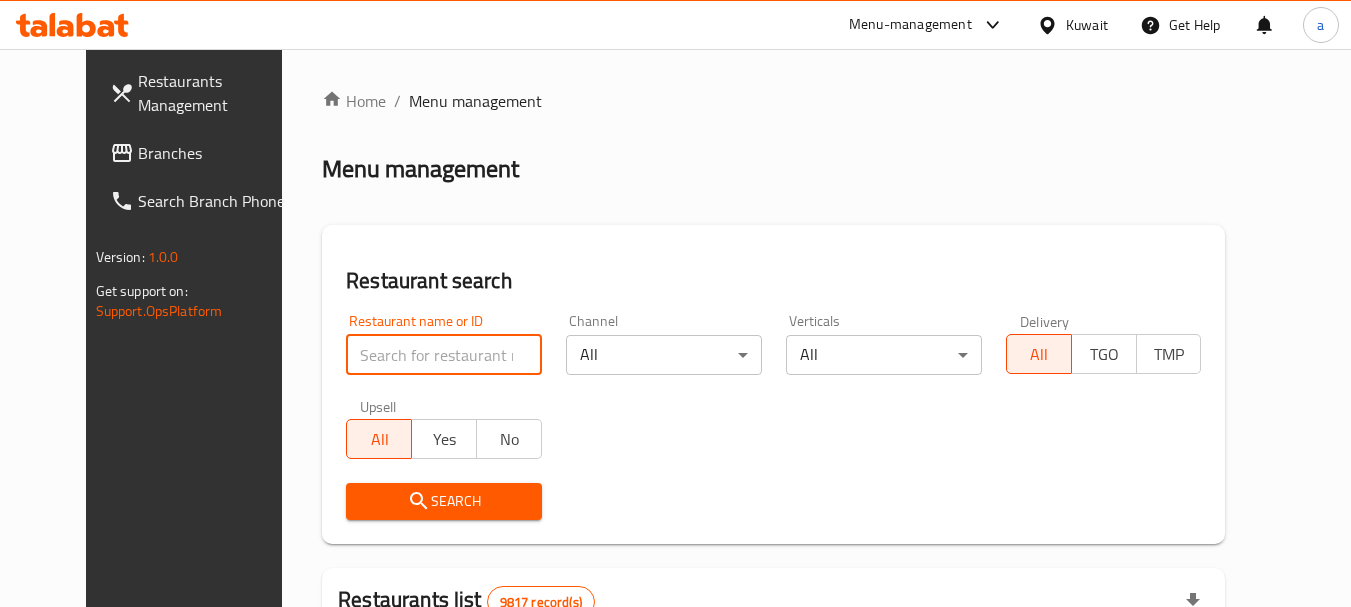 click at bounding box center (444, 355) 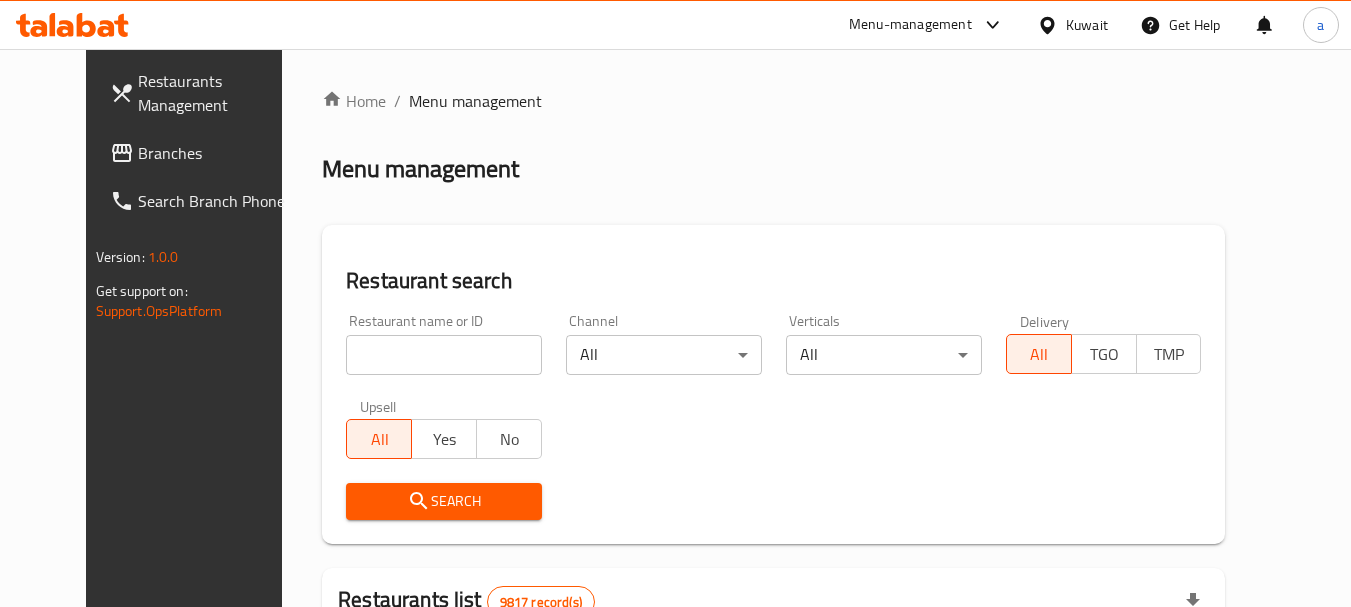 click on "Search" at bounding box center [444, 501] 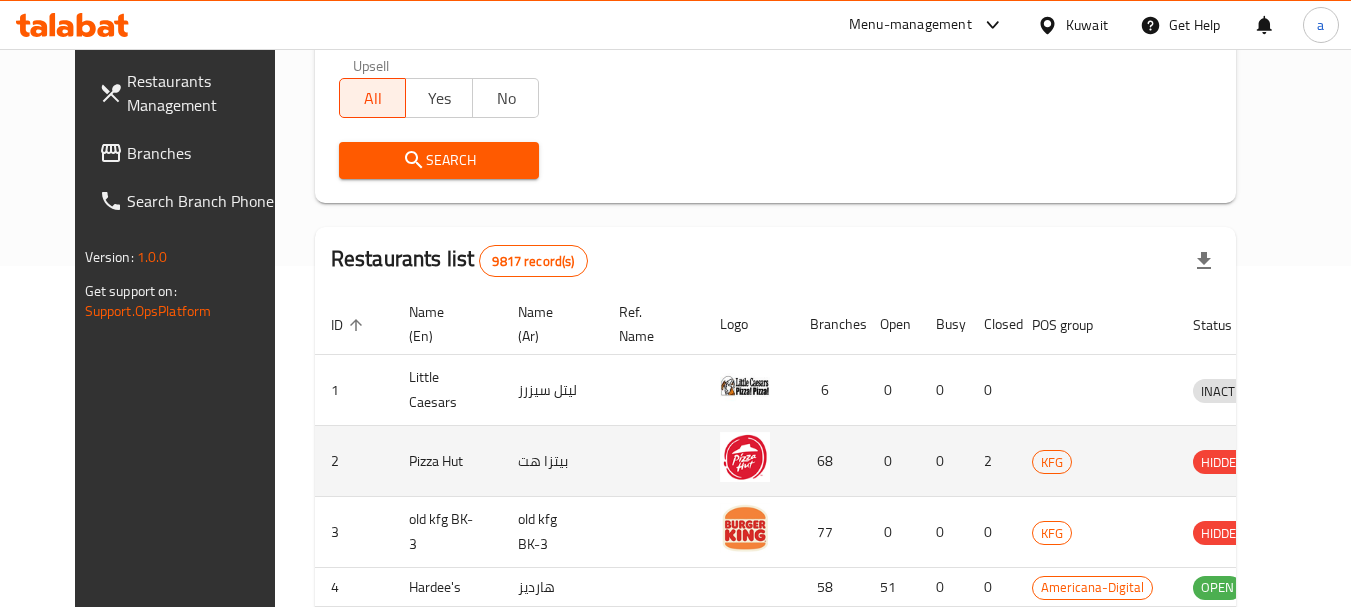 scroll, scrollTop: 400, scrollLeft: 0, axis: vertical 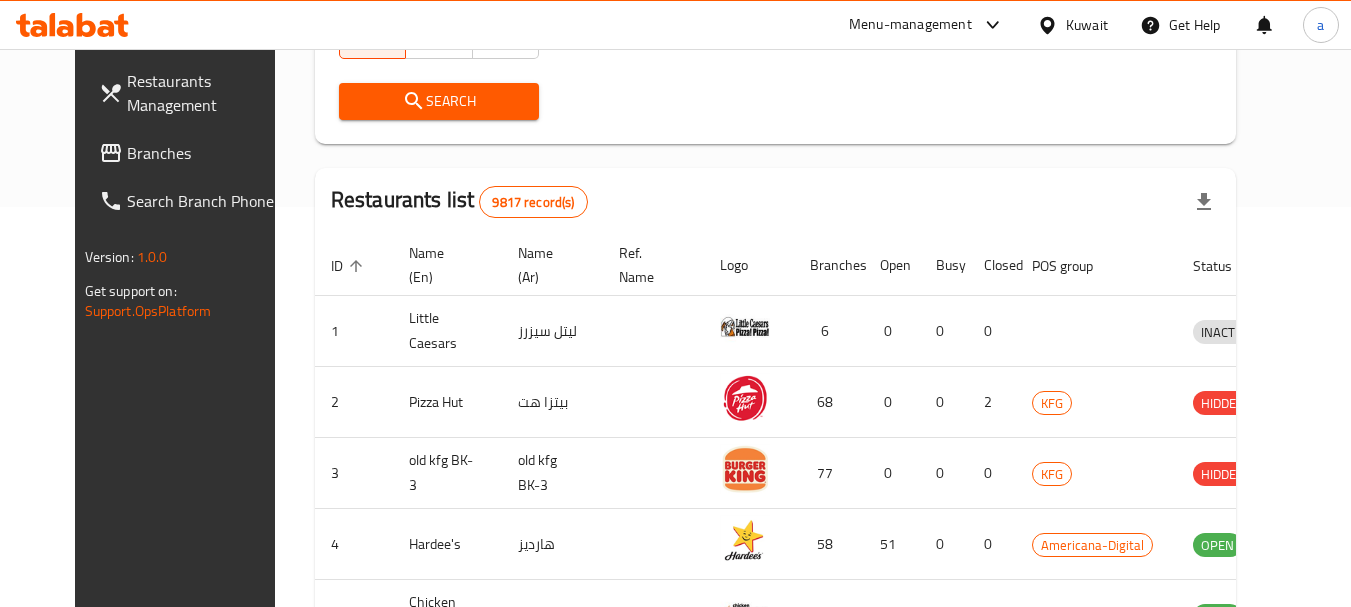 click on "Search" at bounding box center [439, 101] 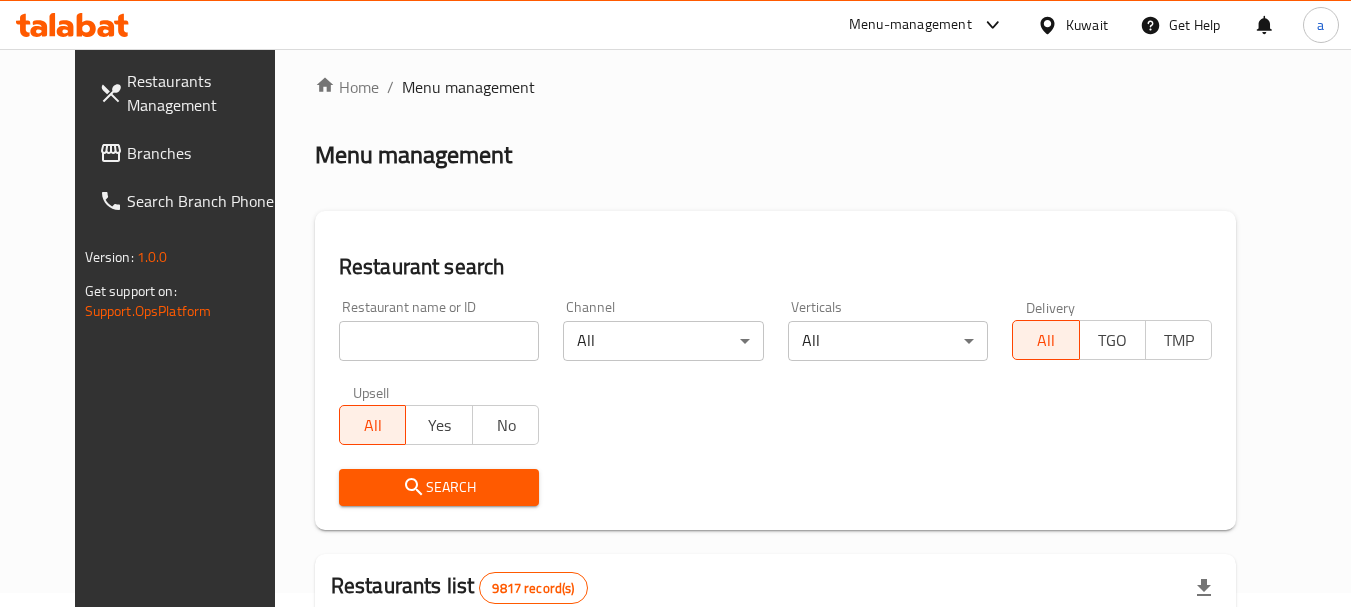 scroll, scrollTop: 0, scrollLeft: 0, axis: both 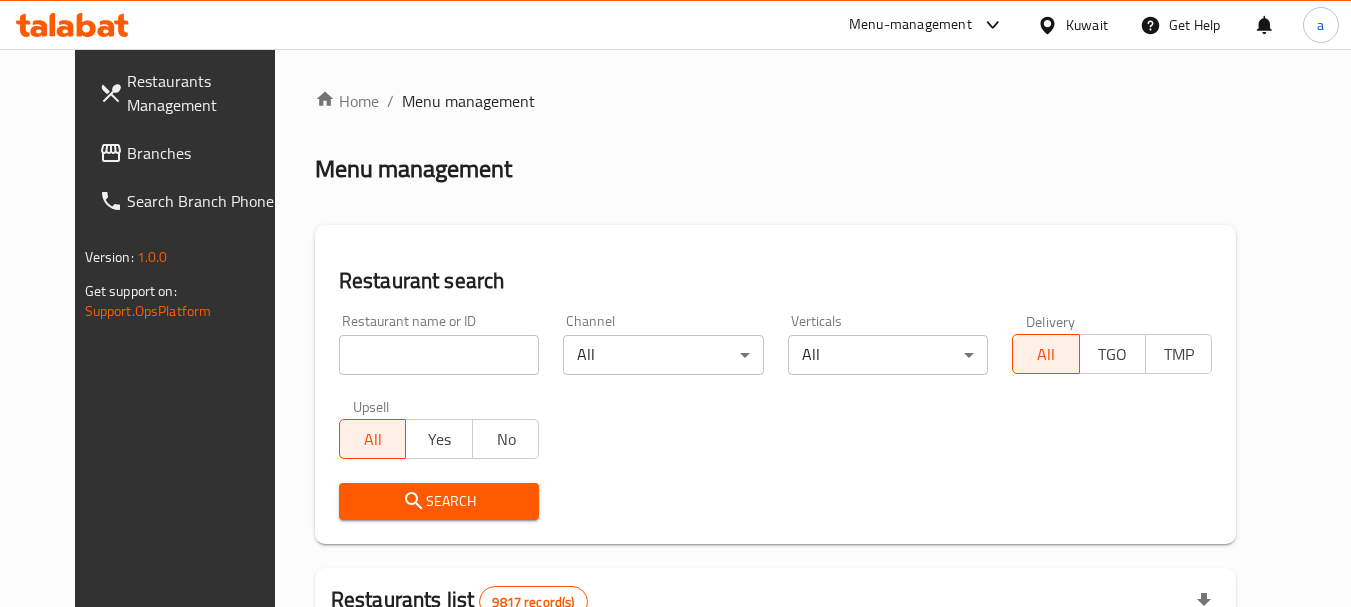 click at bounding box center [439, 355] 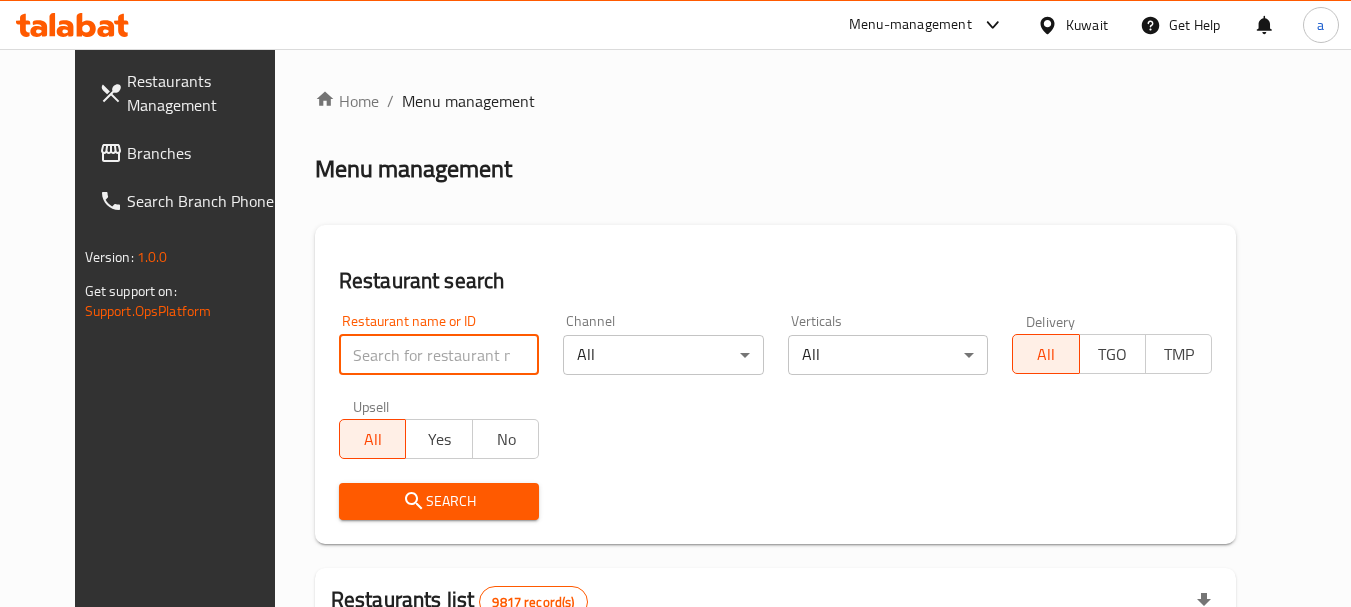 click at bounding box center (439, 355) 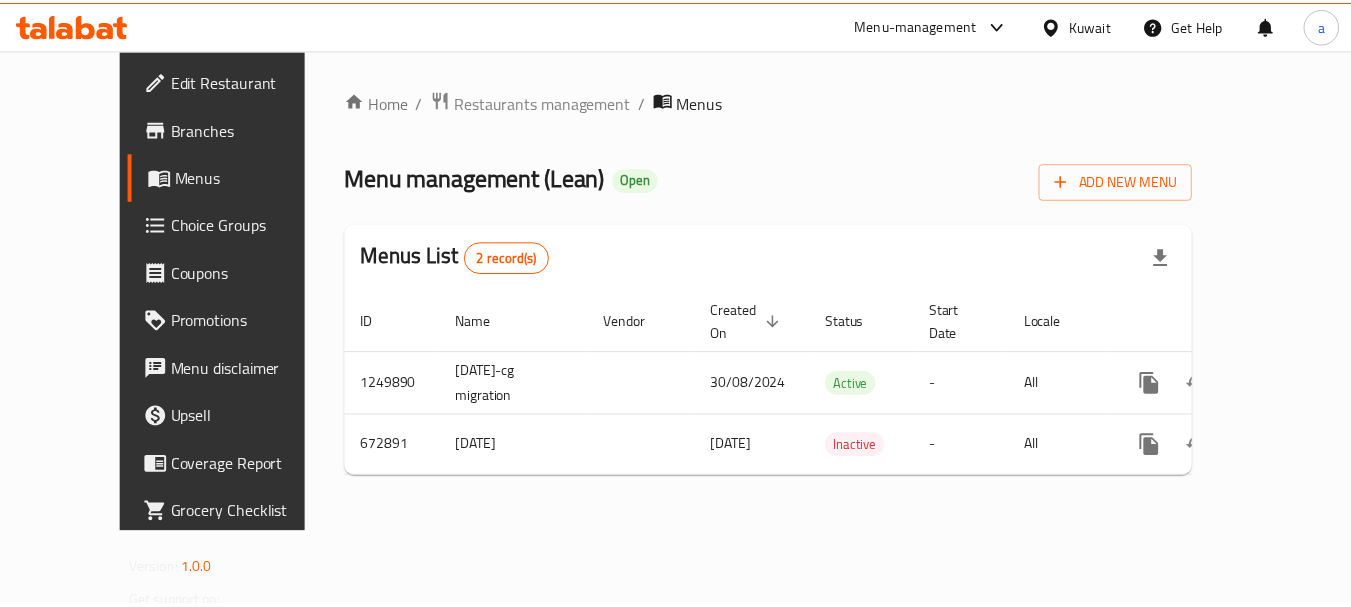 scroll, scrollTop: 0, scrollLeft: 0, axis: both 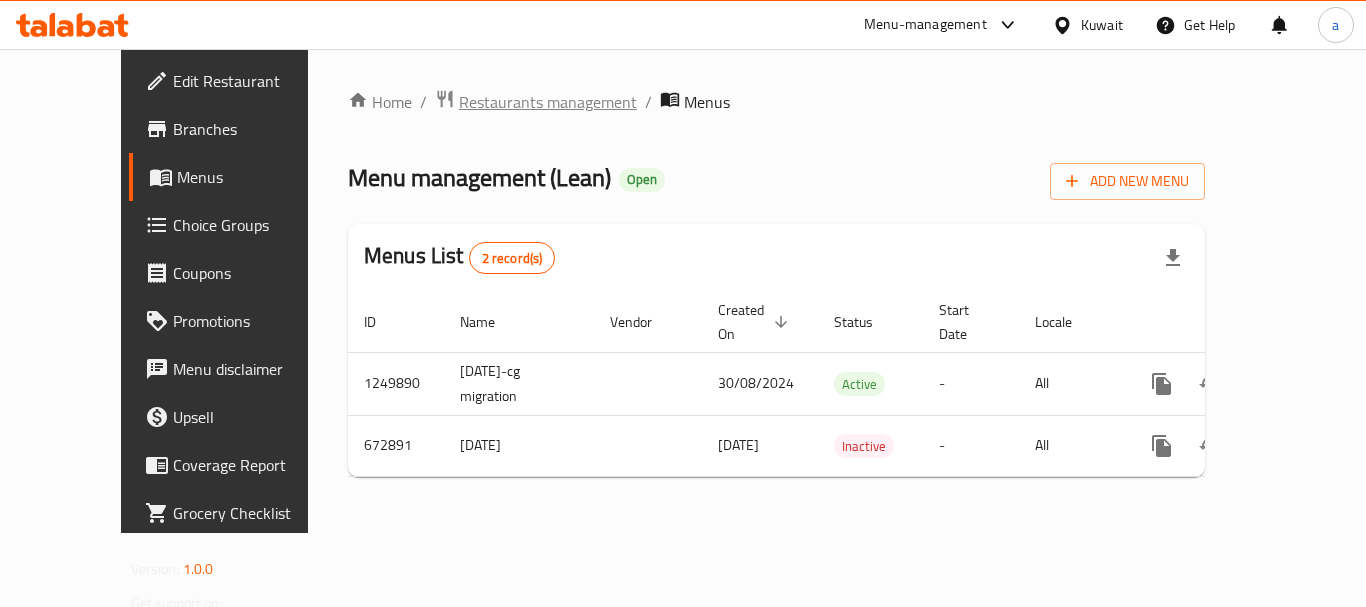 click on "Restaurants management" at bounding box center [548, 102] 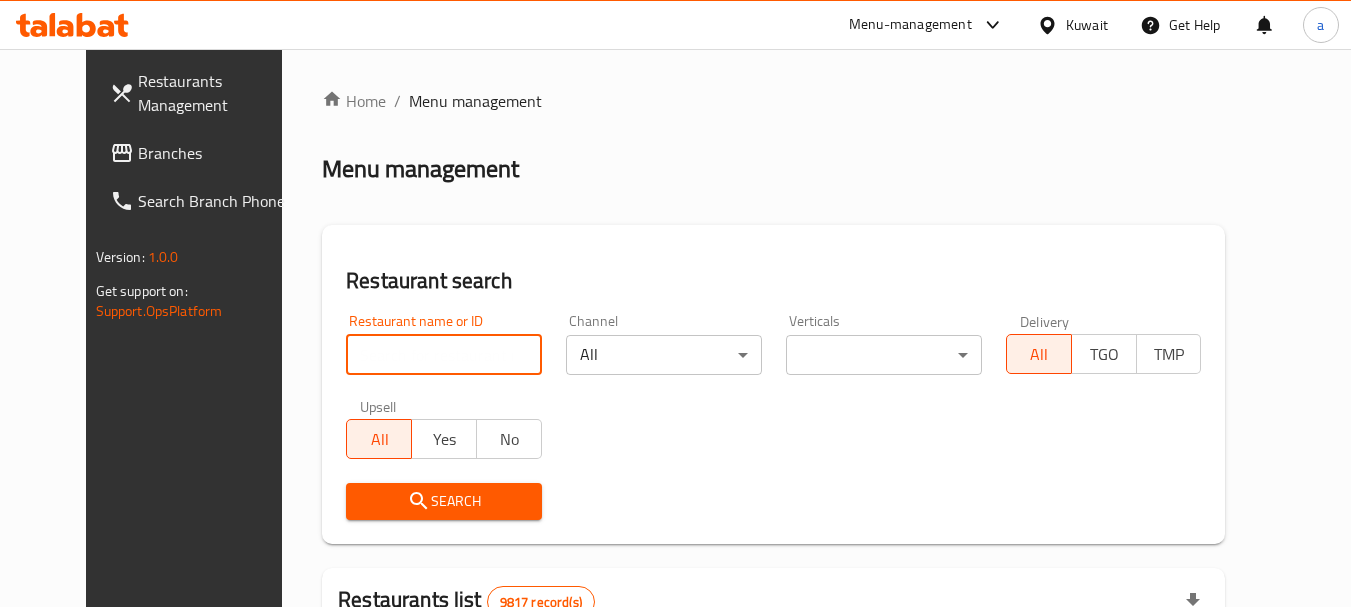 drag, startPoint x: 393, startPoint y: 354, endPoint x: 411, endPoint y: 416, distance: 64.56005 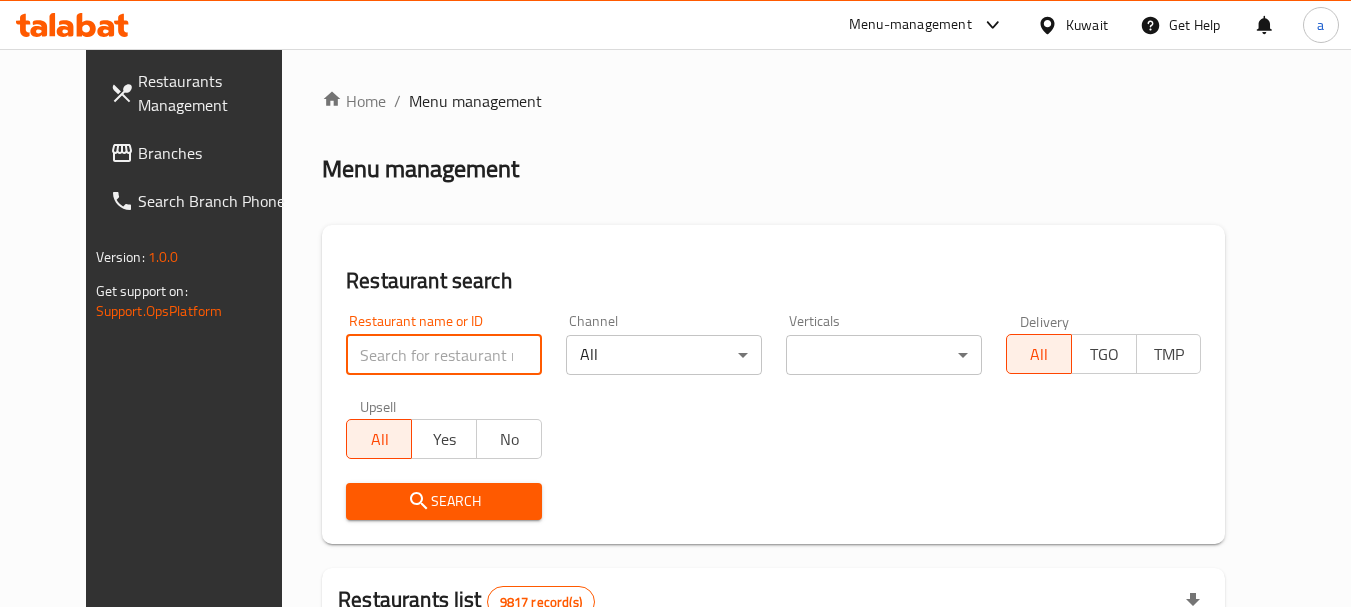 click at bounding box center [444, 355] 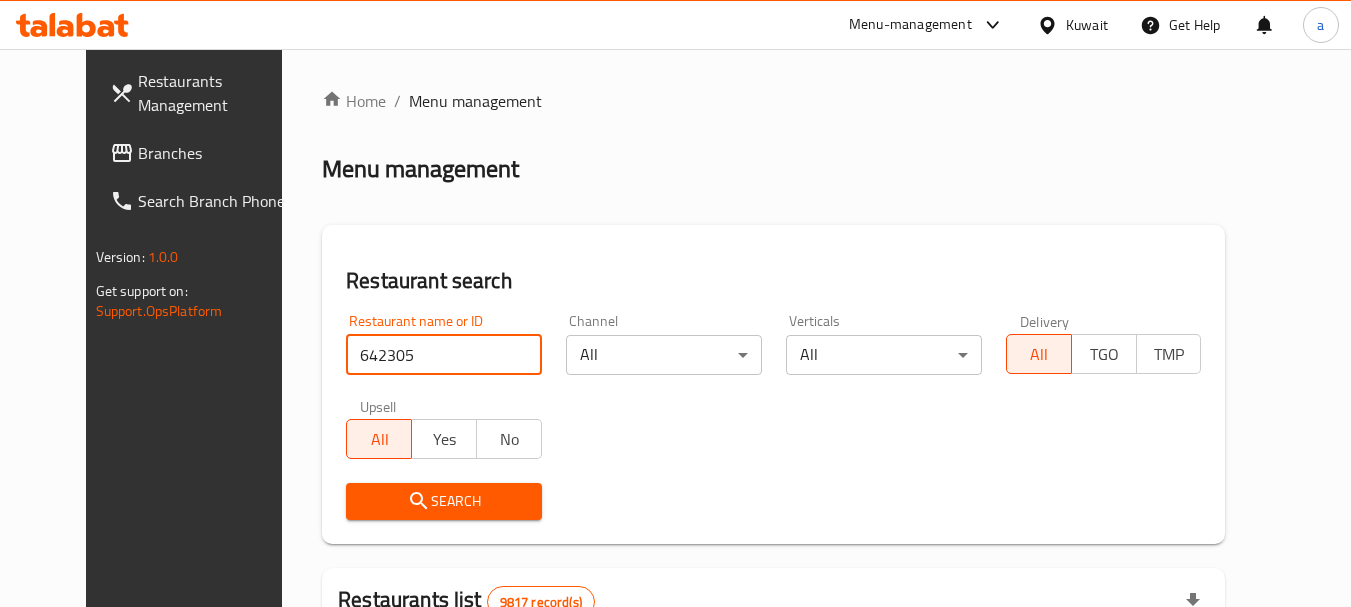 type on "642305" 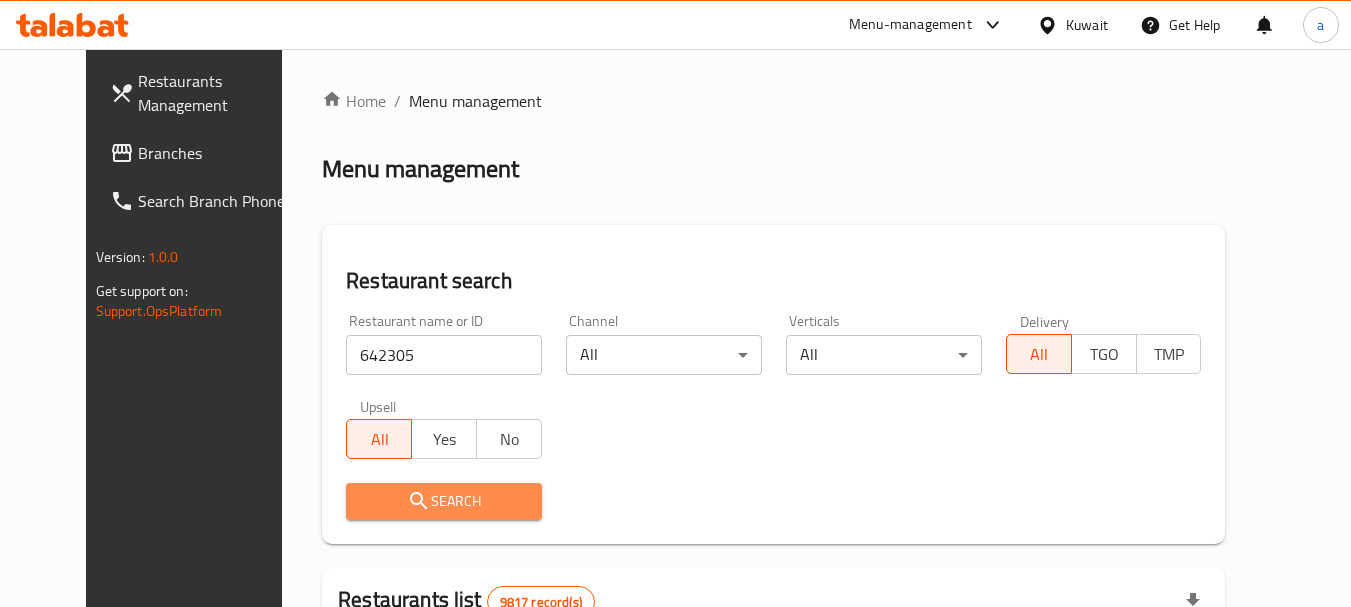 click on "Search" at bounding box center [444, 501] 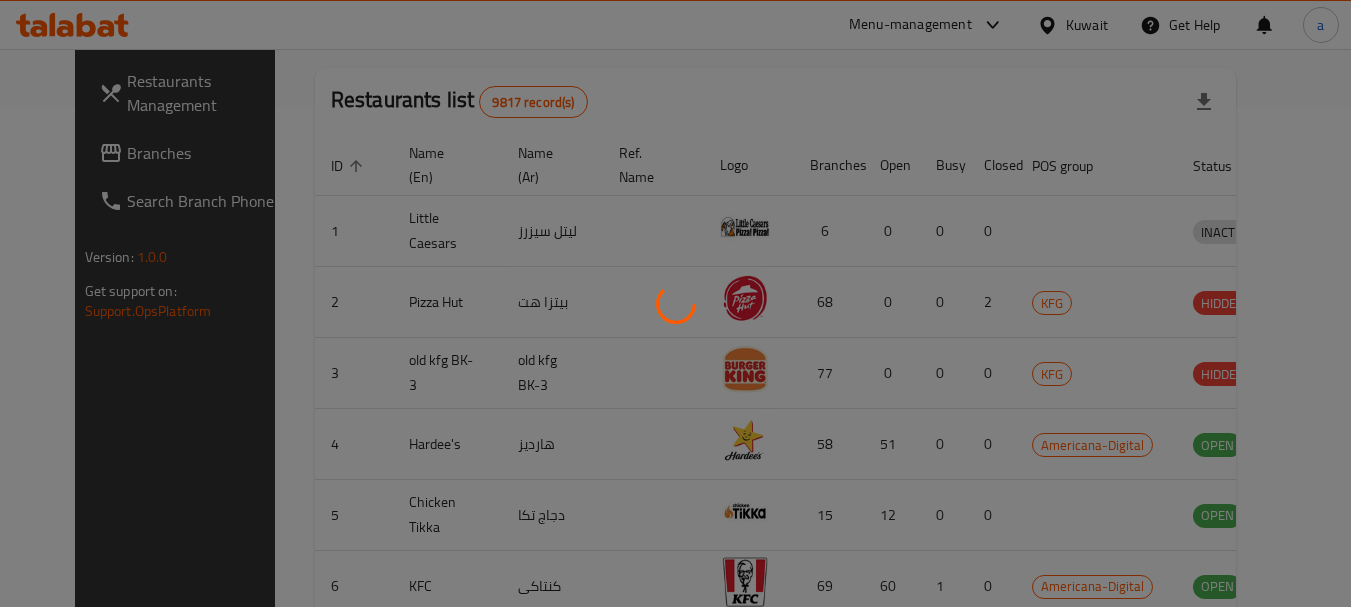 scroll, scrollTop: 285, scrollLeft: 0, axis: vertical 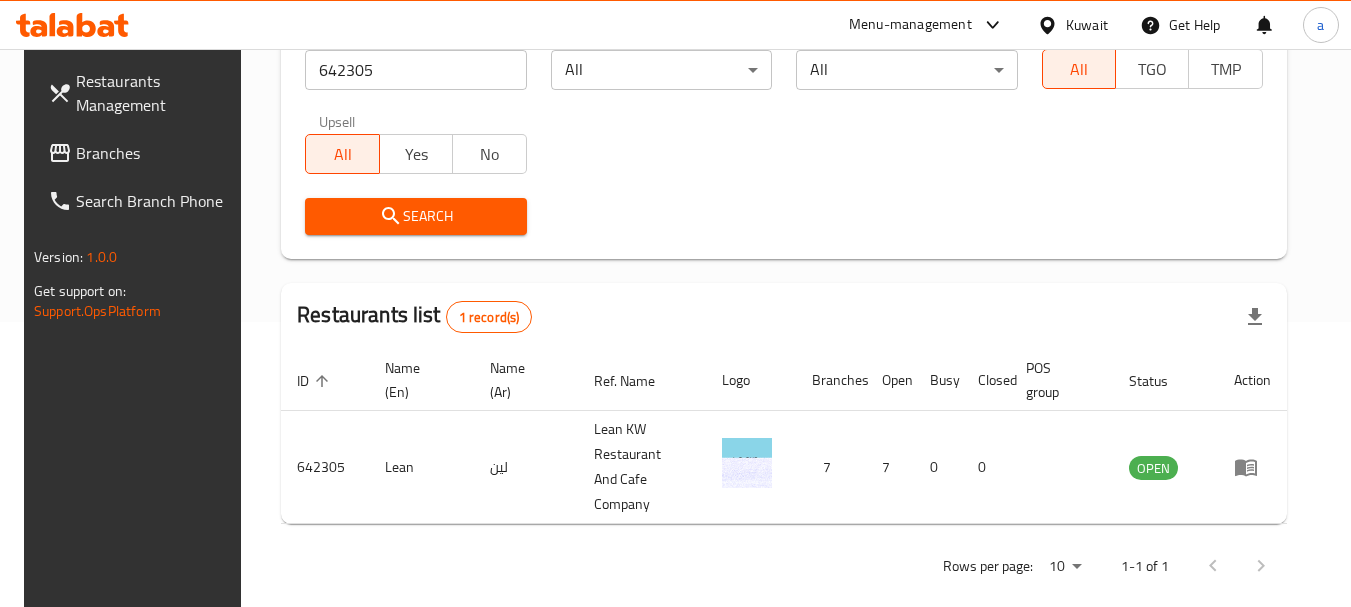 click on "Branches" at bounding box center (155, 153) 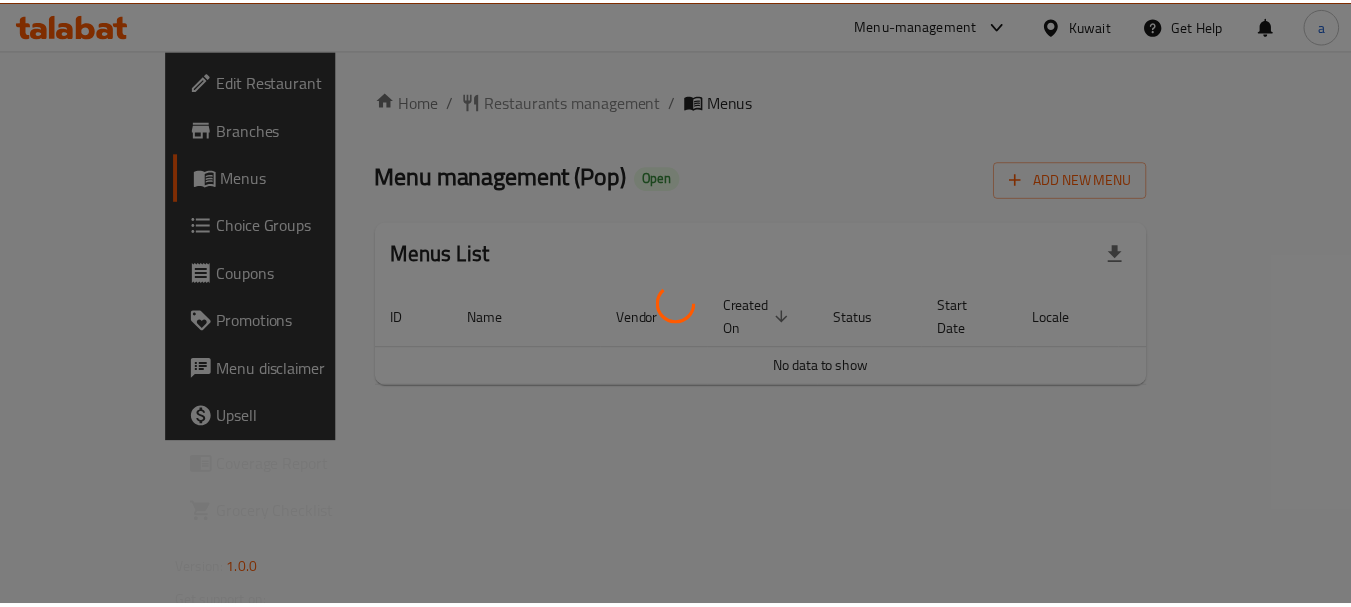 scroll, scrollTop: 0, scrollLeft: 0, axis: both 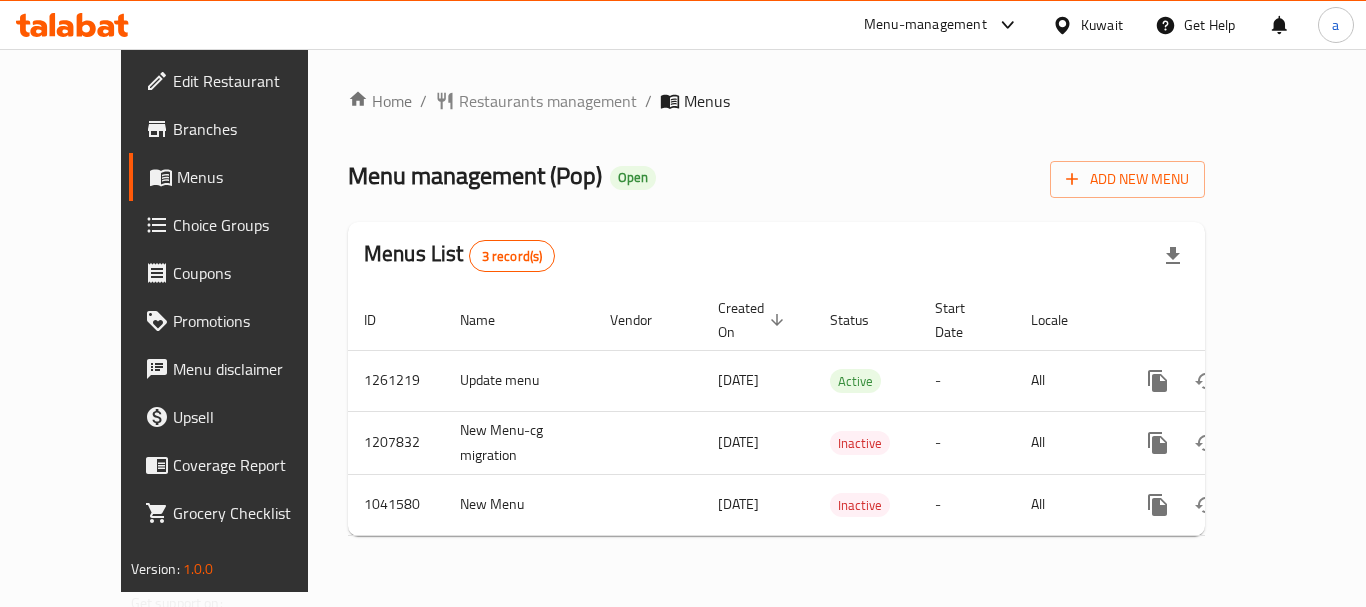 click on "Restaurants management" at bounding box center (548, 101) 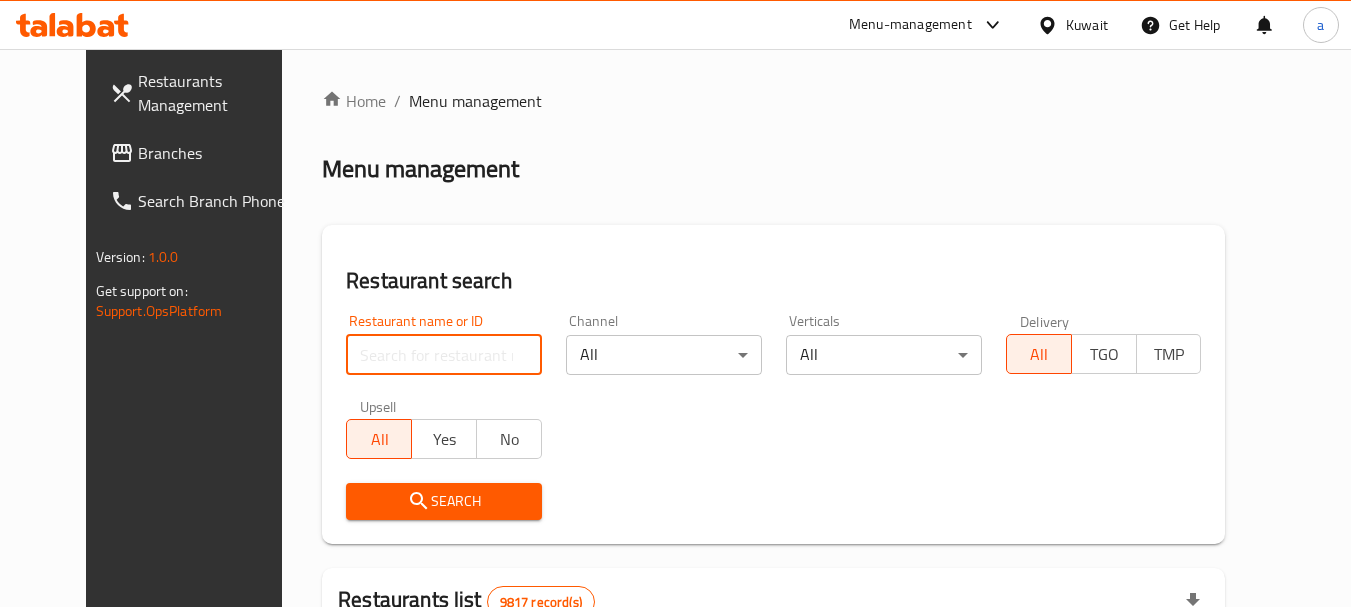 drag, startPoint x: 437, startPoint y: 350, endPoint x: 424, endPoint y: 376, distance: 29.068884 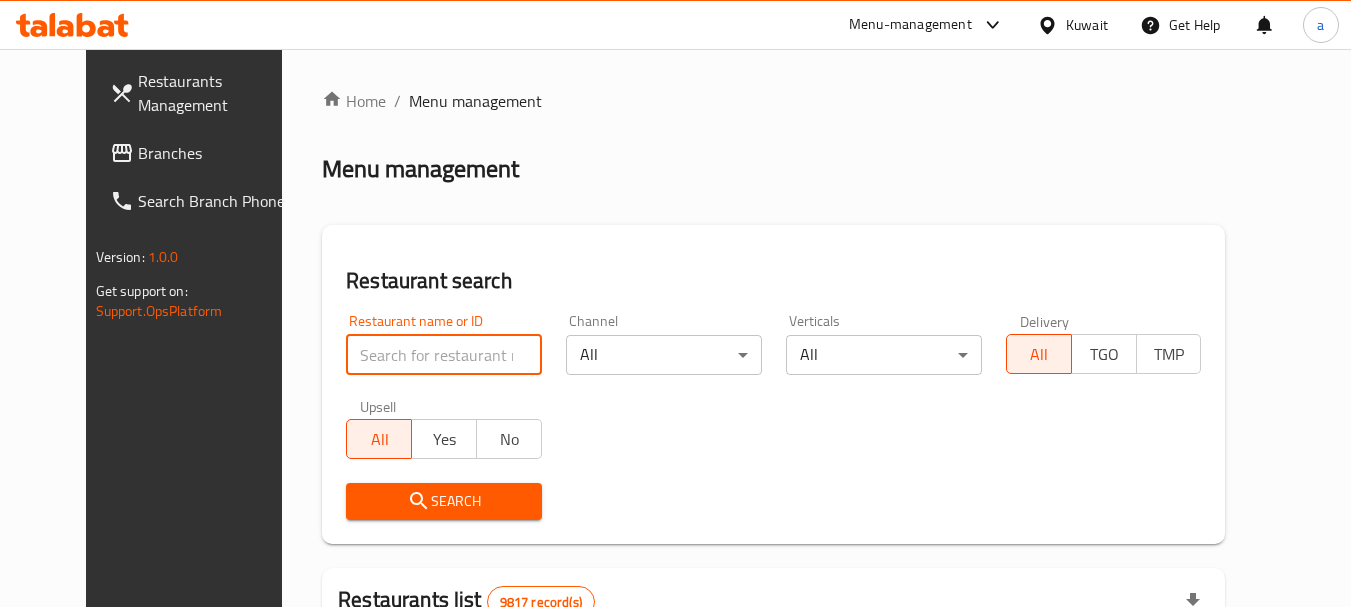 click at bounding box center [444, 355] 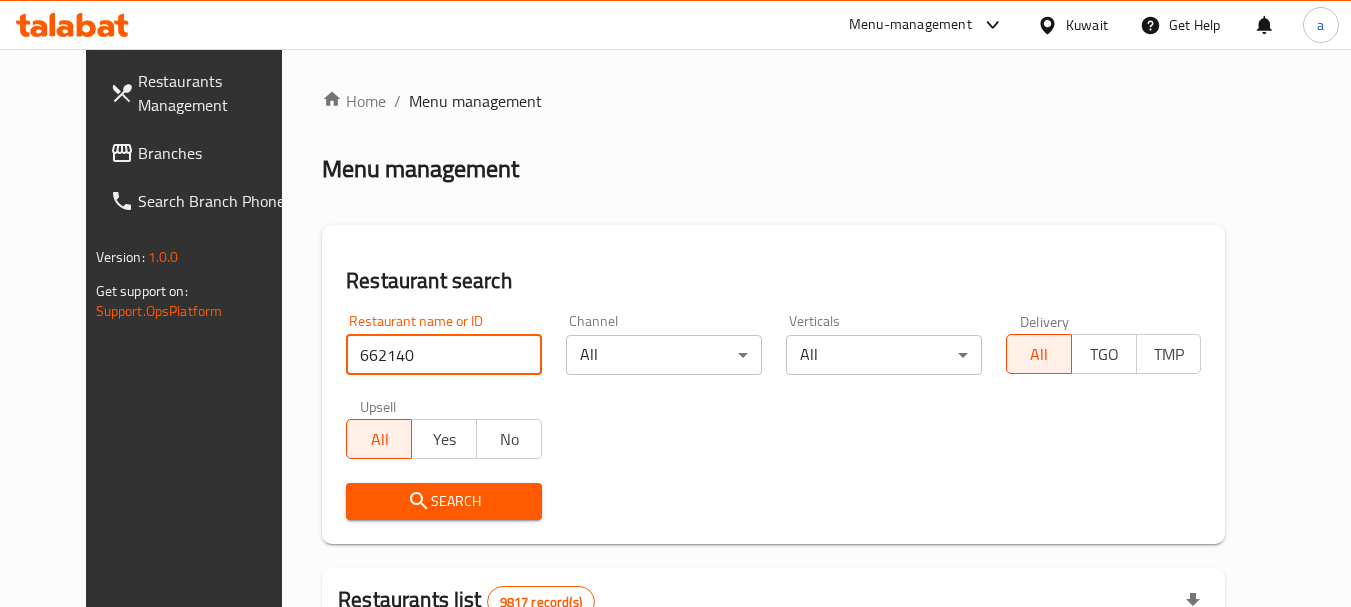 type on "662140" 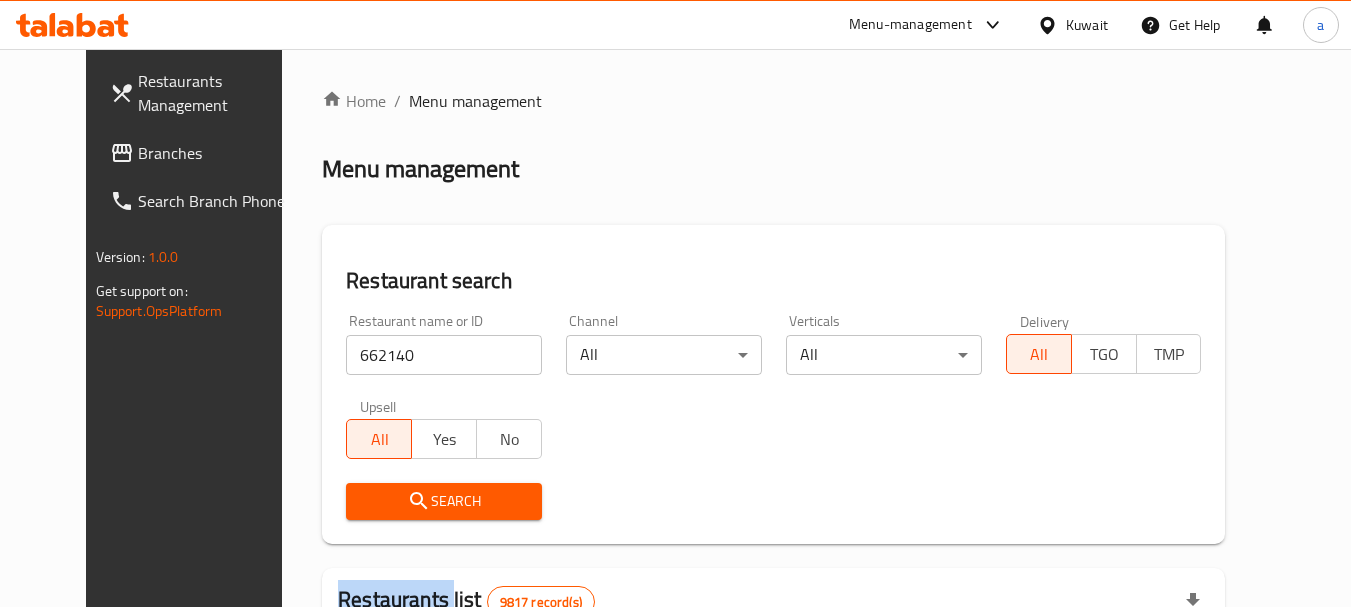 click on "Search" at bounding box center [444, 501] 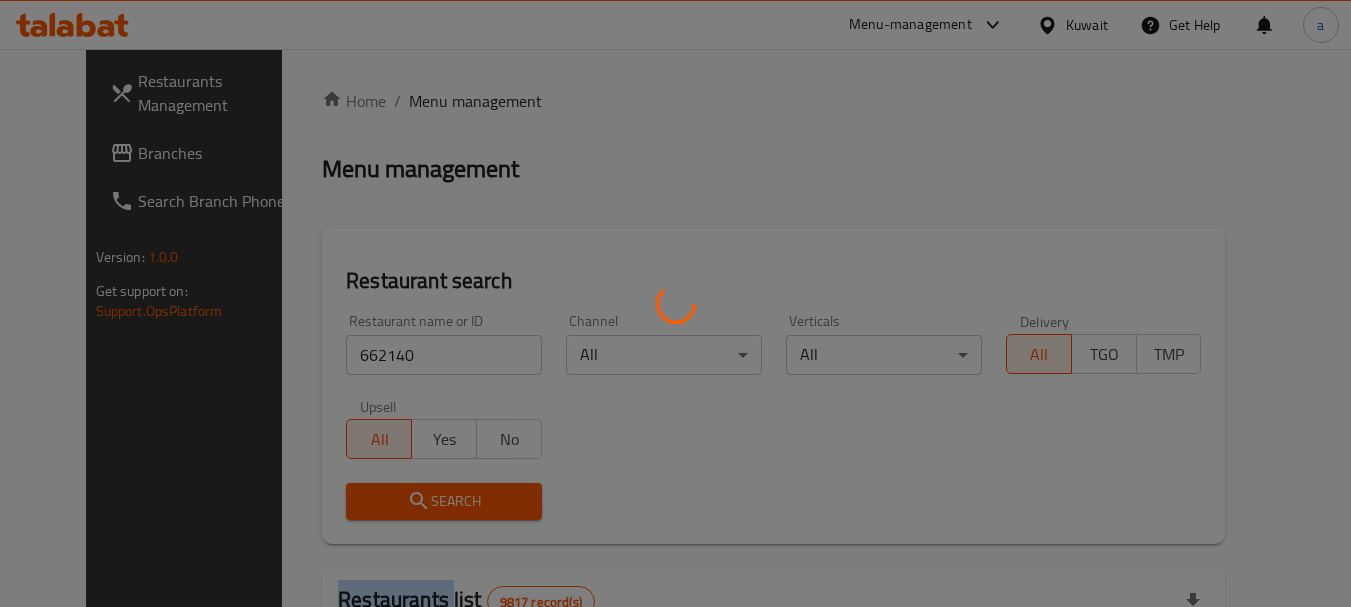 click at bounding box center [675, 303] 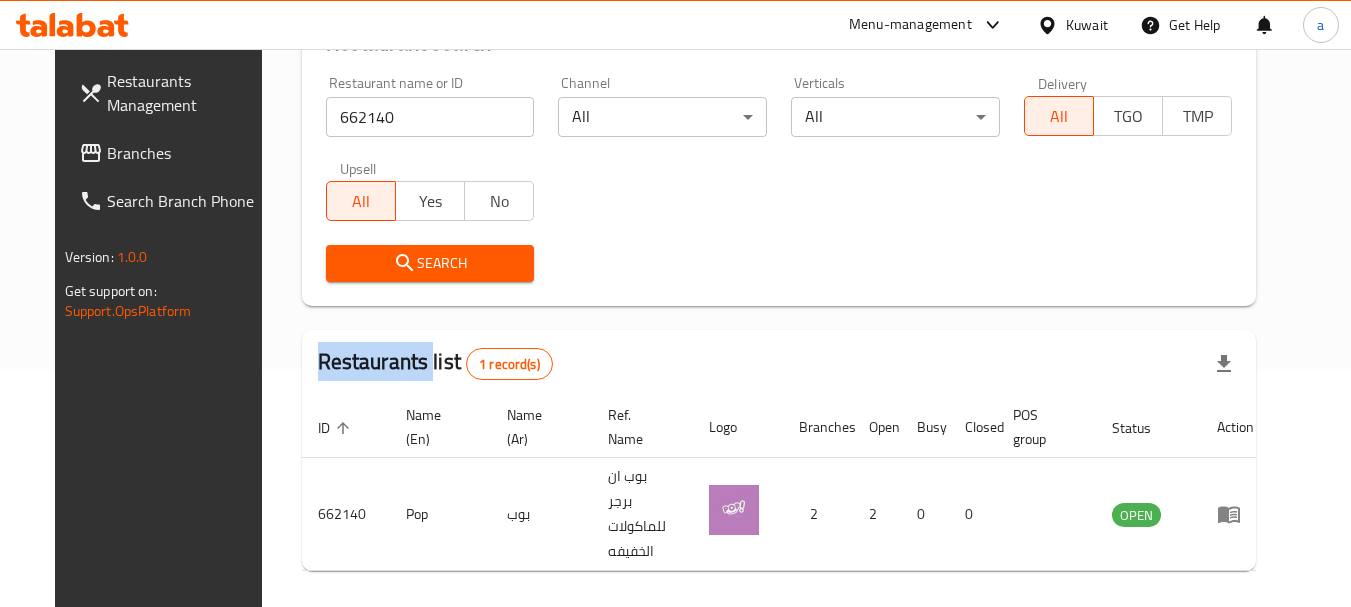 scroll, scrollTop: 268, scrollLeft: 0, axis: vertical 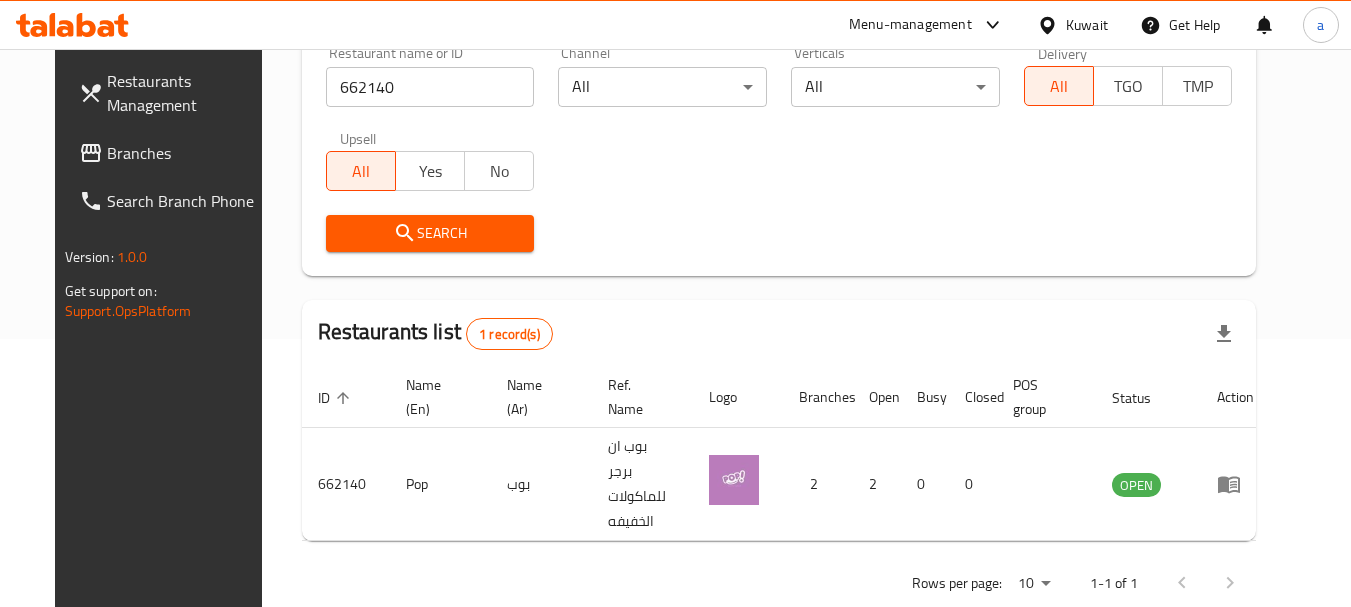 click on "Kuwait" at bounding box center (1087, 25) 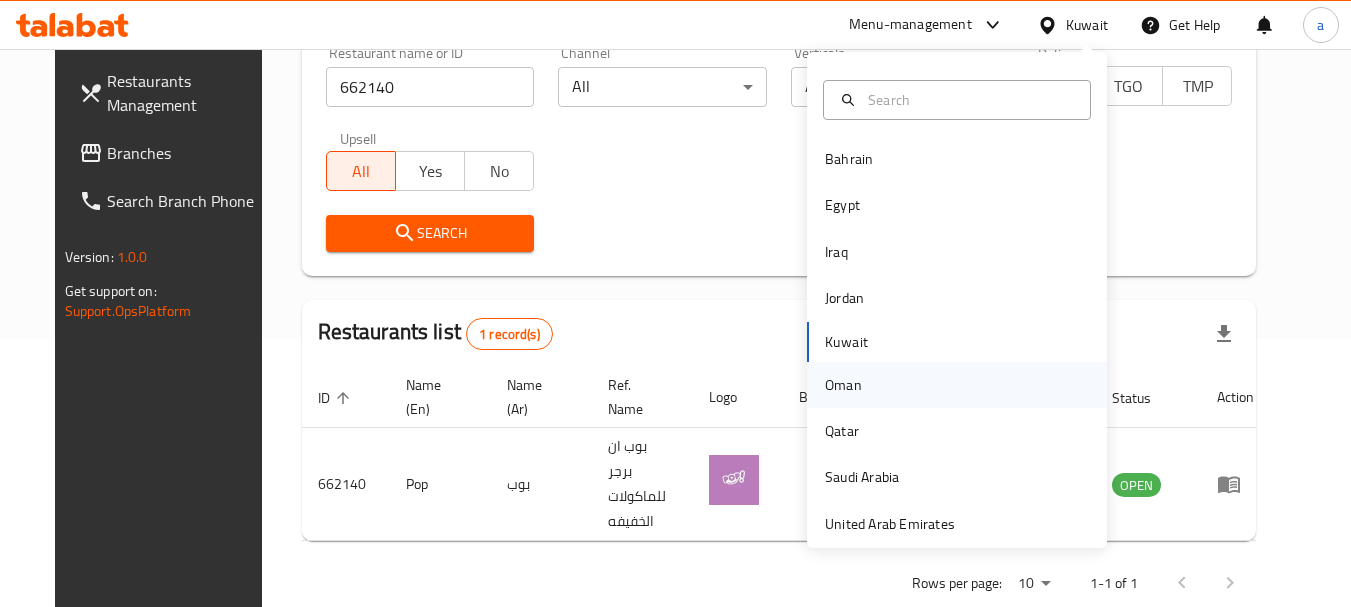 click on "Oman" at bounding box center [843, 385] 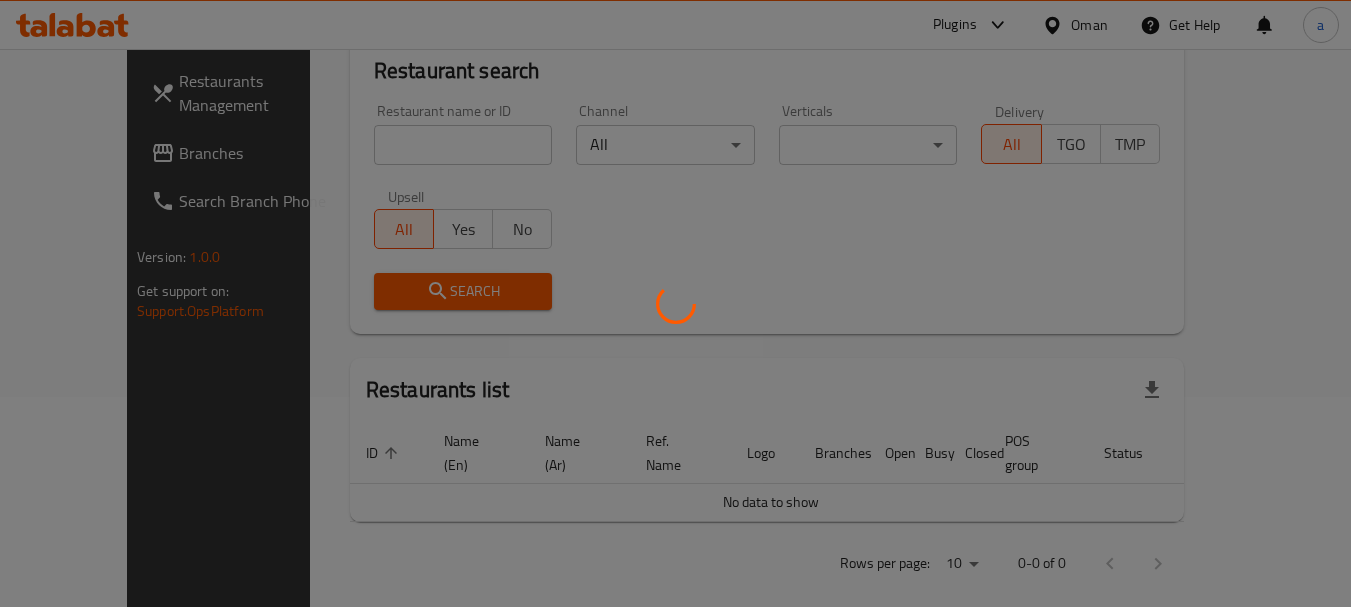 scroll, scrollTop: 268, scrollLeft: 0, axis: vertical 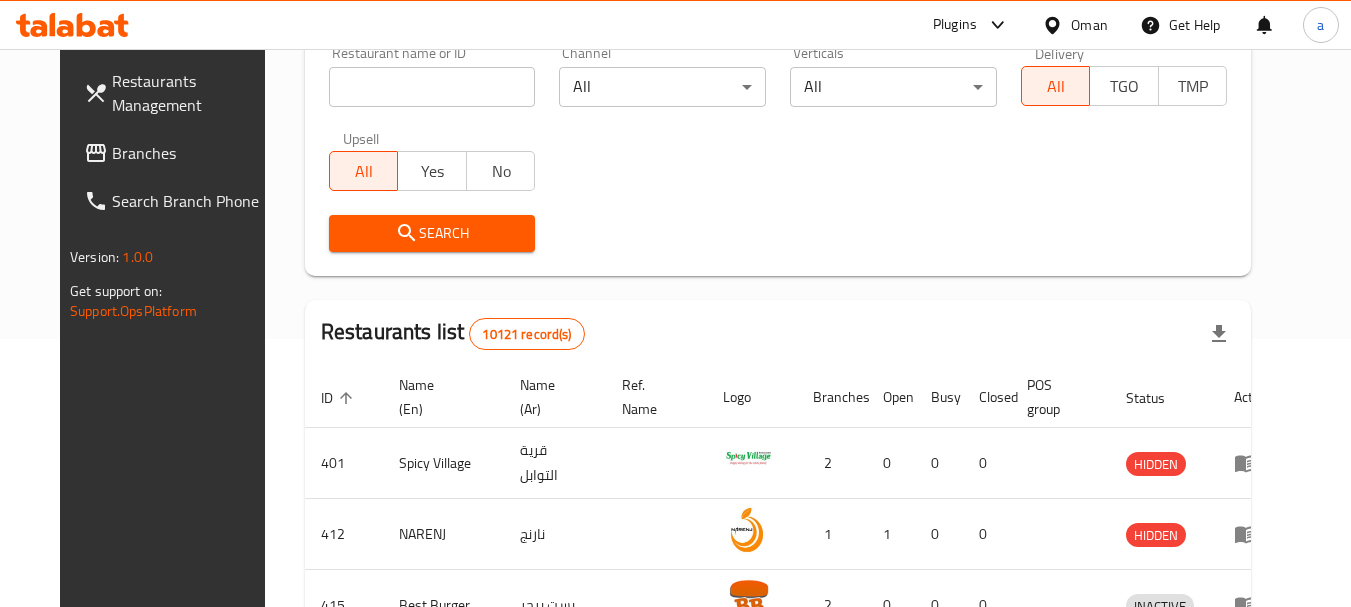 click on "Branches" at bounding box center (191, 153) 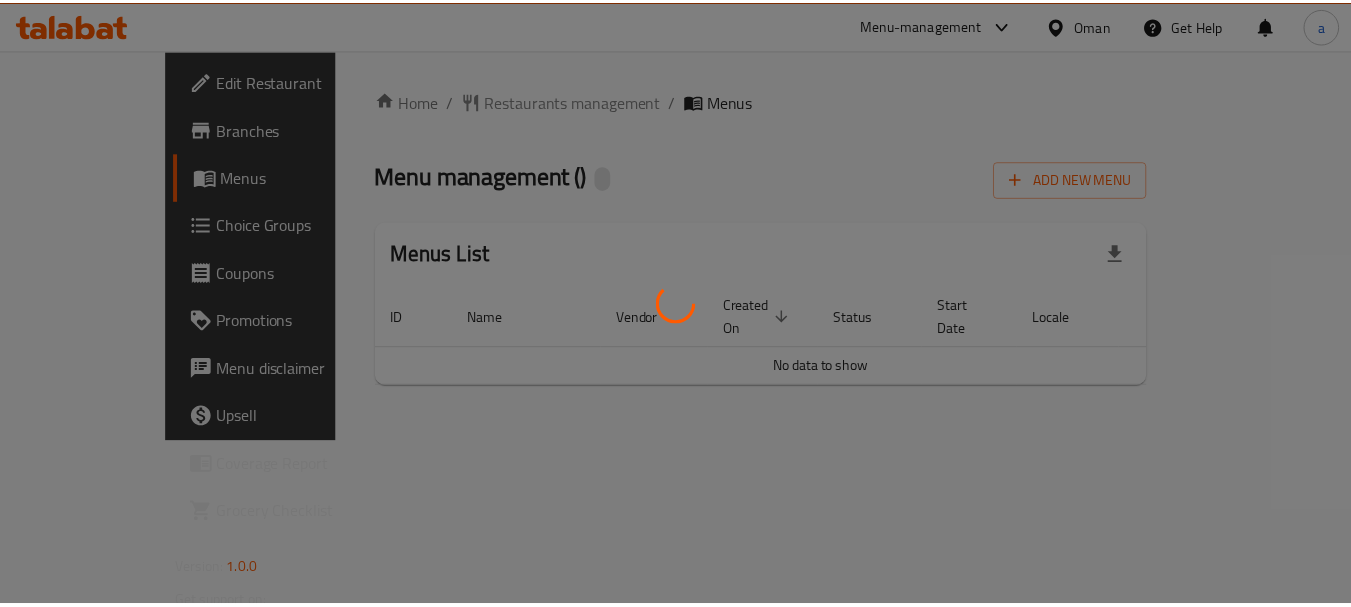 scroll, scrollTop: 0, scrollLeft: 0, axis: both 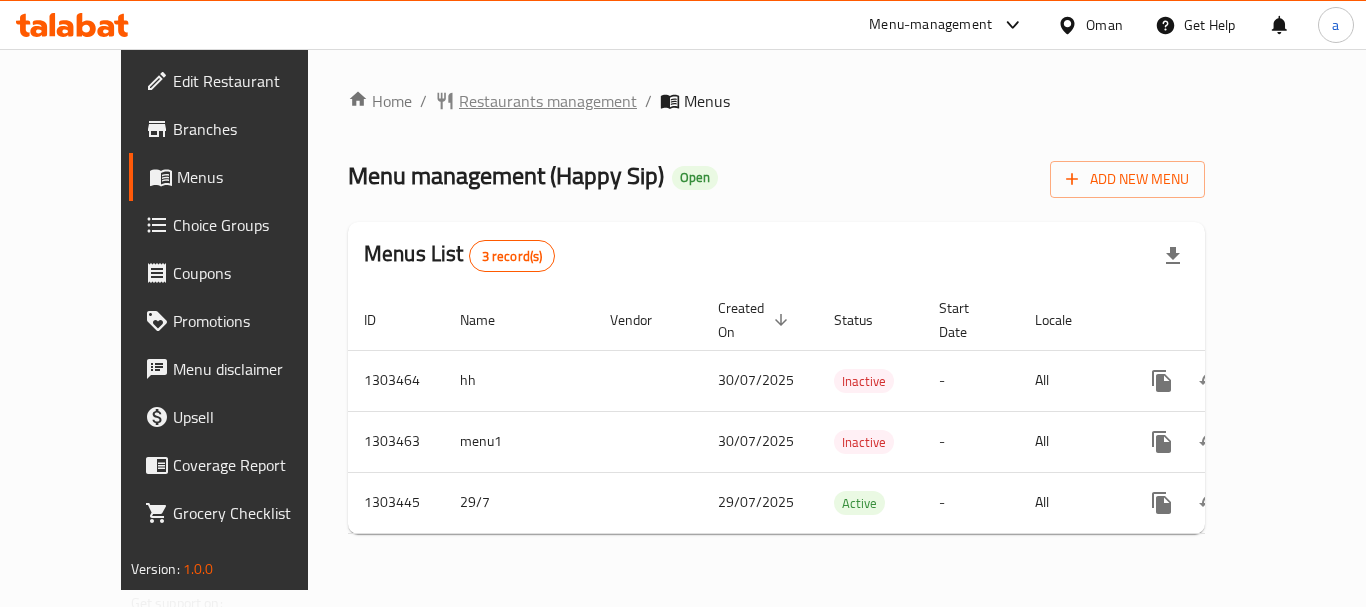 click on "Restaurants management" at bounding box center (548, 101) 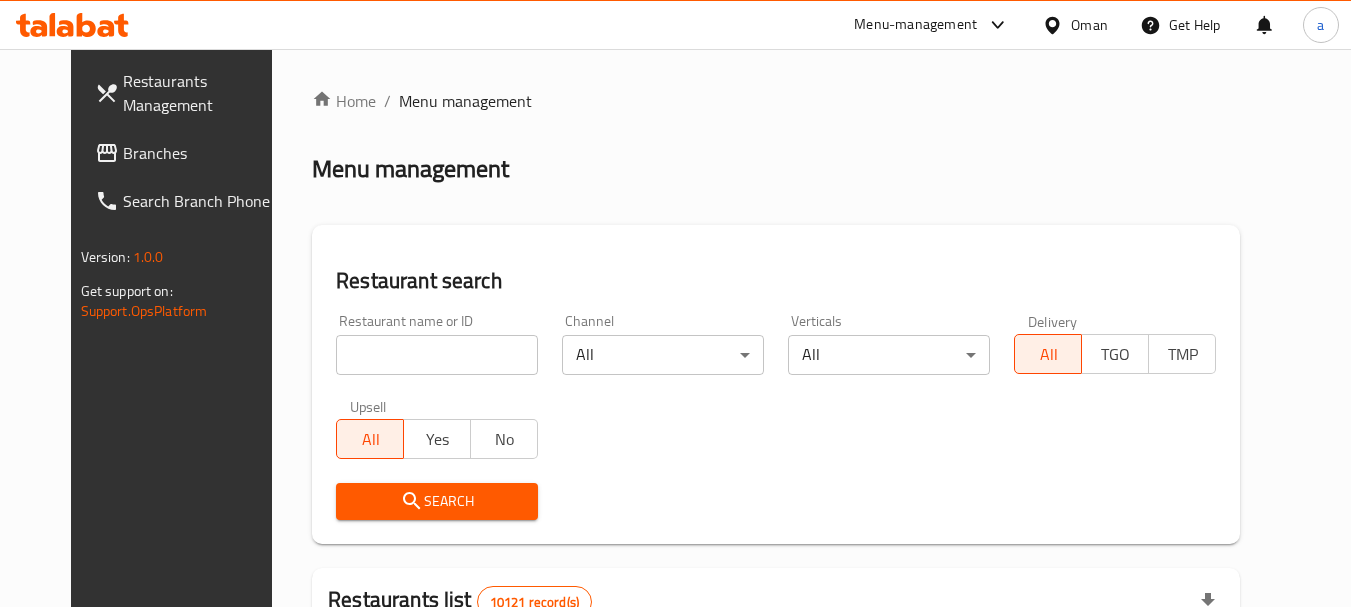 click at bounding box center [437, 355] 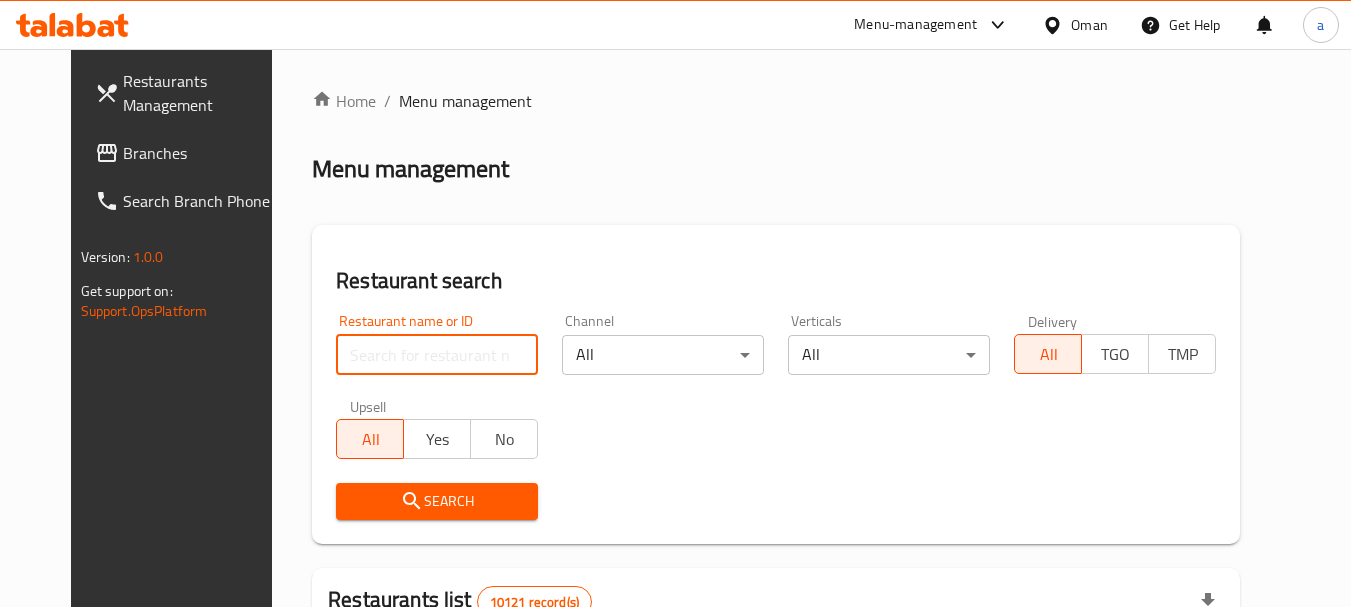 paste on "702826" 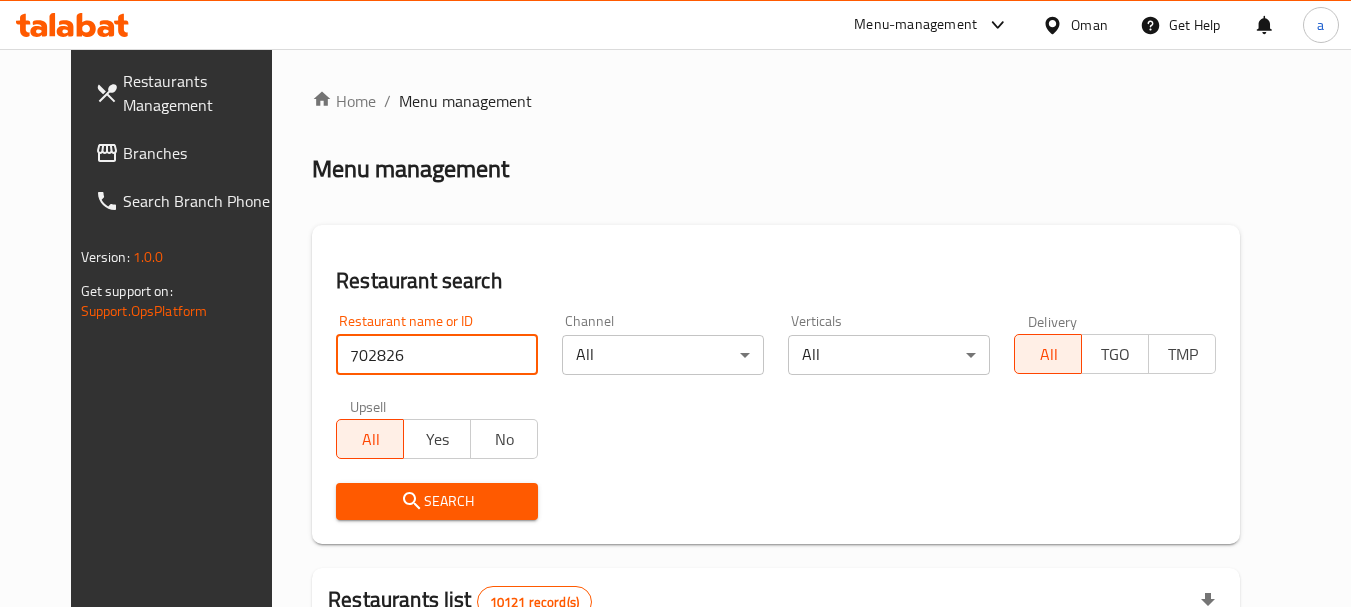 type on "702826" 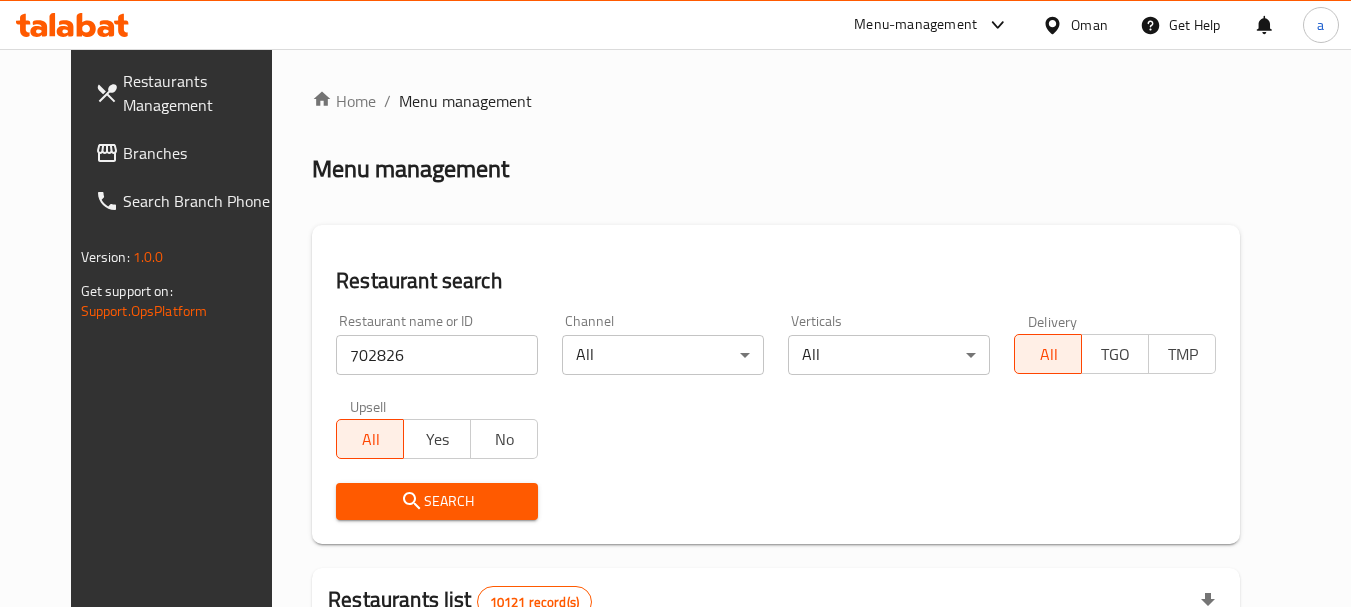 click on "Search" at bounding box center (437, 501) 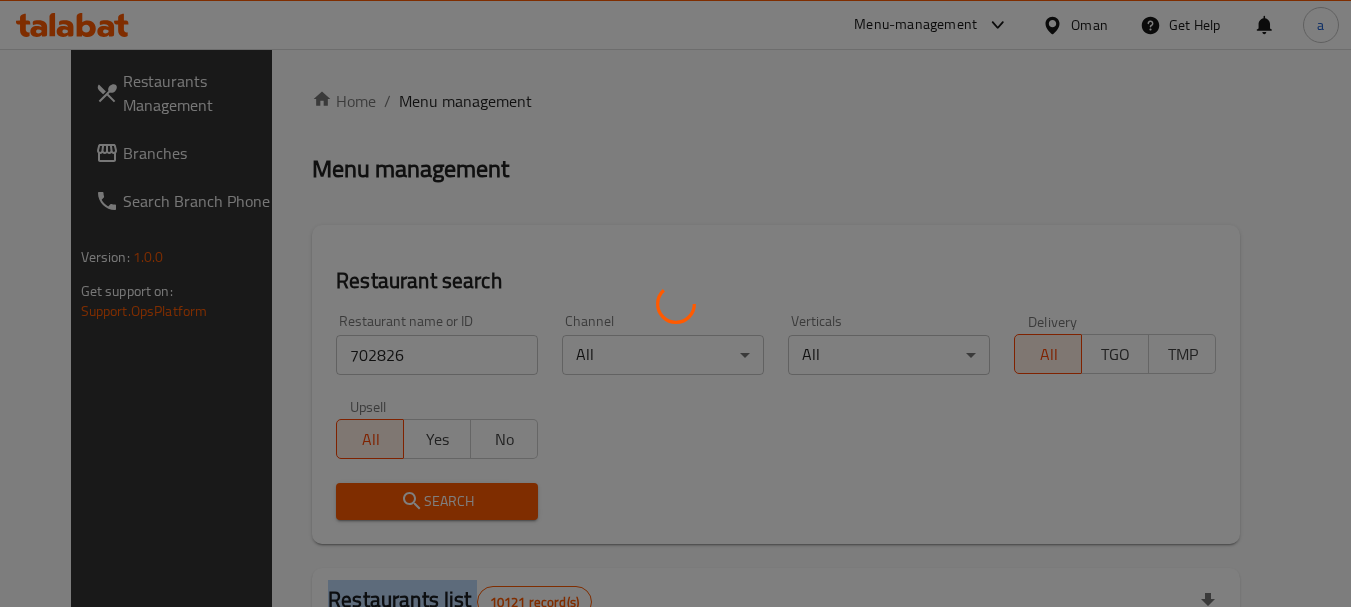 click at bounding box center (675, 303) 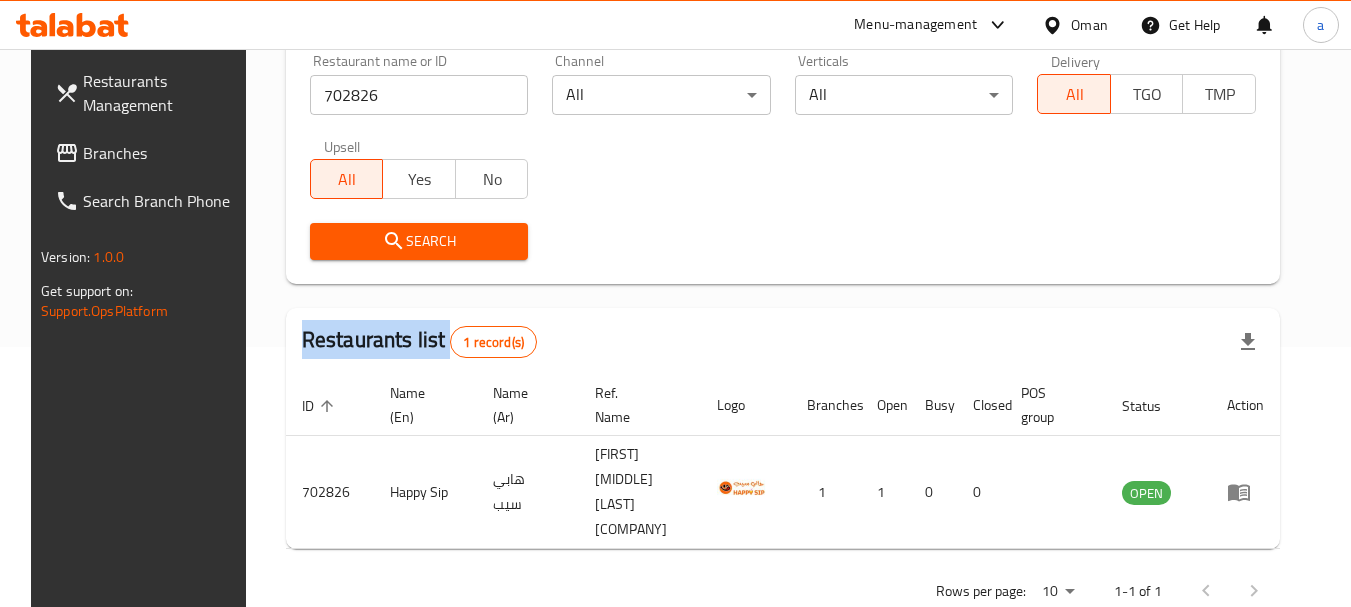 scroll, scrollTop: 268, scrollLeft: 0, axis: vertical 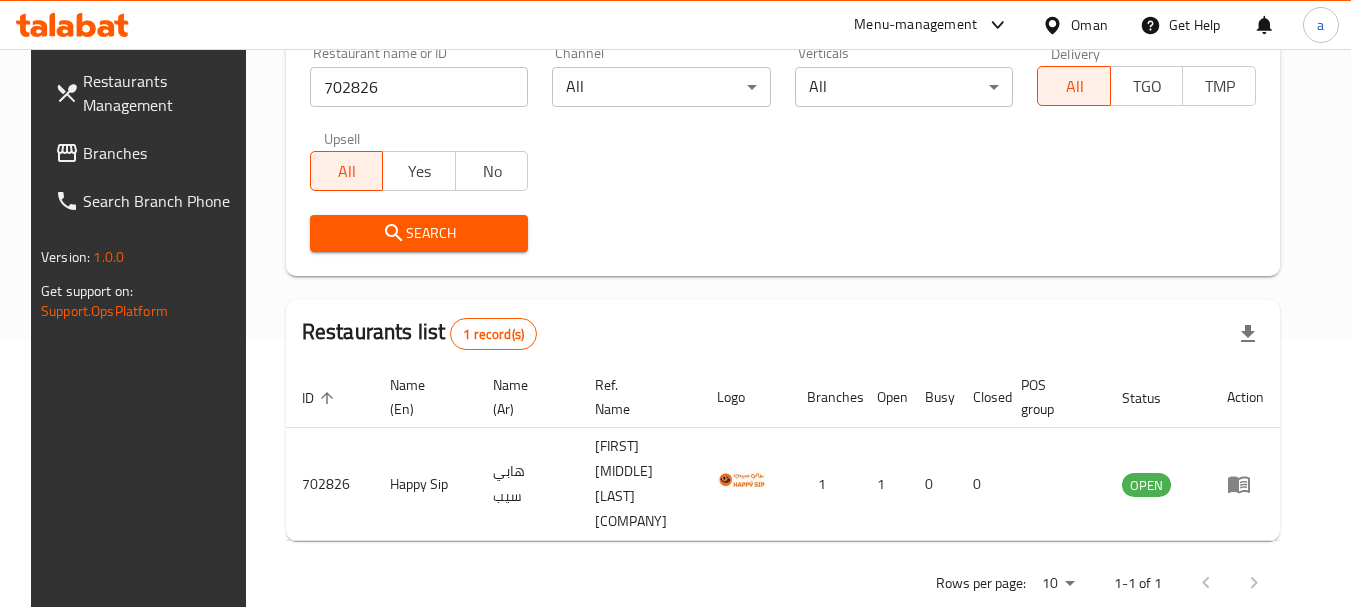 click on "Oman" at bounding box center [1089, 25] 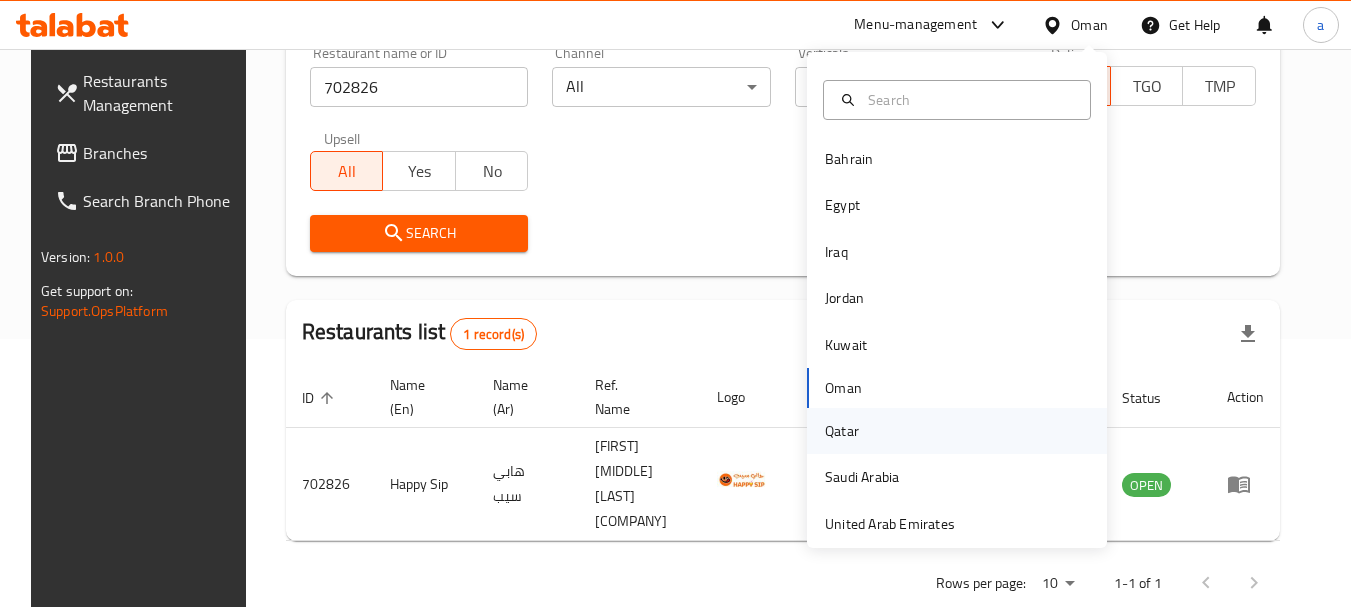 click on "Qatar" at bounding box center [842, 431] 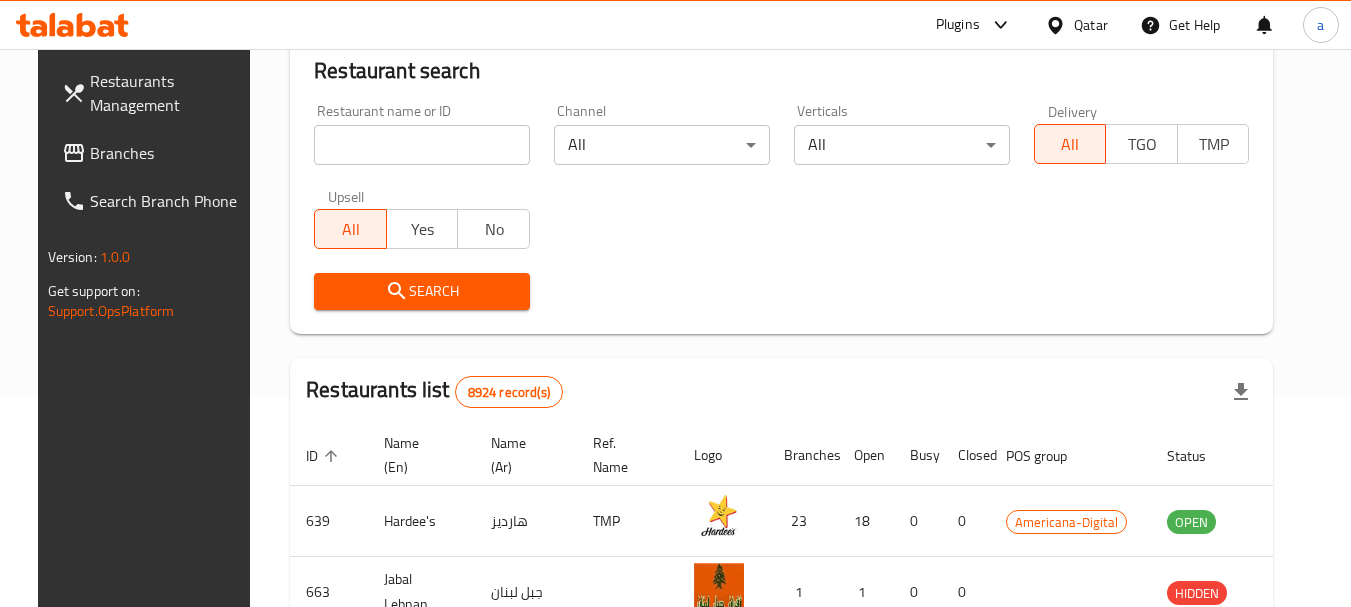 scroll, scrollTop: 268, scrollLeft: 0, axis: vertical 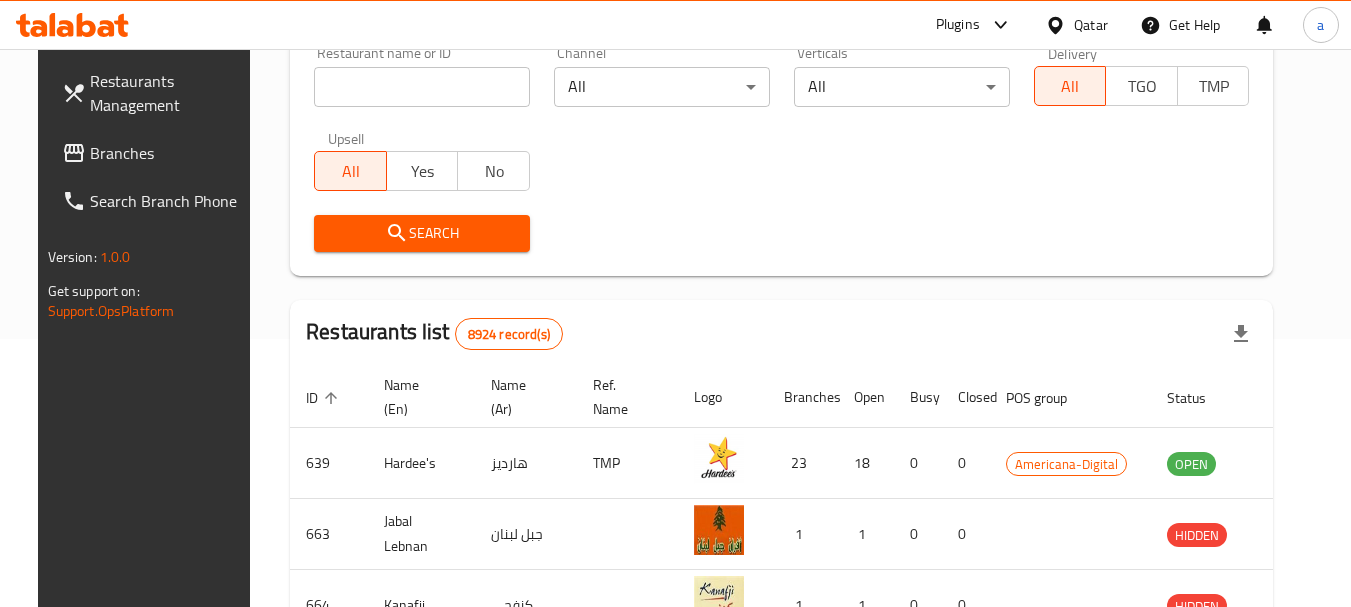 click on "Branches" at bounding box center (169, 153) 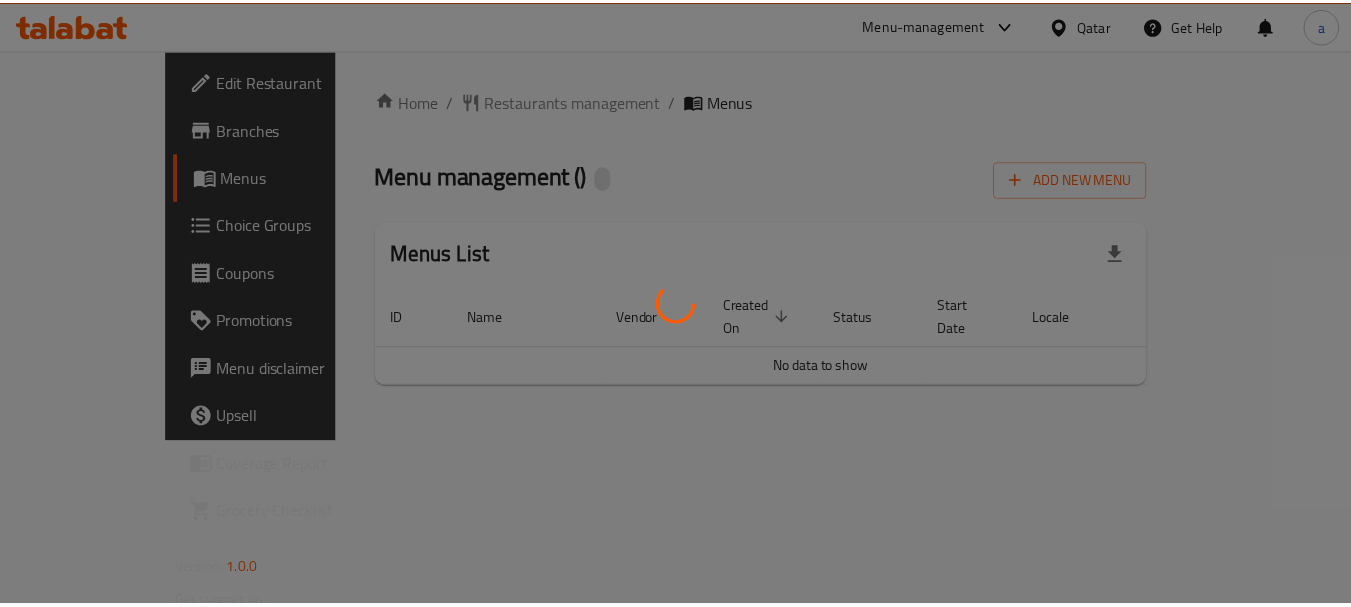 scroll, scrollTop: 0, scrollLeft: 0, axis: both 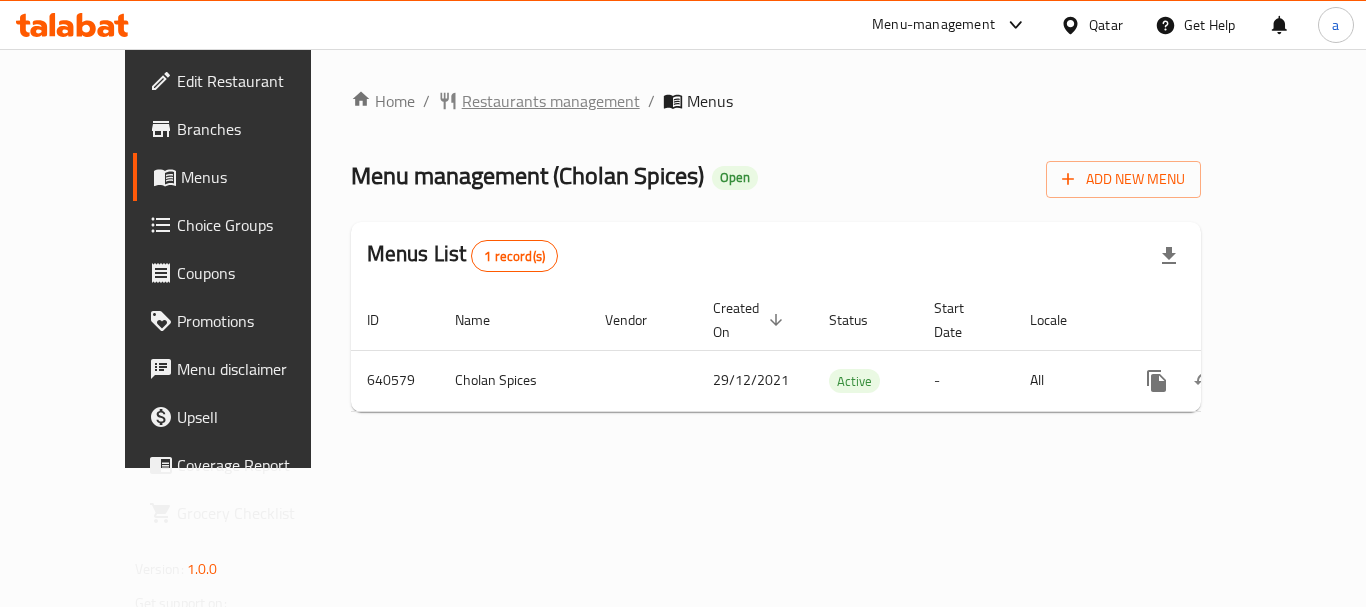 click on "Restaurants management" at bounding box center (551, 101) 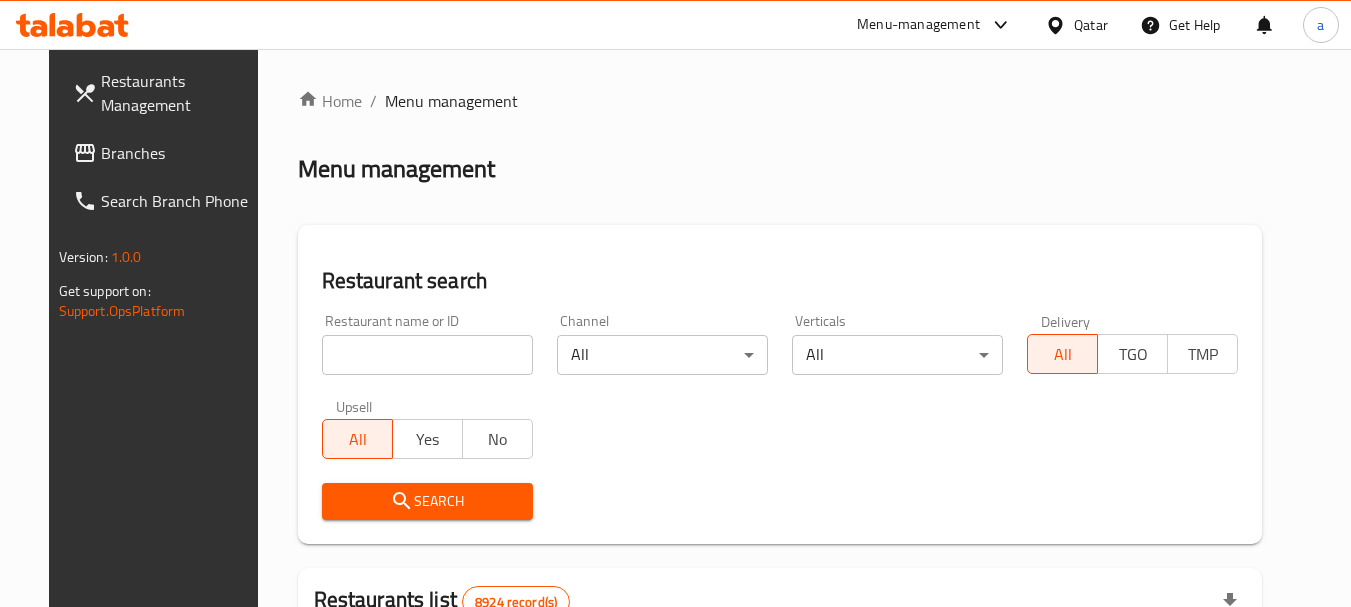 click at bounding box center (427, 355) 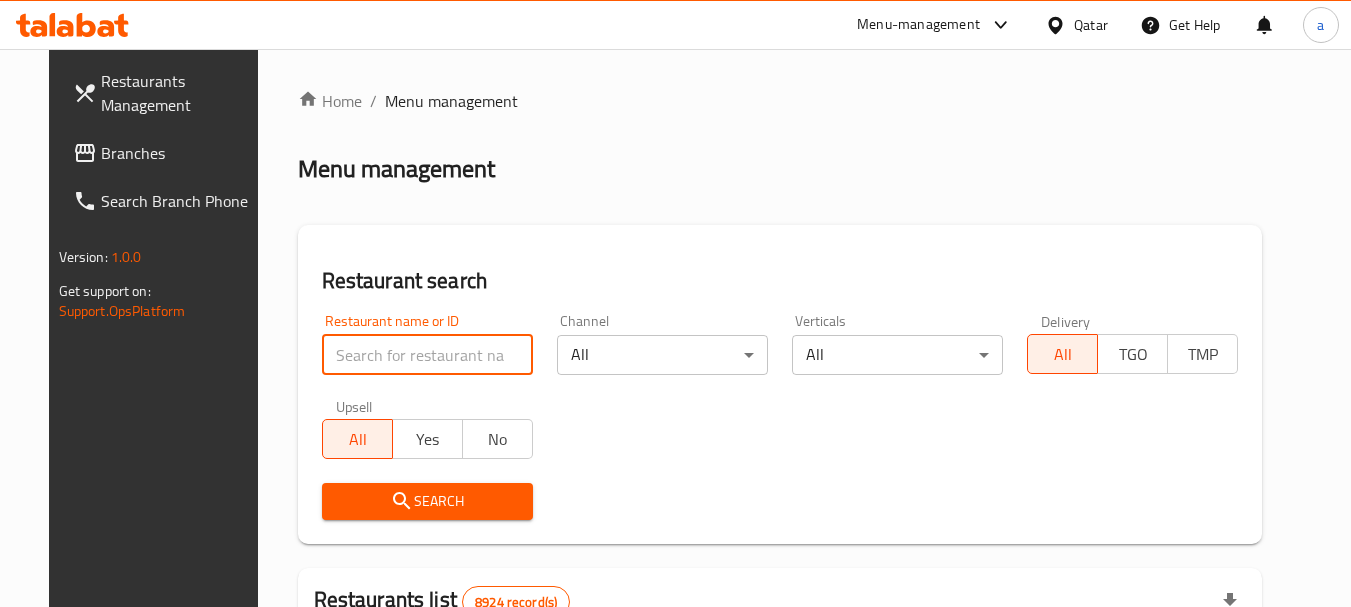 paste on "640478" 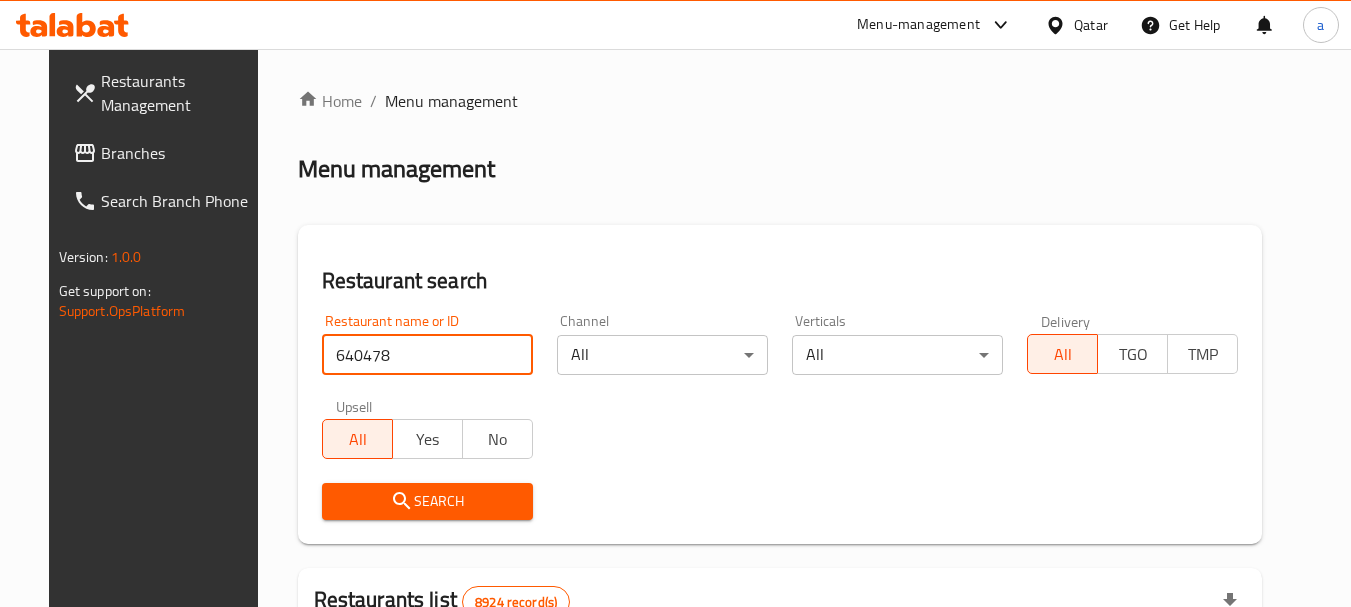 type on "640478" 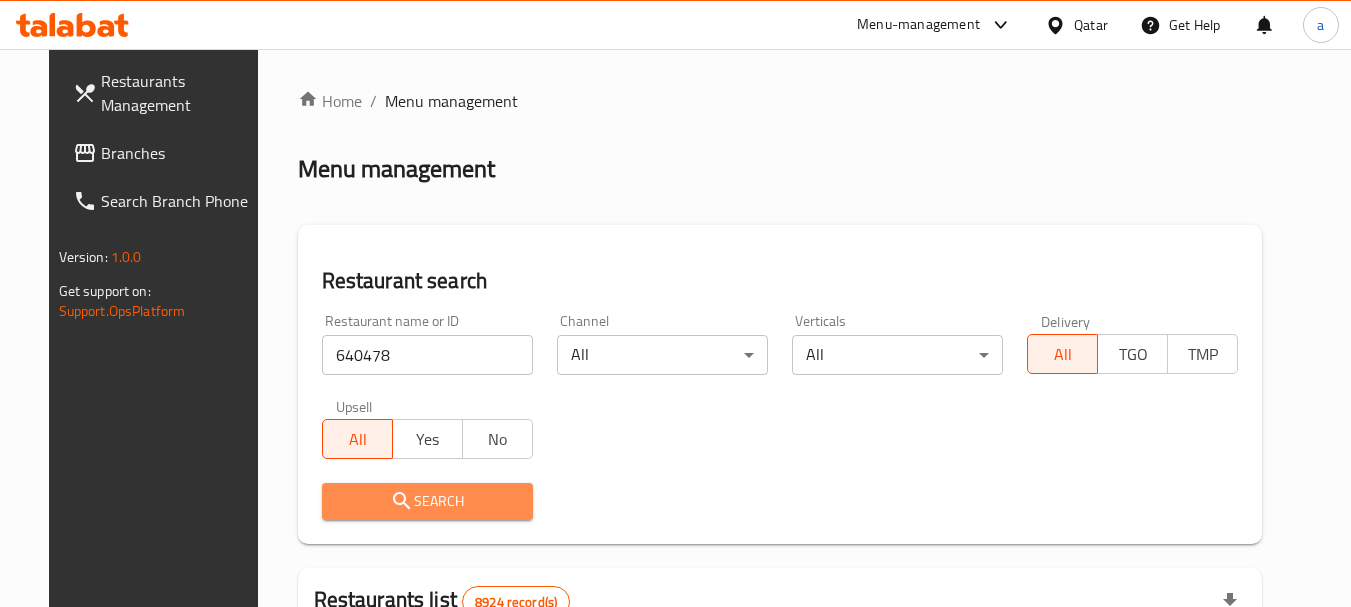 click on "Search" at bounding box center (427, 501) 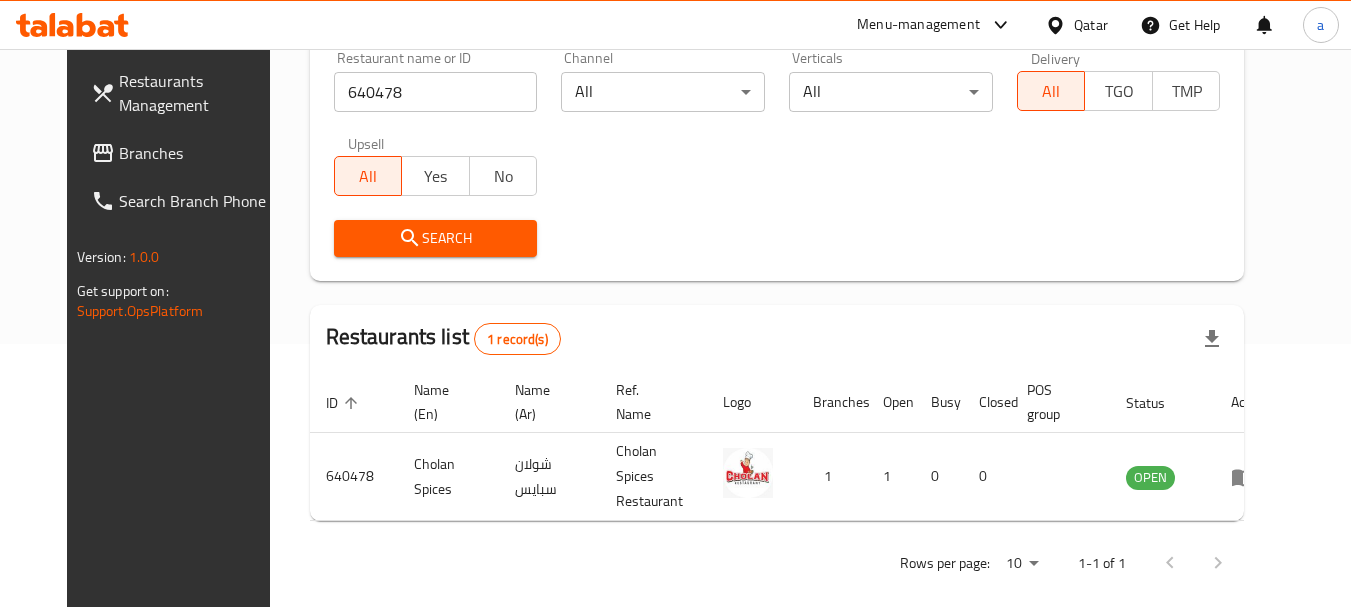 scroll, scrollTop: 268, scrollLeft: 0, axis: vertical 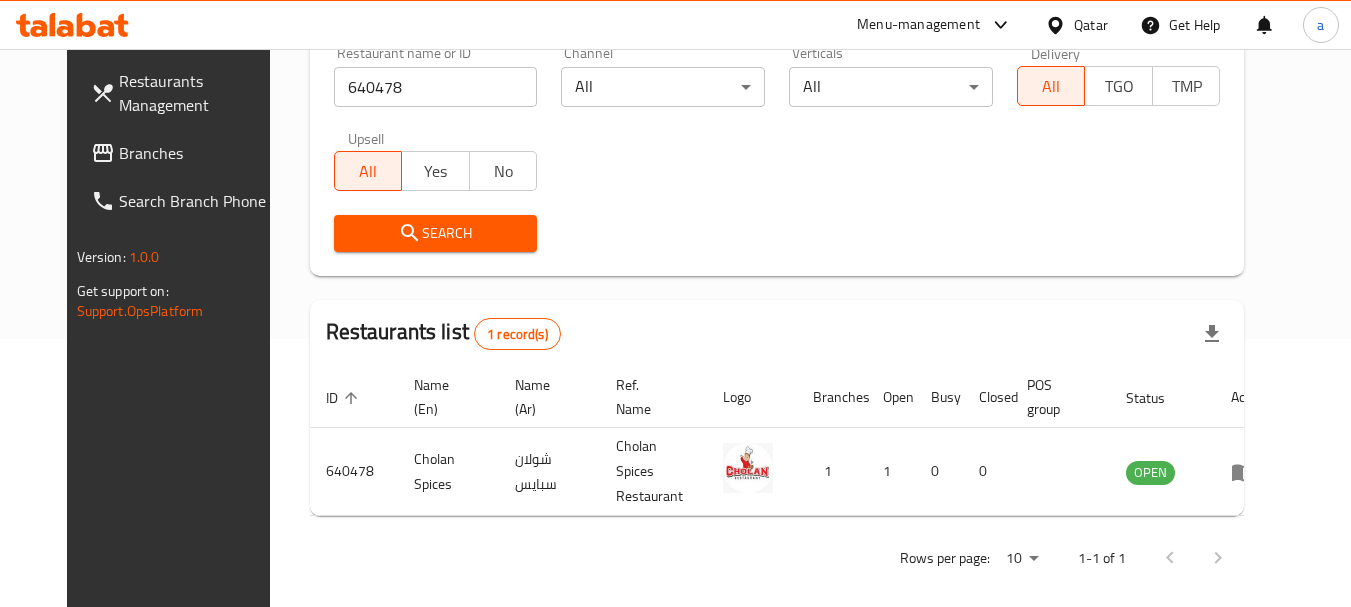 click on "Qatar" at bounding box center [1091, 25] 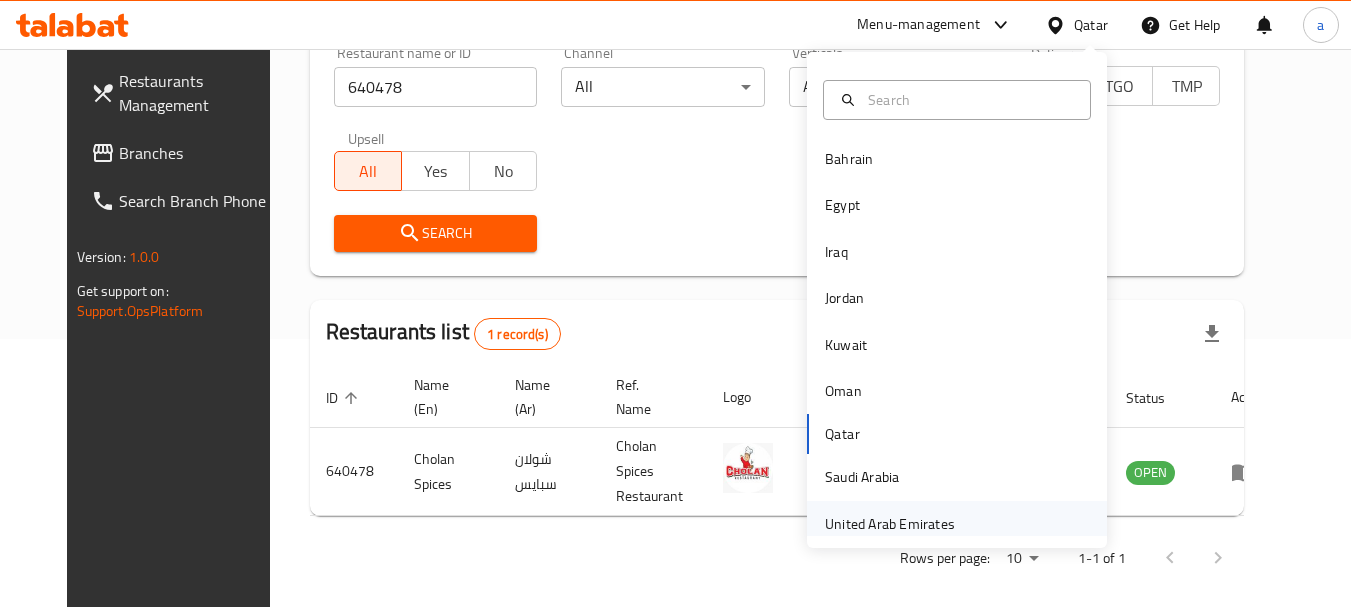 click on "United Arab Emirates" at bounding box center (890, 524) 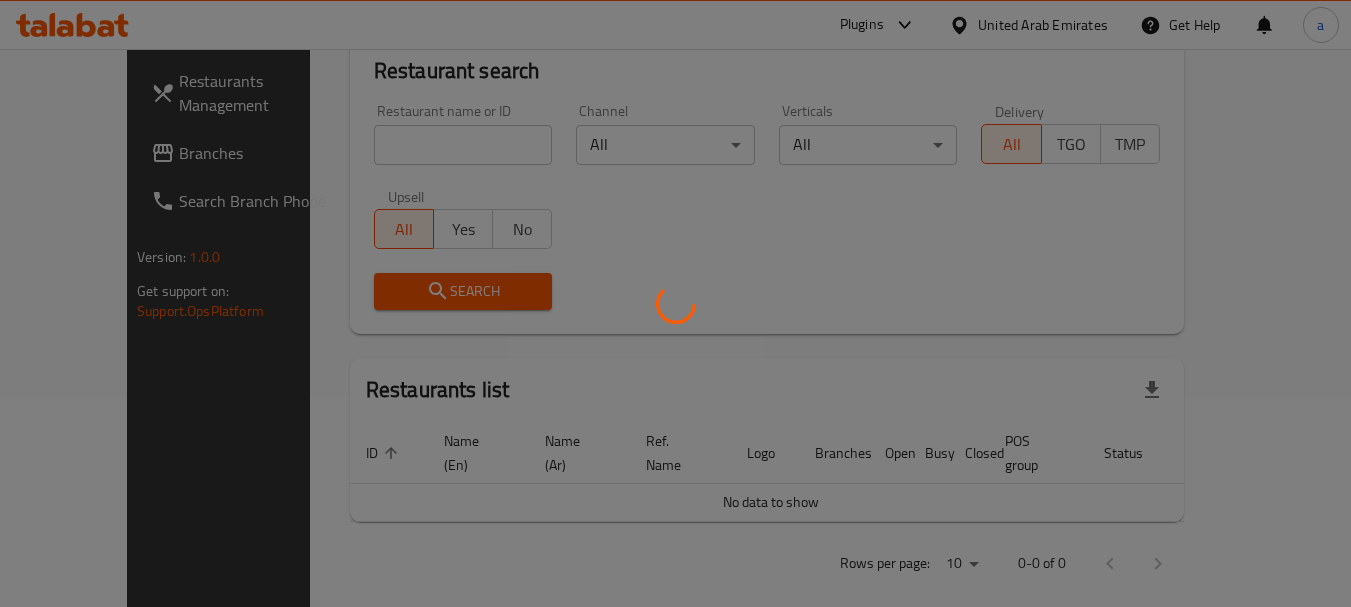 scroll, scrollTop: 268, scrollLeft: 0, axis: vertical 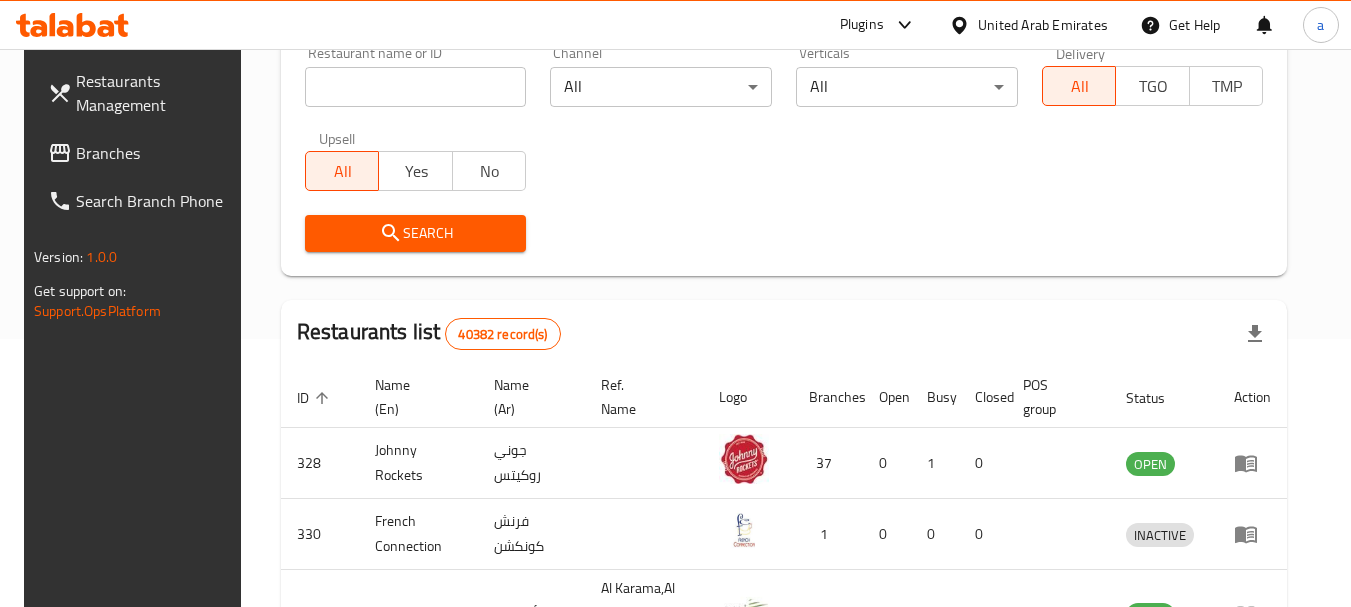 click on "Branches" at bounding box center (155, 153) 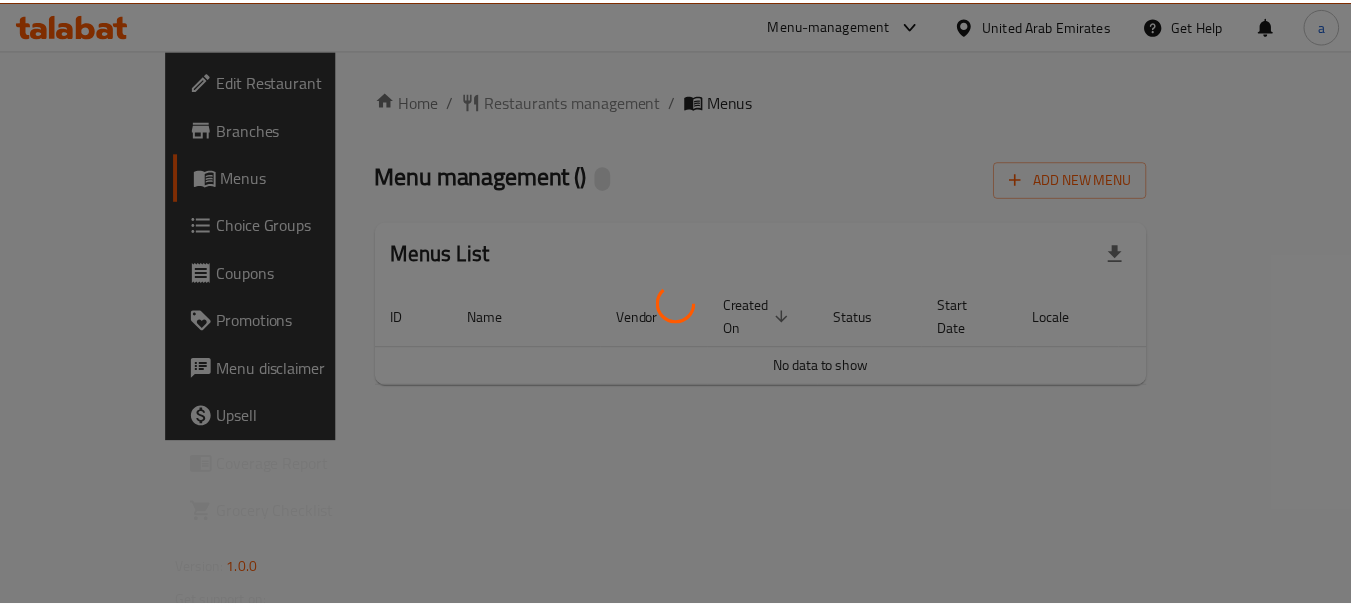 scroll, scrollTop: 0, scrollLeft: 0, axis: both 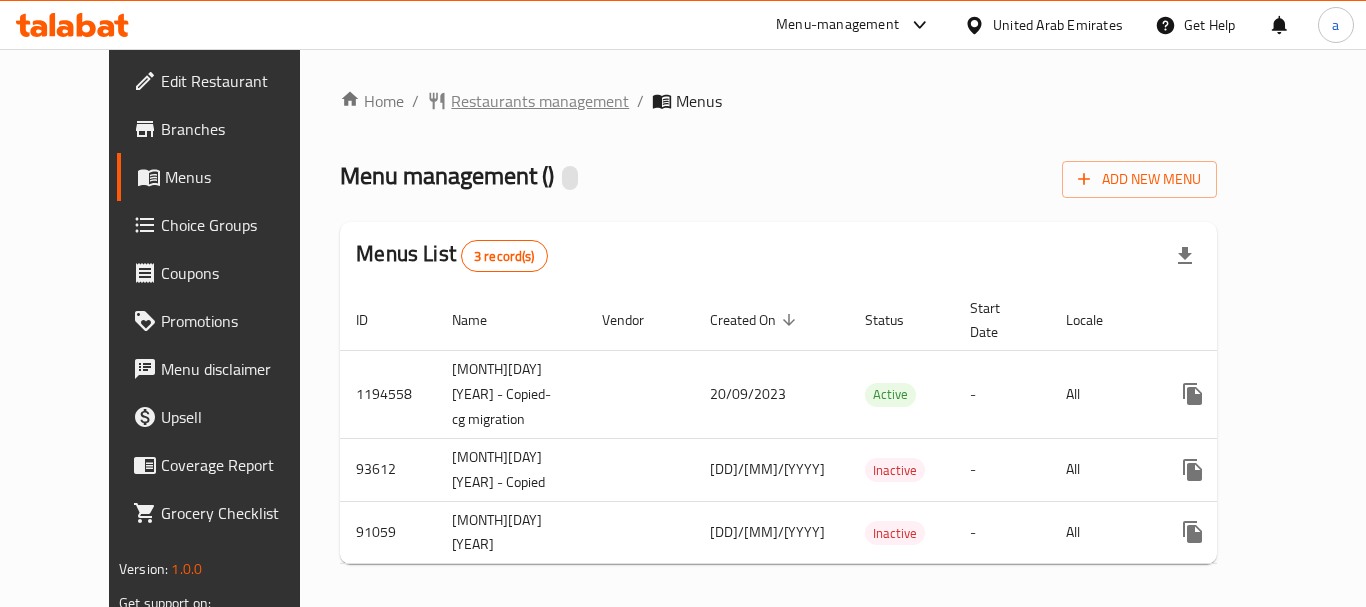click on "Restaurants management" at bounding box center [540, 101] 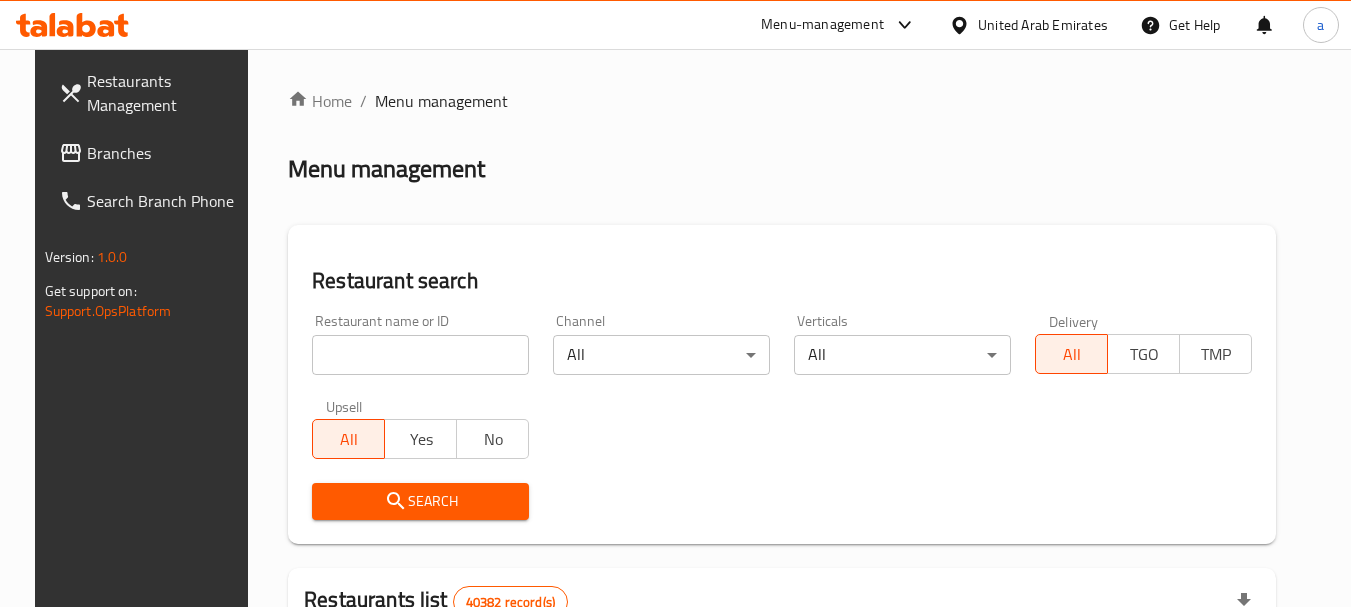 click at bounding box center [420, 355] 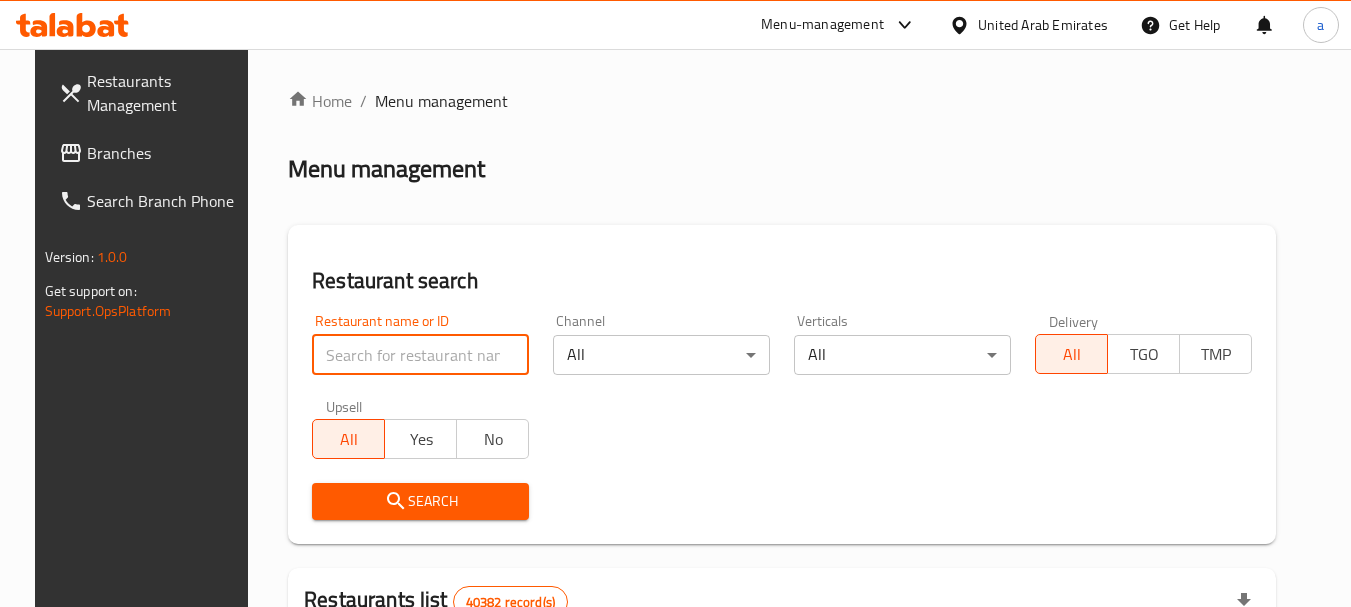 paste on "600842" 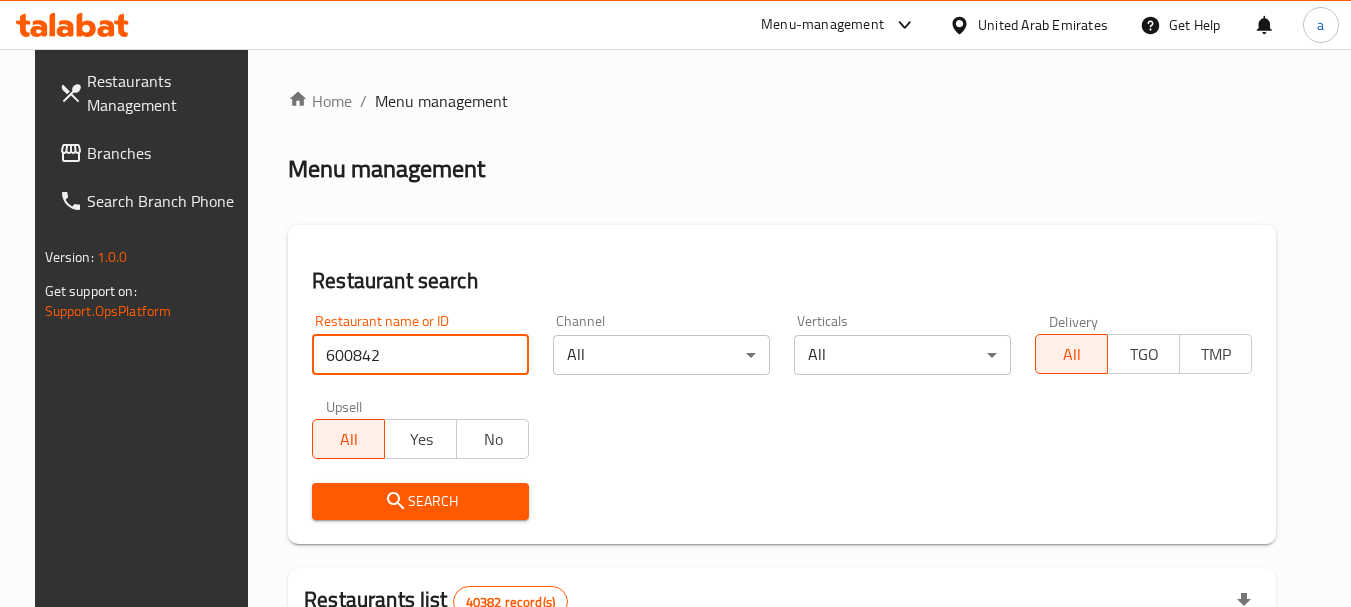 type on "600842" 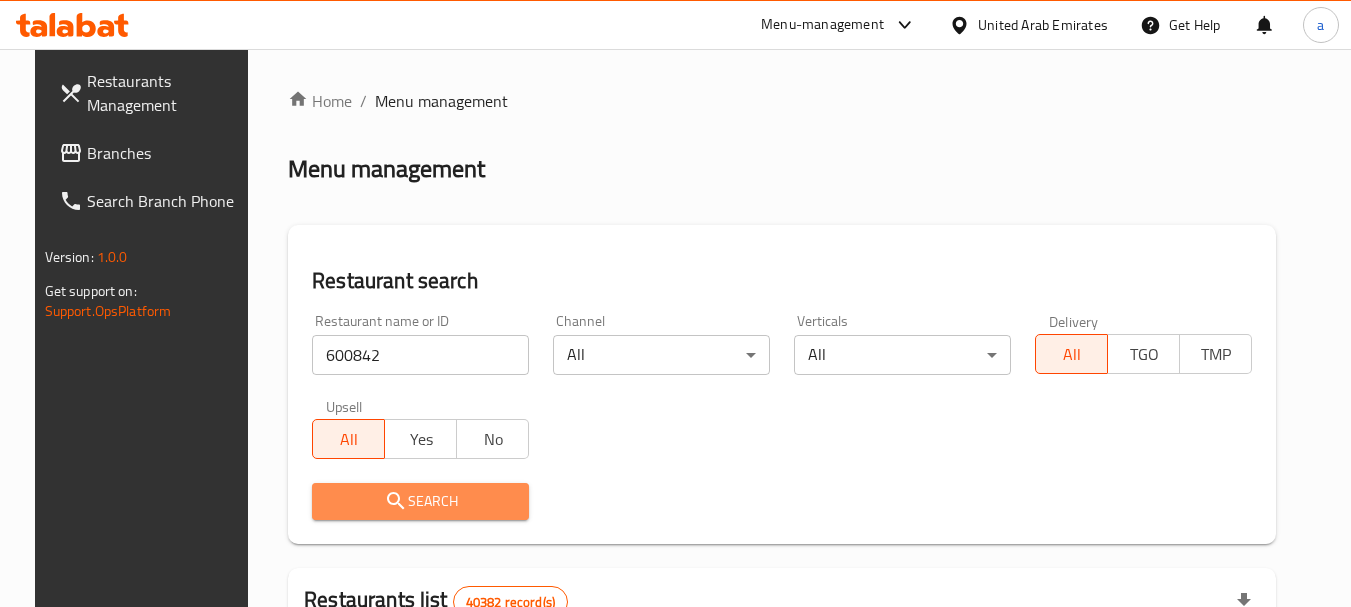 click on "Search" at bounding box center (420, 501) 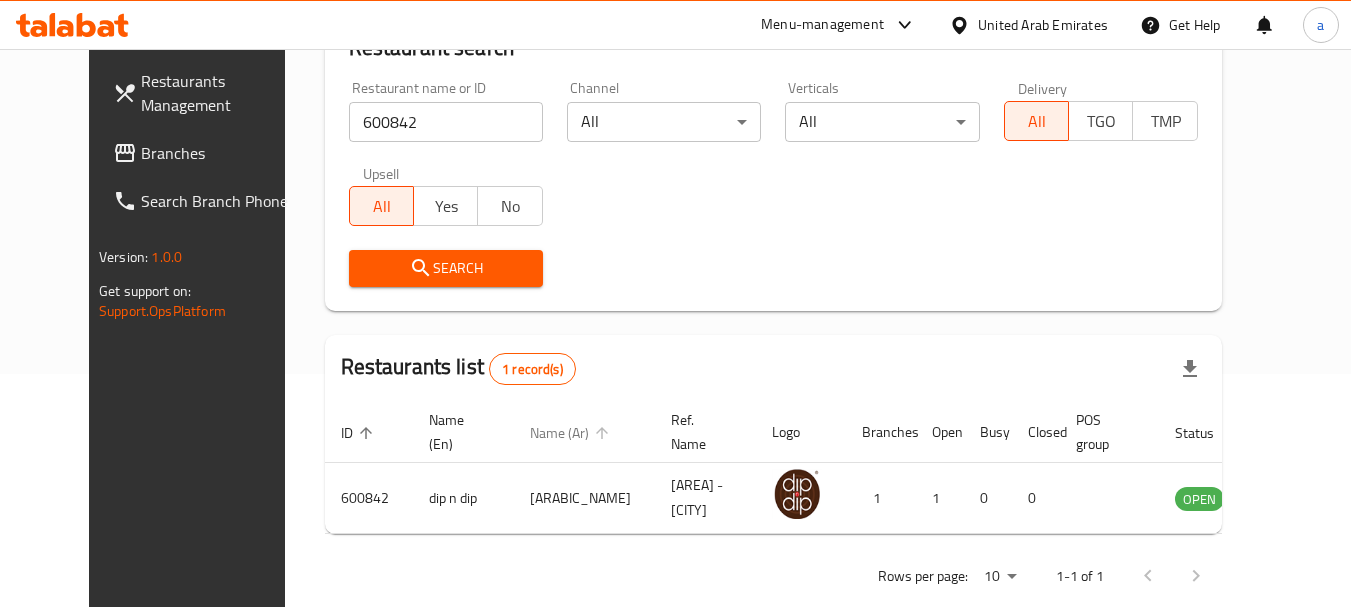 scroll, scrollTop: 268, scrollLeft: 0, axis: vertical 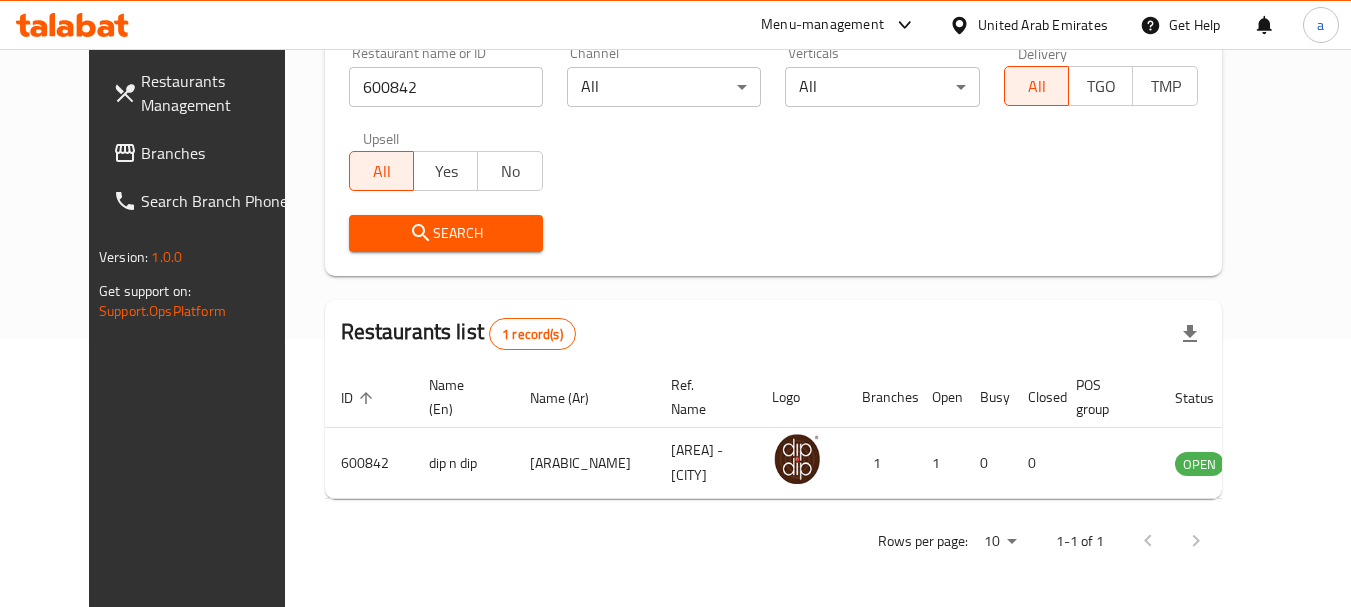 click on "Branches" at bounding box center [220, 153] 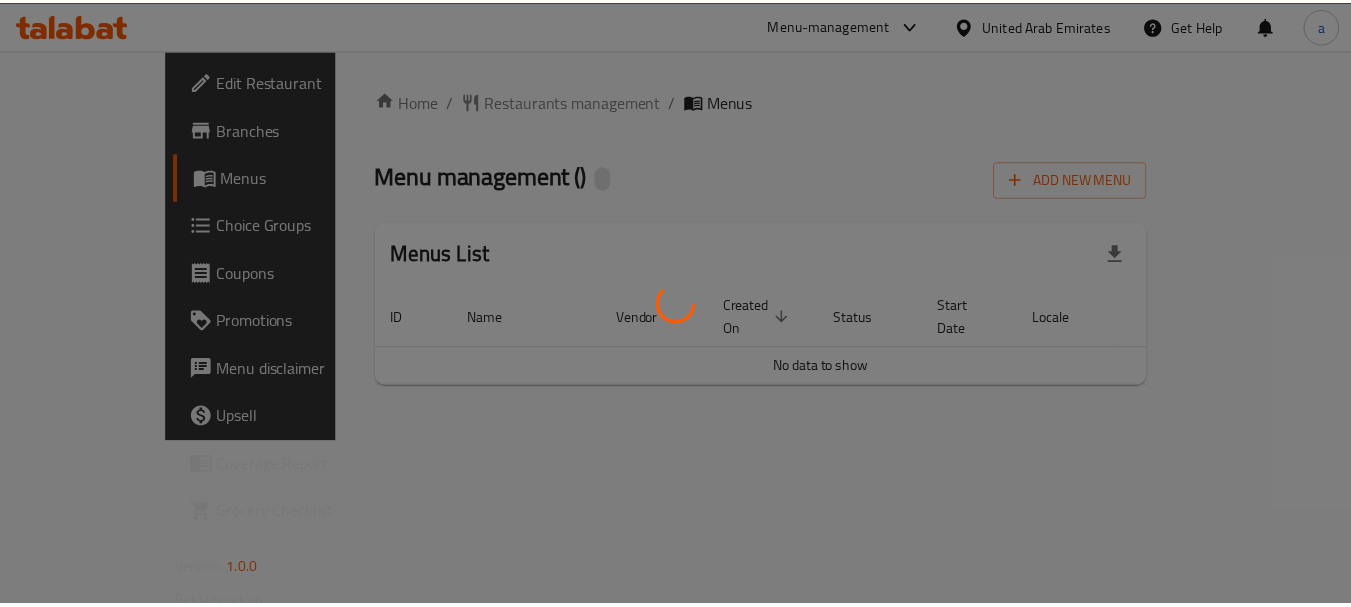 scroll, scrollTop: 0, scrollLeft: 0, axis: both 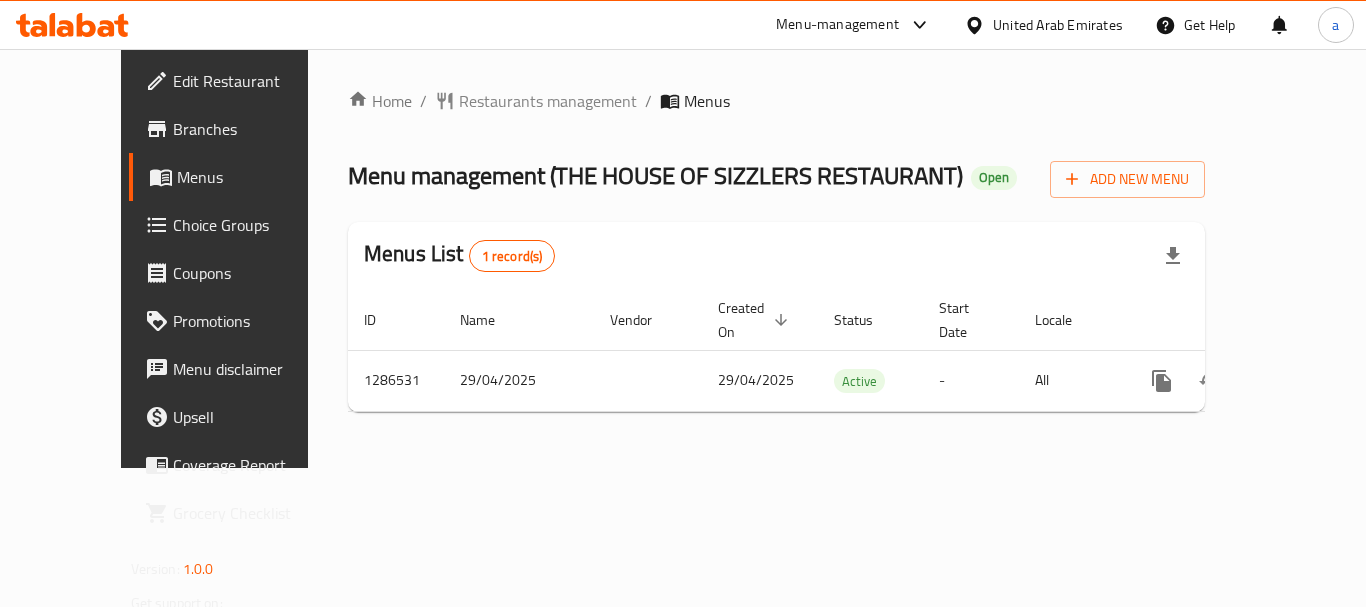 click on "Restaurants management" at bounding box center [548, 101] 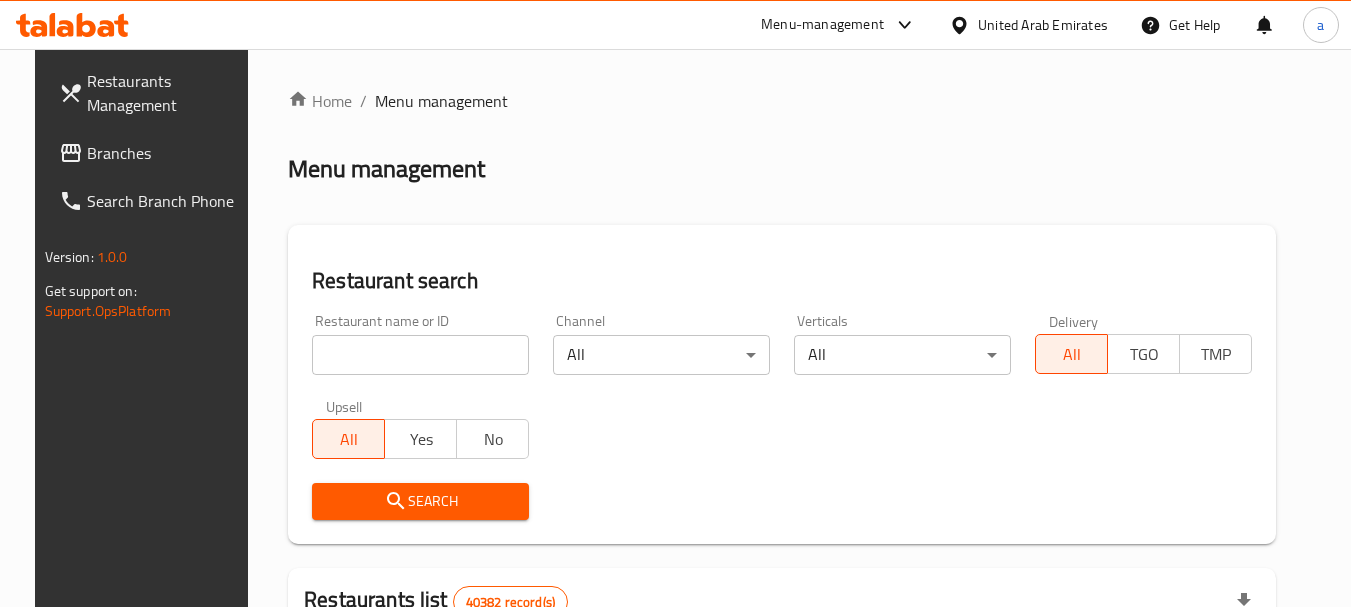 click at bounding box center (420, 355) 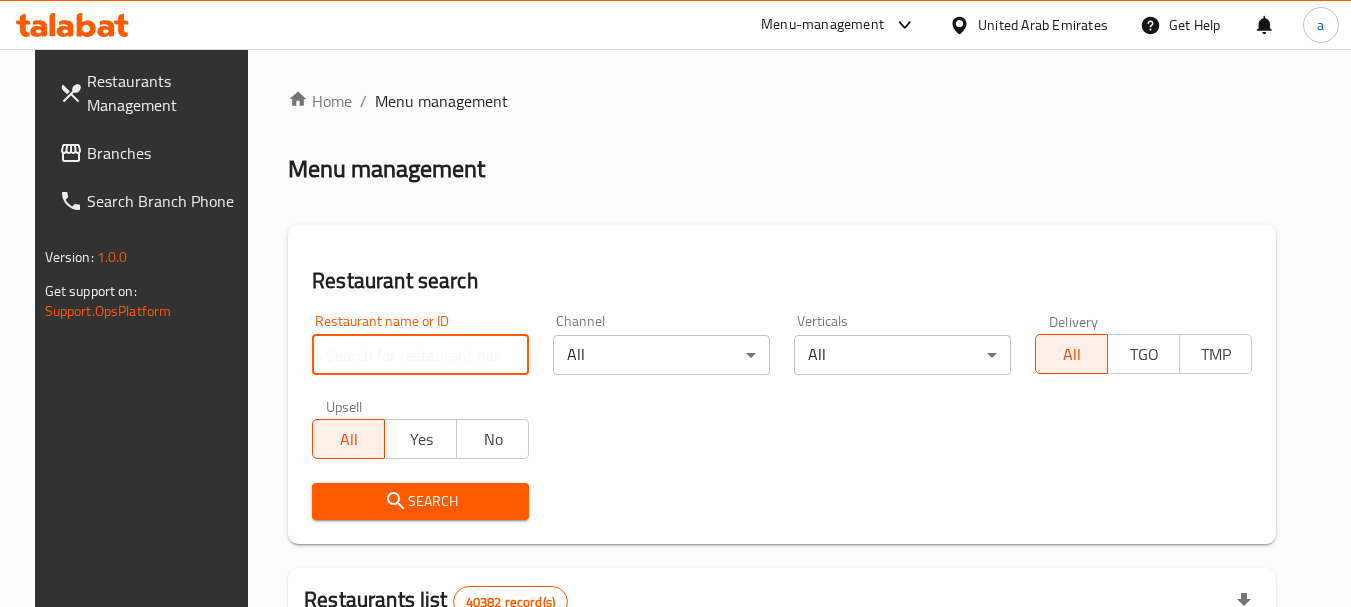 paste on "696354" 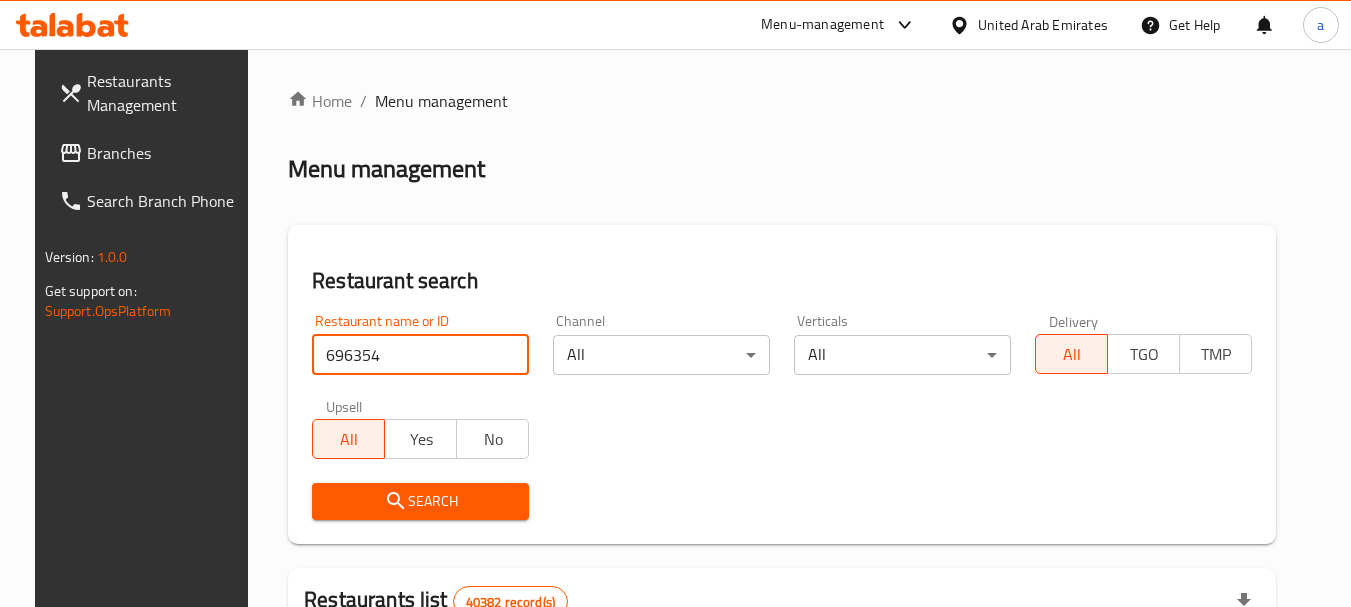 type on "696354" 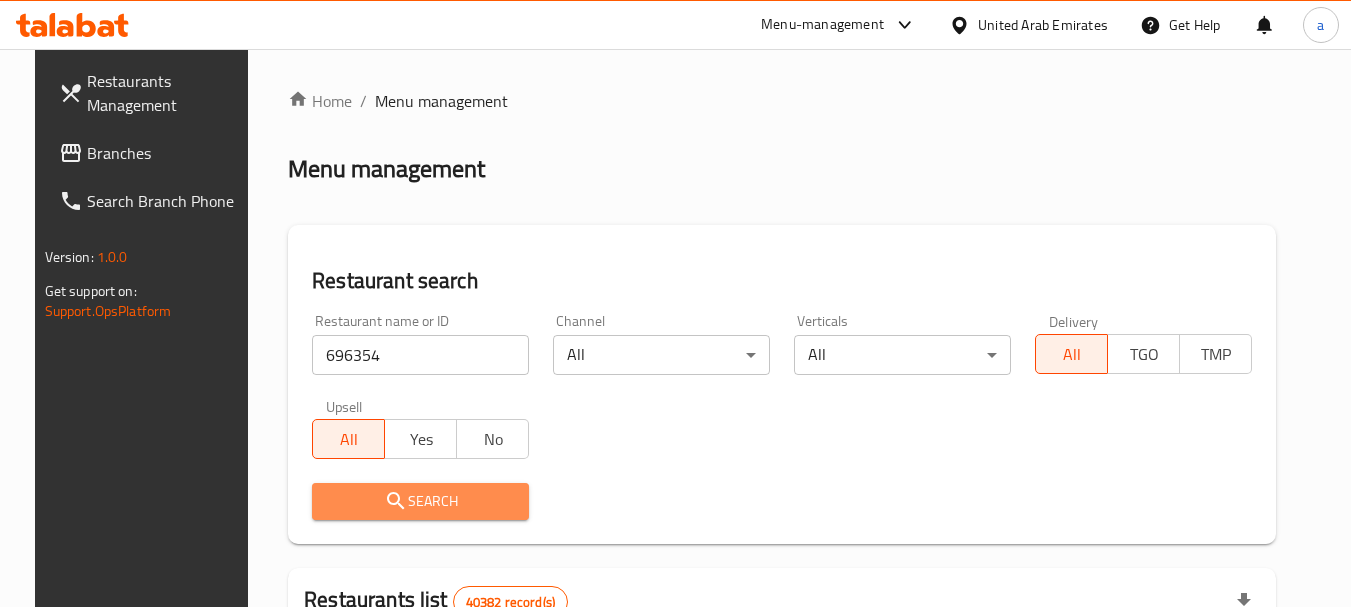 click on "Search" at bounding box center [420, 501] 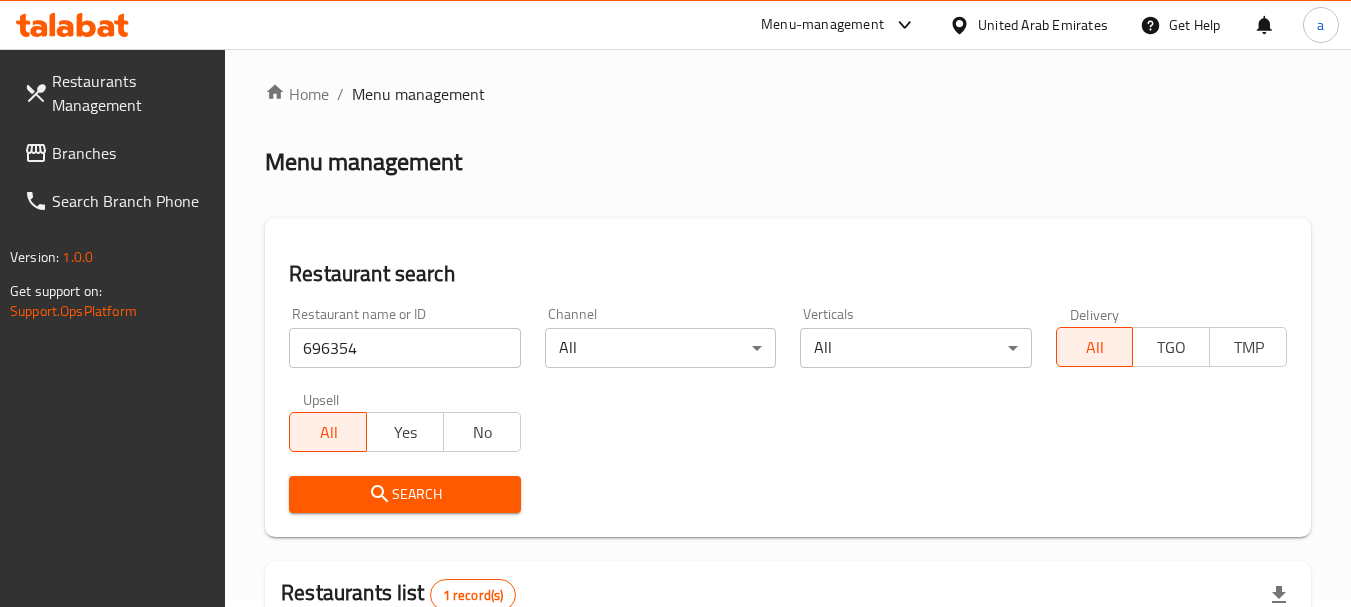 scroll, scrollTop: 0, scrollLeft: 0, axis: both 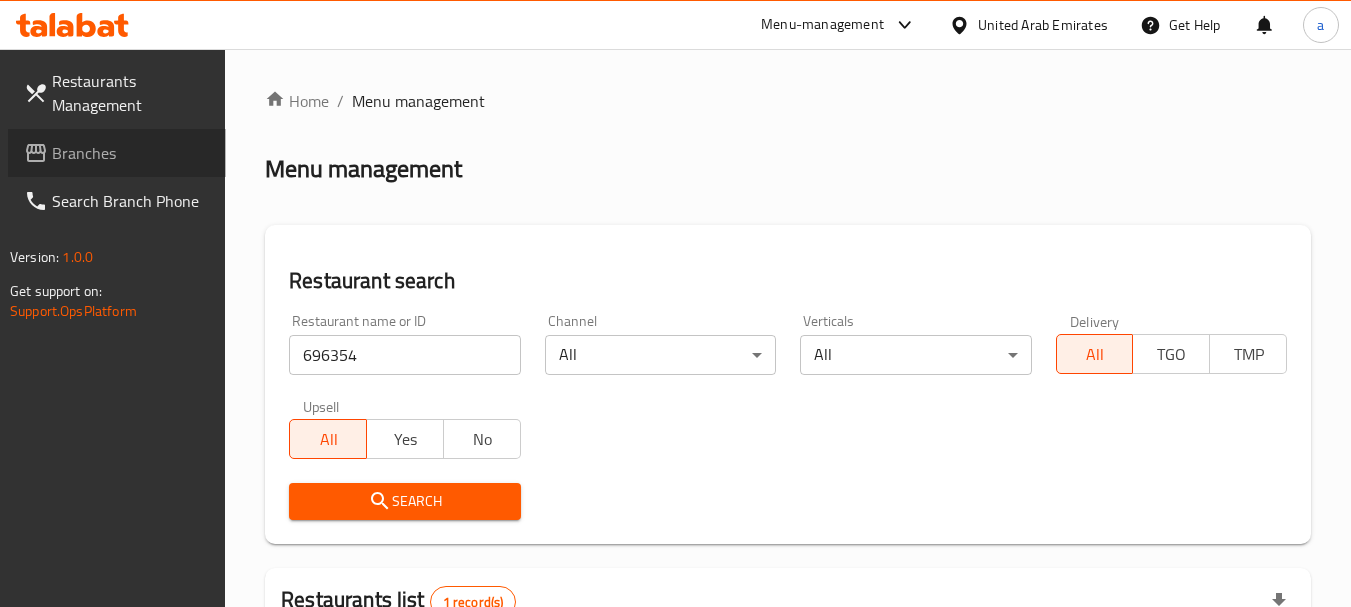 click on "Branches" at bounding box center [131, 153] 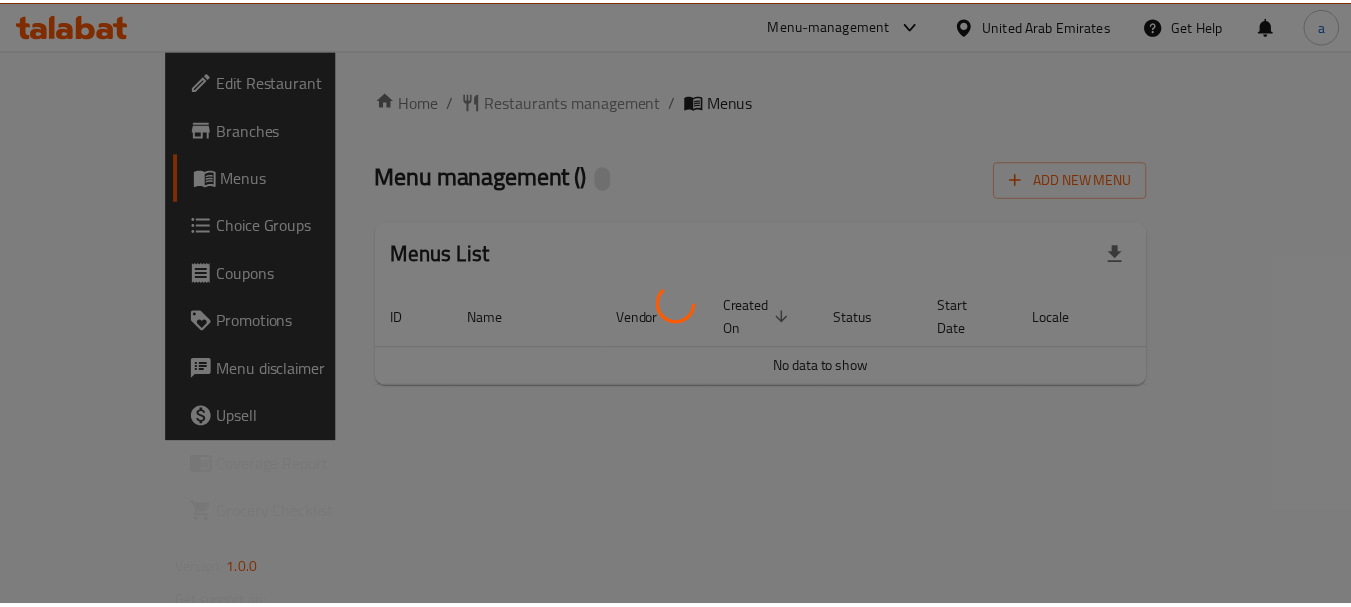 scroll, scrollTop: 0, scrollLeft: 0, axis: both 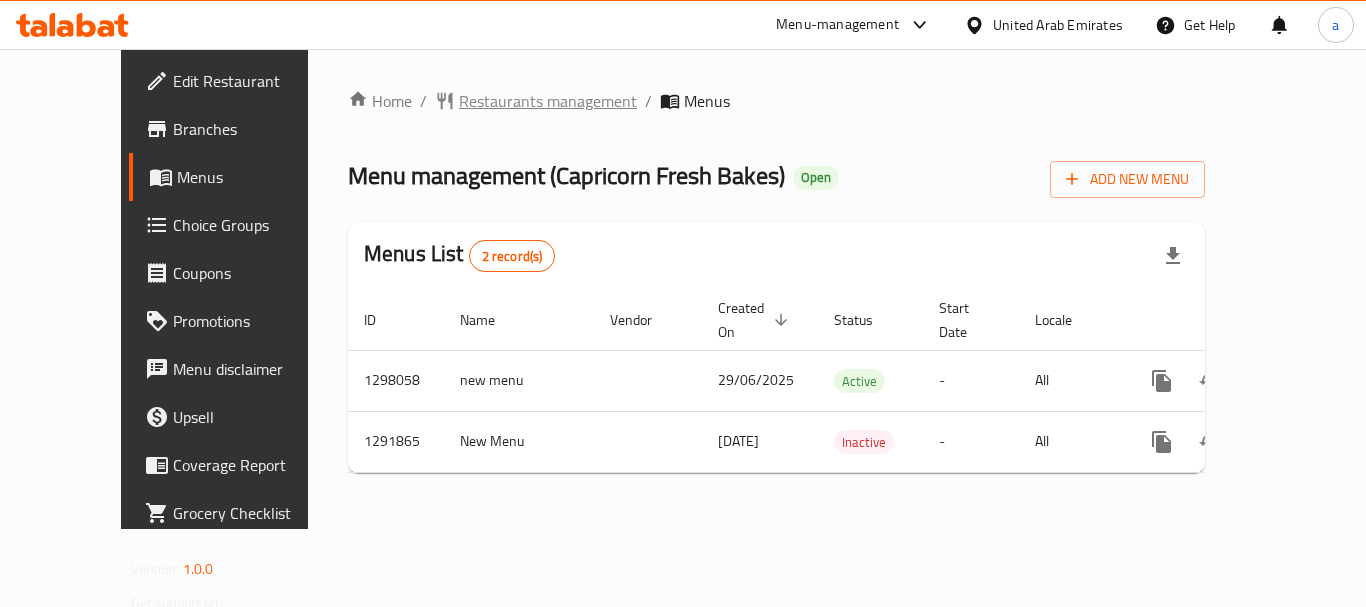 click on "Restaurants management" at bounding box center (548, 101) 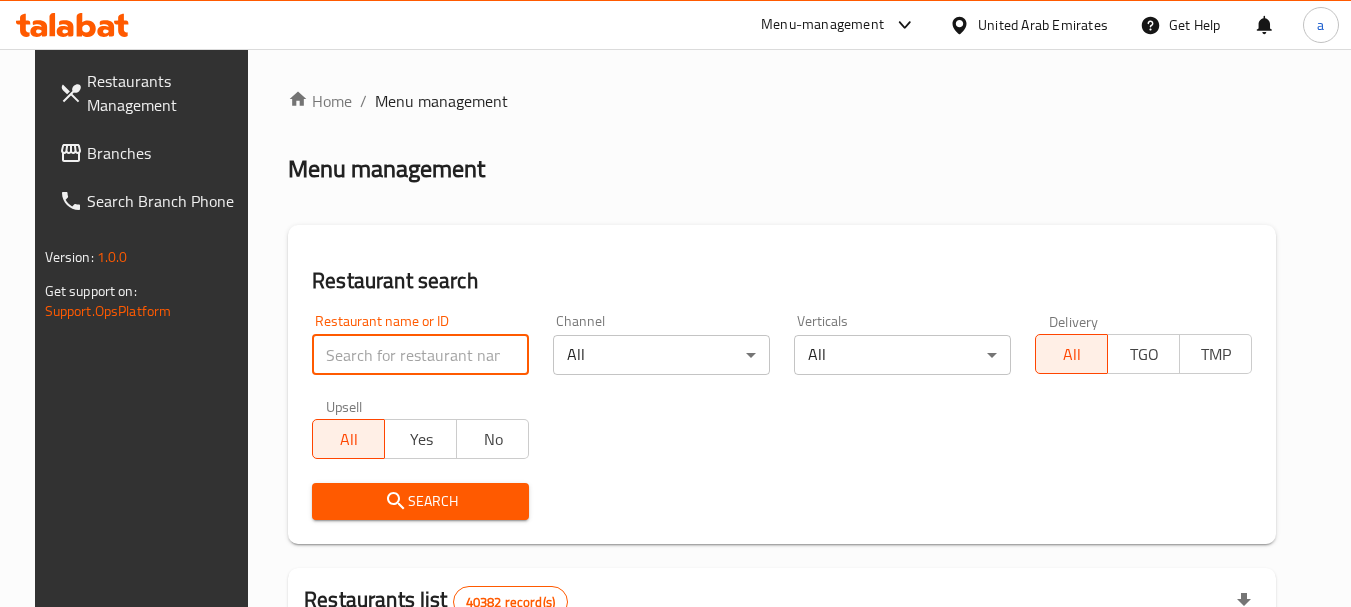 click at bounding box center [420, 355] 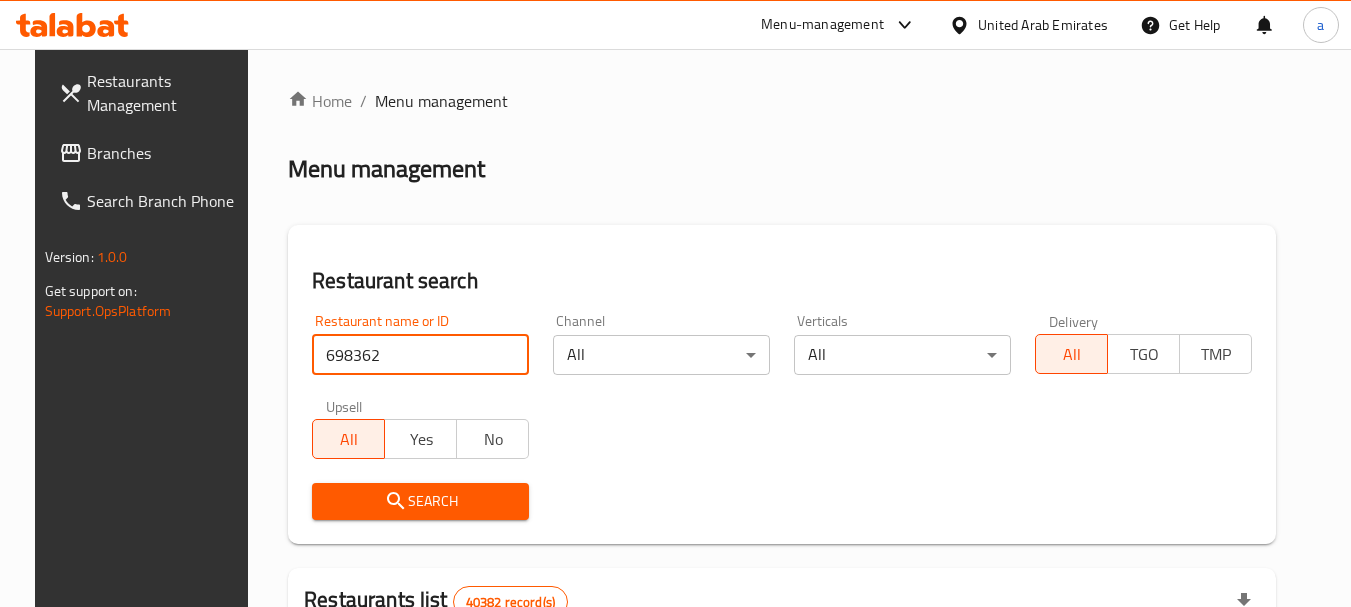 type on "698362" 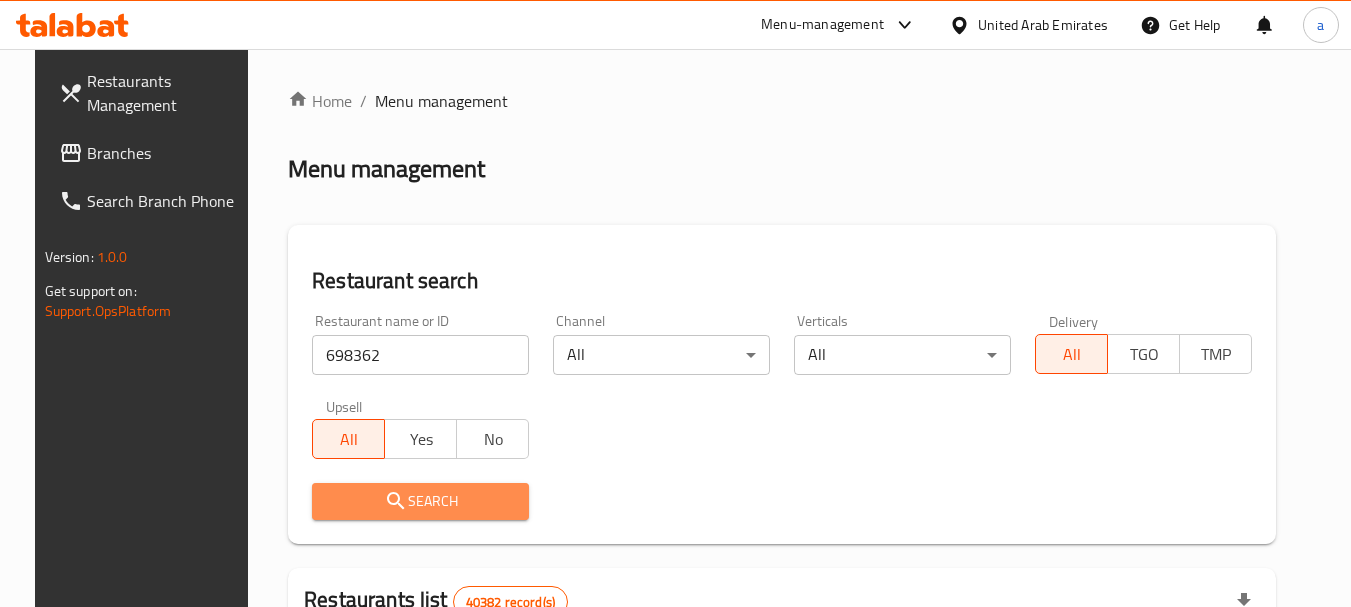 click on "Search" at bounding box center (420, 501) 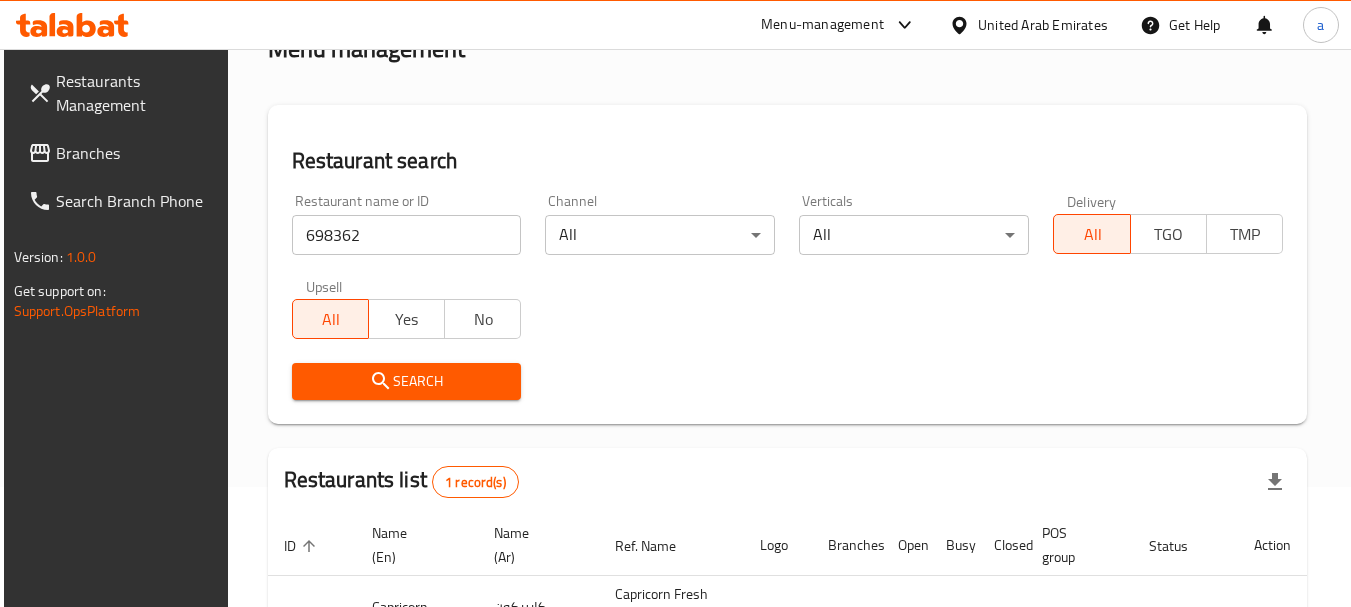 scroll, scrollTop: 285, scrollLeft: 0, axis: vertical 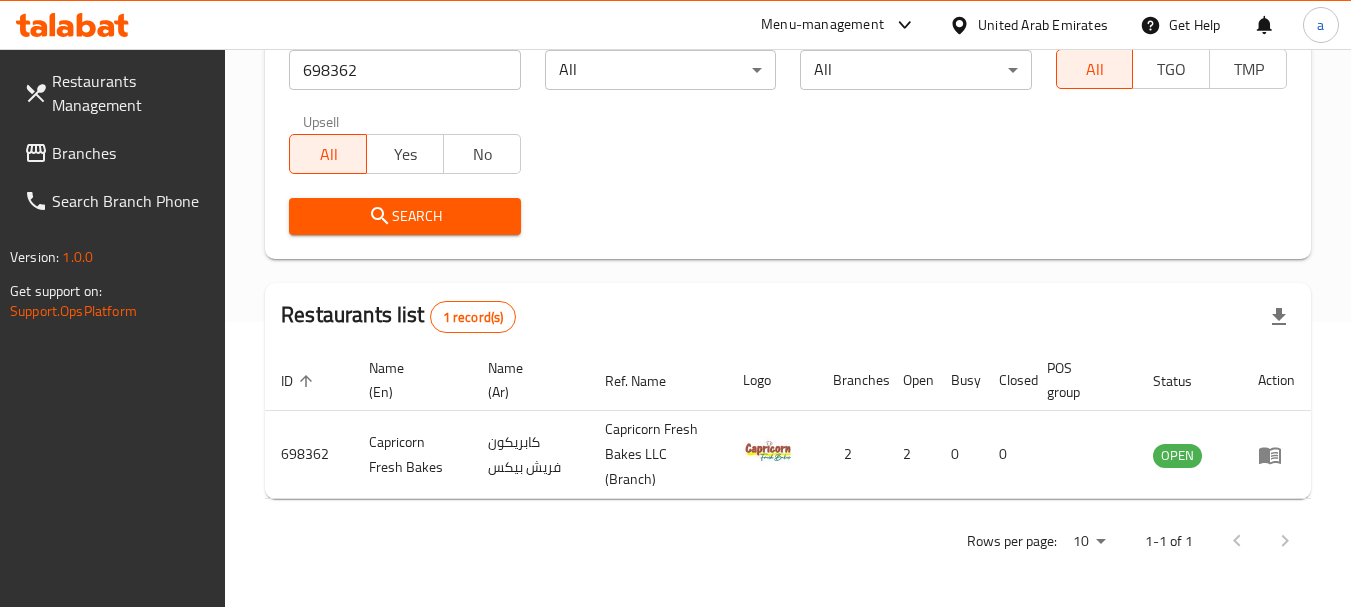 drag, startPoint x: 1000, startPoint y: 28, endPoint x: 994, endPoint y: 42, distance: 15.231546 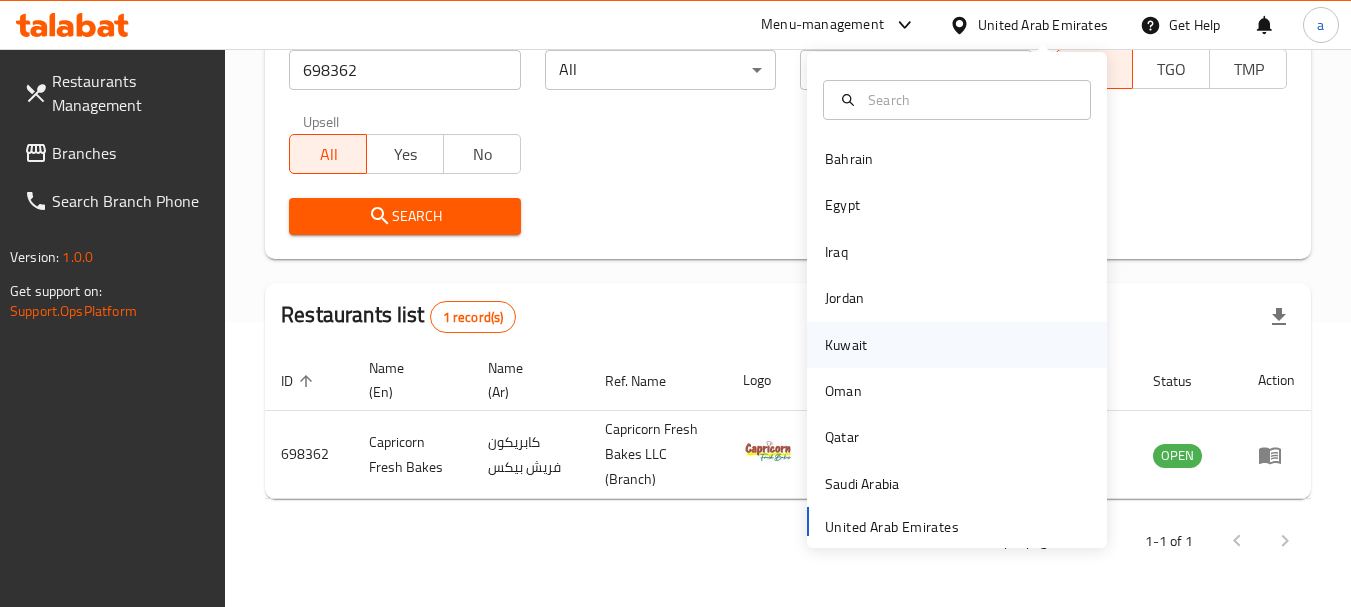 click on "Kuwait" at bounding box center (846, 345) 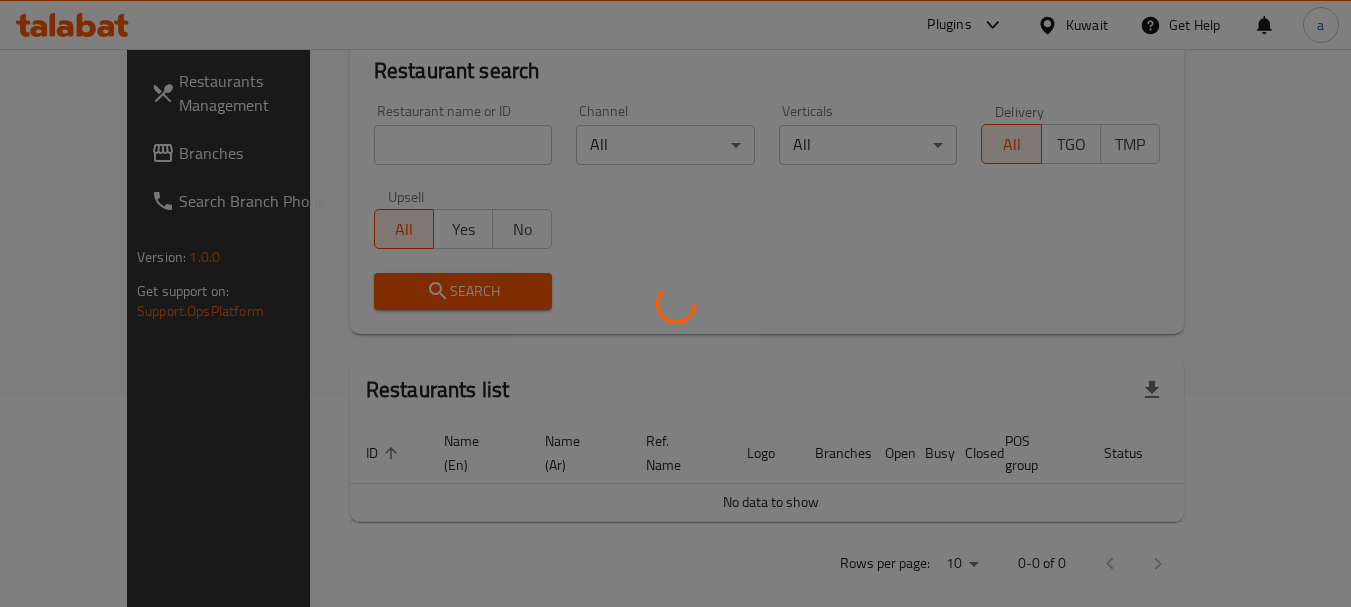 scroll, scrollTop: 285, scrollLeft: 0, axis: vertical 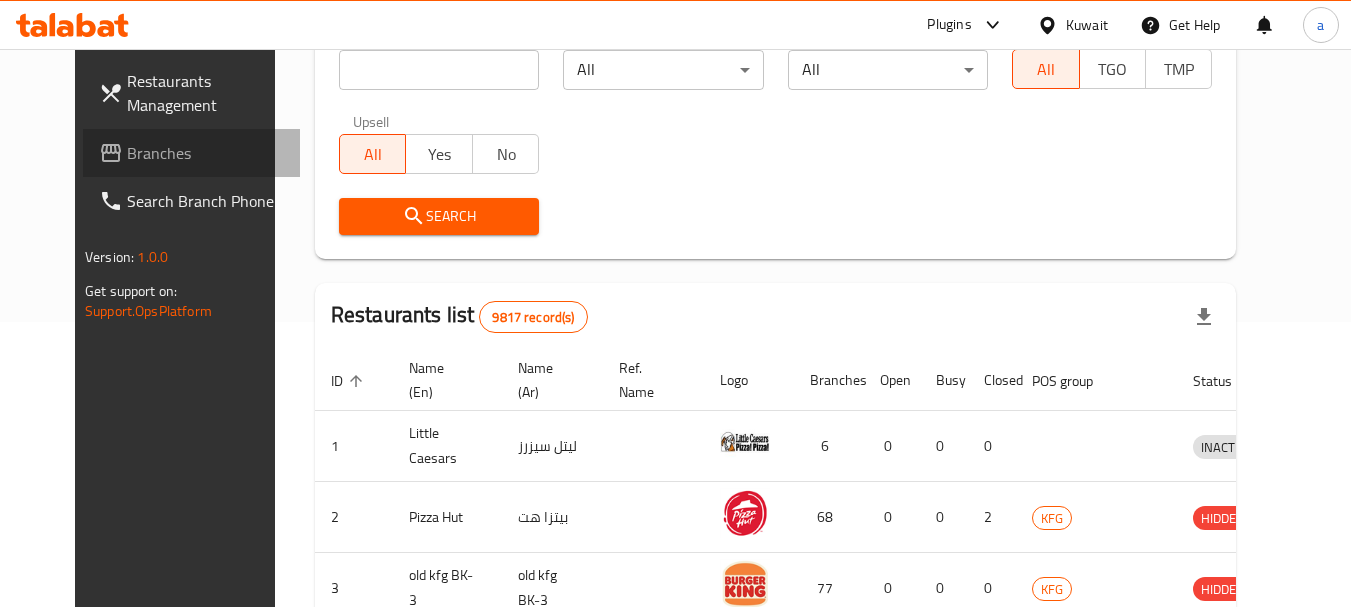 click on "Branches" at bounding box center (206, 153) 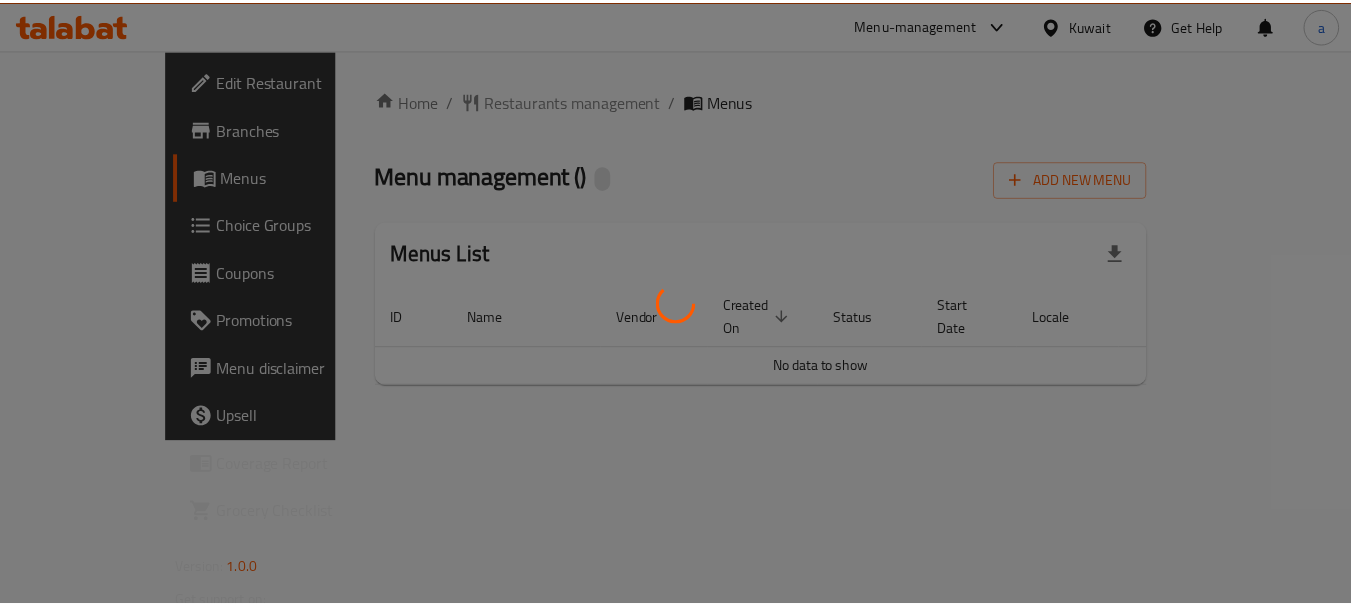 scroll, scrollTop: 0, scrollLeft: 0, axis: both 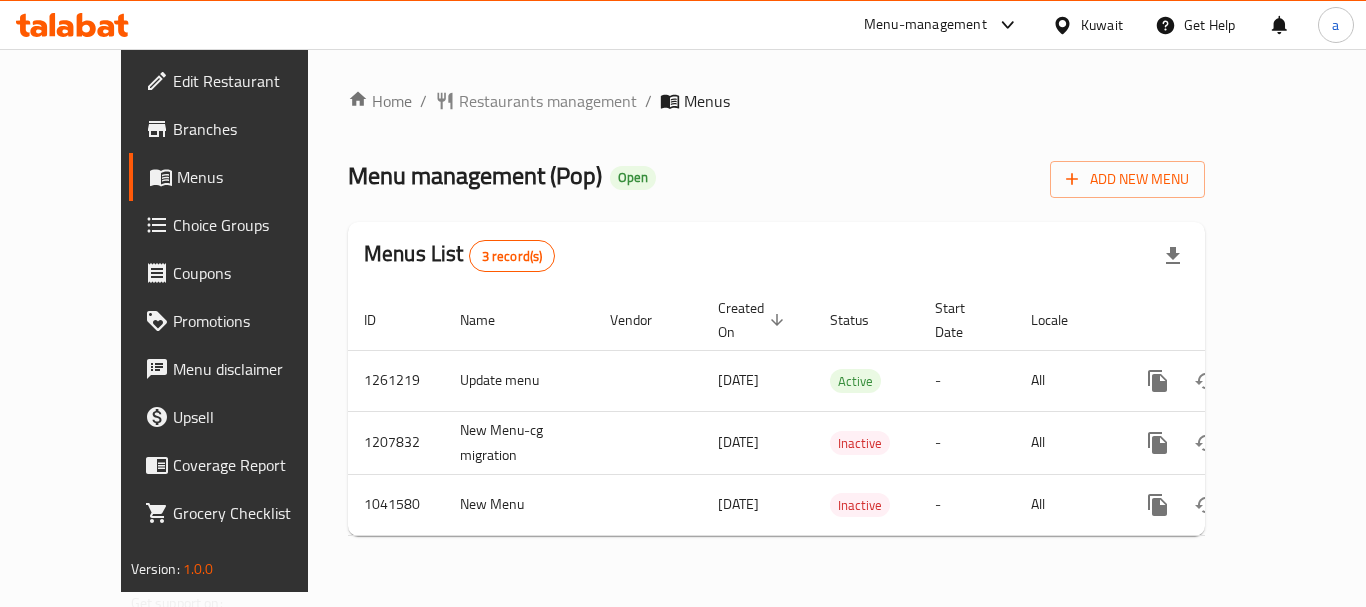 click on "Restaurants management" at bounding box center [548, 101] 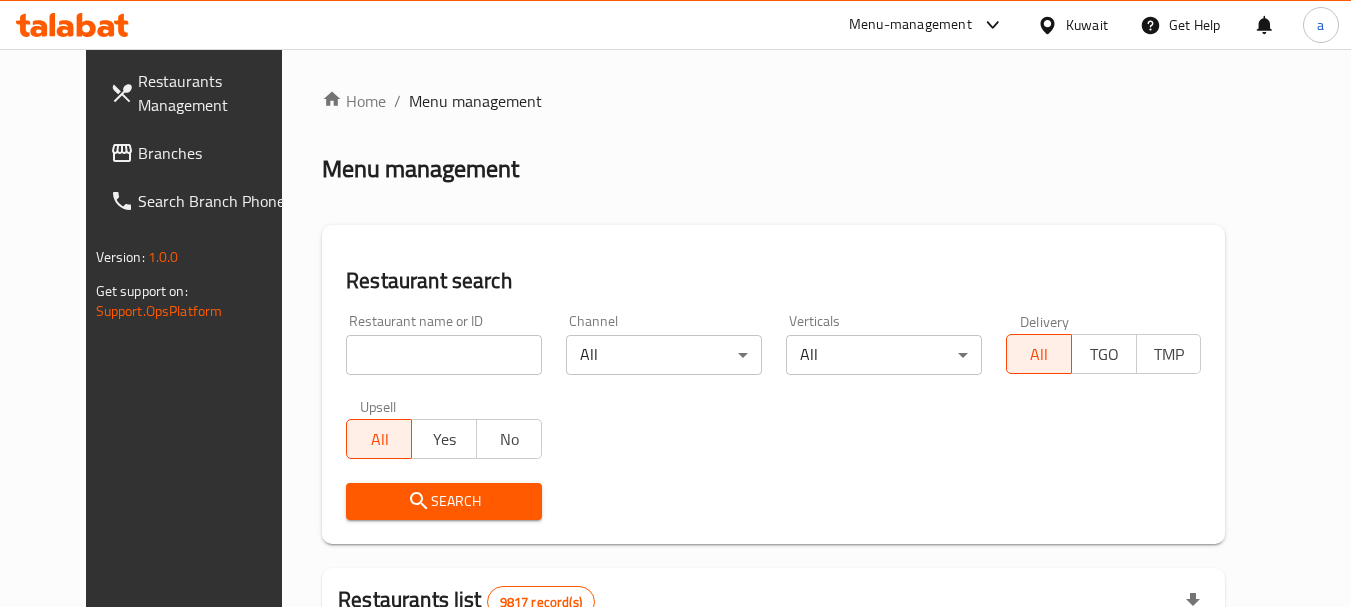 drag, startPoint x: 441, startPoint y: 361, endPoint x: 432, endPoint y: 433, distance: 72.56032 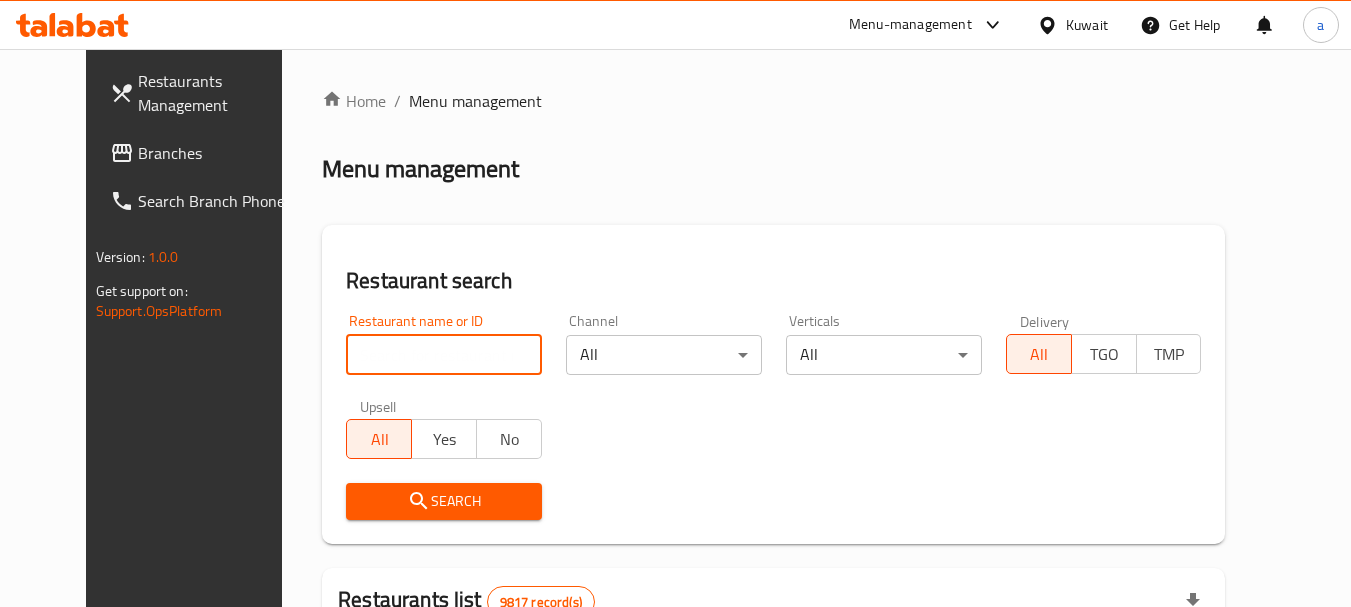paste on "662140" 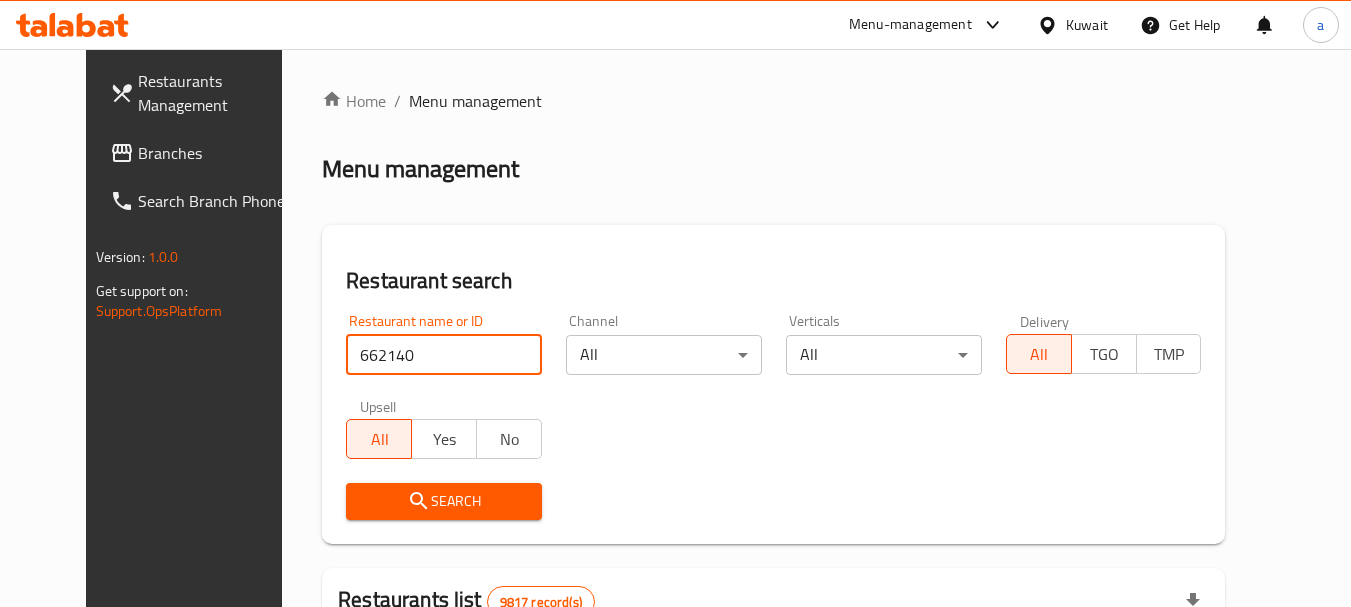 type on "662140" 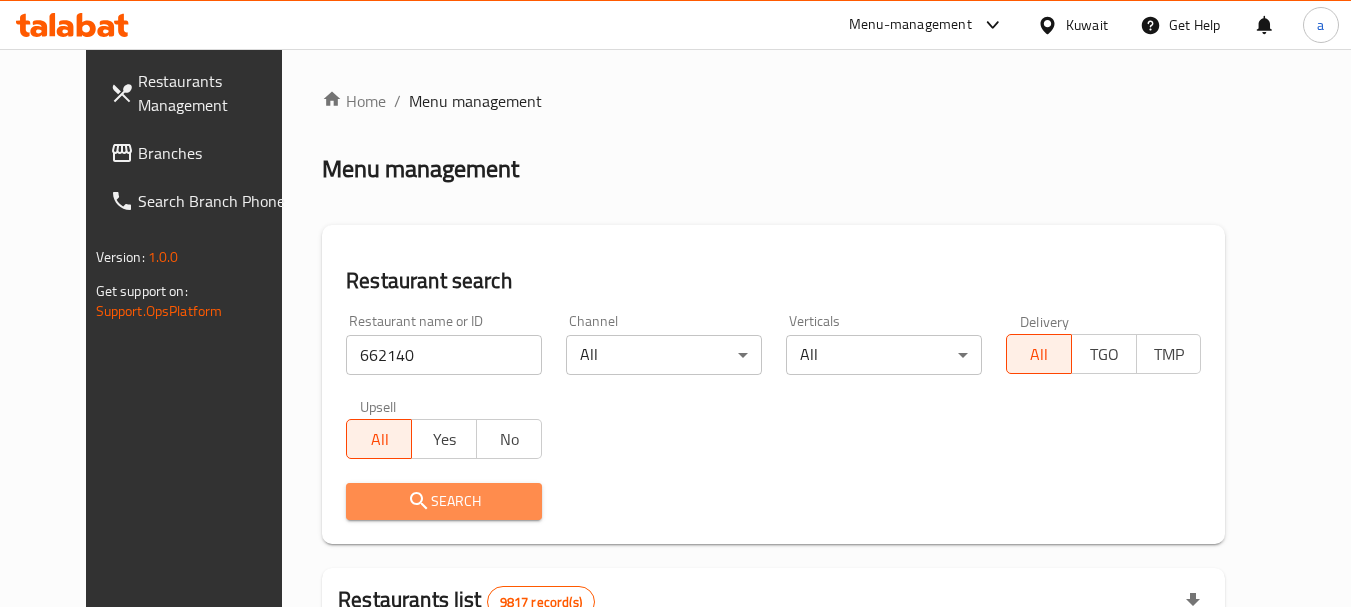 click on "Search" at bounding box center [444, 501] 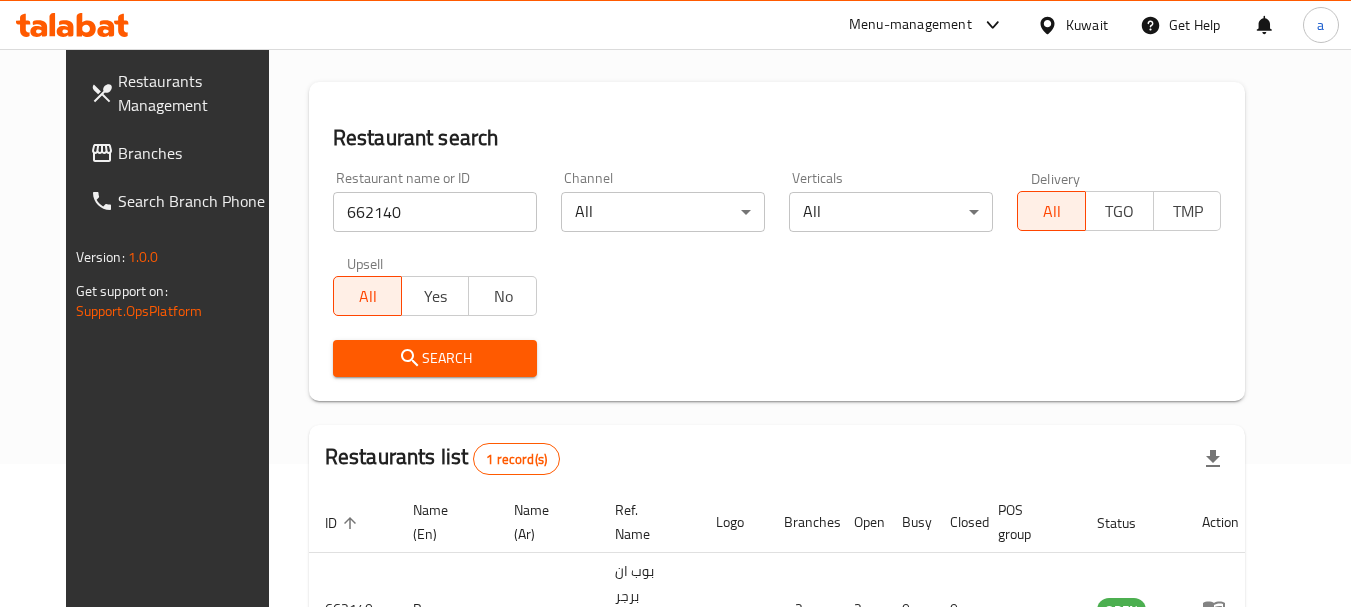 scroll, scrollTop: 260, scrollLeft: 0, axis: vertical 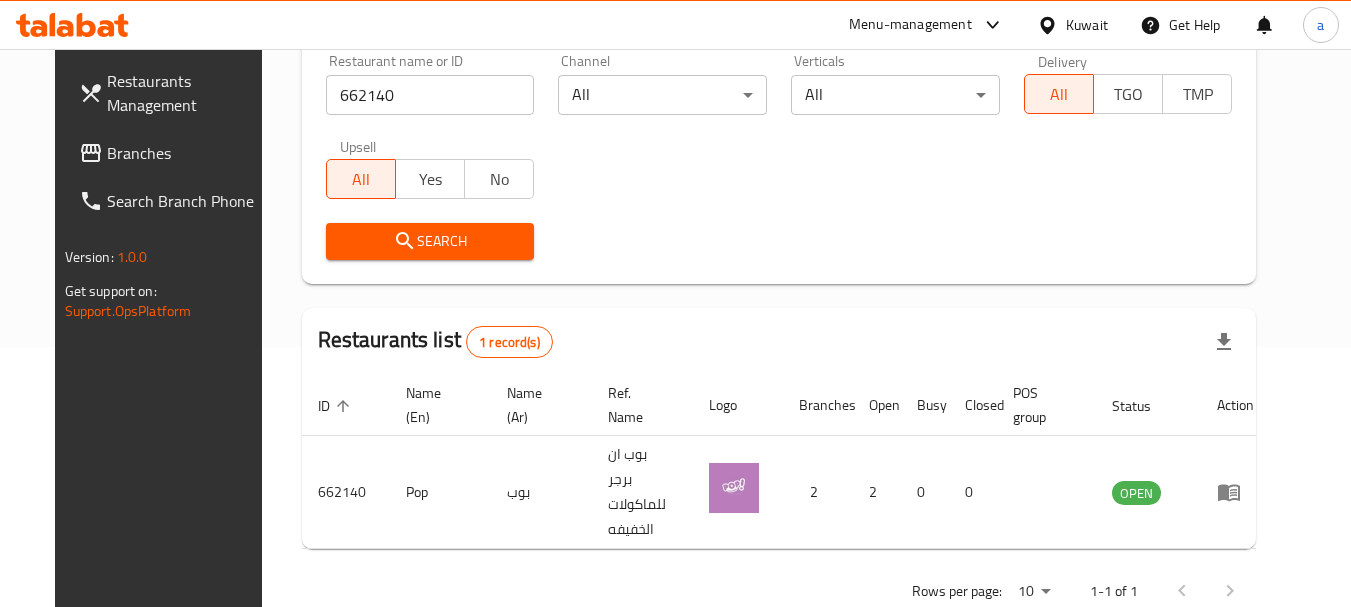 click on "Kuwait" at bounding box center [1087, 25] 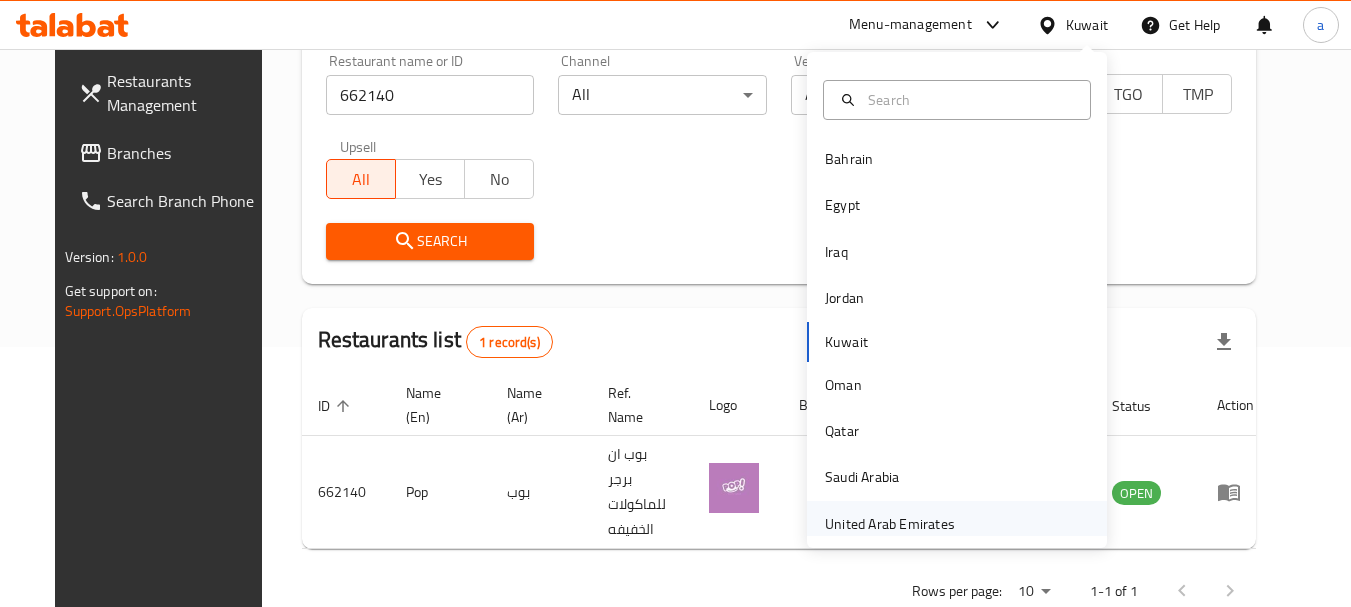click on "United Arab Emirates" at bounding box center (890, 524) 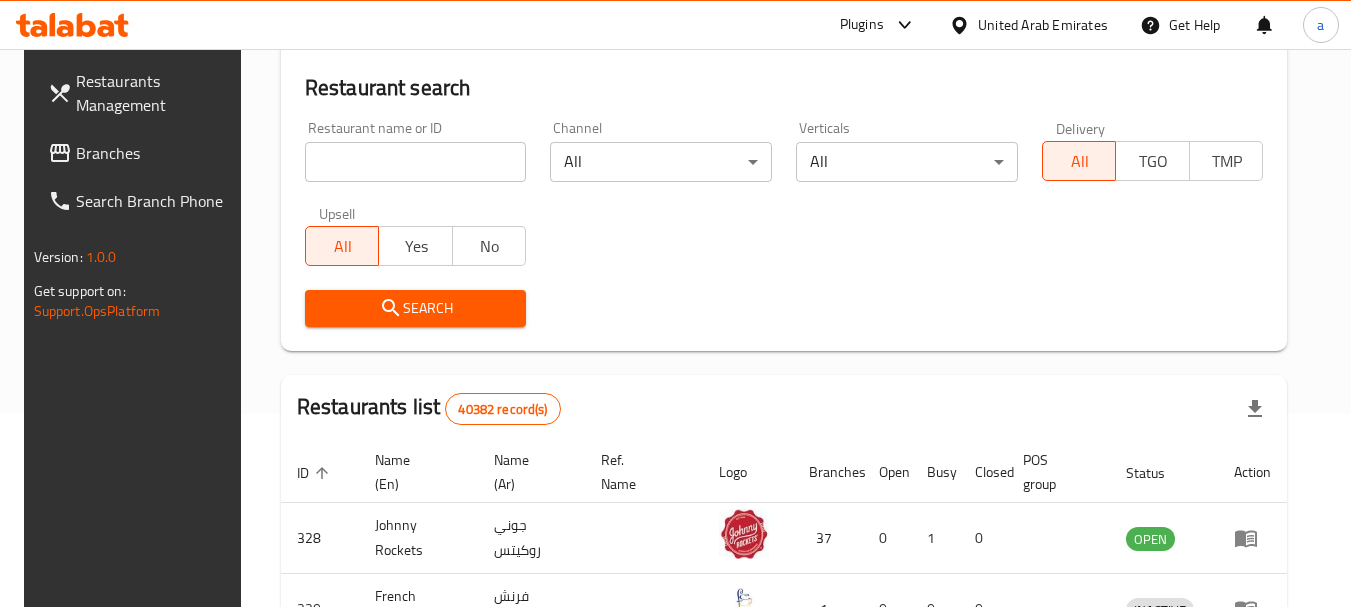 scroll, scrollTop: 160, scrollLeft: 0, axis: vertical 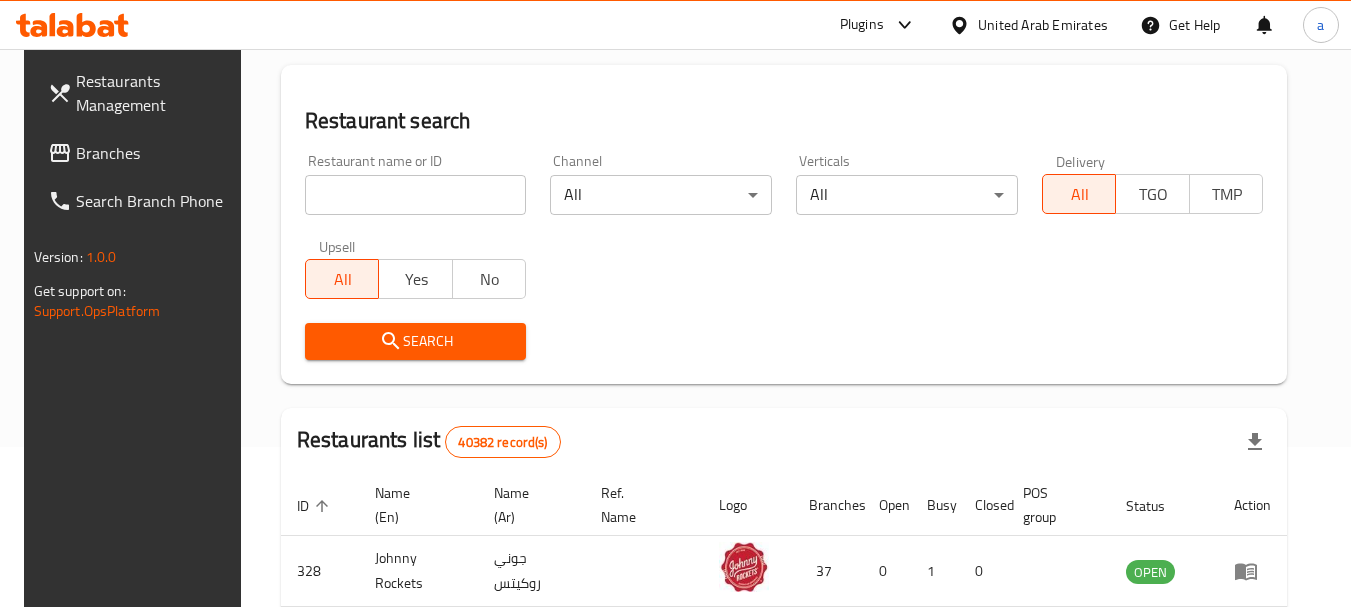 click on "Branches" at bounding box center (155, 153) 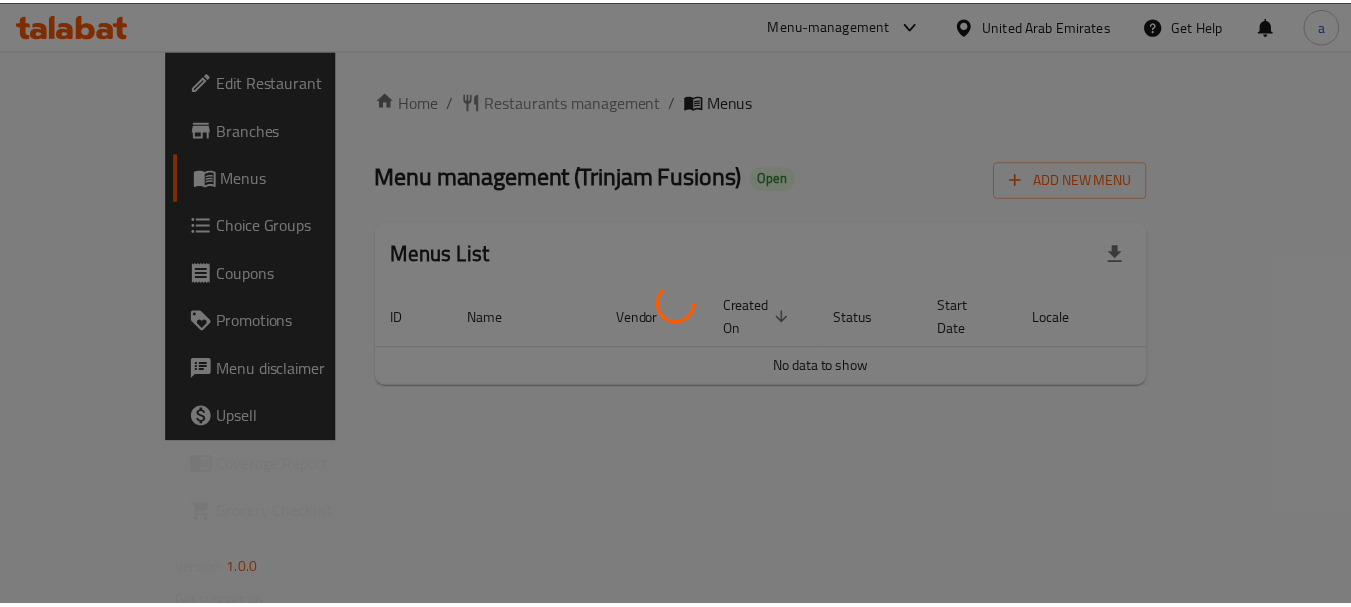 scroll, scrollTop: 0, scrollLeft: 0, axis: both 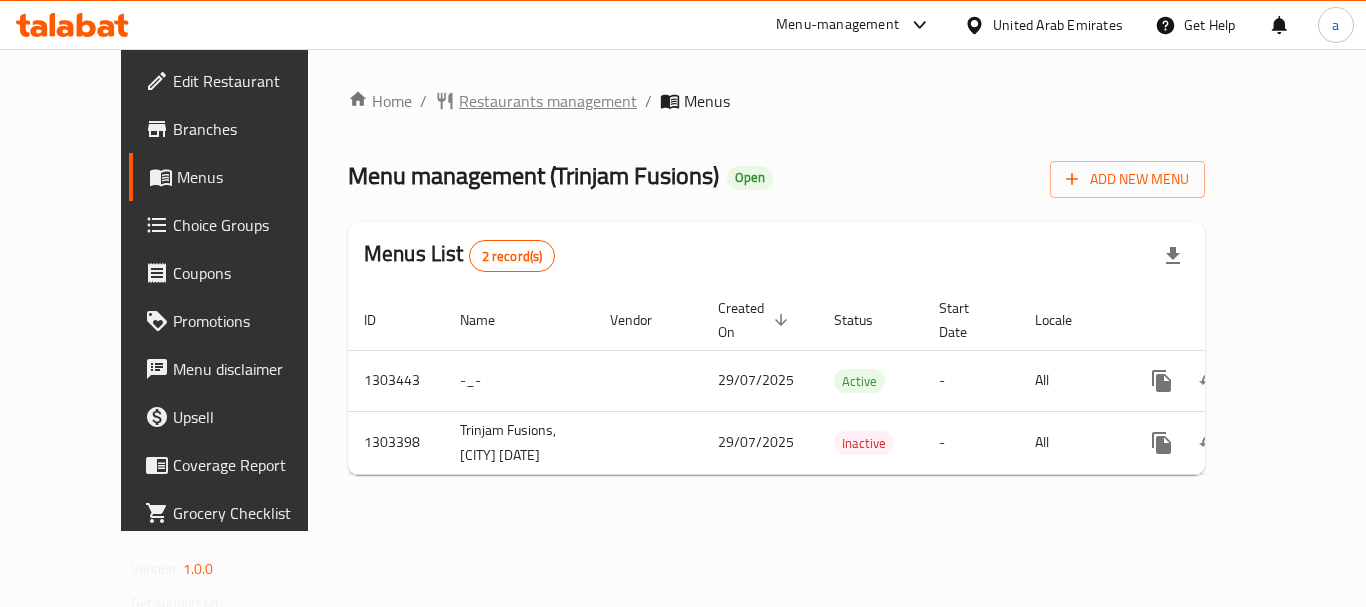 click on "Restaurants management" at bounding box center [548, 101] 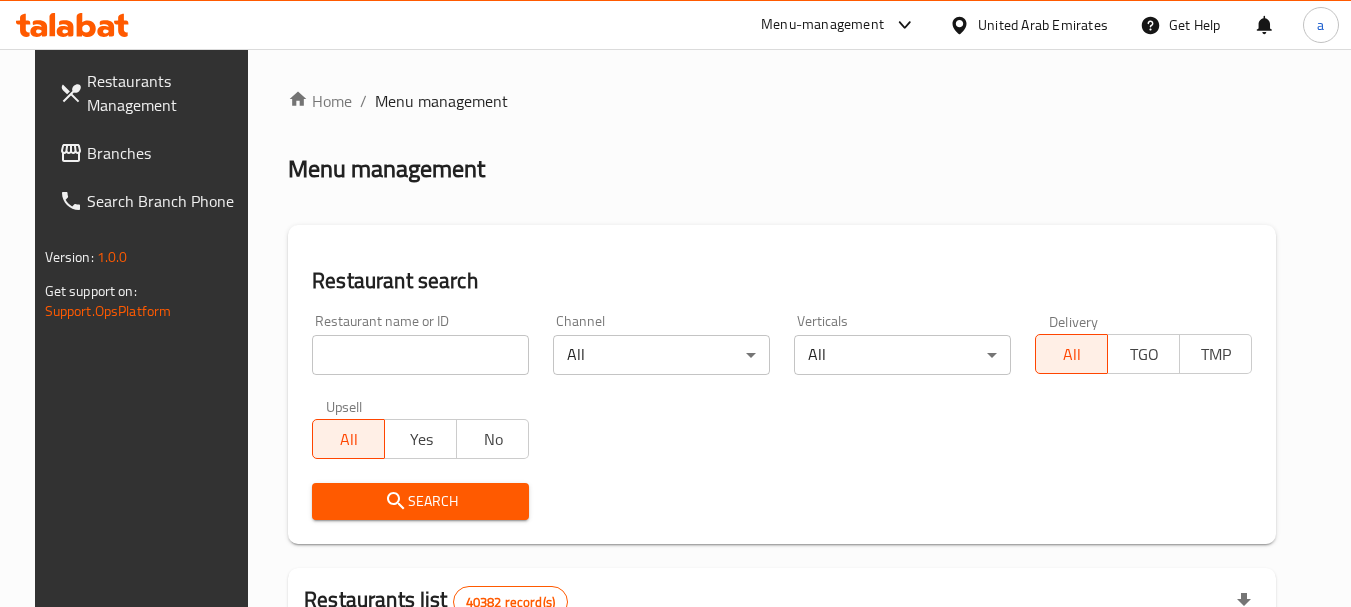 click at bounding box center (420, 355) 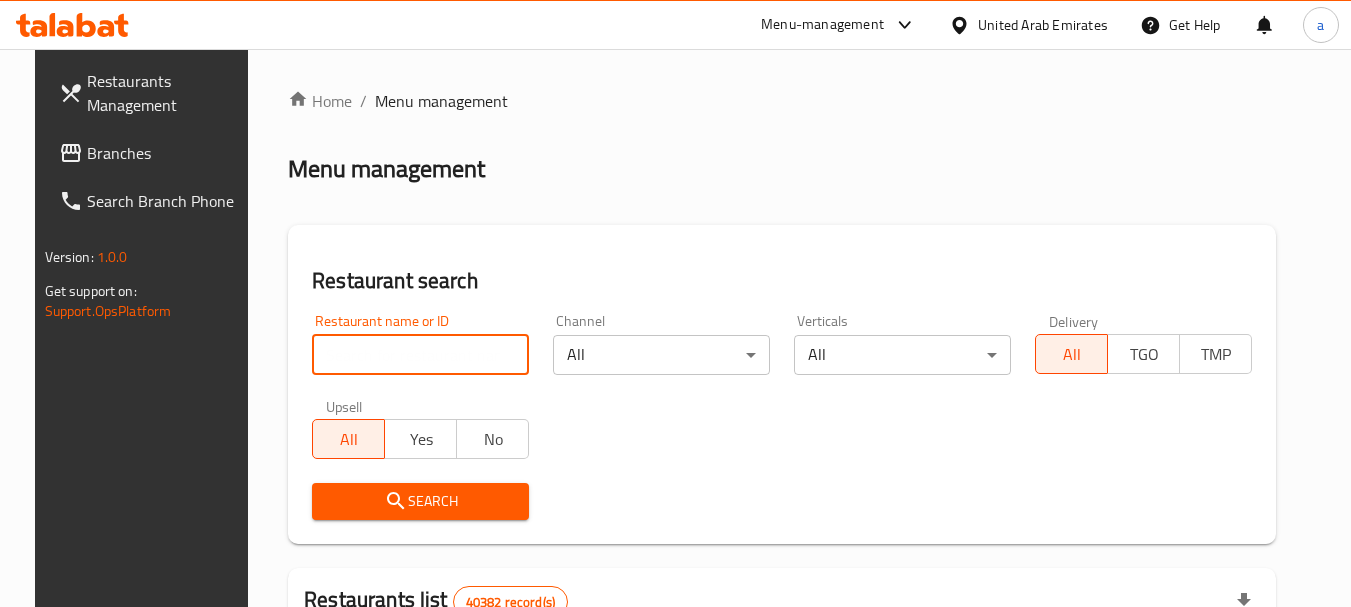 paste on "702819" 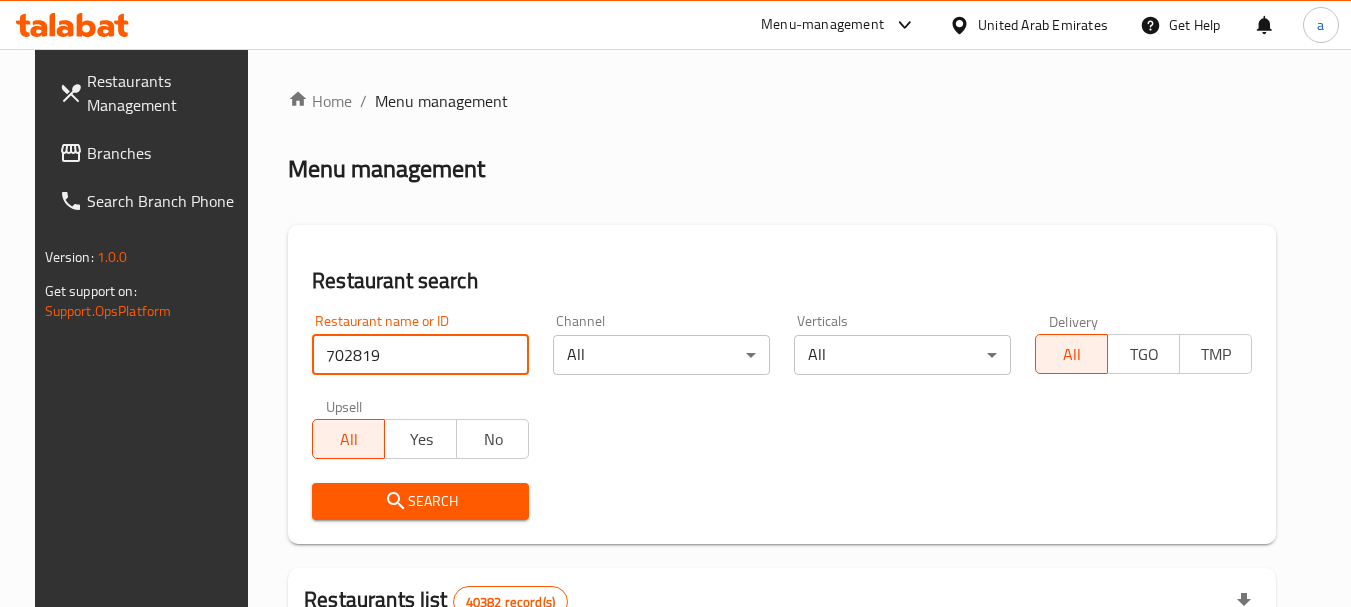 type on "702819" 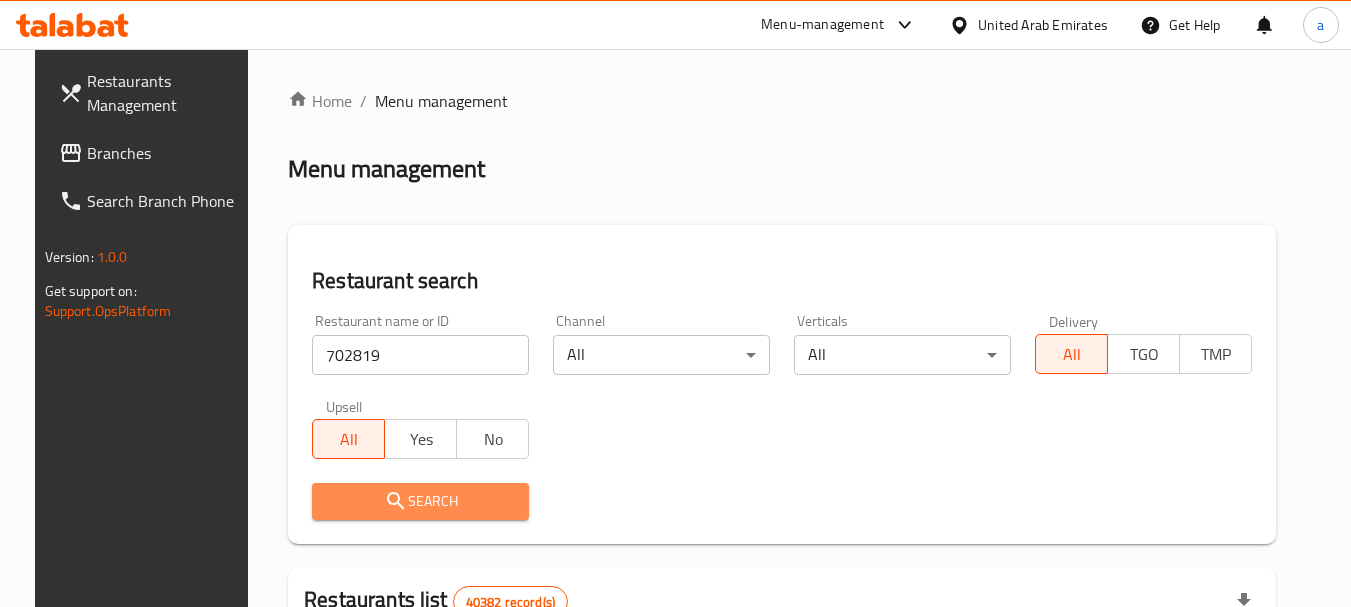 click on "Search" at bounding box center [420, 501] 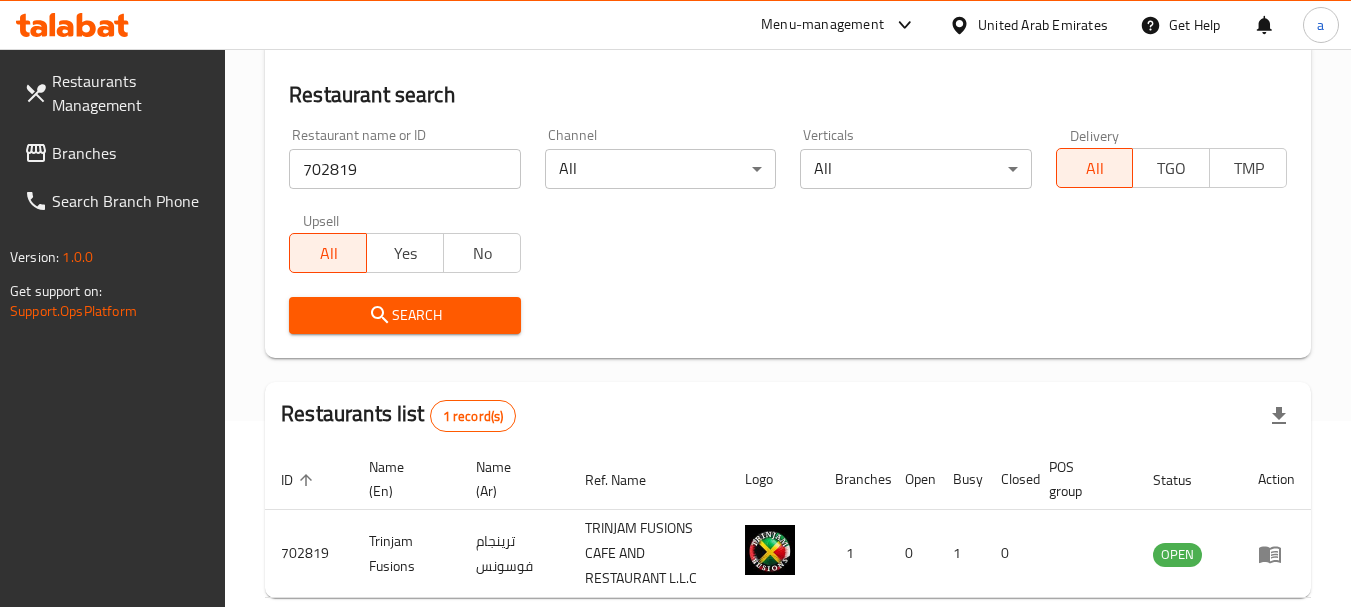 scroll, scrollTop: 285, scrollLeft: 0, axis: vertical 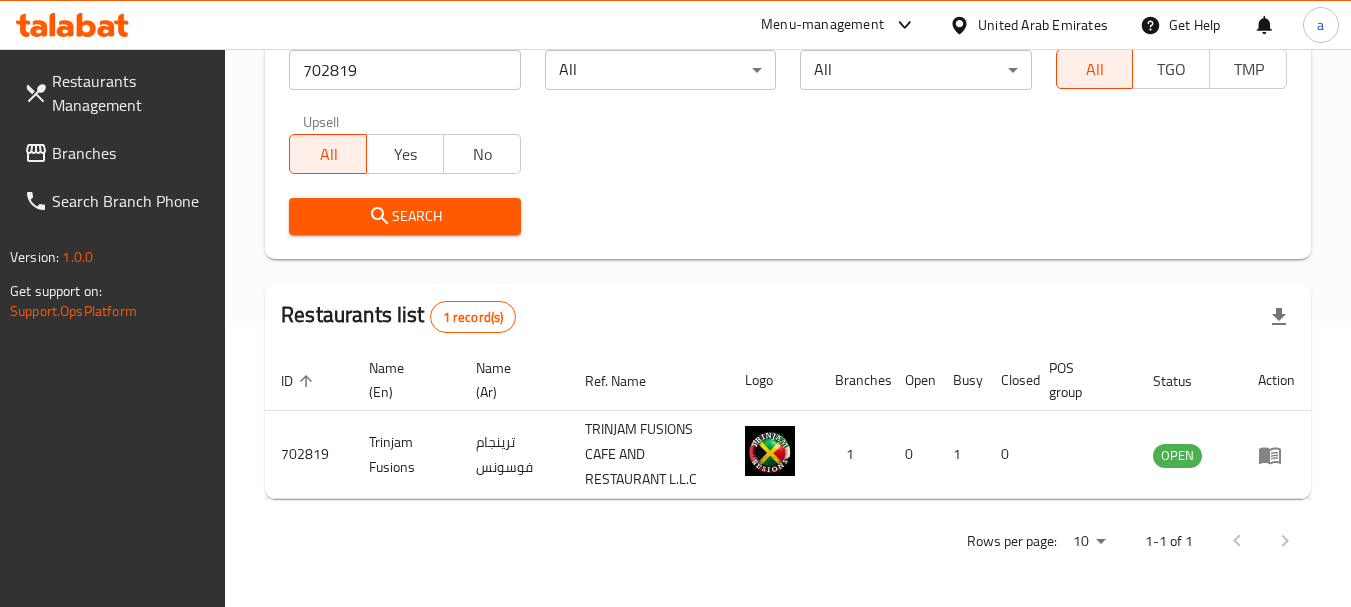 click on "Branches" at bounding box center [131, 153] 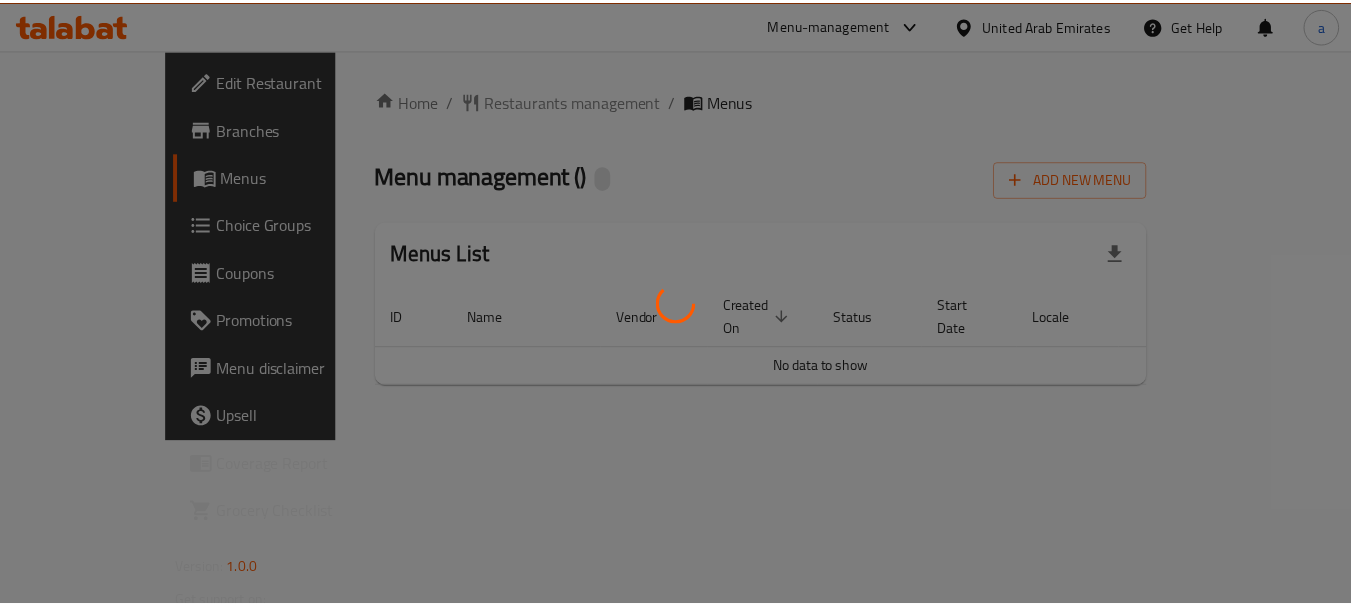 scroll, scrollTop: 0, scrollLeft: 0, axis: both 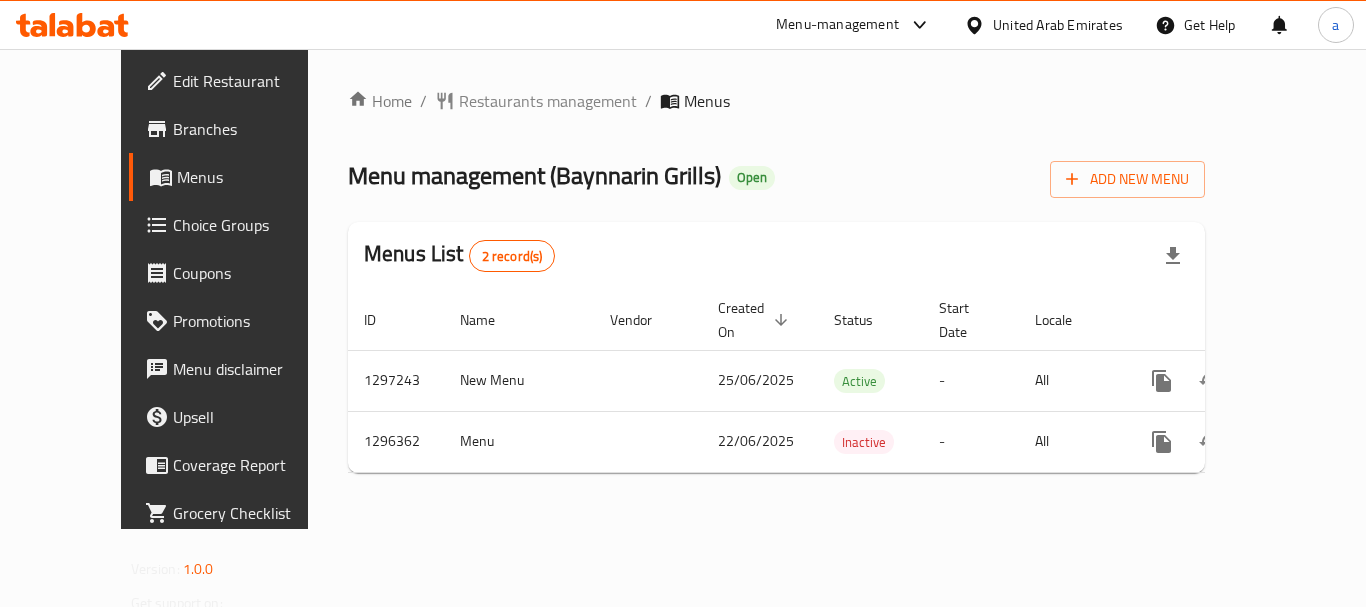 click on "Restaurants management" at bounding box center (548, 101) 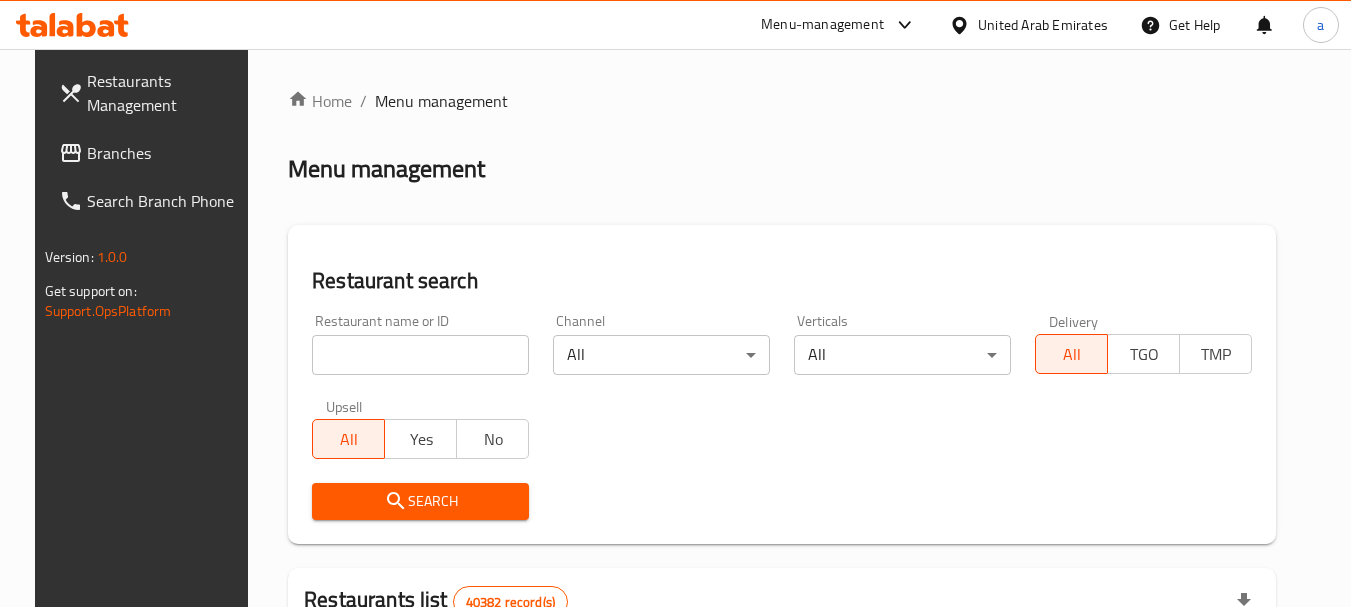 click at bounding box center [420, 355] 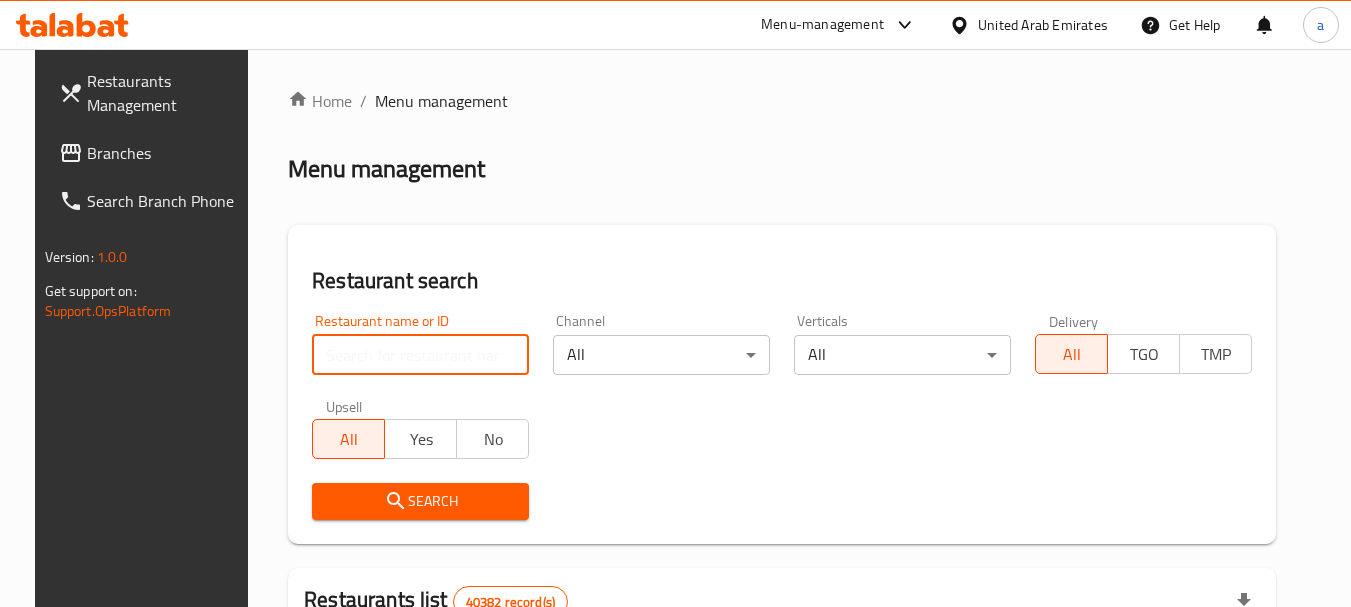 paste on "699949" 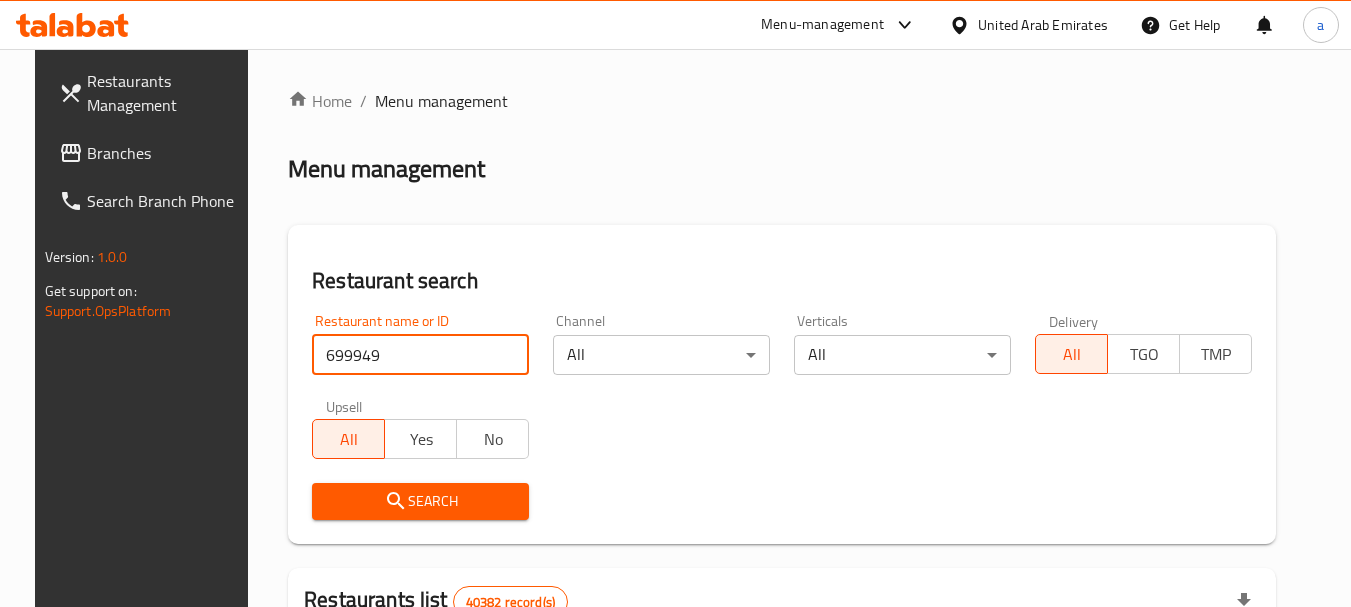 type on "699949" 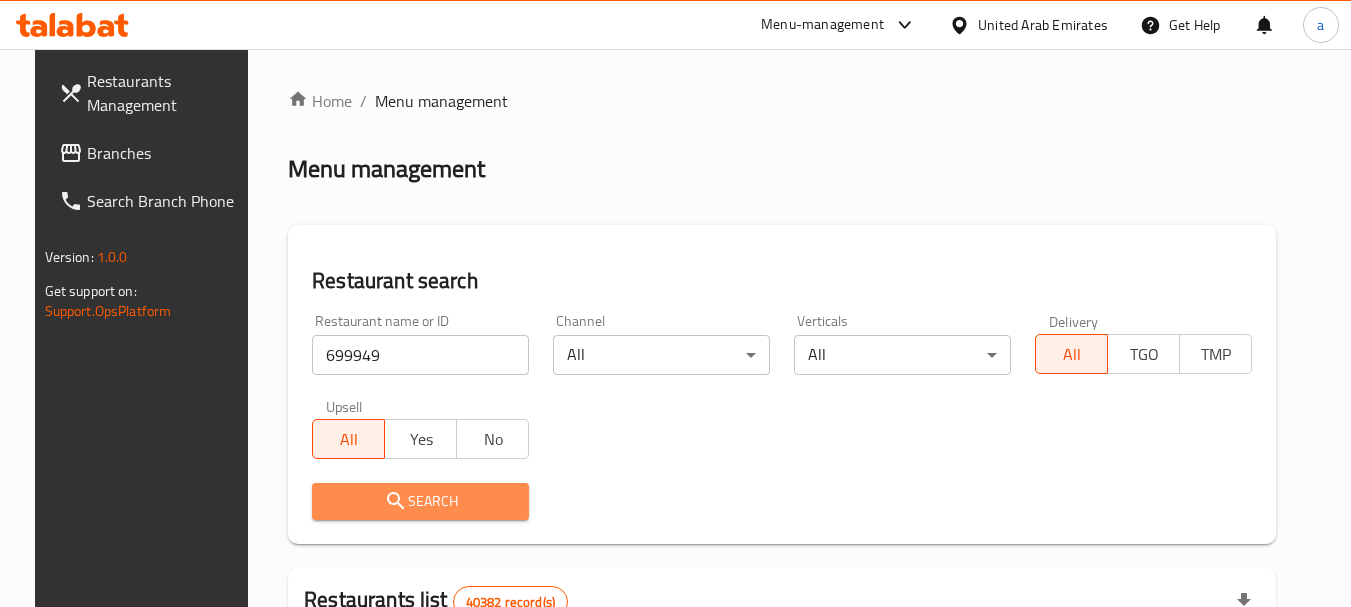 click on "Search" at bounding box center [420, 501] 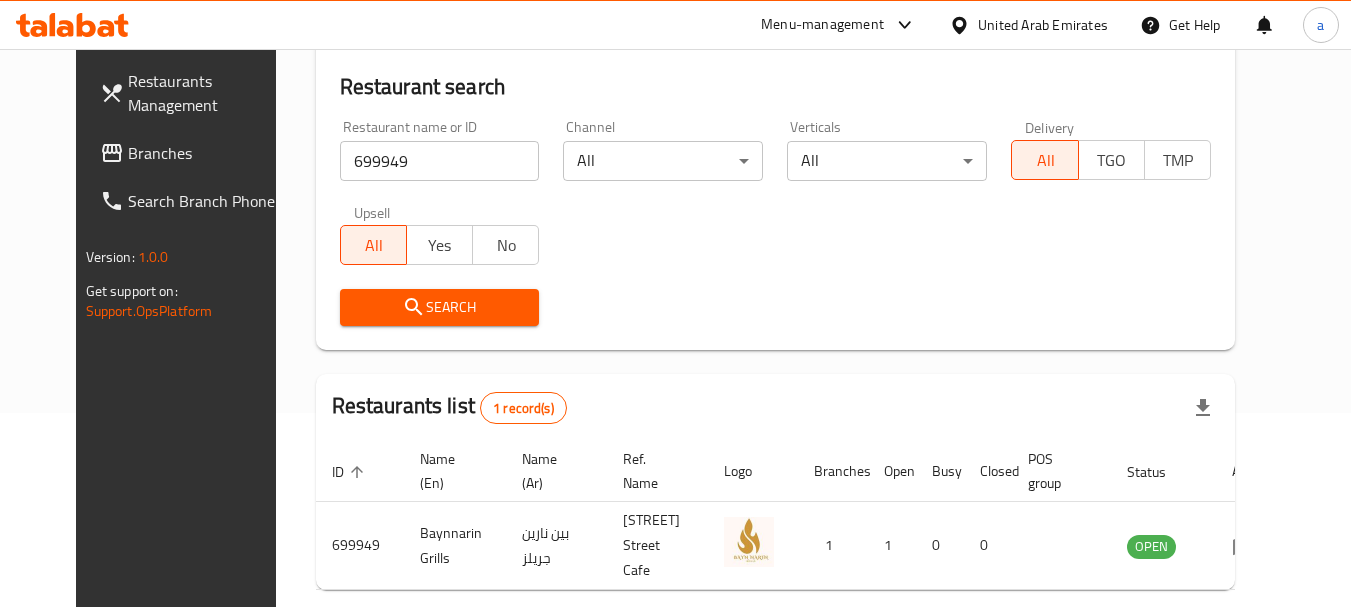 scroll, scrollTop: 268, scrollLeft: 0, axis: vertical 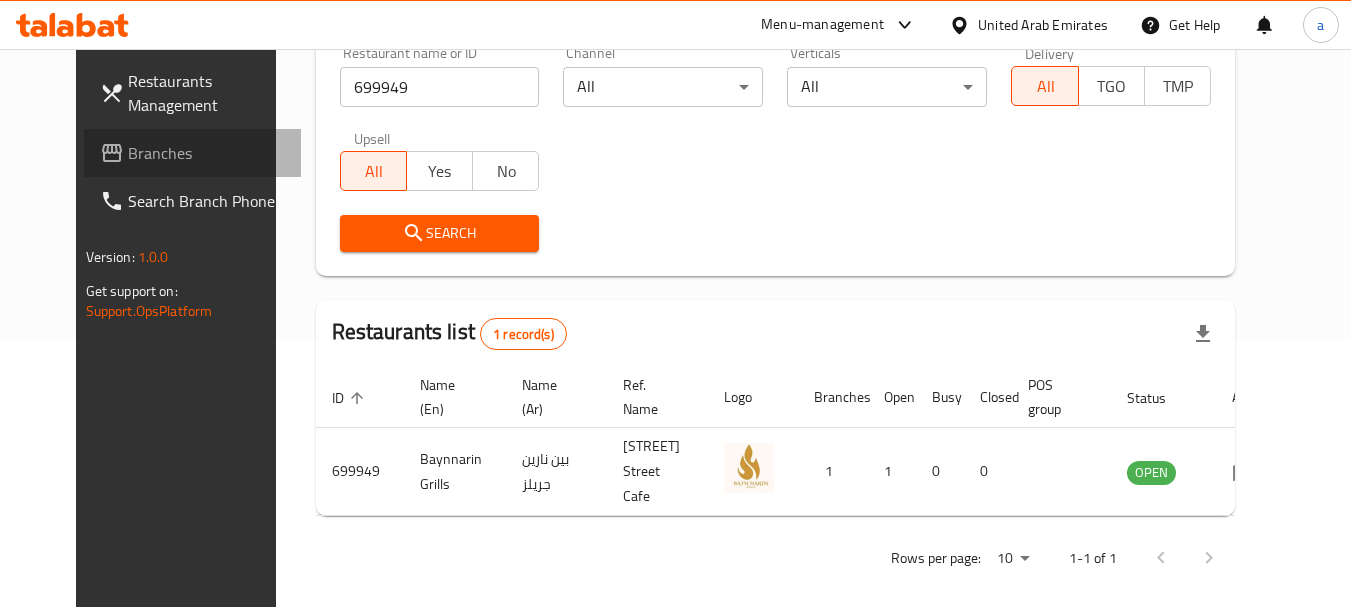 click on "Branches" at bounding box center [207, 153] 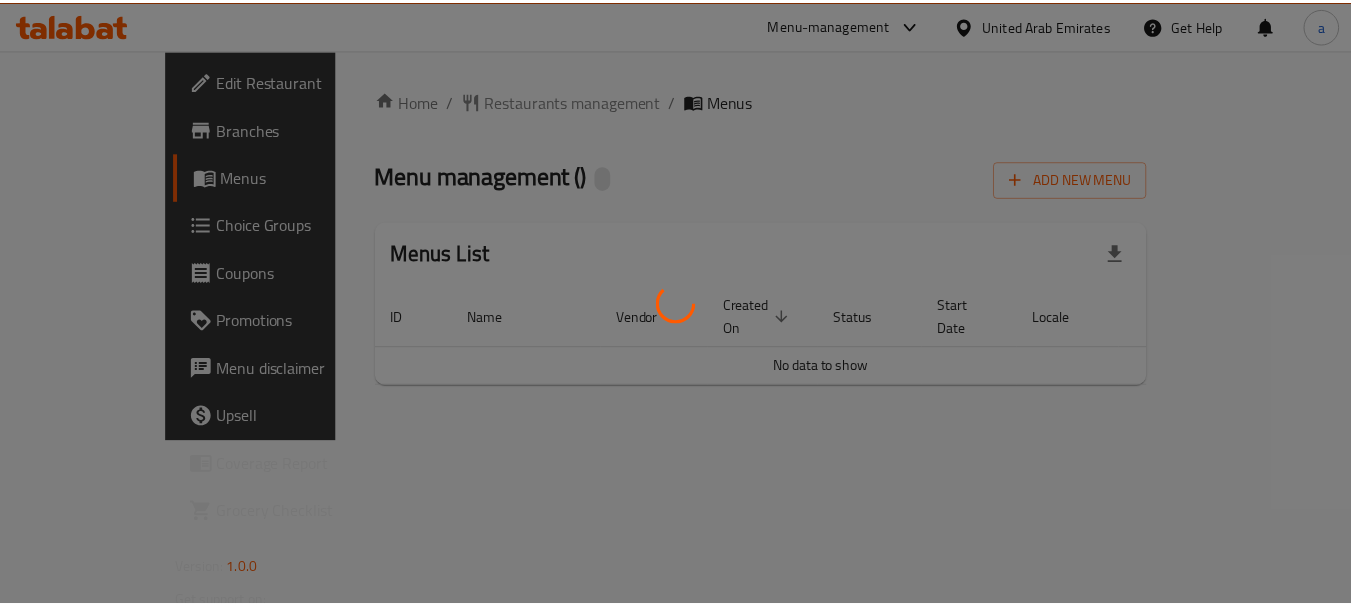 scroll, scrollTop: 0, scrollLeft: 0, axis: both 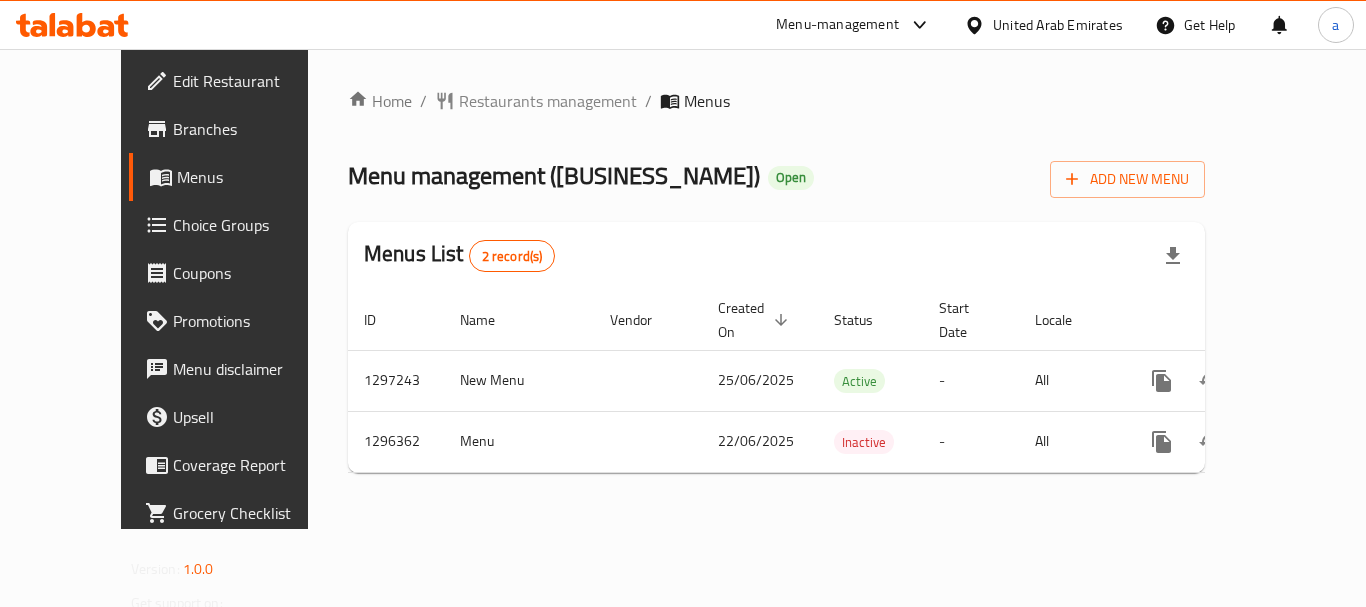 click on "Restaurants management" at bounding box center (548, 101) 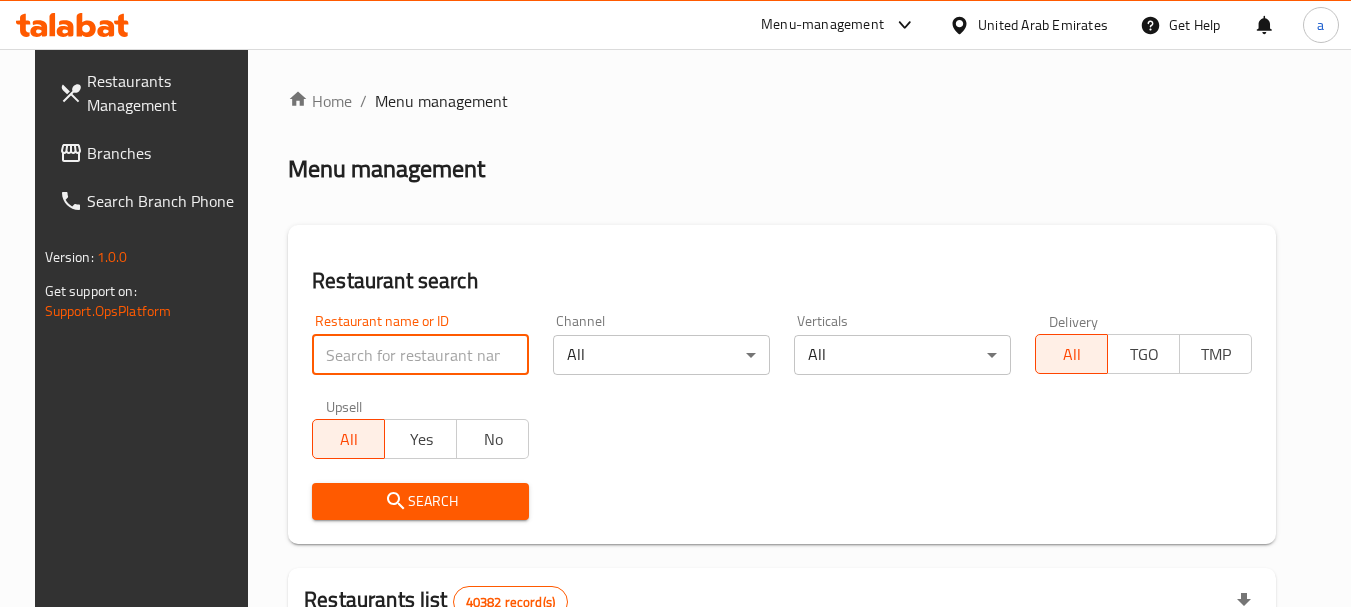 click at bounding box center [420, 355] 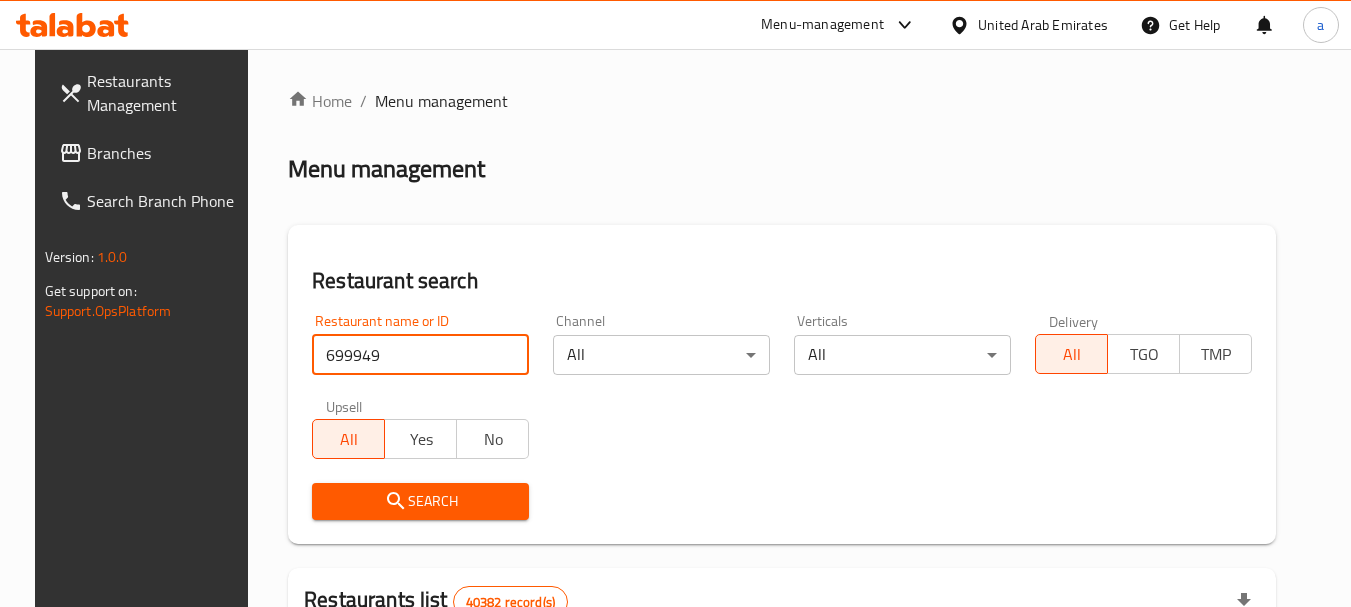 type on "699949" 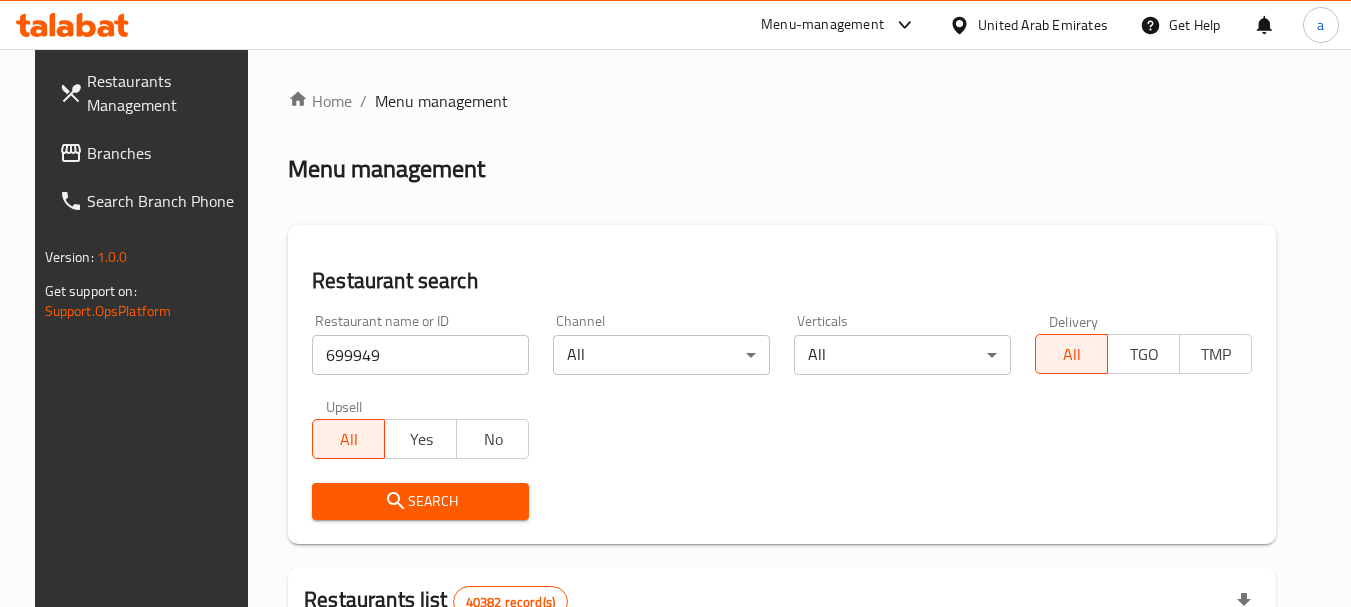 click on "Search" at bounding box center (420, 501) 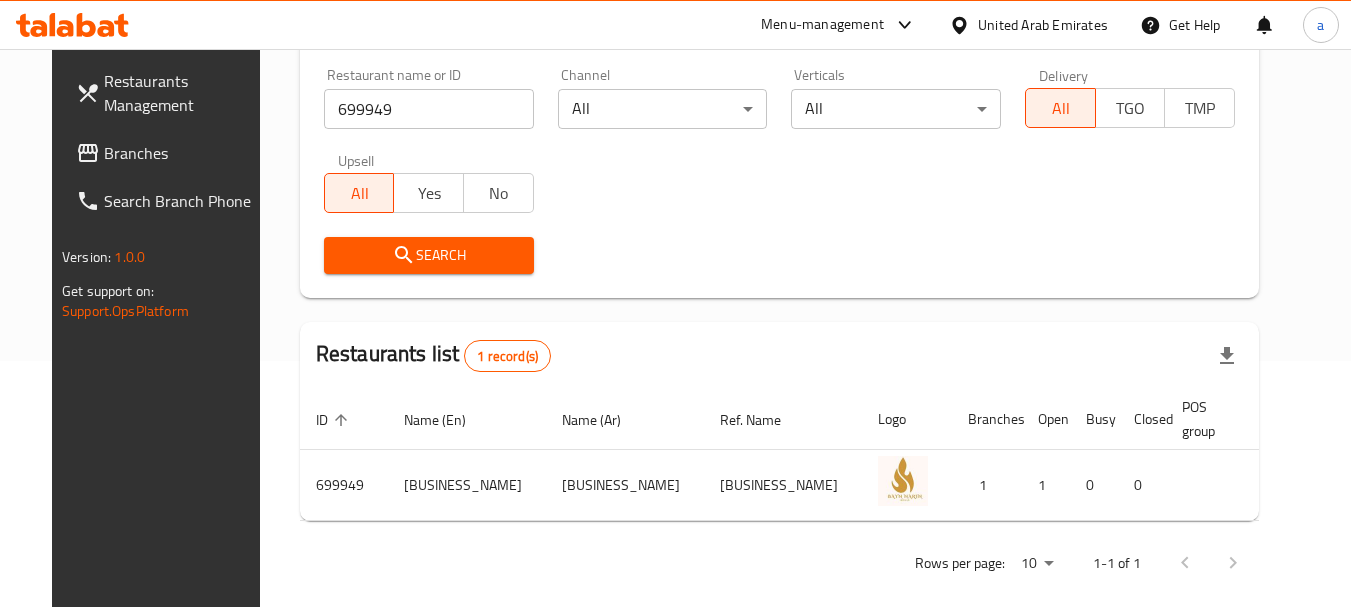 scroll, scrollTop: 268, scrollLeft: 0, axis: vertical 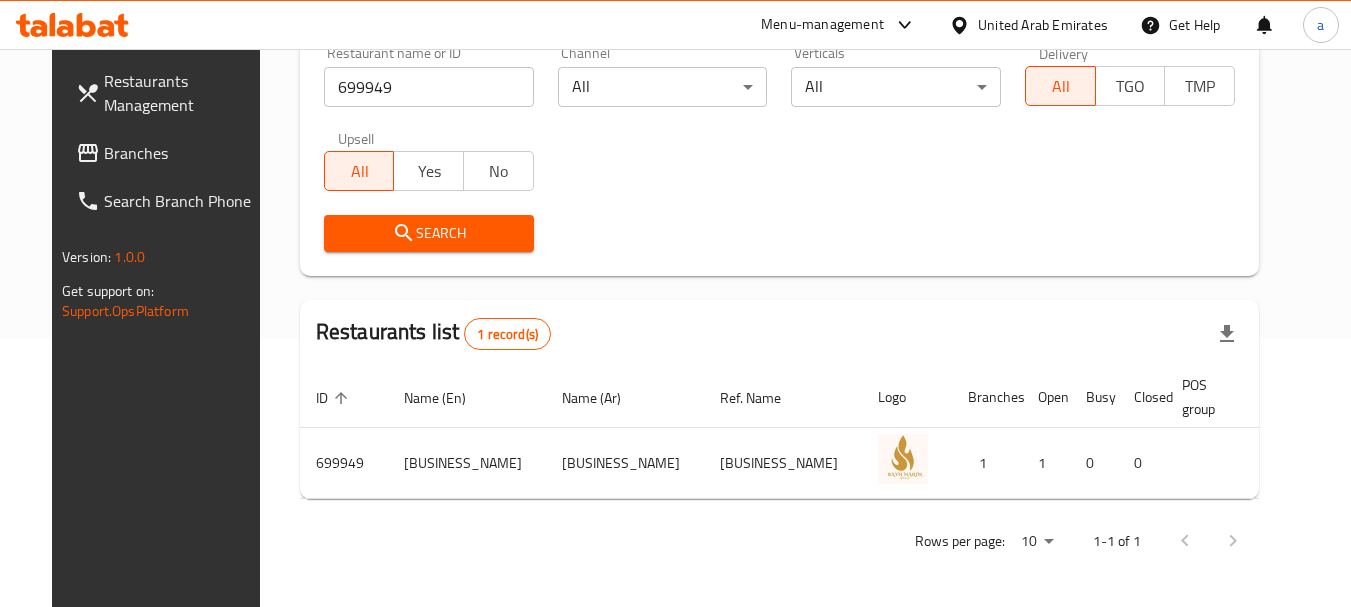 click on "United Arab Emirates" at bounding box center [1043, 25] 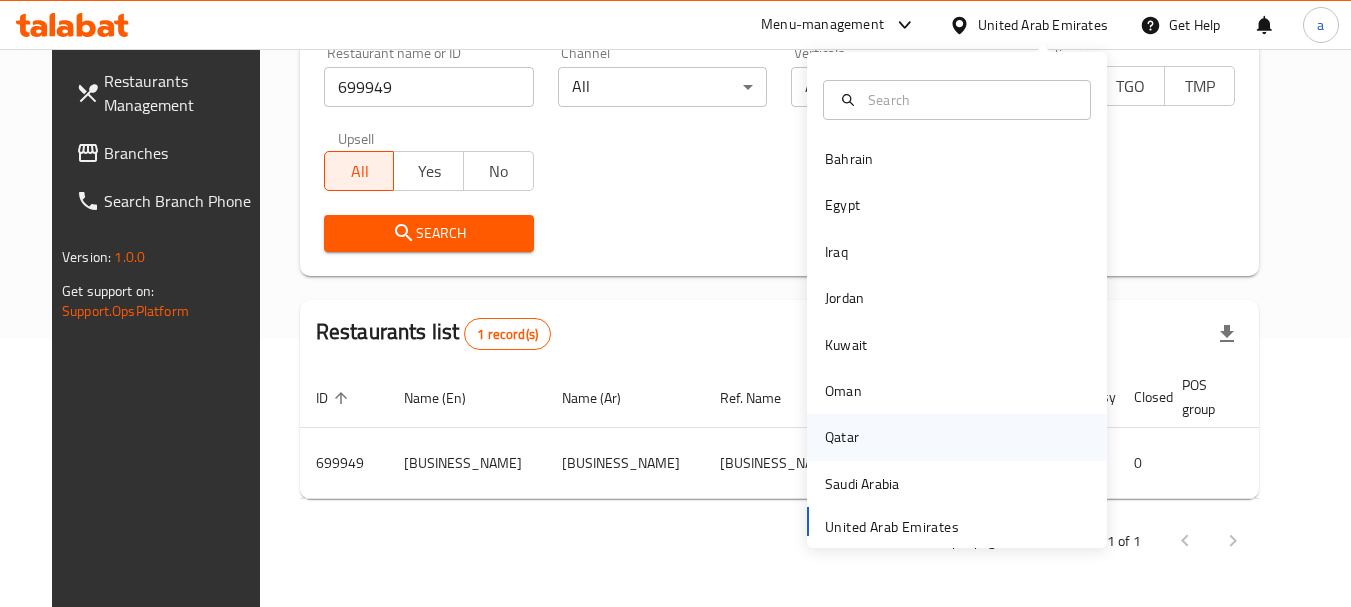 click on "Qatar" at bounding box center (842, 437) 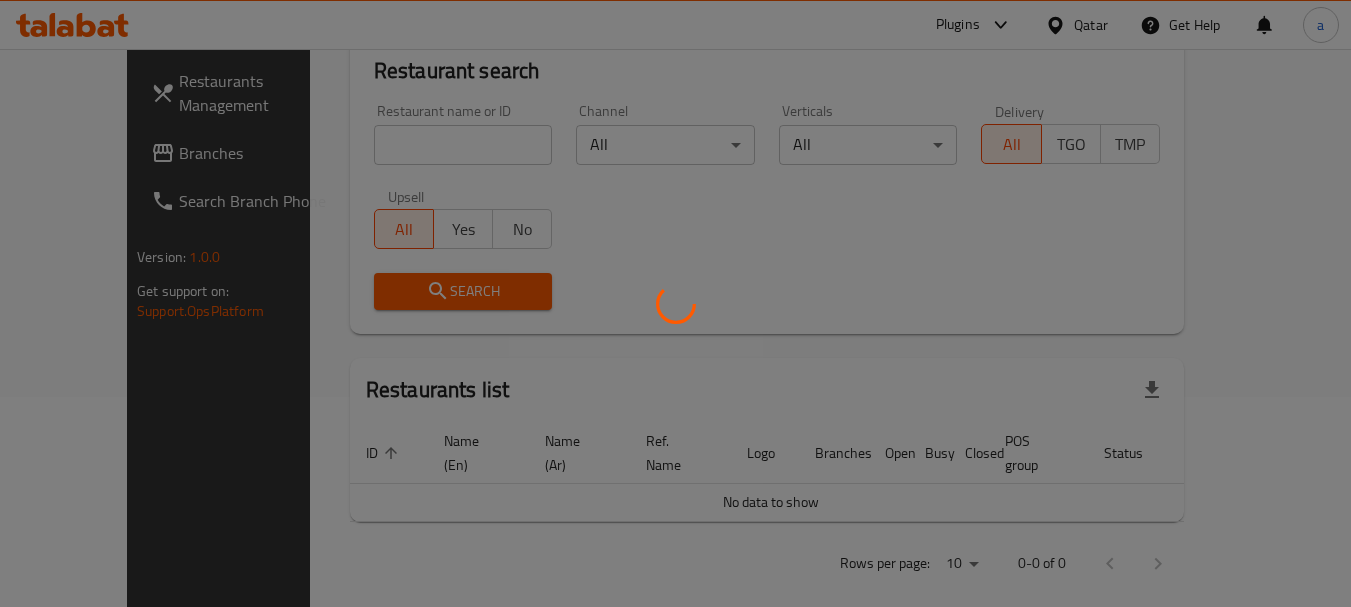 scroll, scrollTop: 268, scrollLeft: 0, axis: vertical 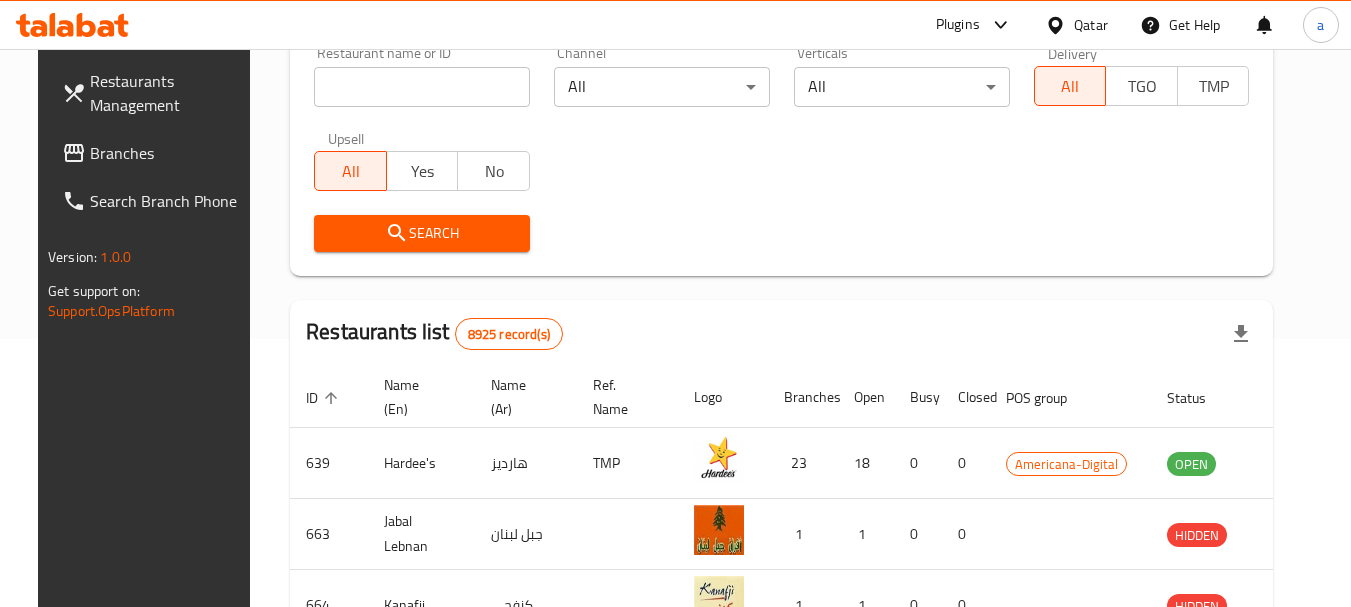 click on "Branches" at bounding box center (169, 153) 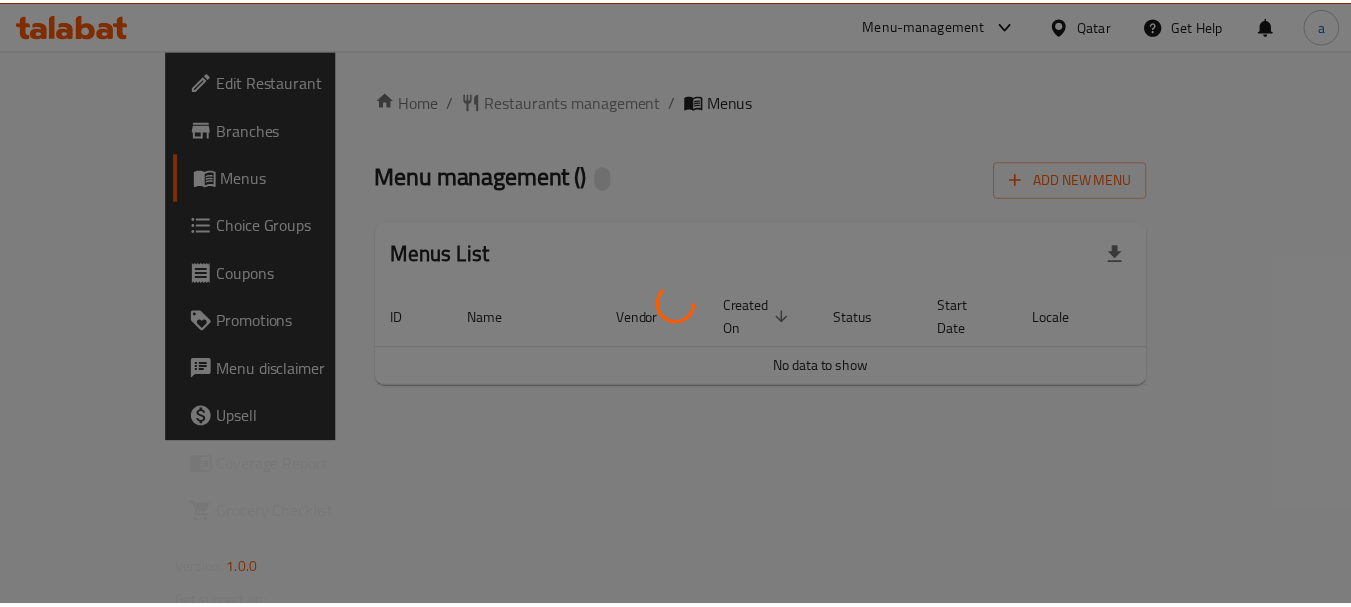 scroll, scrollTop: 0, scrollLeft: 0, axis: both 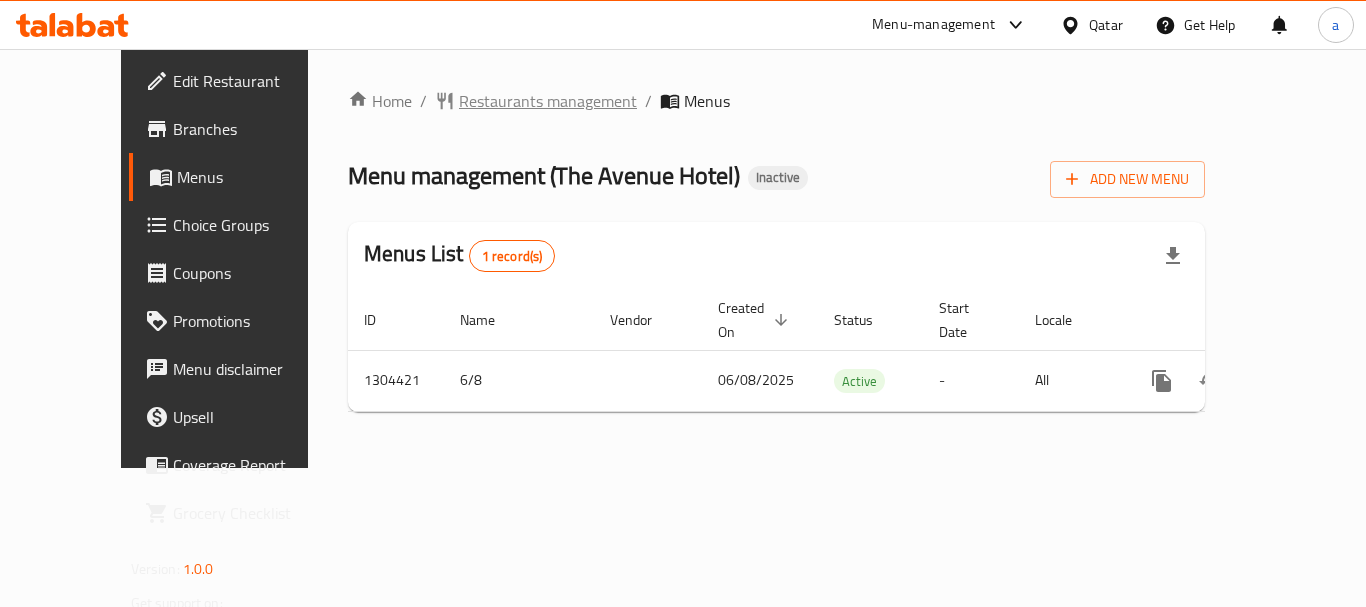 click on "Restaurants management" at bounding box center [548, 101] 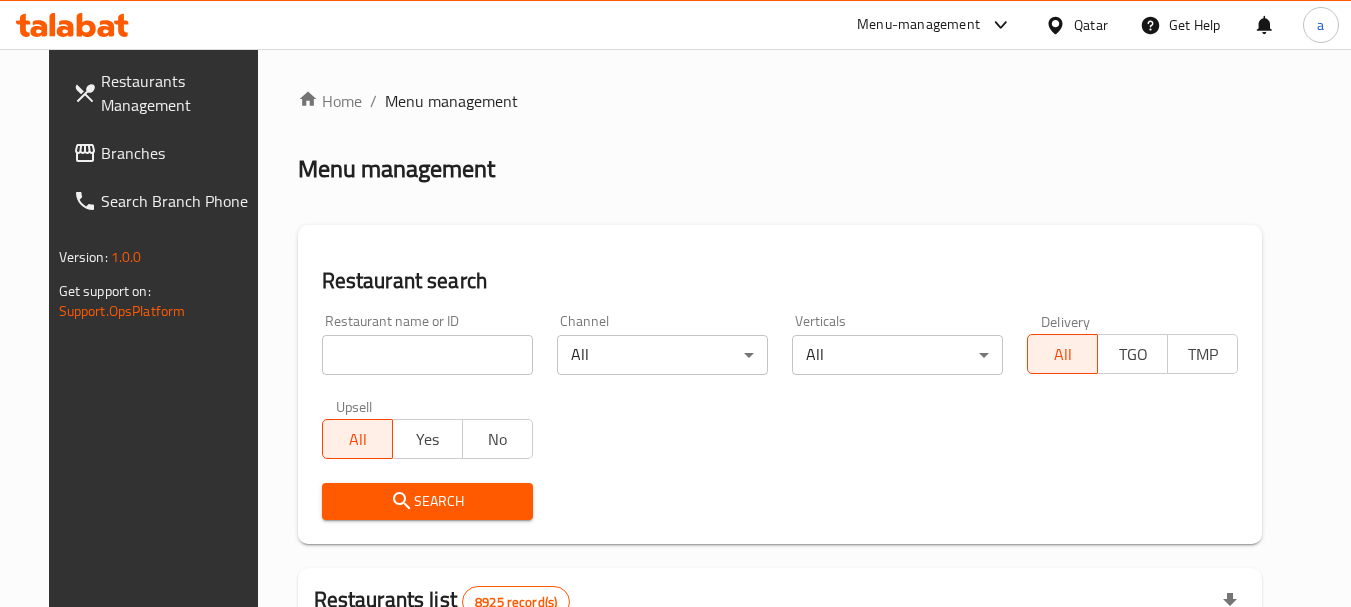 click at bounding box center (427, 355) 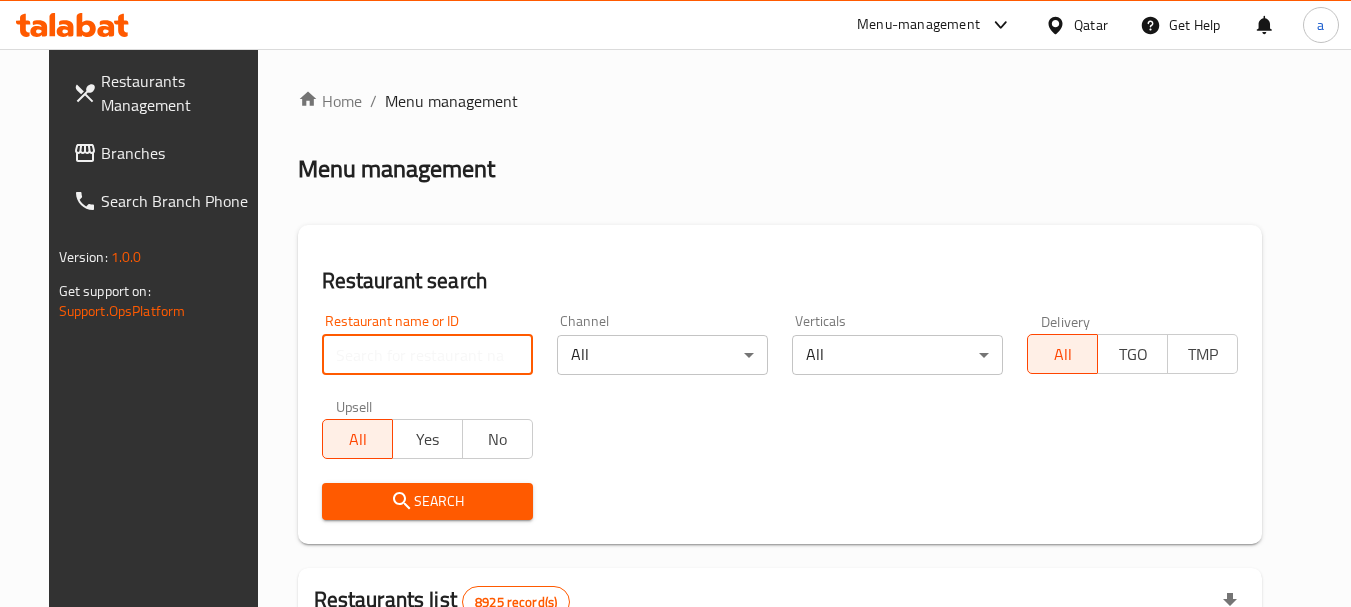 paste on "703216" 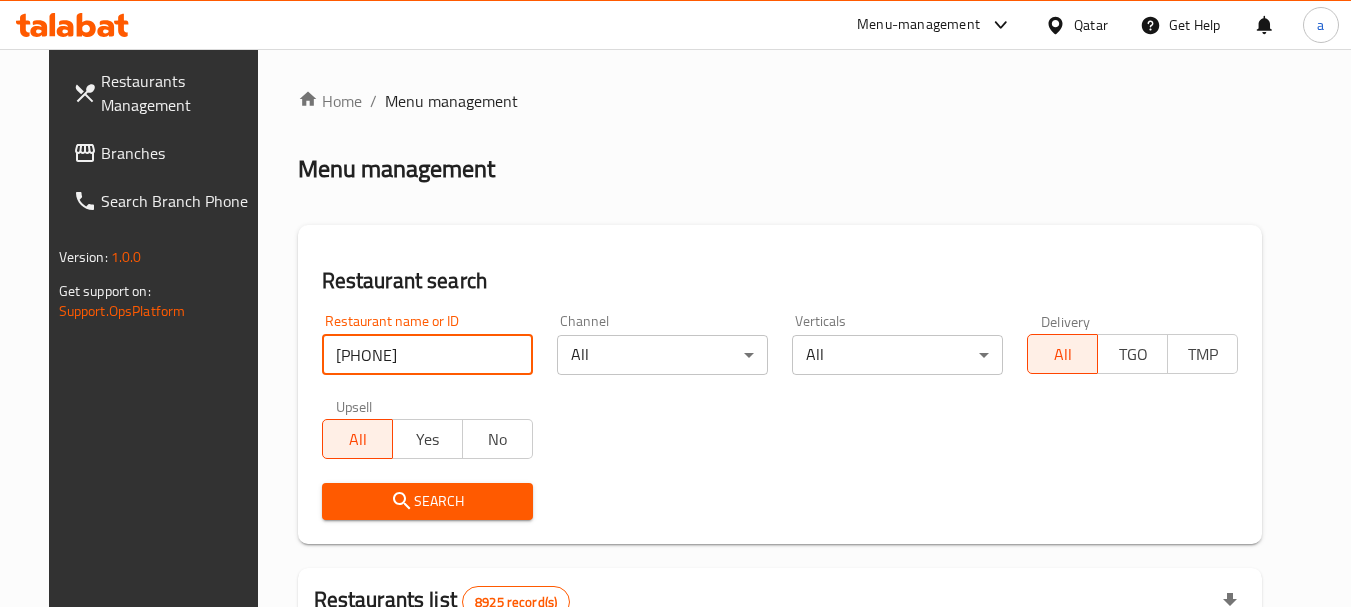 type on "703216" 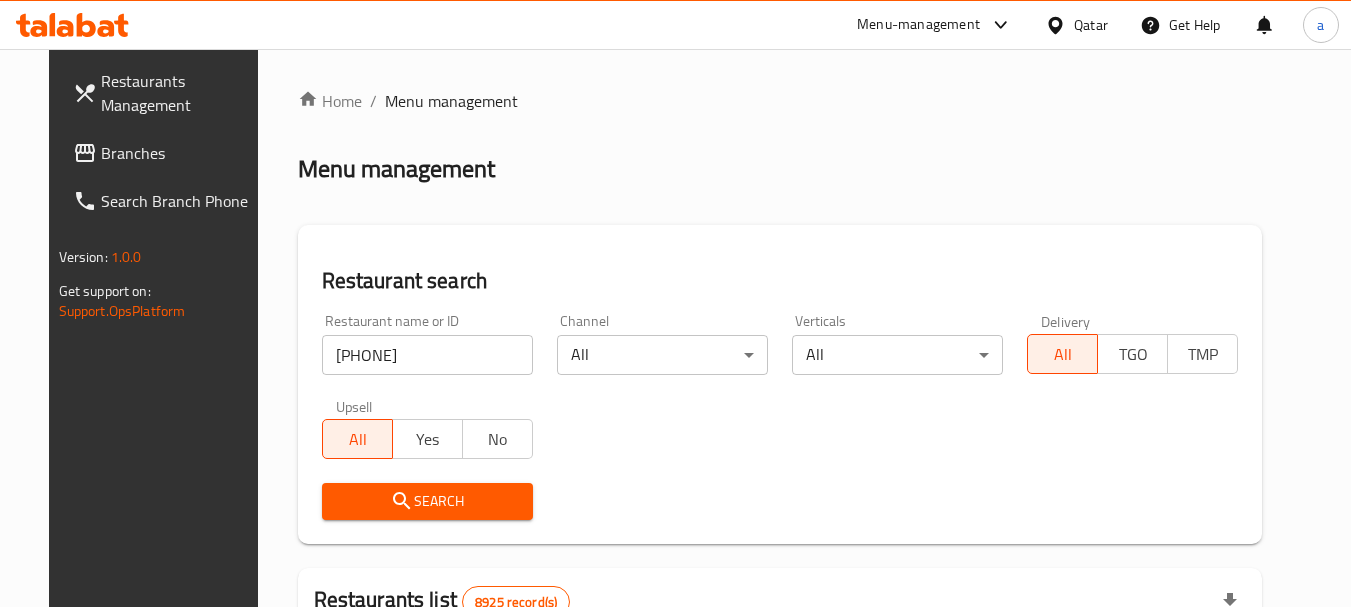 click on "Search" at bounding box center (427, 501) 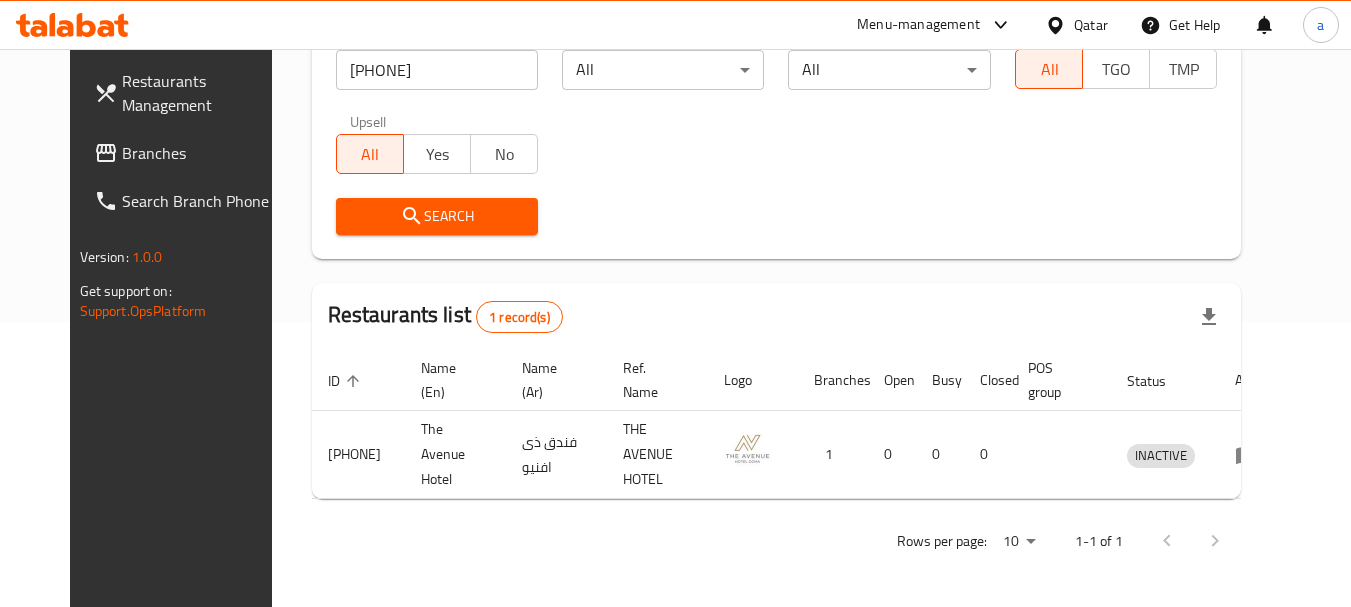 scroll, scrollTop: 268, scrollLeft: 0, axis: vertical 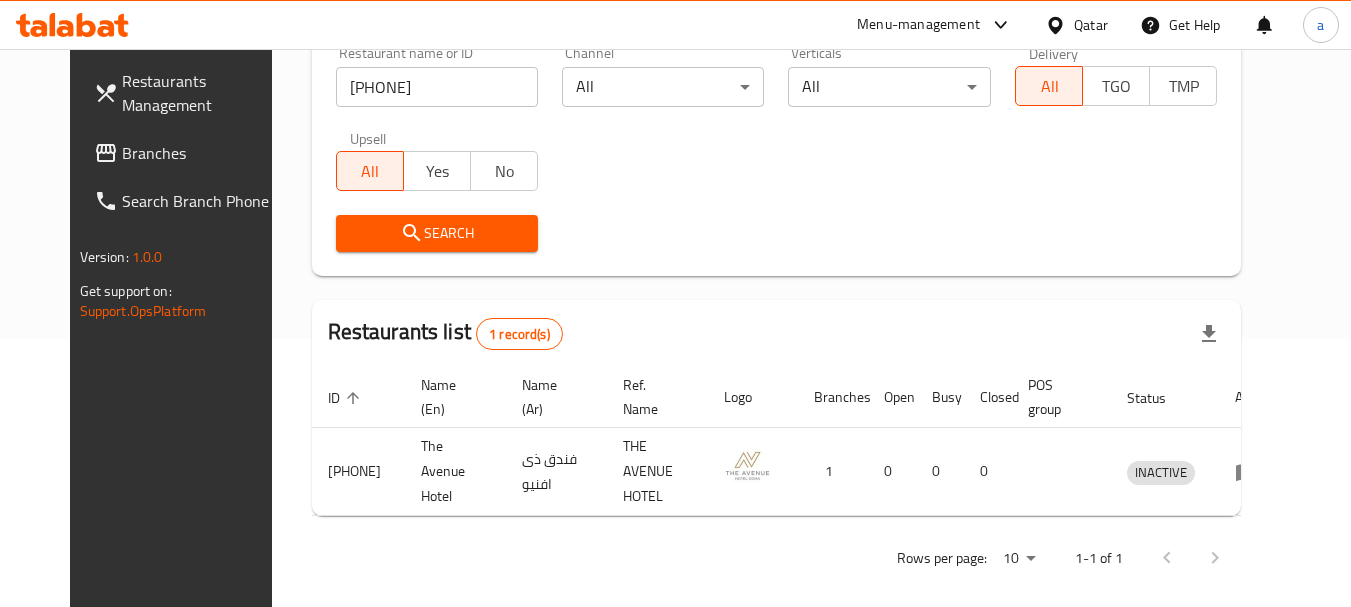 click on "Upsell All Yes No" at bounding box center [437, 161] 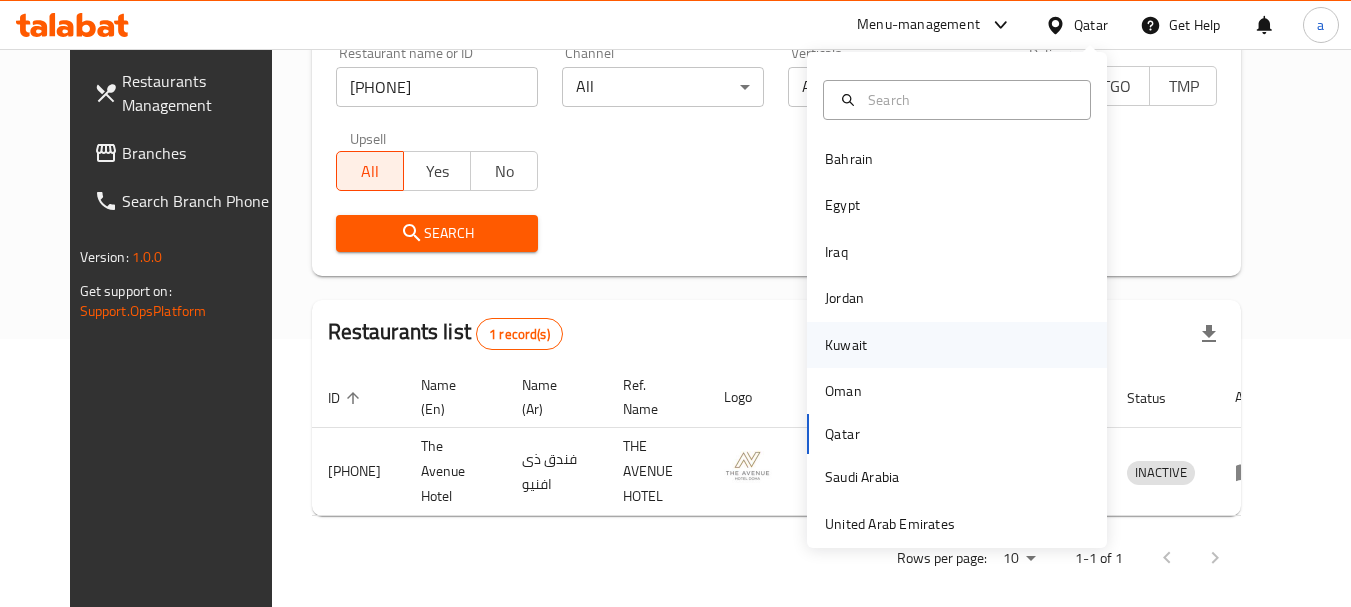 click on "Kuwait" at bounding box center [846, 345] 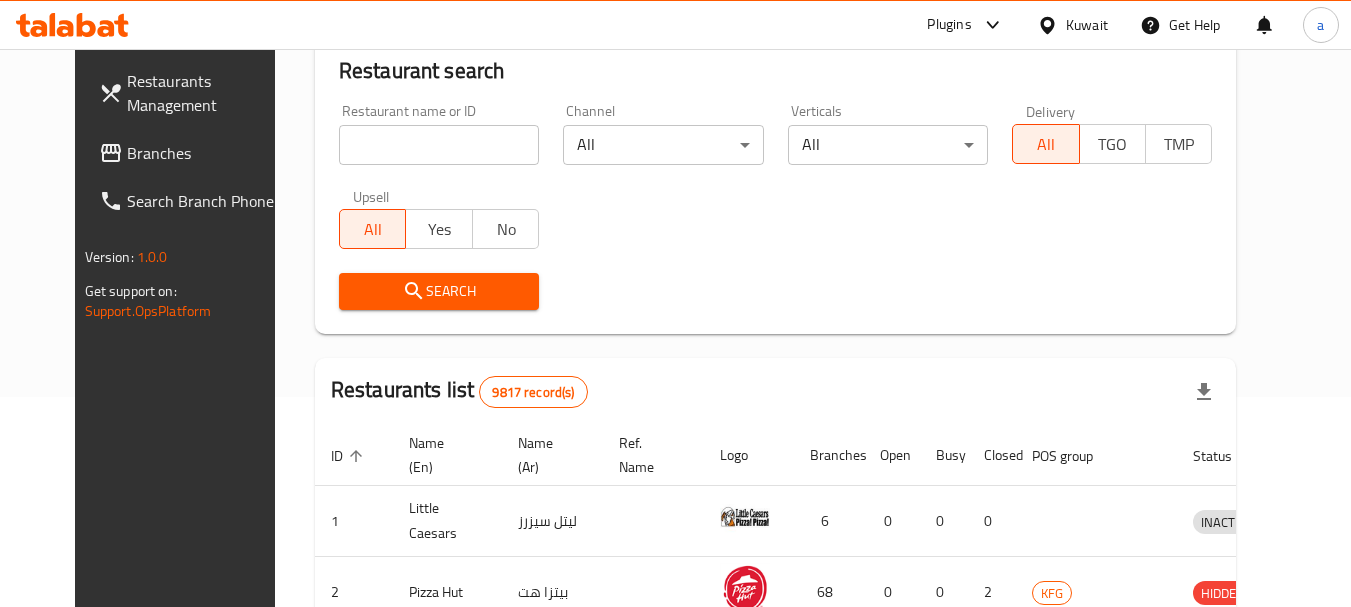 scroll, scrollTop: 268, scrollLeft: 0, axis: vertical 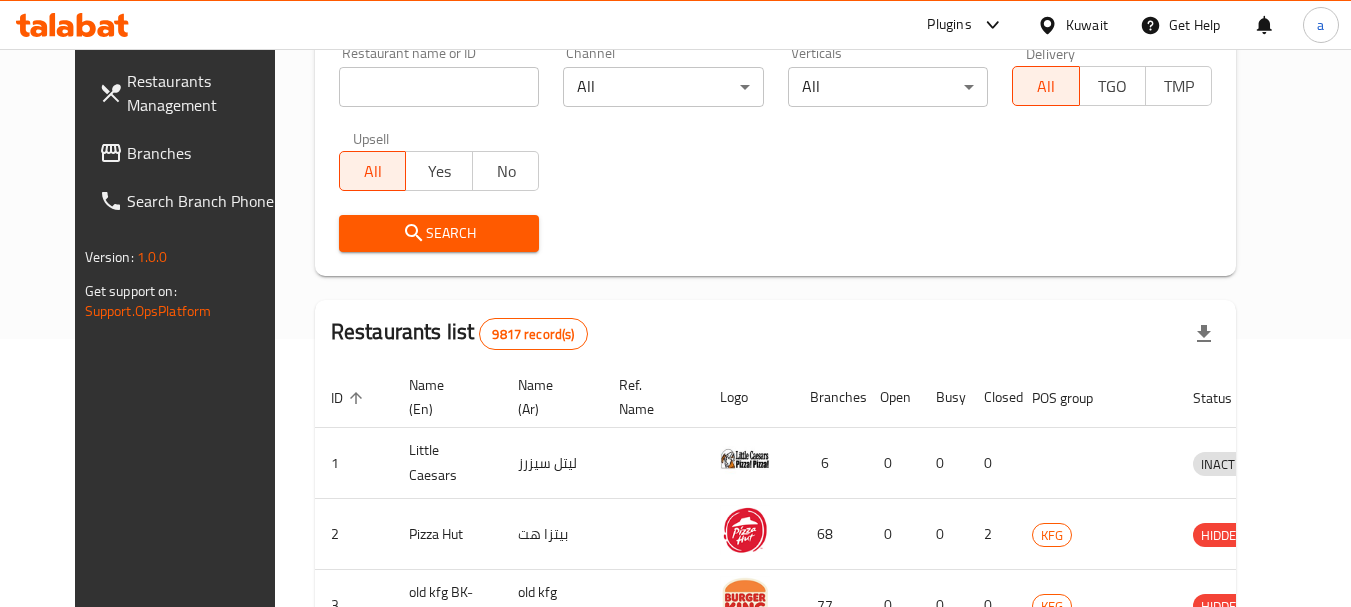 click on "Branches" at bounding box center [206, 153] 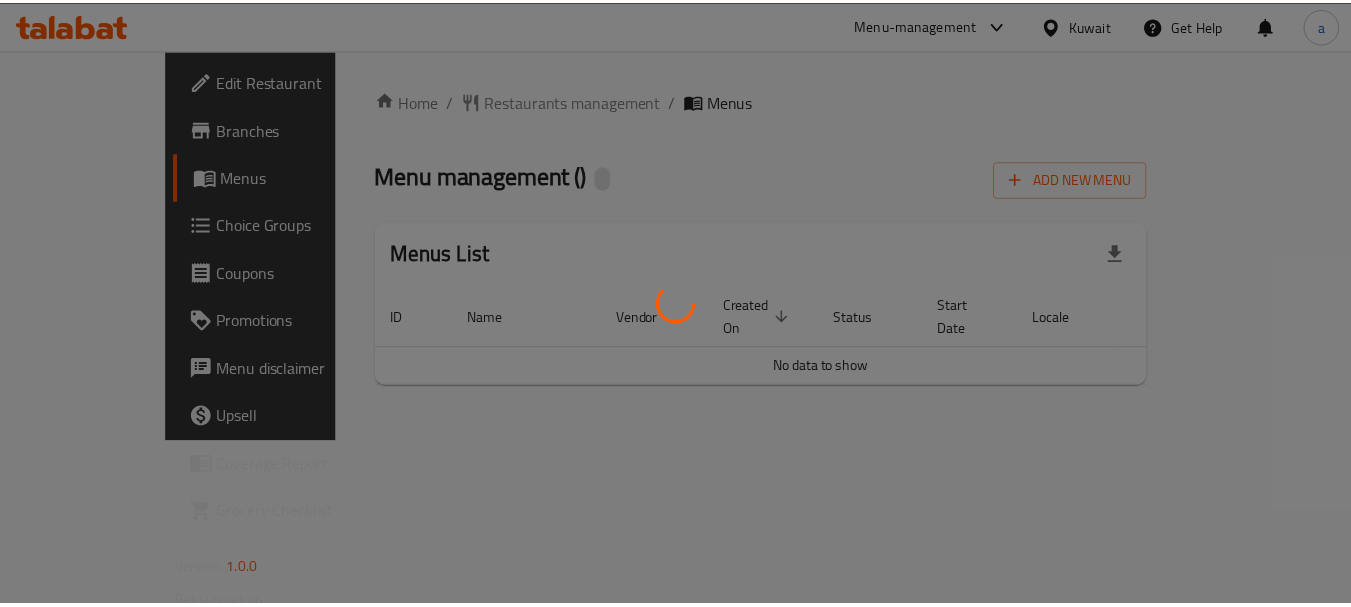 scroll, scrollTop: 0, scrollLeft: 0, axis: both 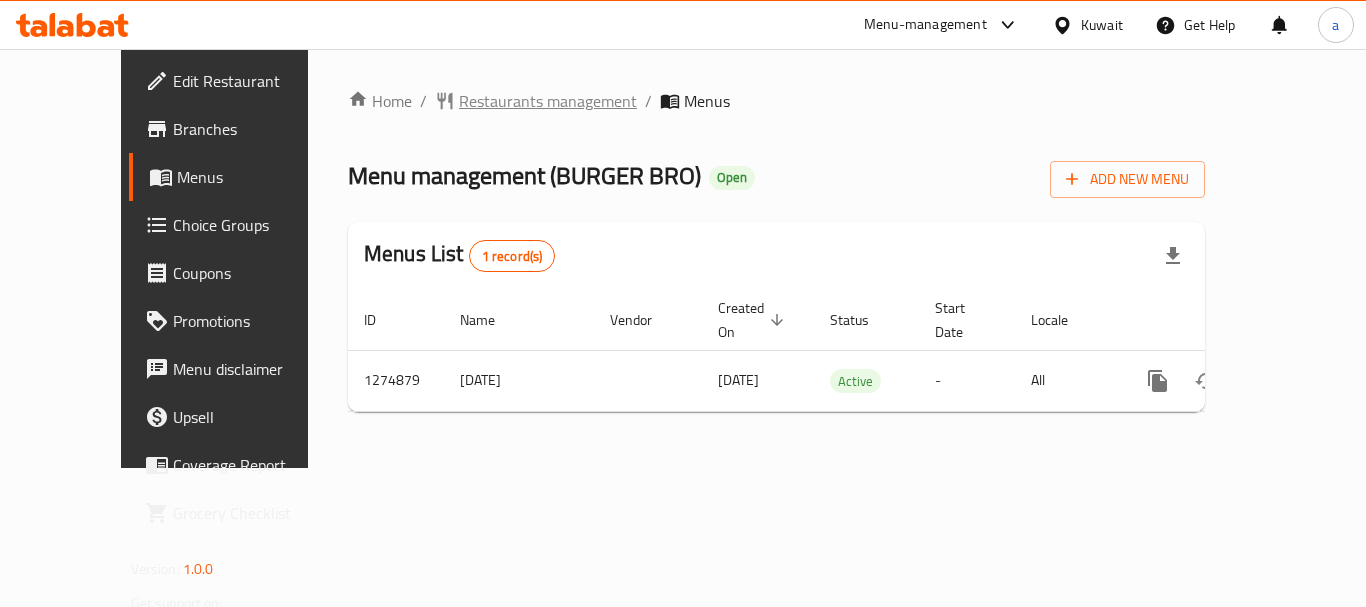 click on "Restaurants management" at bounding box center (548, 101) 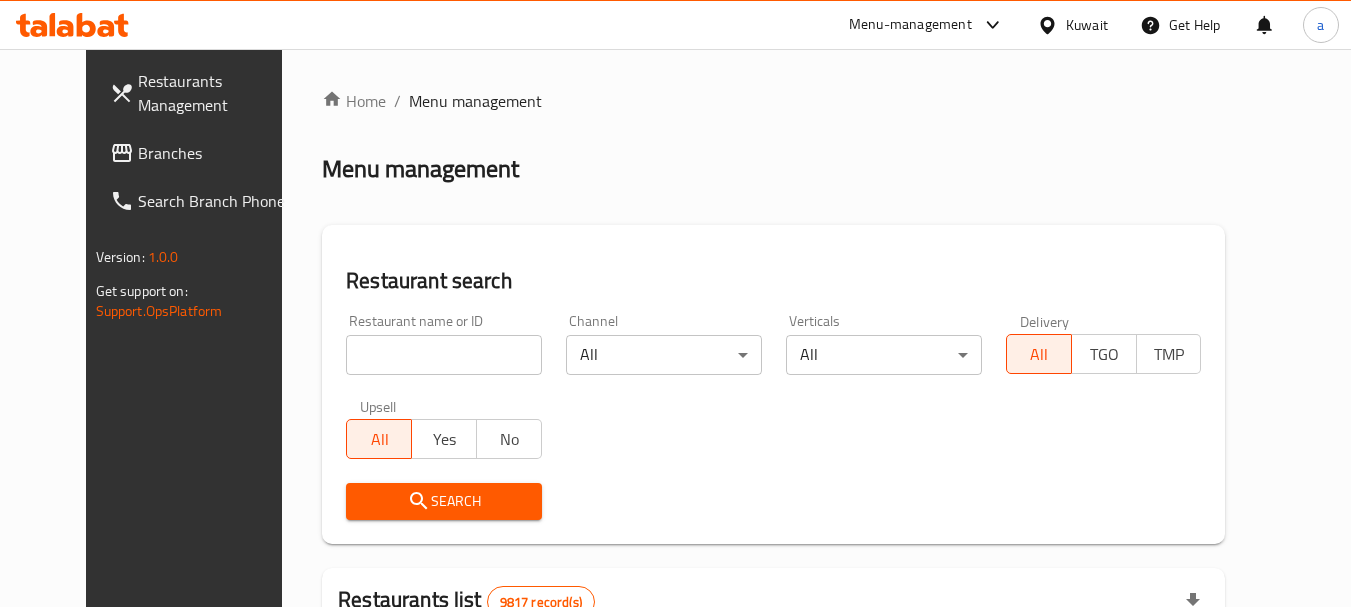 click at bounding box center (444, 355) 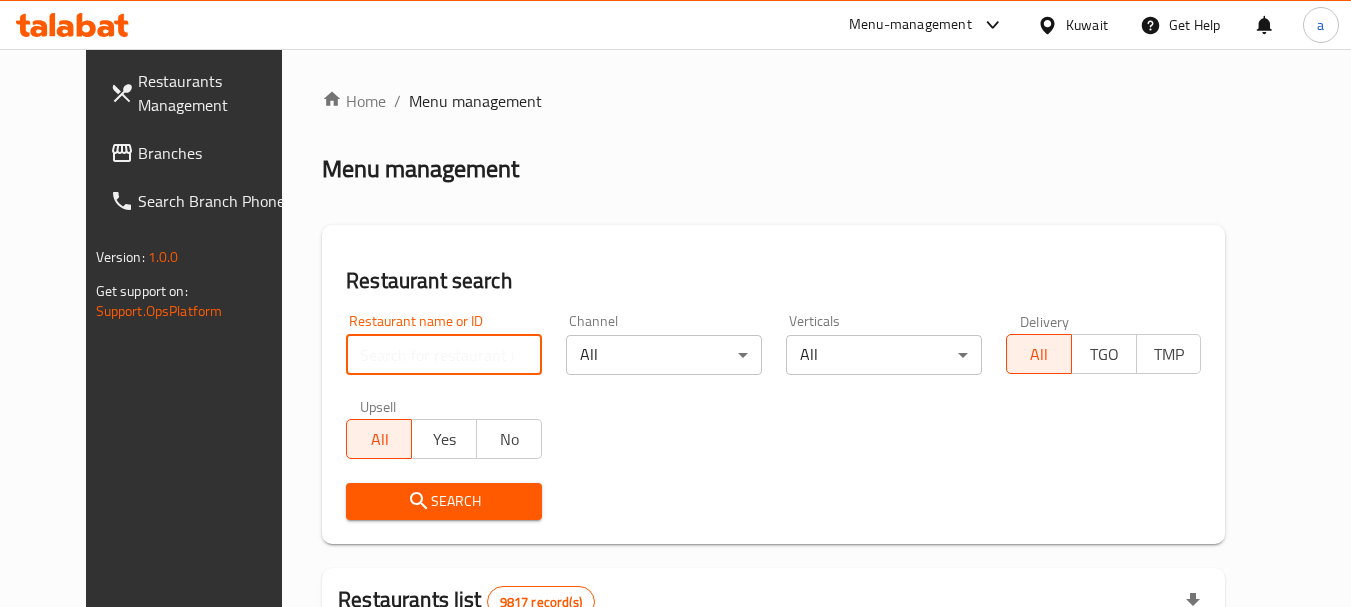 paste on "691387" 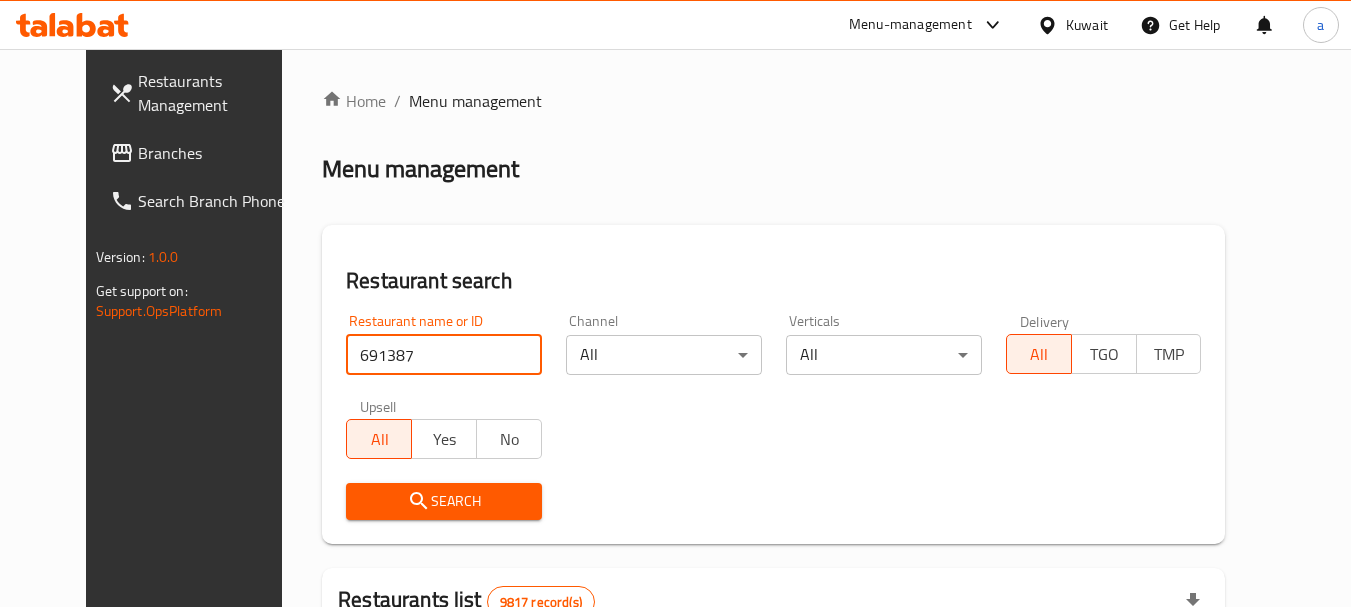 type on "691387" 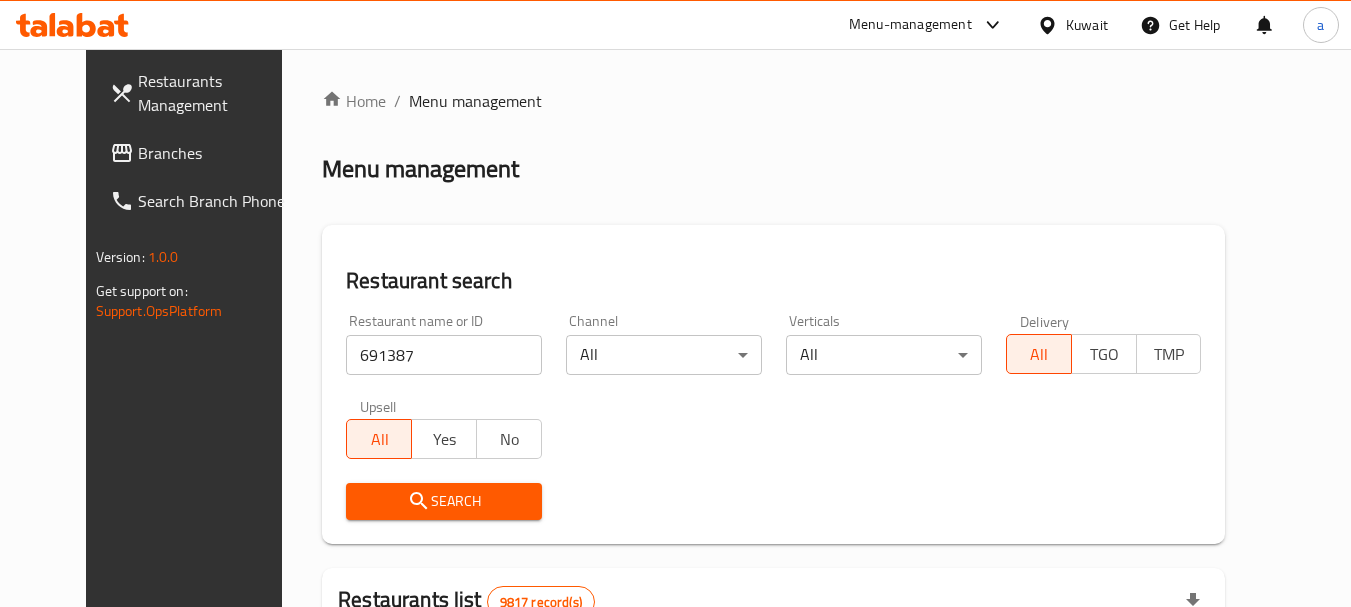 click on "Search" at bounding box center (444, 501) 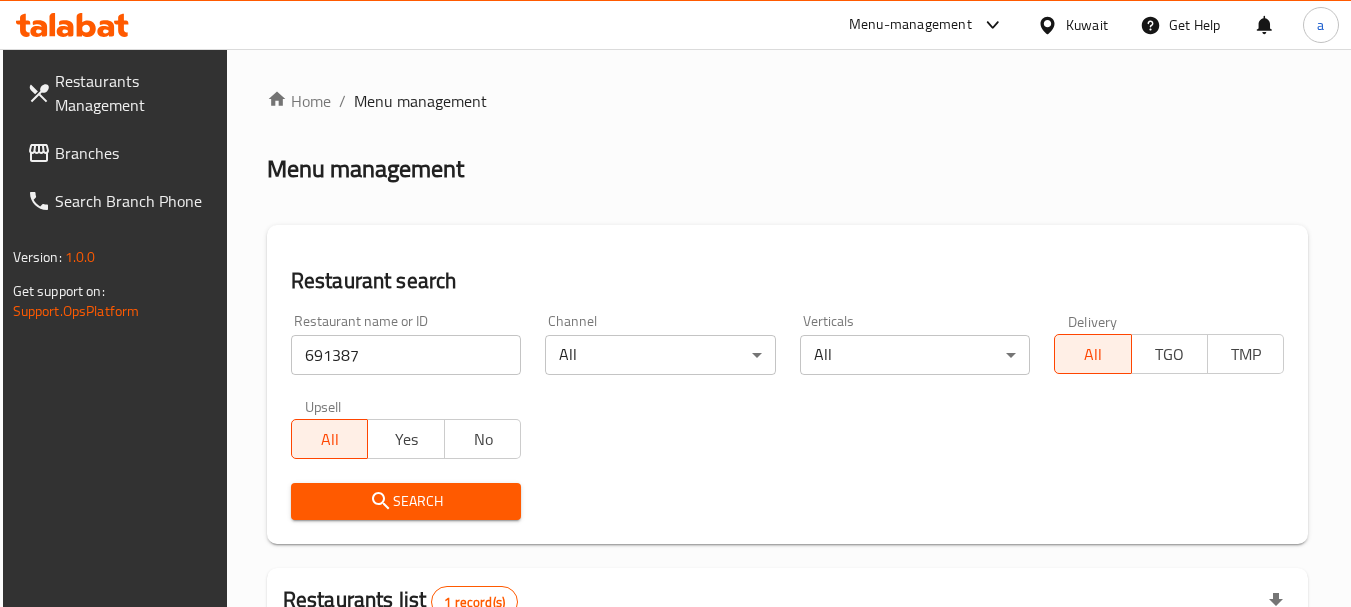 scroll, scrollTop: 285, scrollLeft: 0, axis: vertical 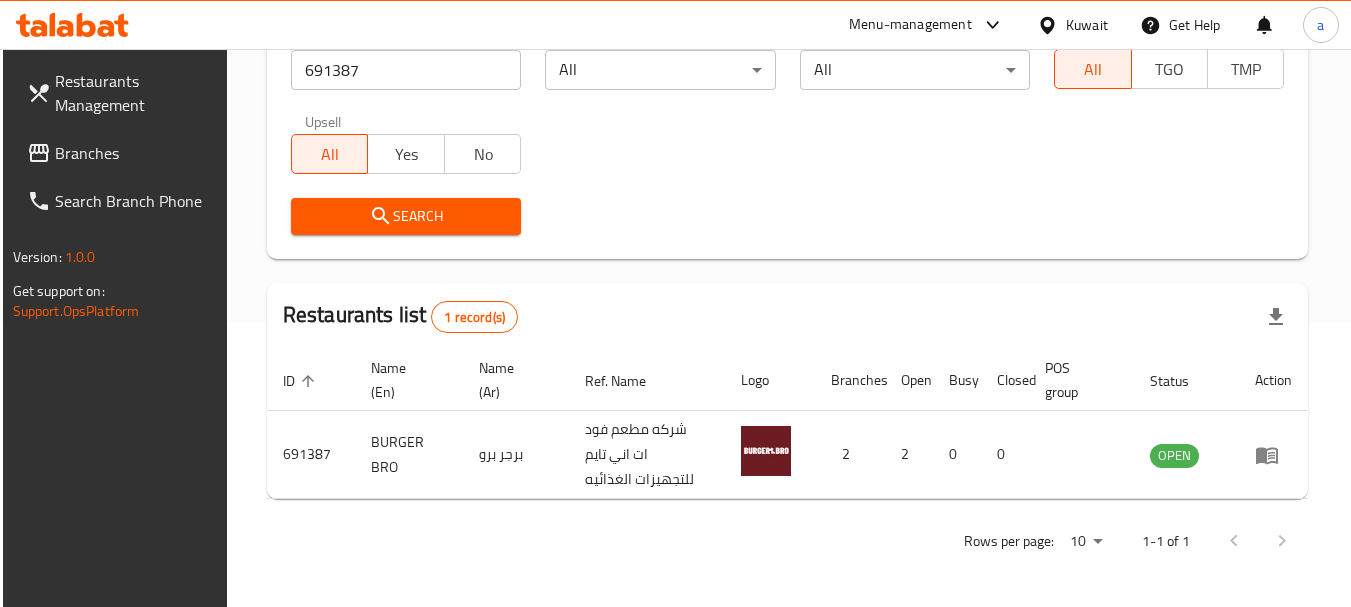 click on "Kuwait" at bounding box center (1087, 25) 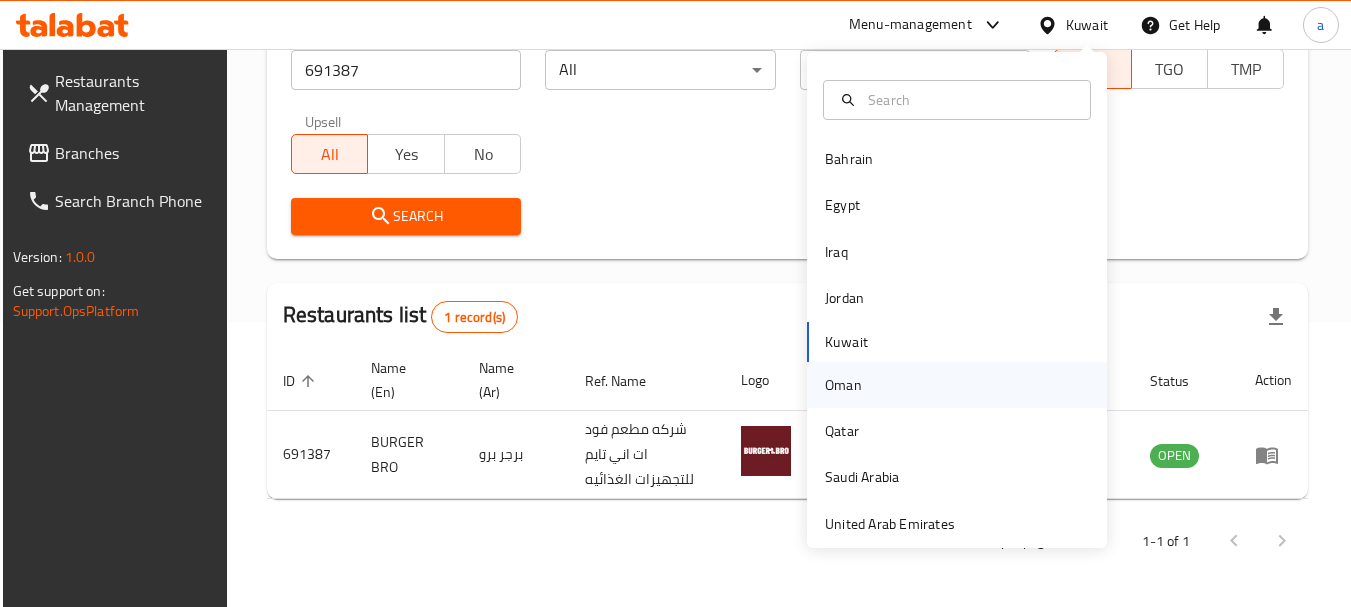 click on "Oman" at bounding box center (843, 385) 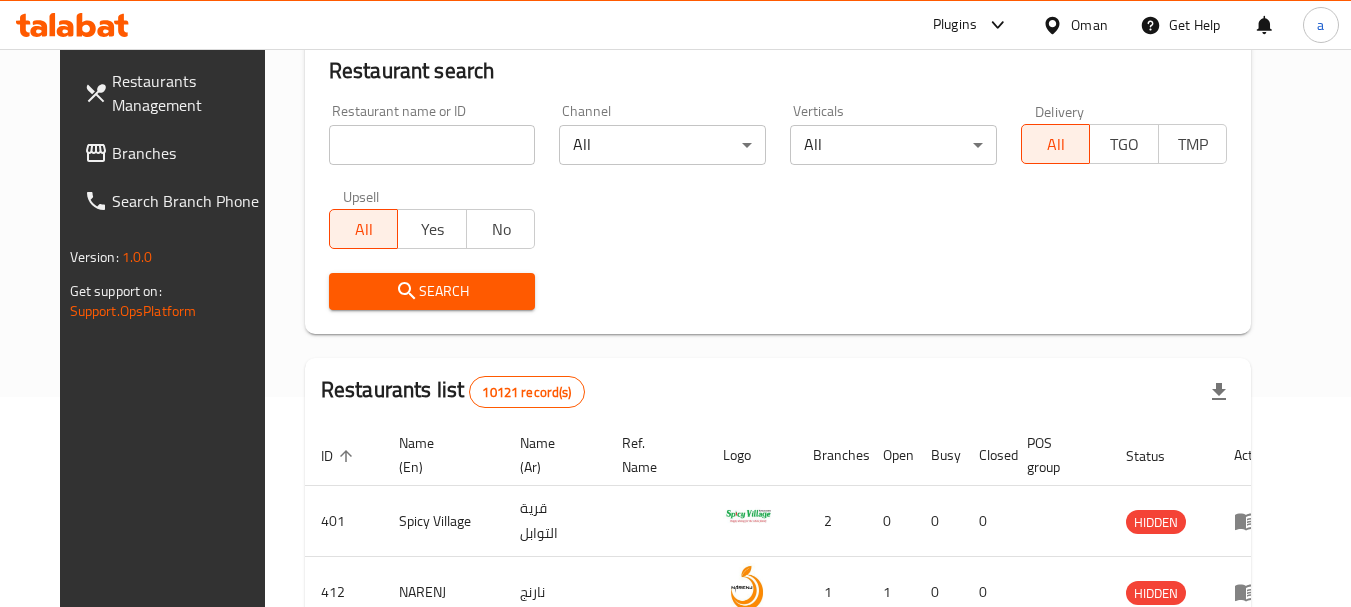 scroll, scrollTop: 285, scrollLeft: 0, axis: vertical 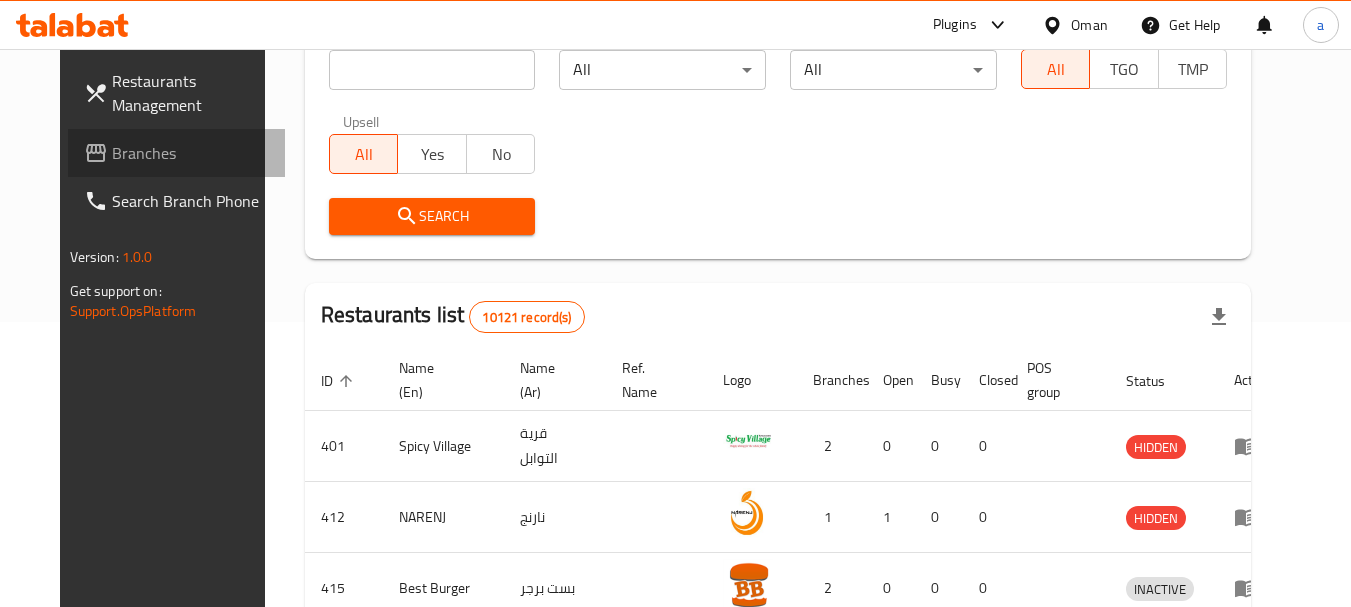 click on "Branches" at bounding box center [191, 153] 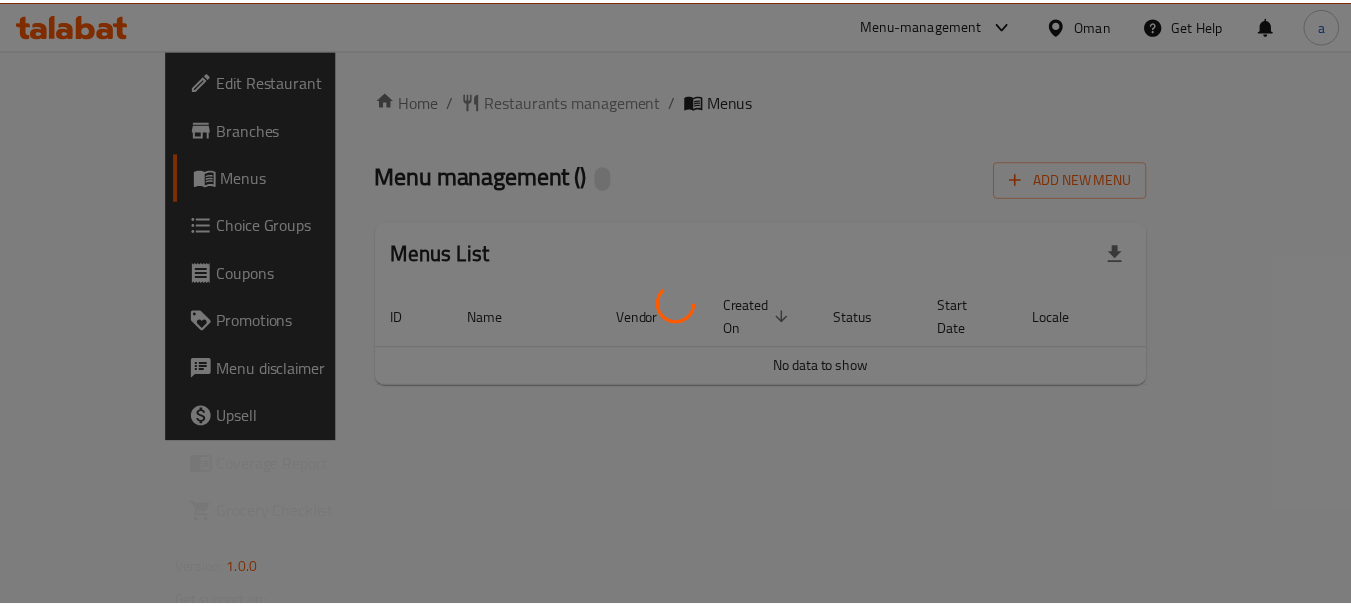 scroll, scrollTop: 0, scrollLeft: 0, axis: both 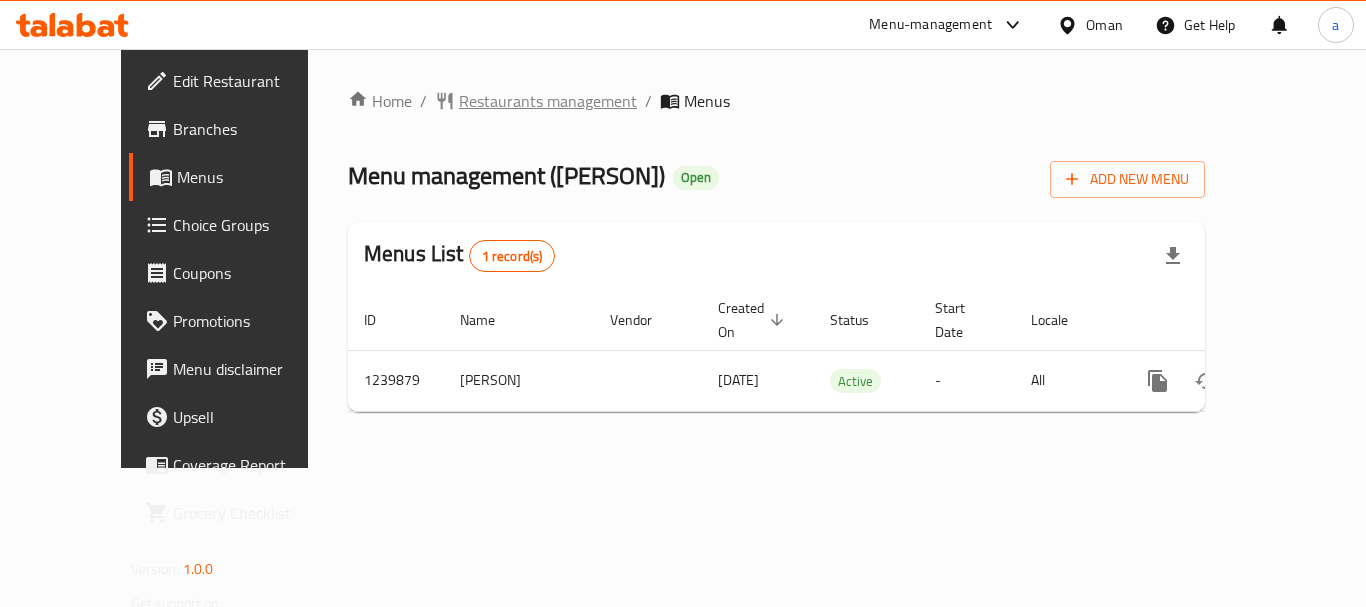 click on "Restaurants management" at bounding box center (548, 101) 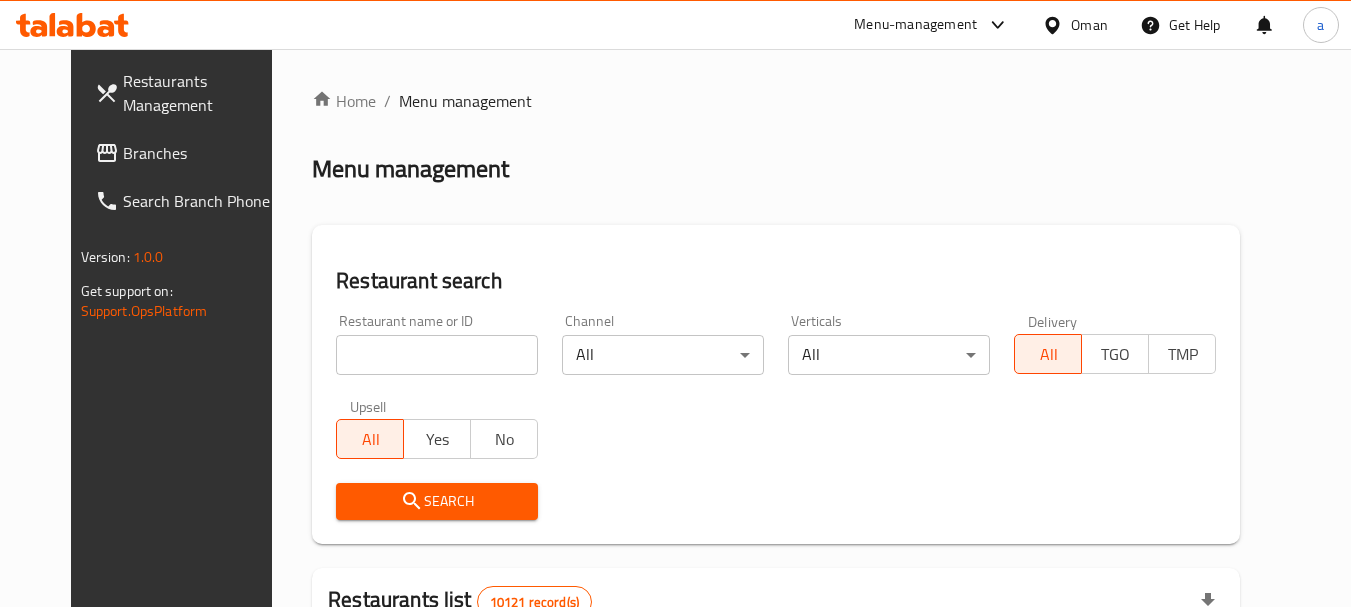 click at bounding box center (437, 355) 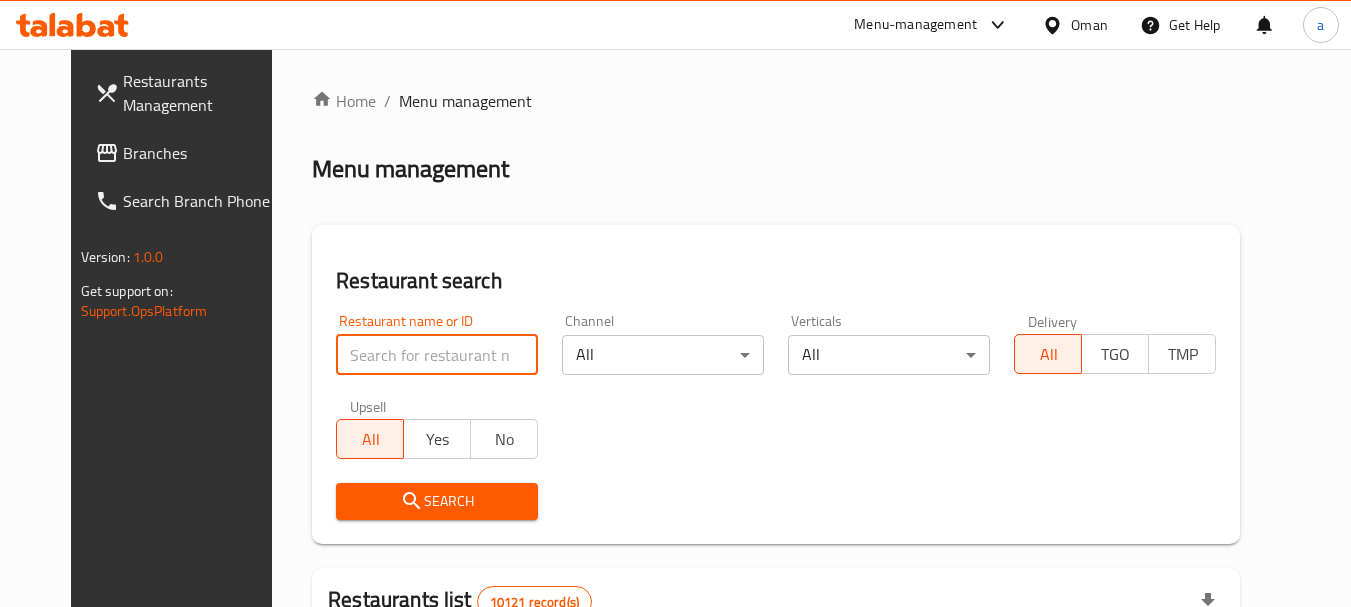 paste on "680112" 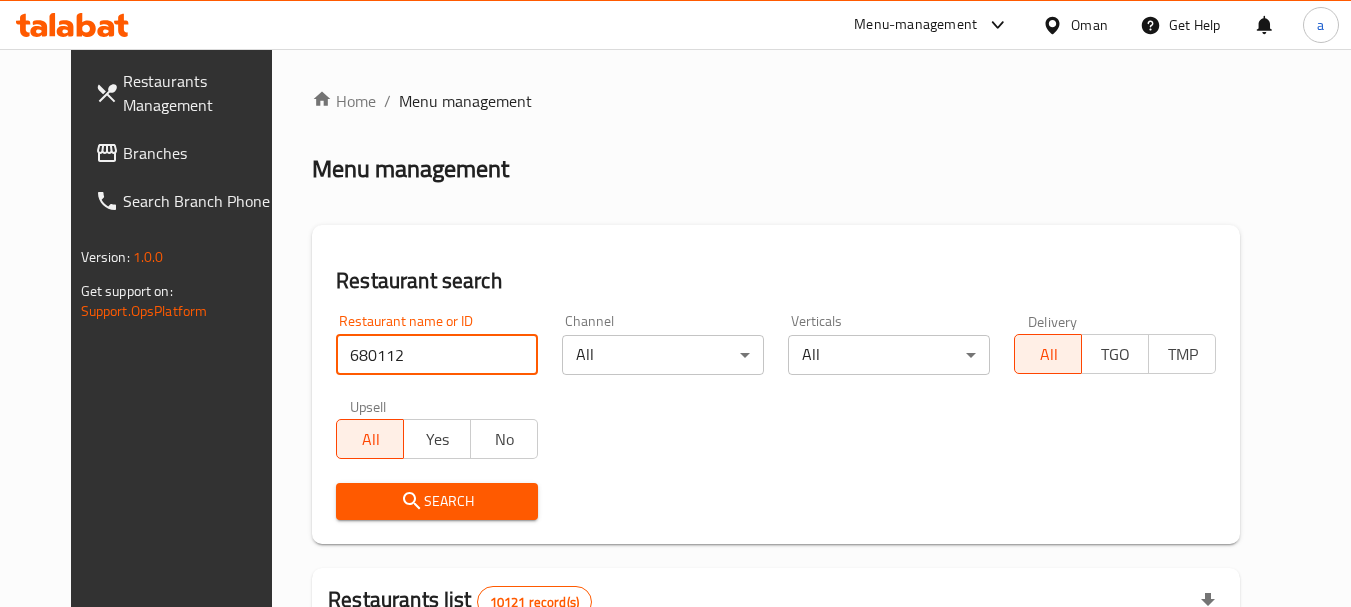 type on "680112" 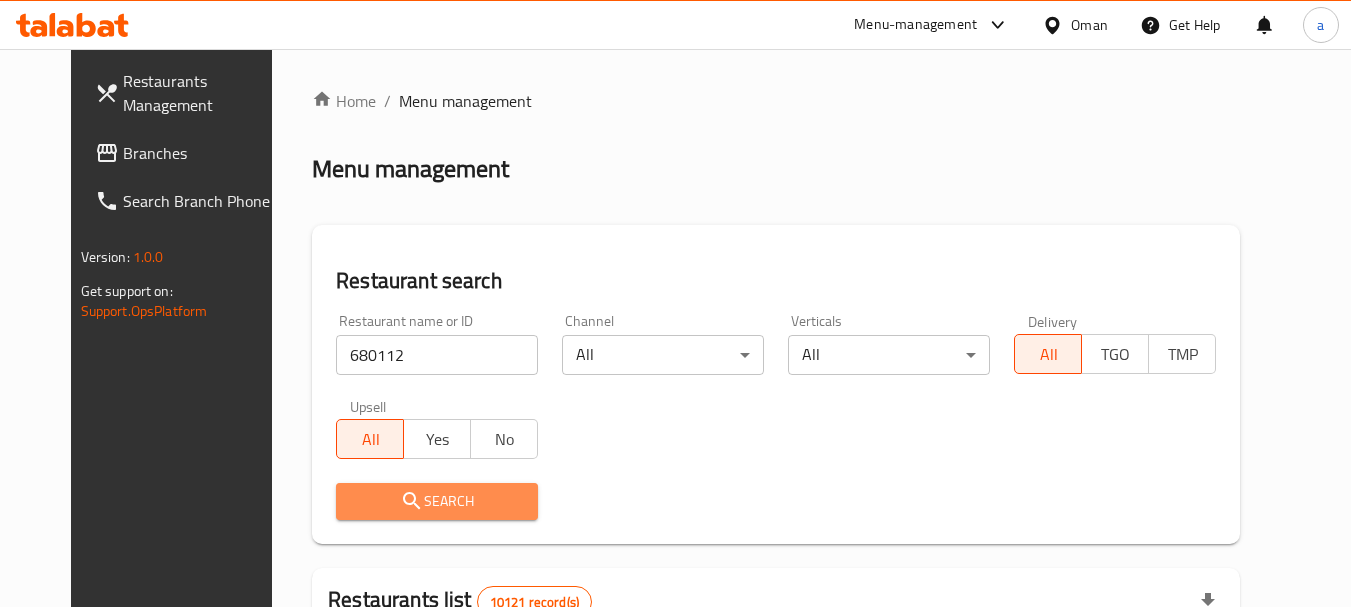 click on "Search" at bounding box center [437, 501] 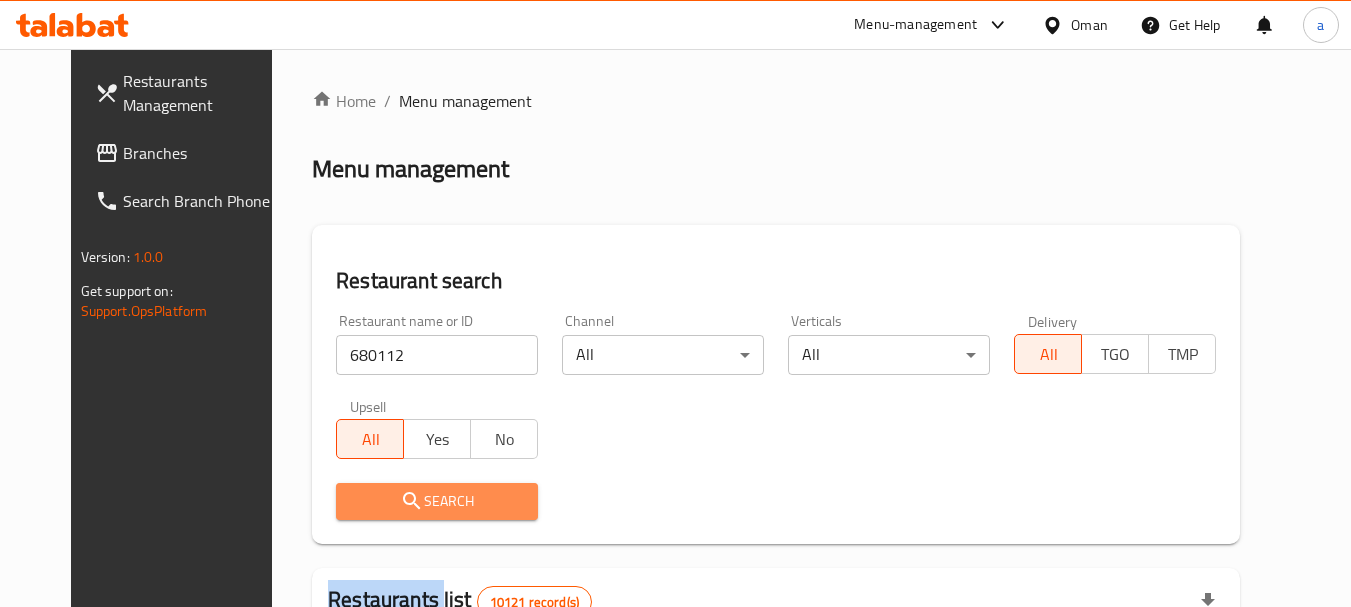 click at bounding box center [675, 303] 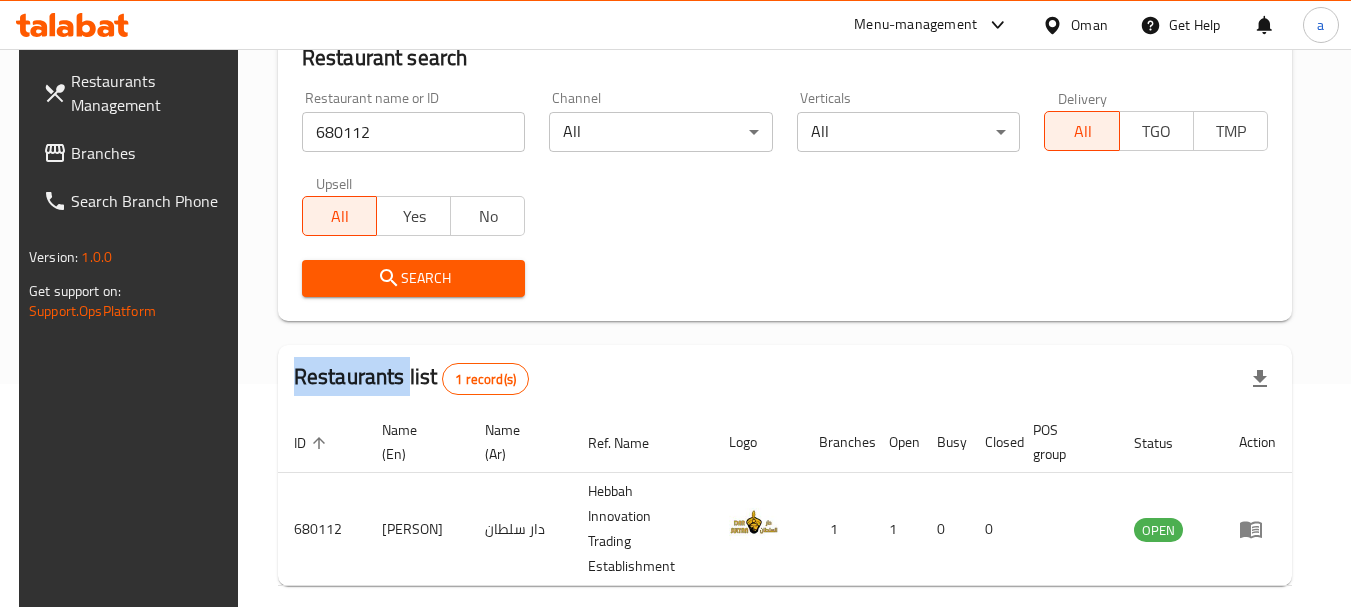 scroll, scrollTop: 285, scrollLeft: 0, axis: vertical 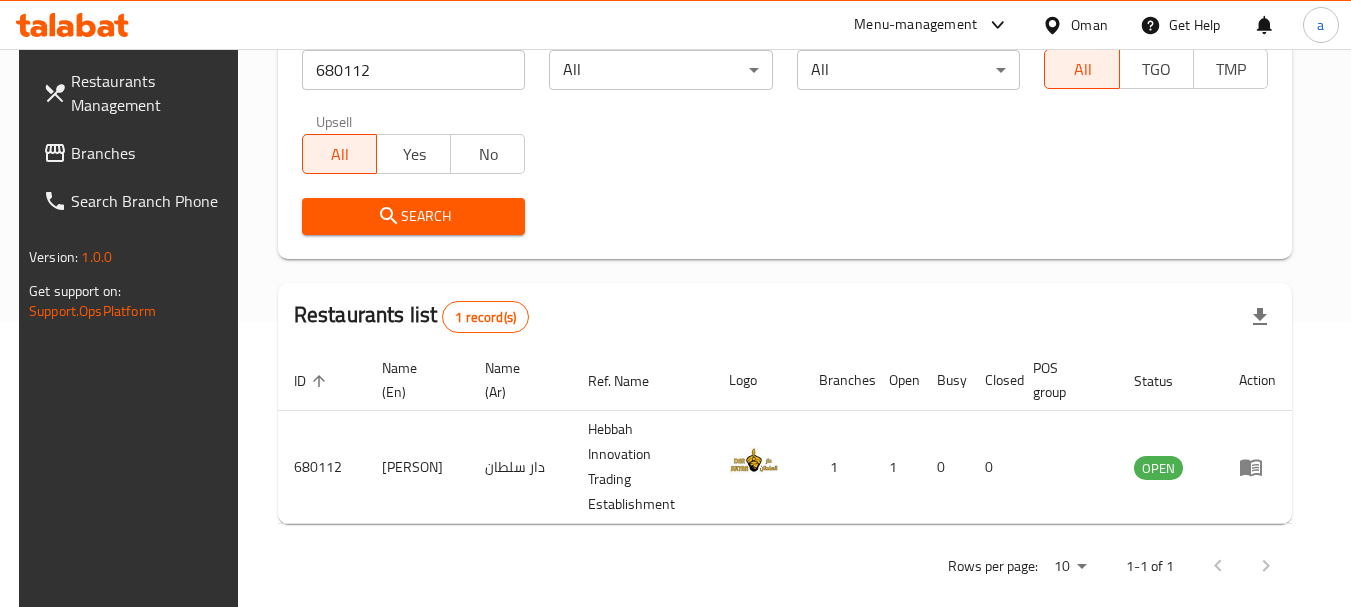 click at bounding box center (1056, 25) 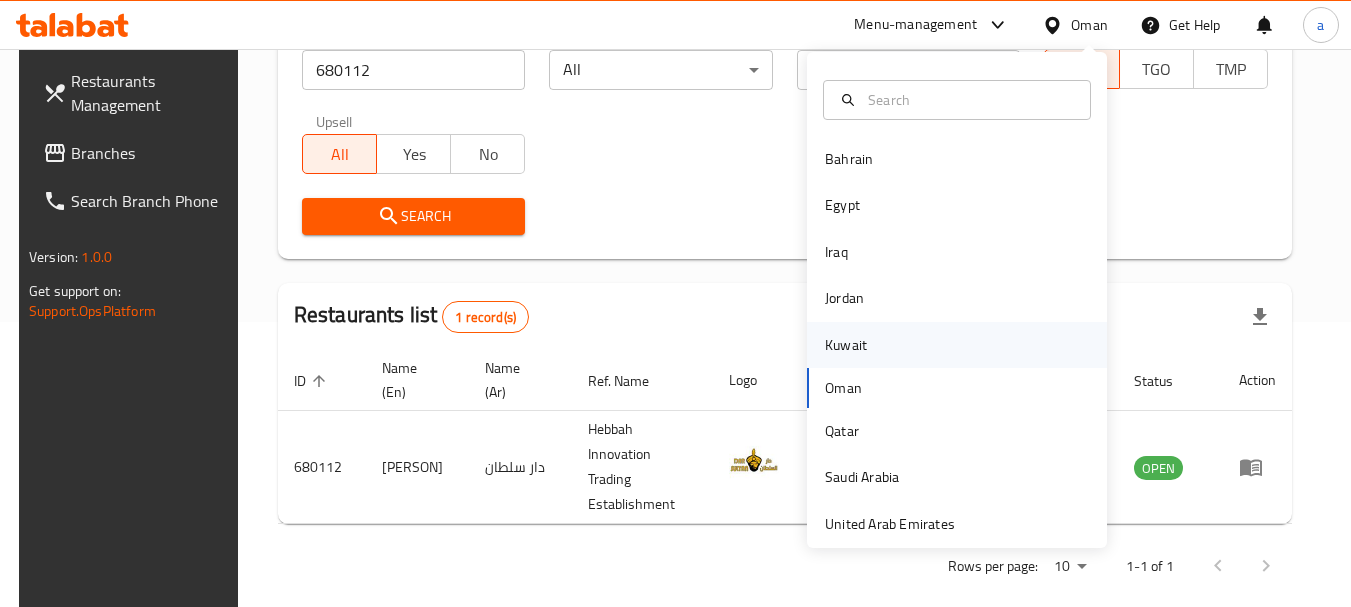 click on "Kuwait" at bounding box center (846, 345) 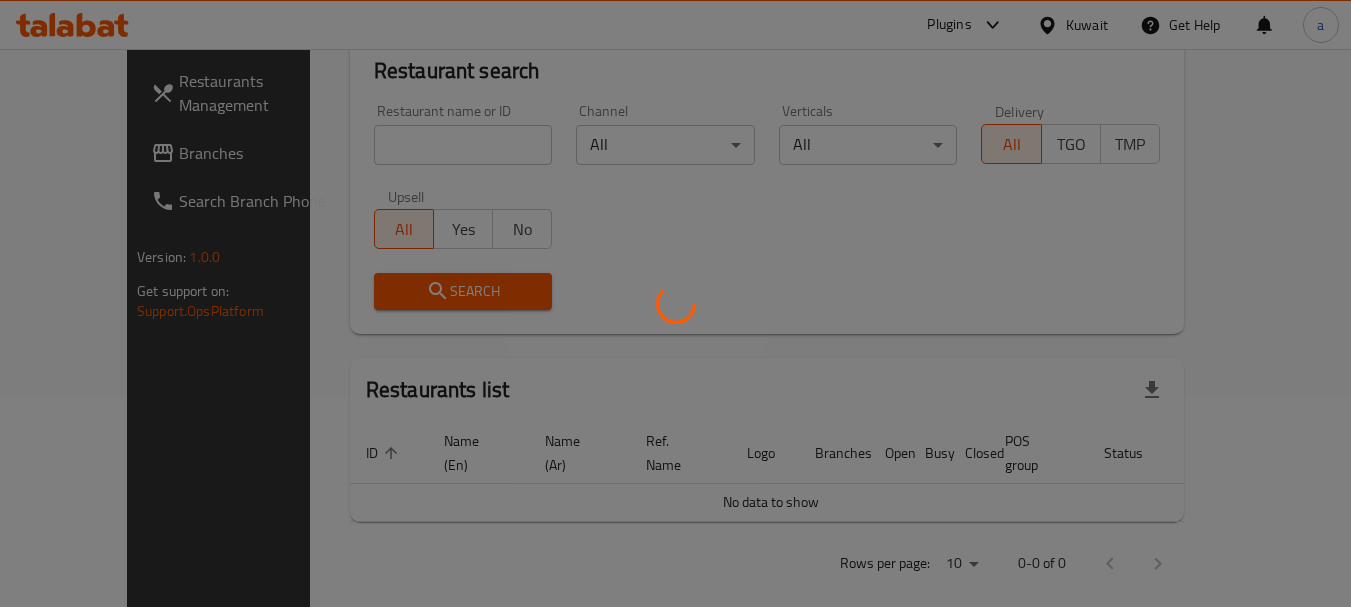 scroll, scrollTop: 285, scrollLeft: 0, axis: vertical 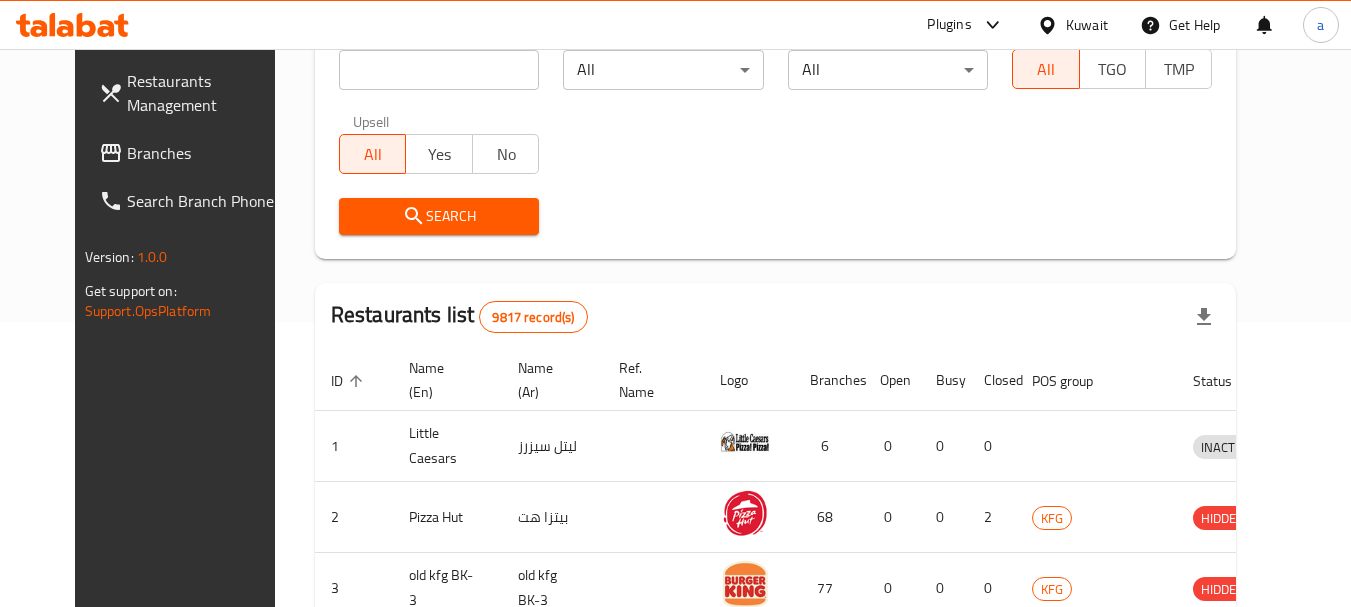 click on "Branches" at bounding box center (206, 153) 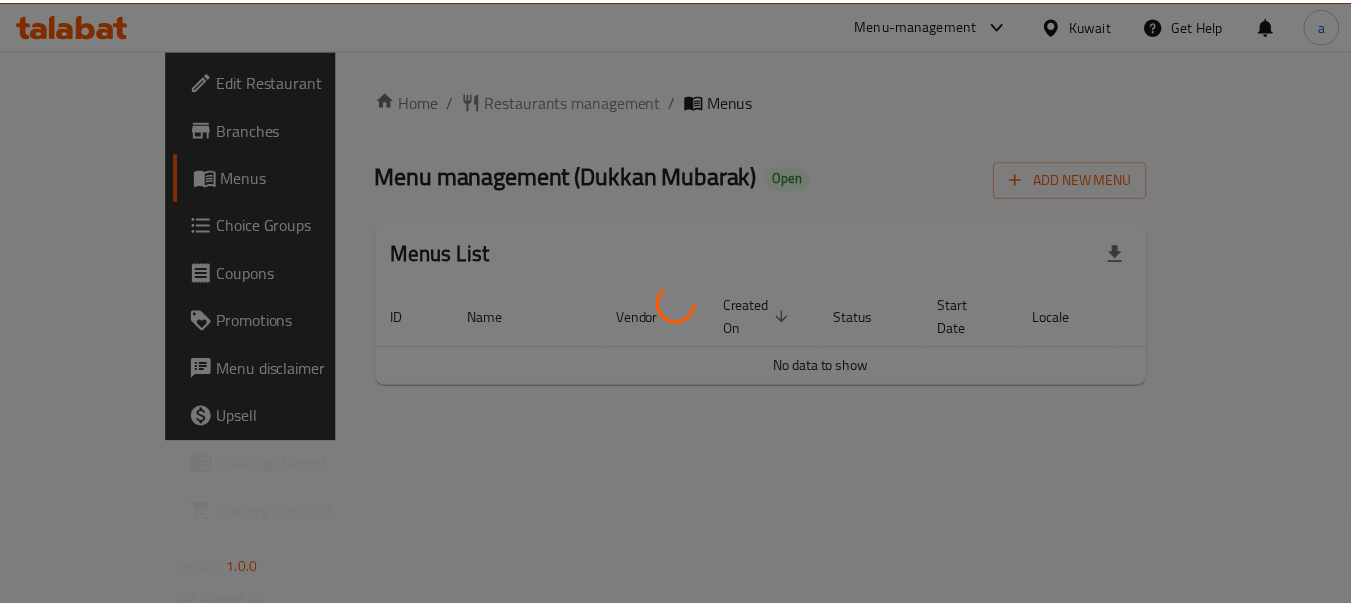 scroll, scrollTop: 0, scrollLeft: 0, axis: both 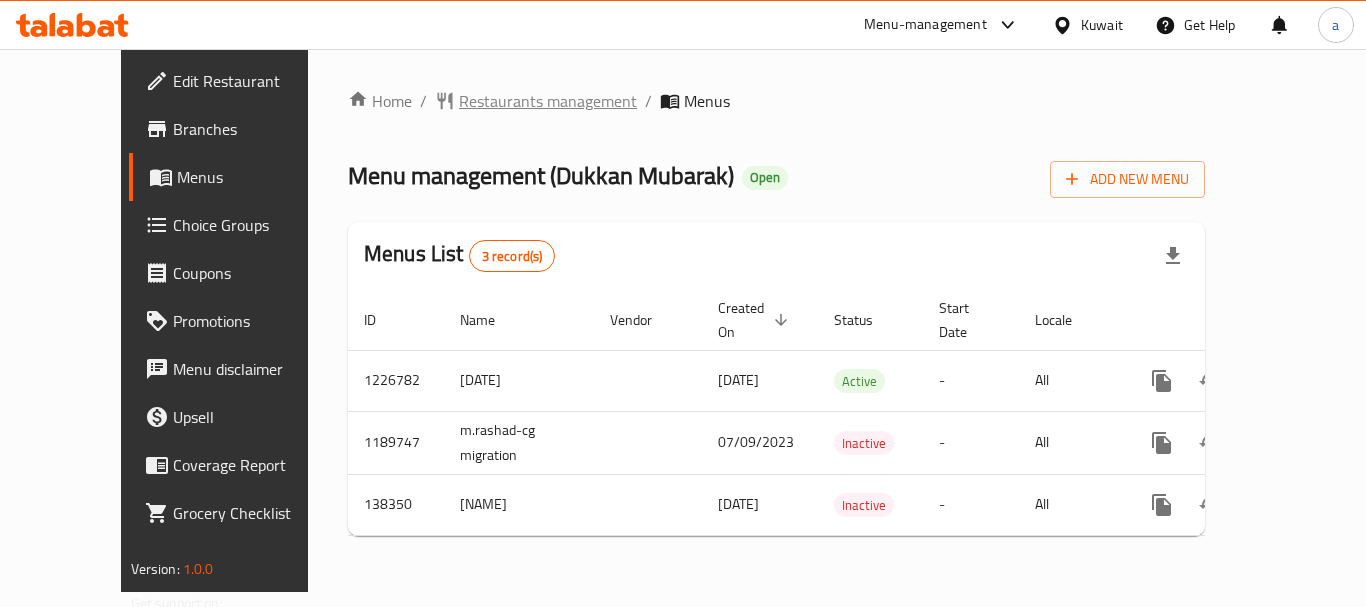 click on "Restaurants management" at bounding box center (548, 101) 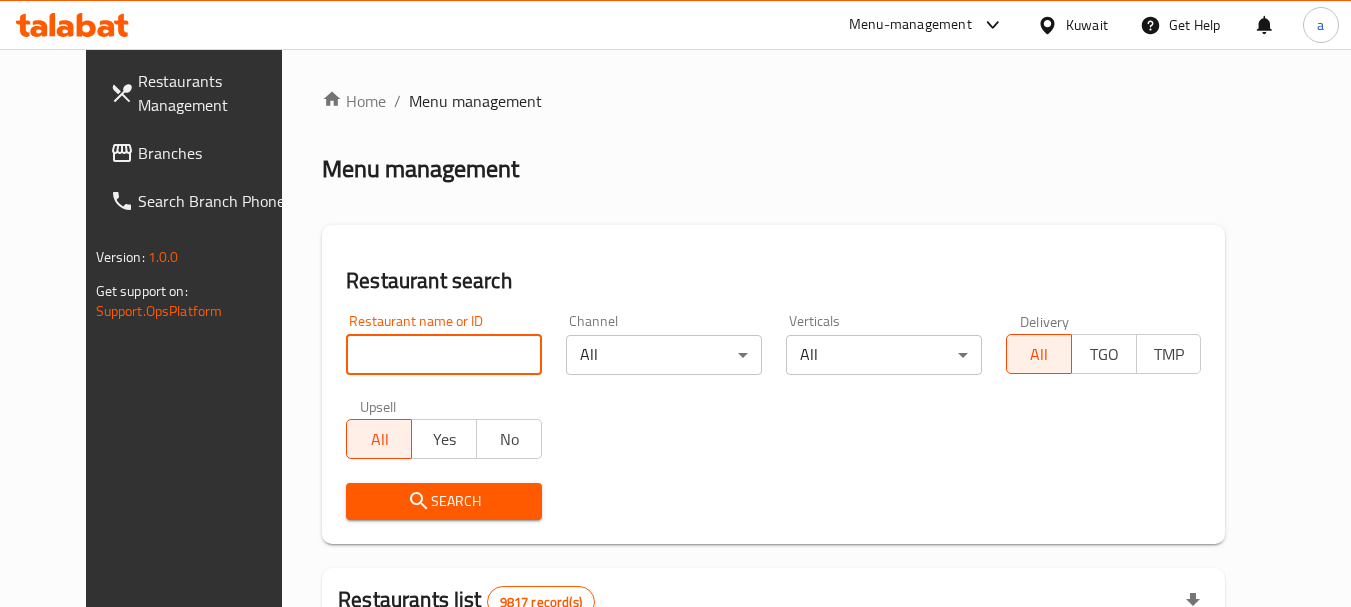 drag, startPoint x: 397, startPoint y: 355, endPoint x: 404, endPoint y: 386, distance: 31.780497 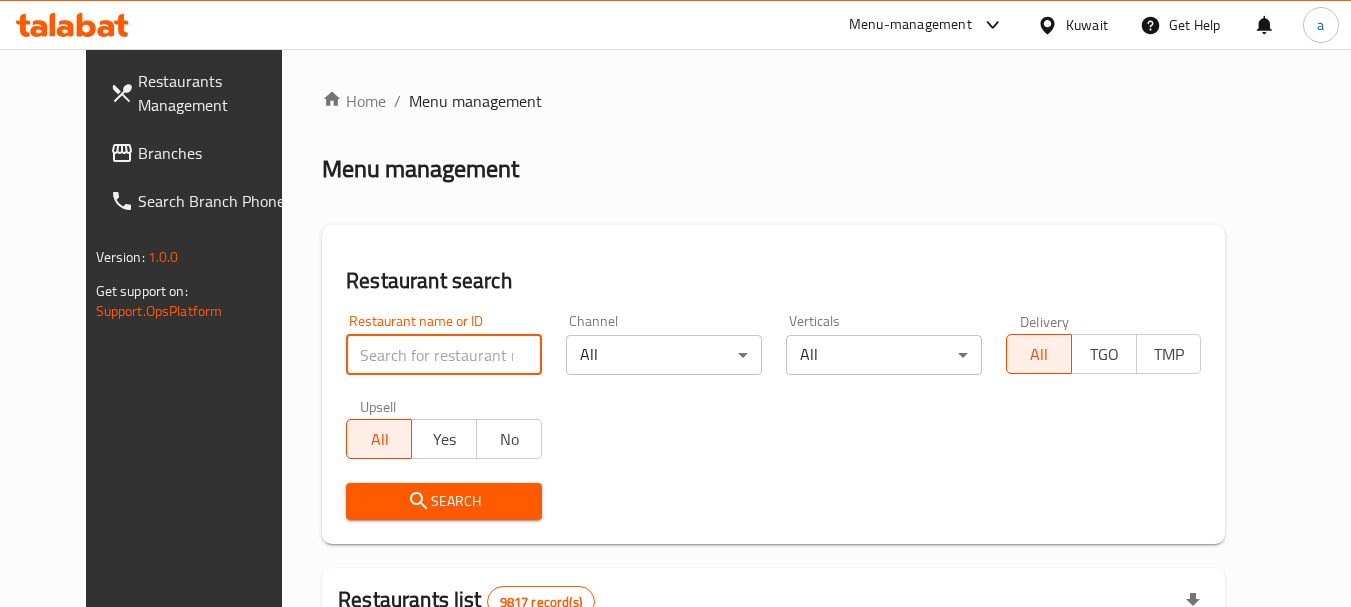 click at bounding box center (444, 355) 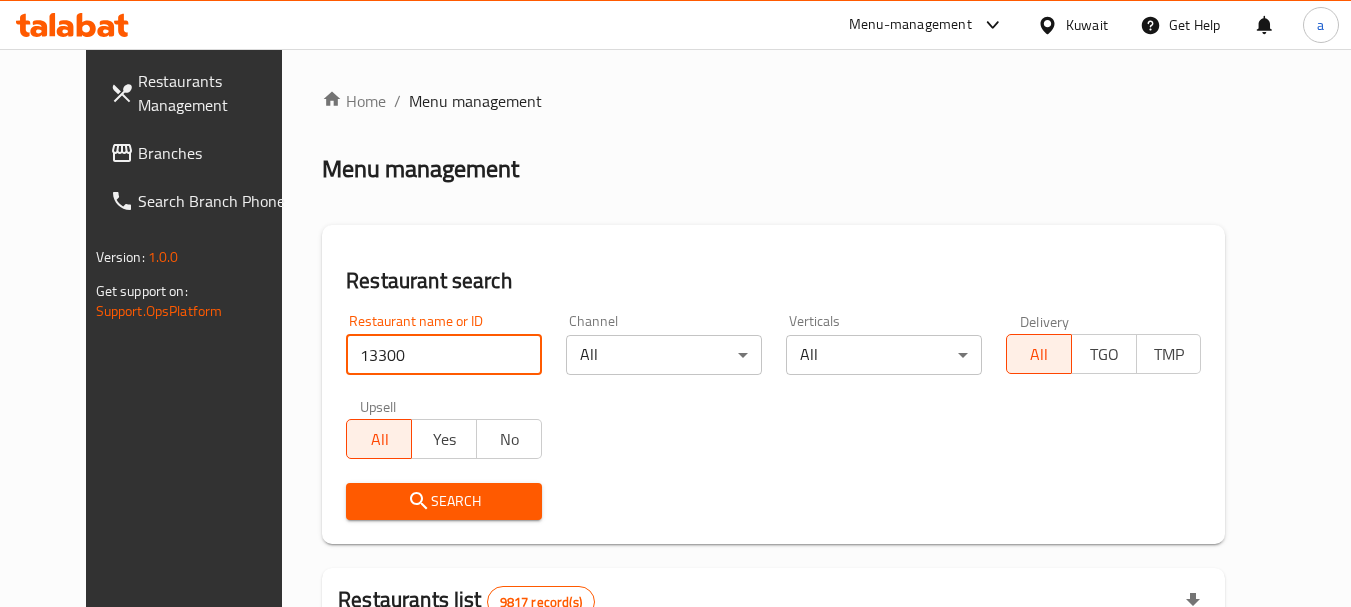 type on "13300" 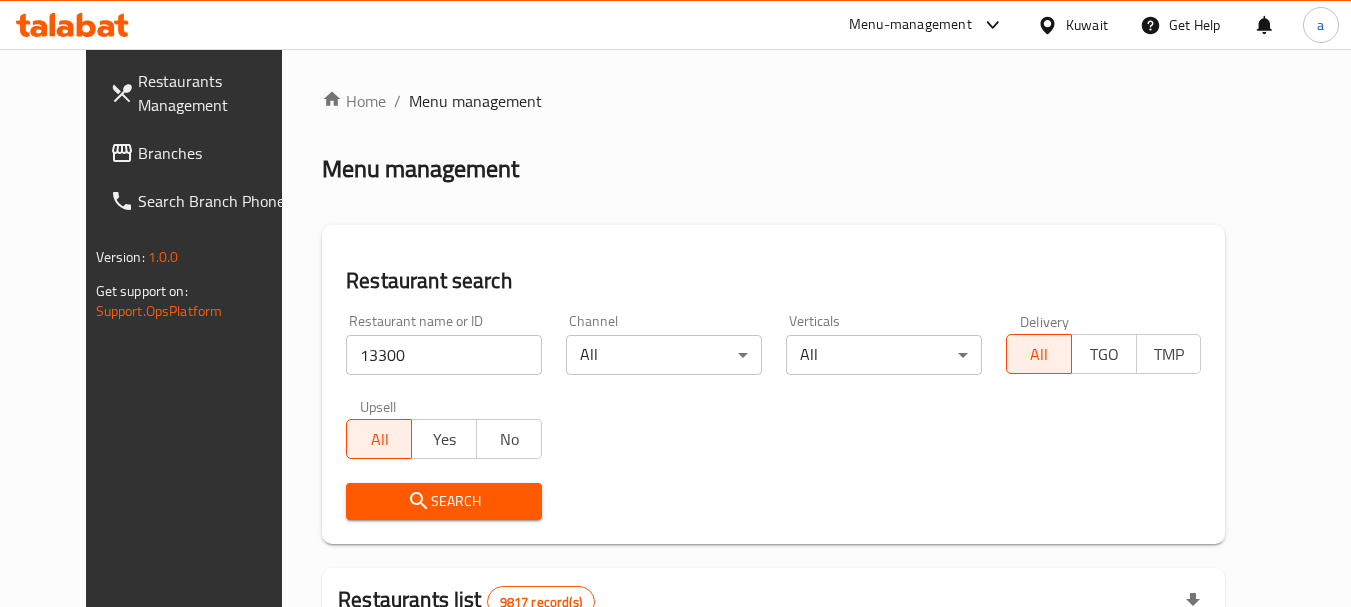 click on "Search" at bounding box center [444, 501] 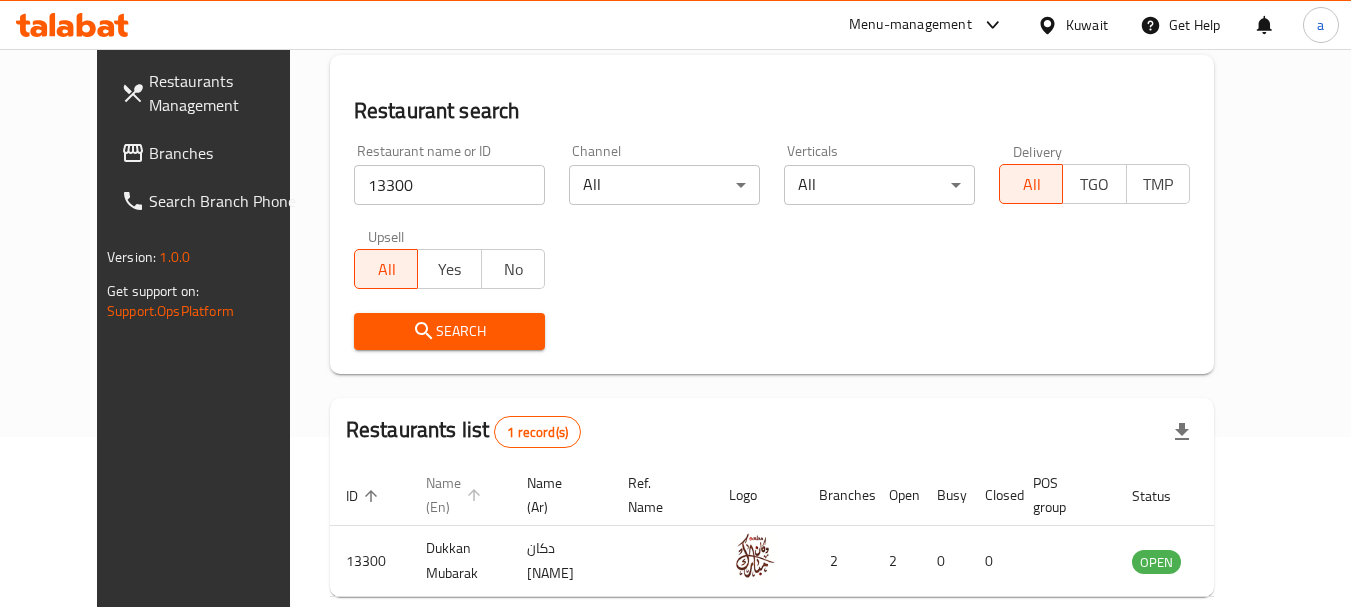 scroll, scrollTop: 260, scrollLeft: 0, axis: vertical 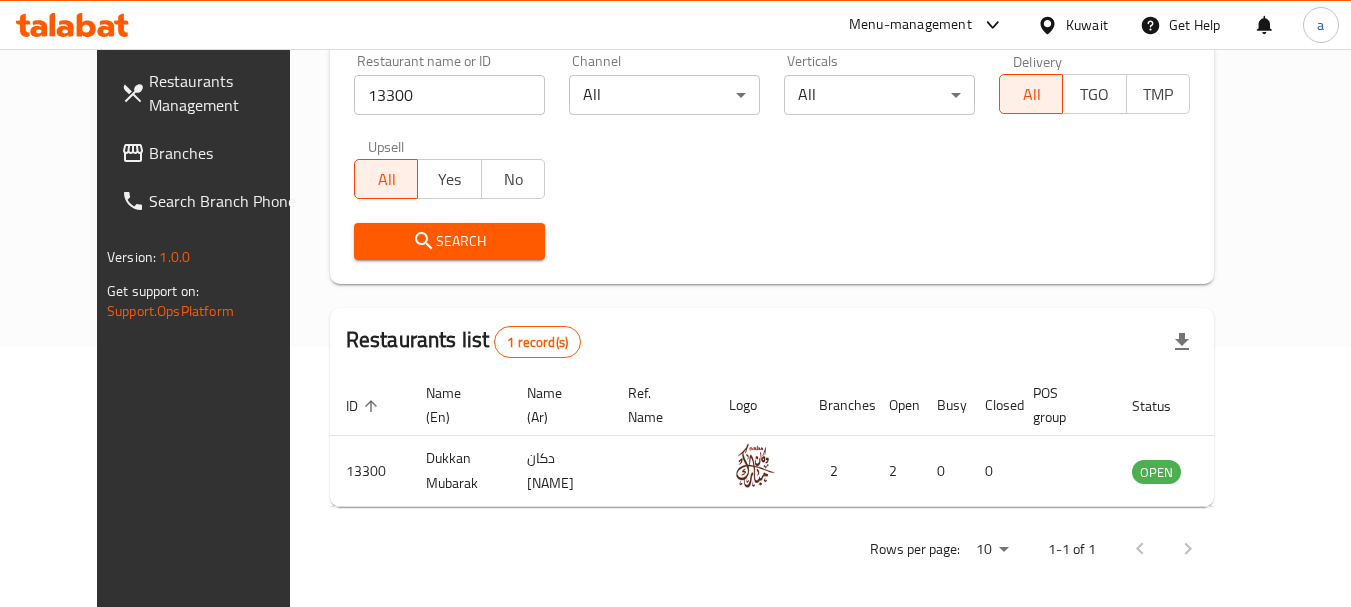 click on "Kuwait" at bounding box center (1087, 25) 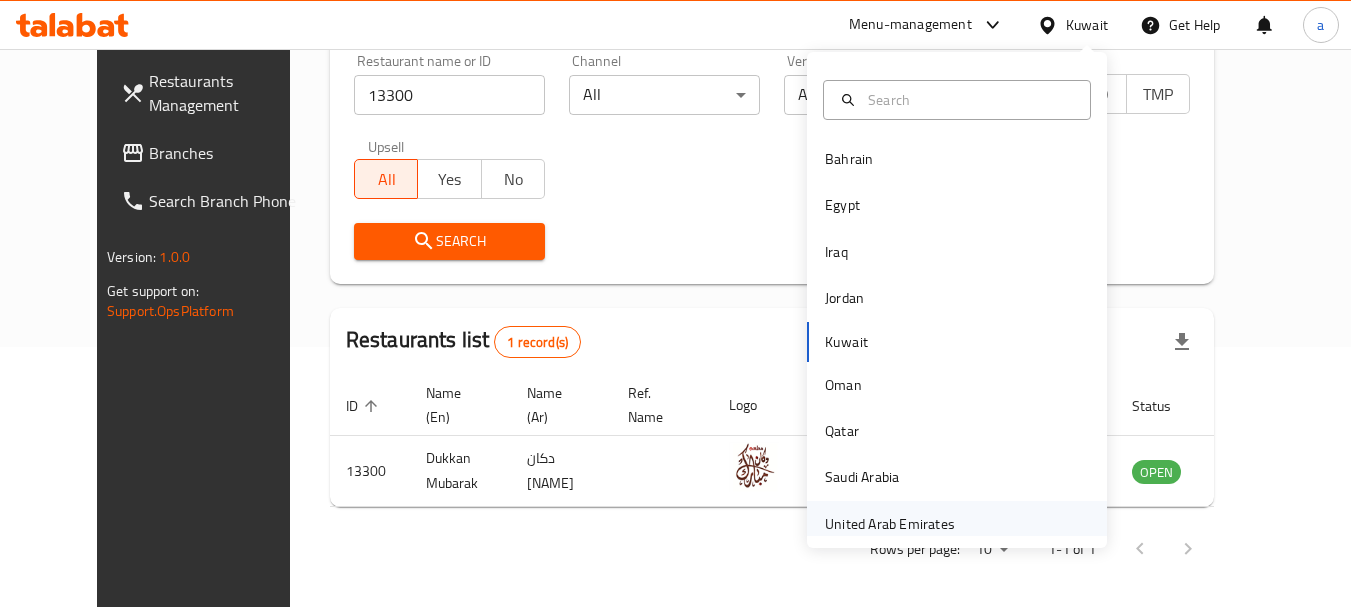 click on "United Arab Emirates" at bounding box center (890, 524) 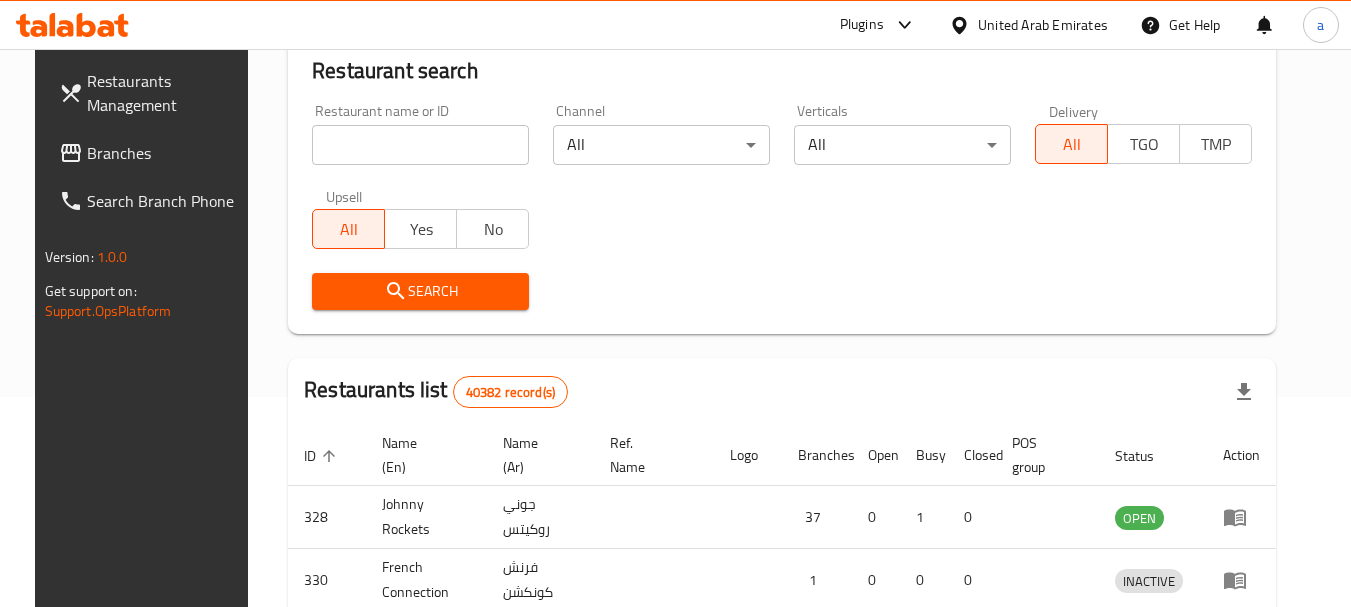 scroll, scrollTop: 260, scrollLeft: 0, axis: vertical 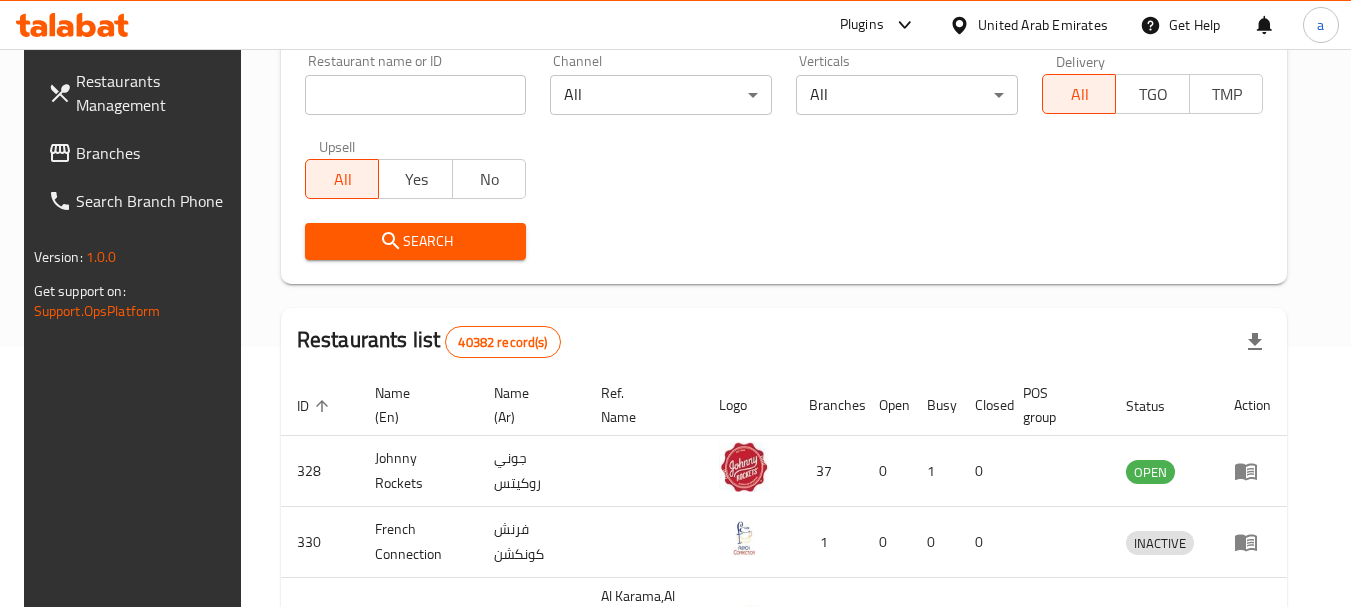 click on "Branches" at bounding box center (155, 153) 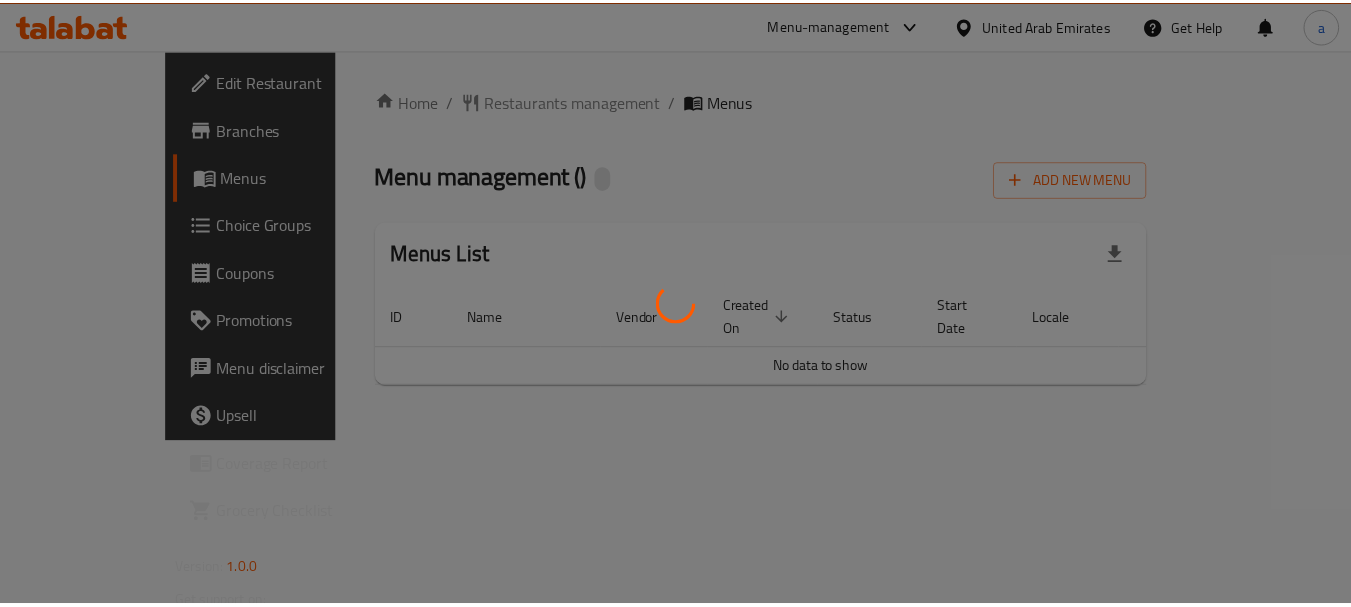 scroll, scrollTop: 0, scrollLeft: 0, axis: both 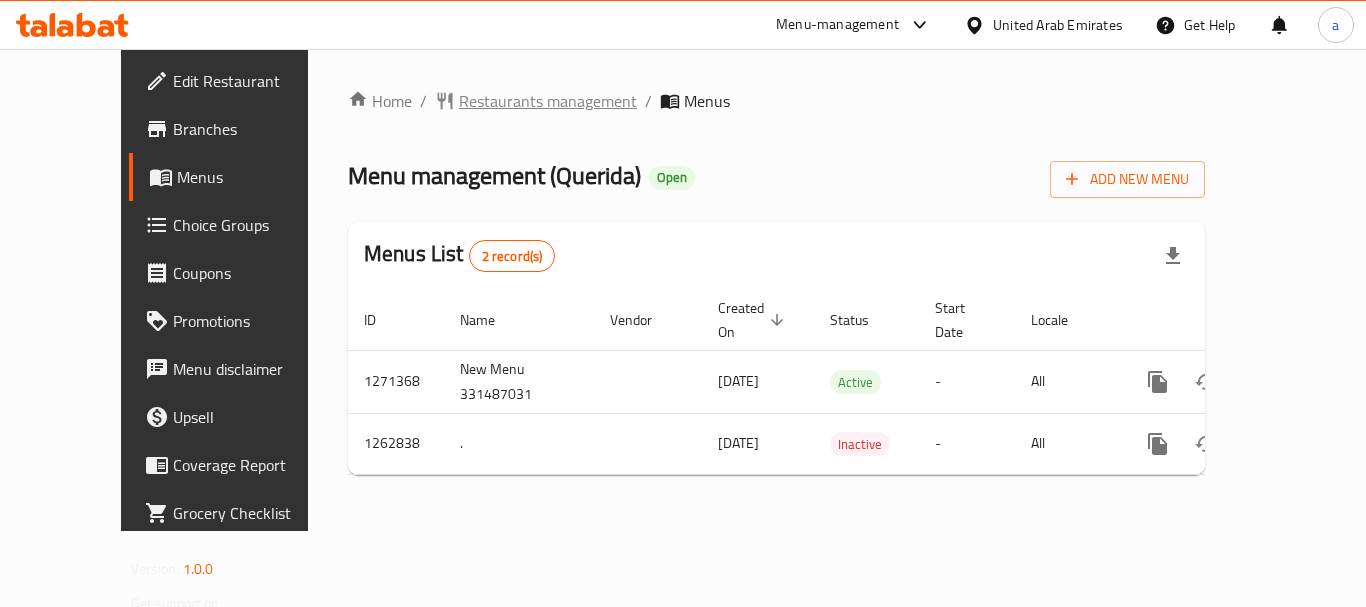 click on "Restaurants management" at bounding box center [548, 101] 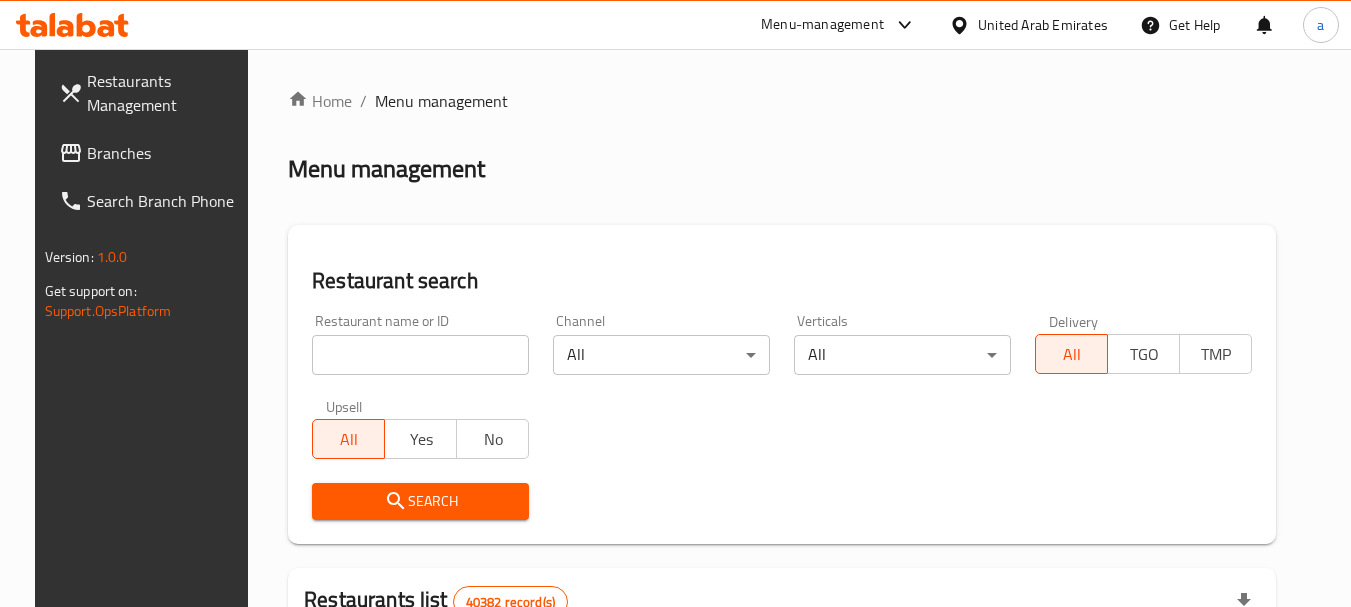 click at bounding box center (420, 355) 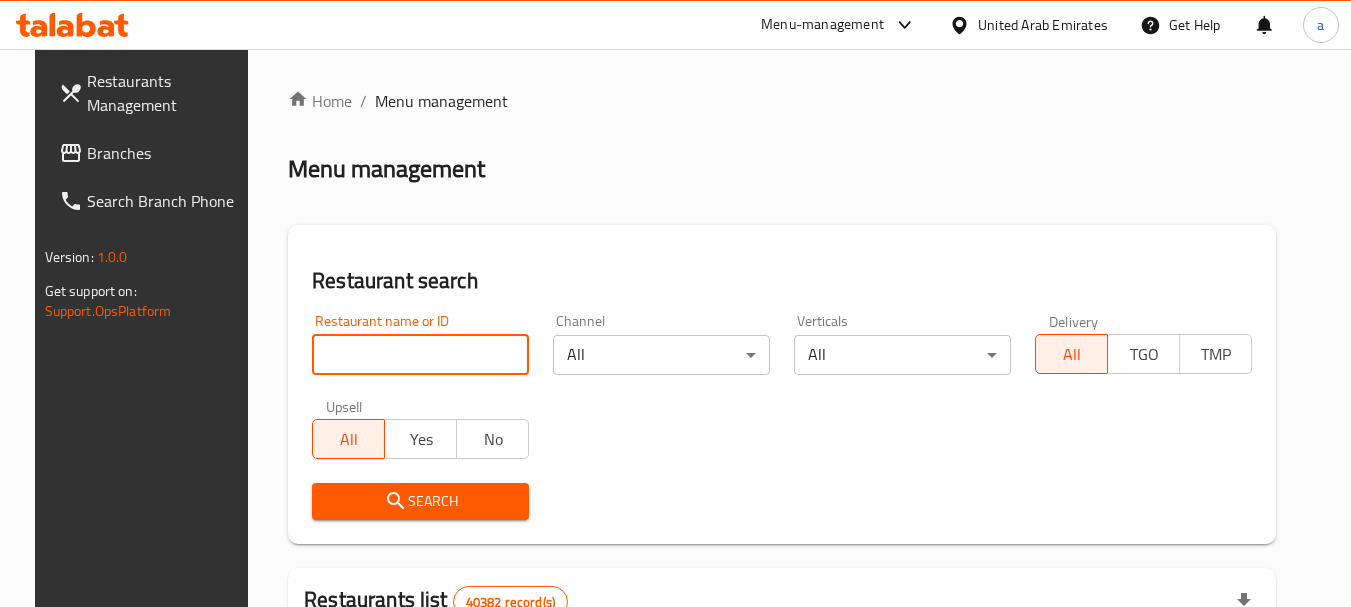 paste on "685721" 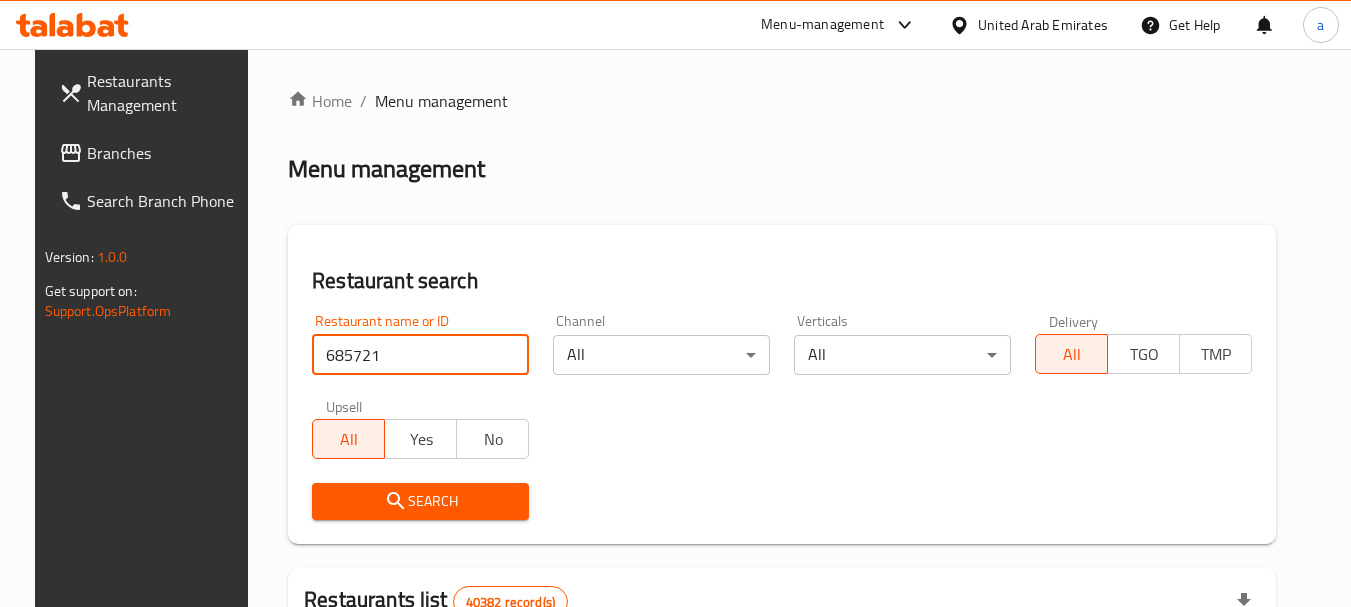 type on "685721" 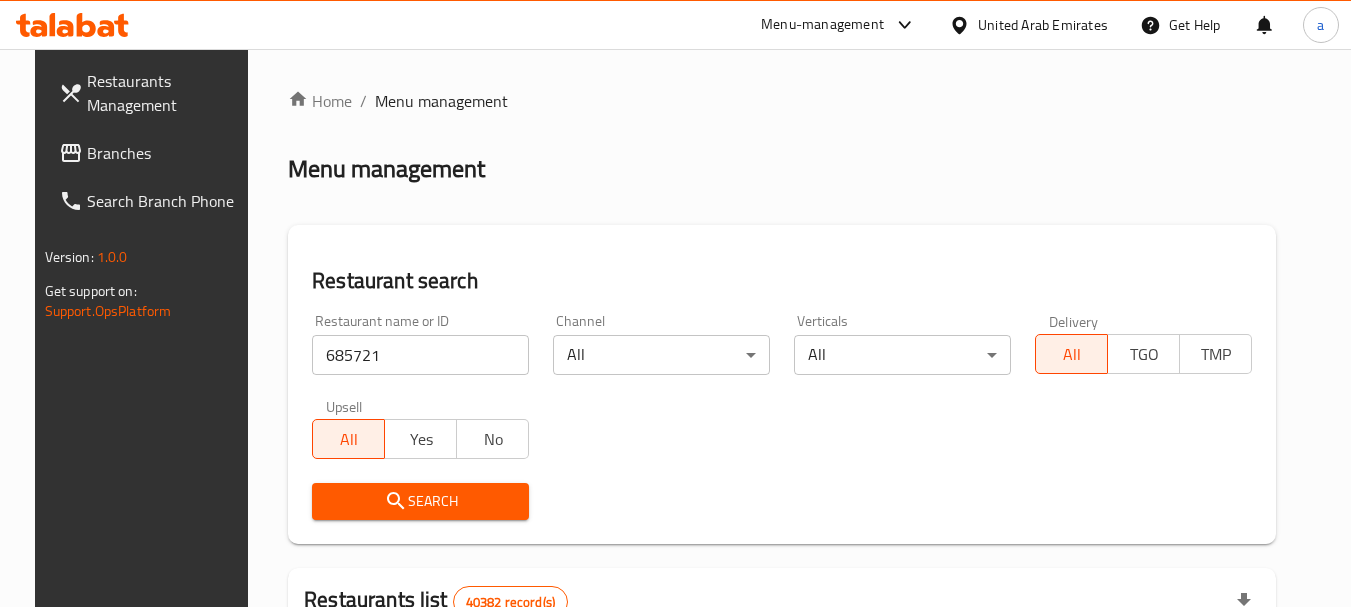 click on "Search" at bounding box center (420, 501) 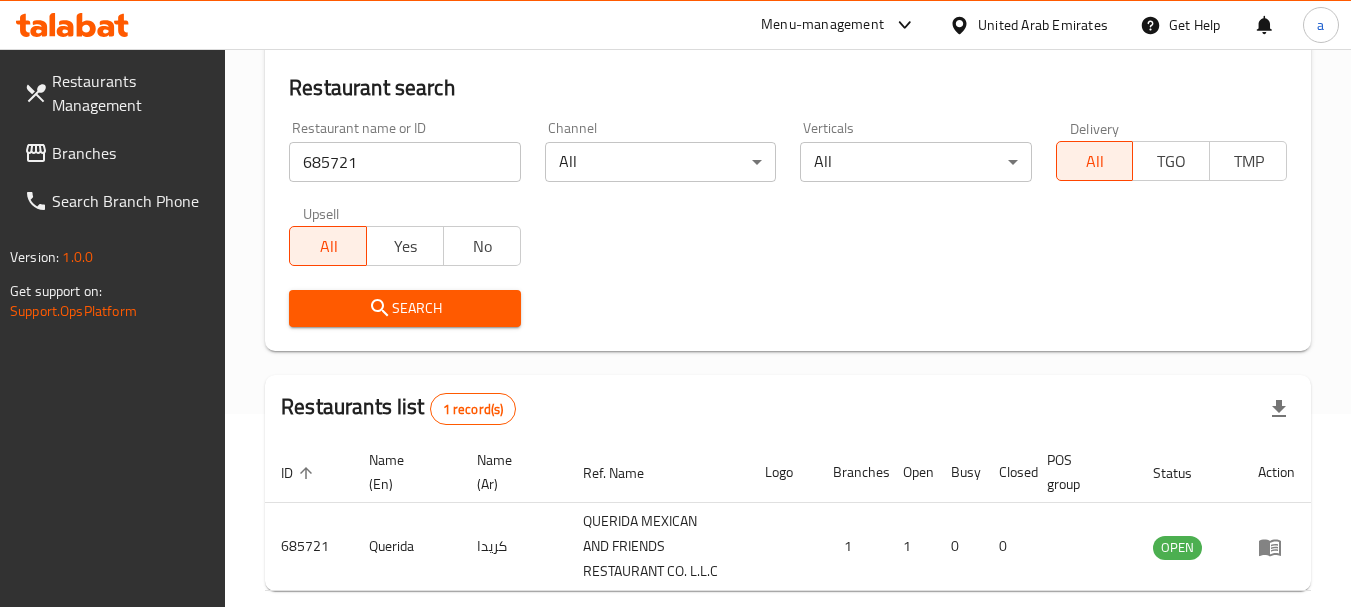 scroll, scrollTop: 310, scrollLeft: 0, axis: vertical 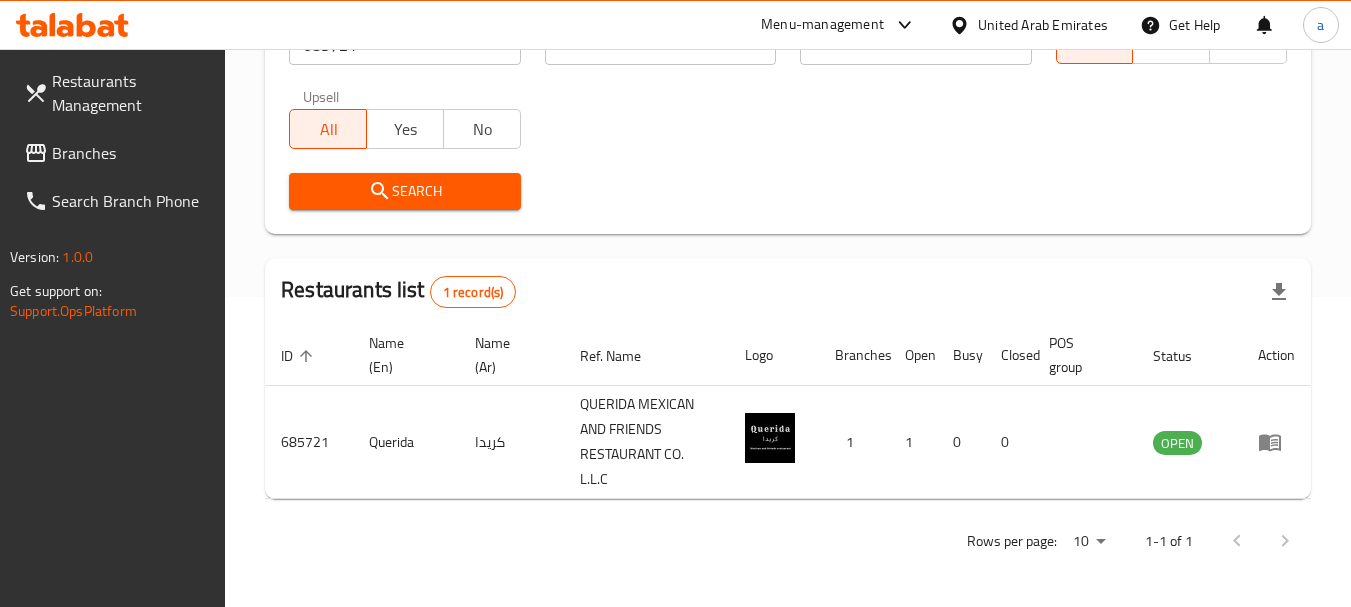 click on "United Arab Emirates" at bounding box center (1043, 25) 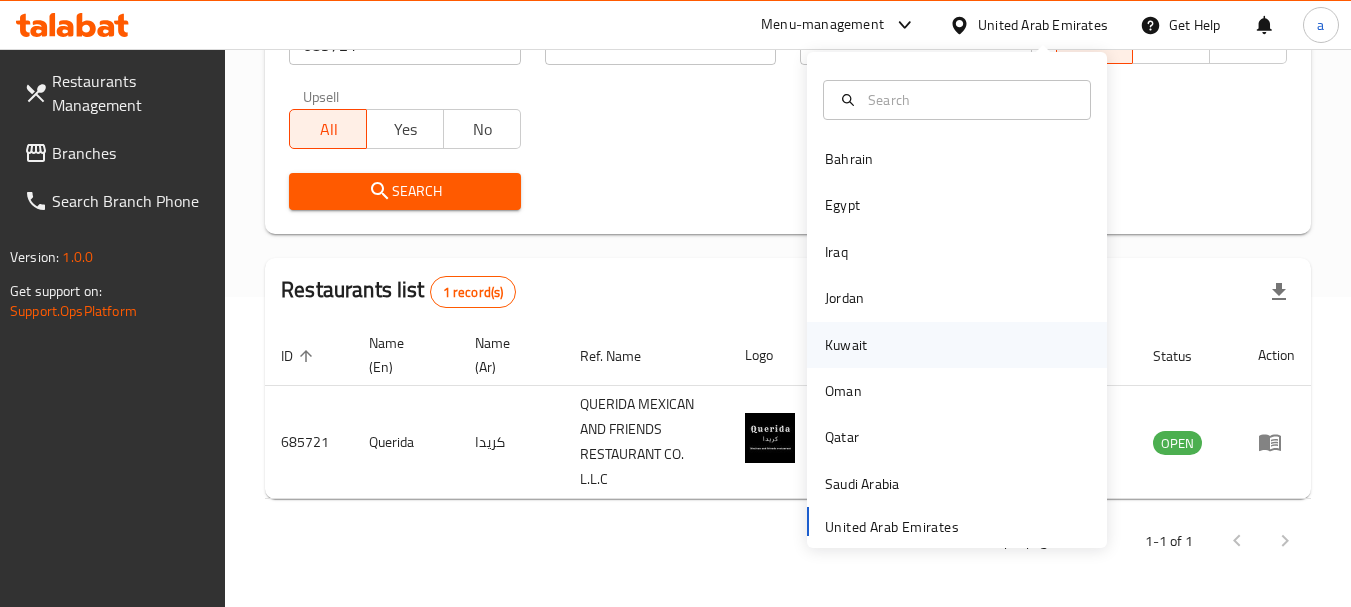click on "Kuwait" at bounding box center [846, 345] 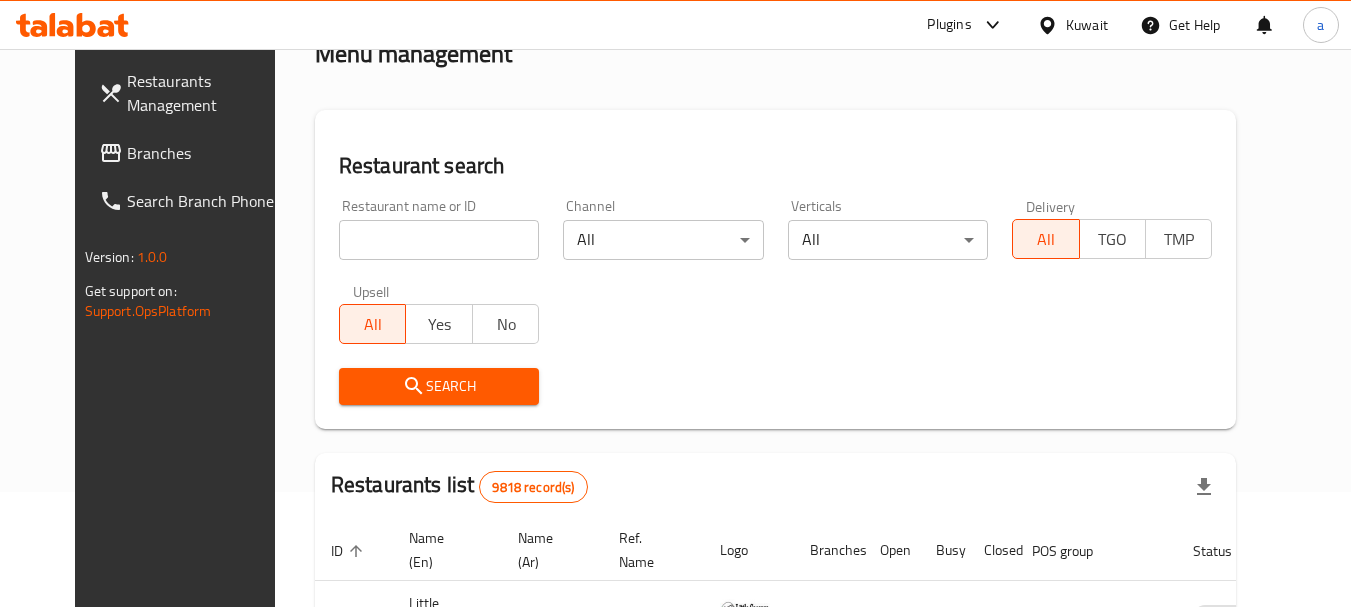 scroll, scrollTop: 110, scrollLeft: 0, axis: vertical 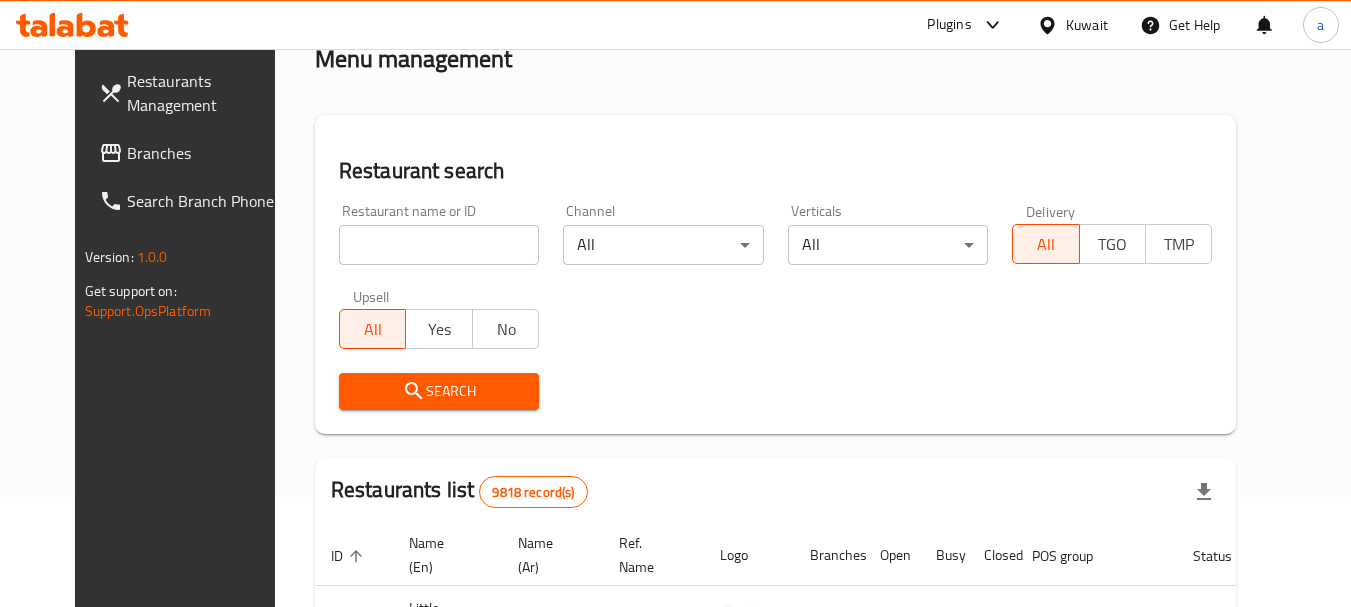 click on "Branches" at bounding box center [206, 153] 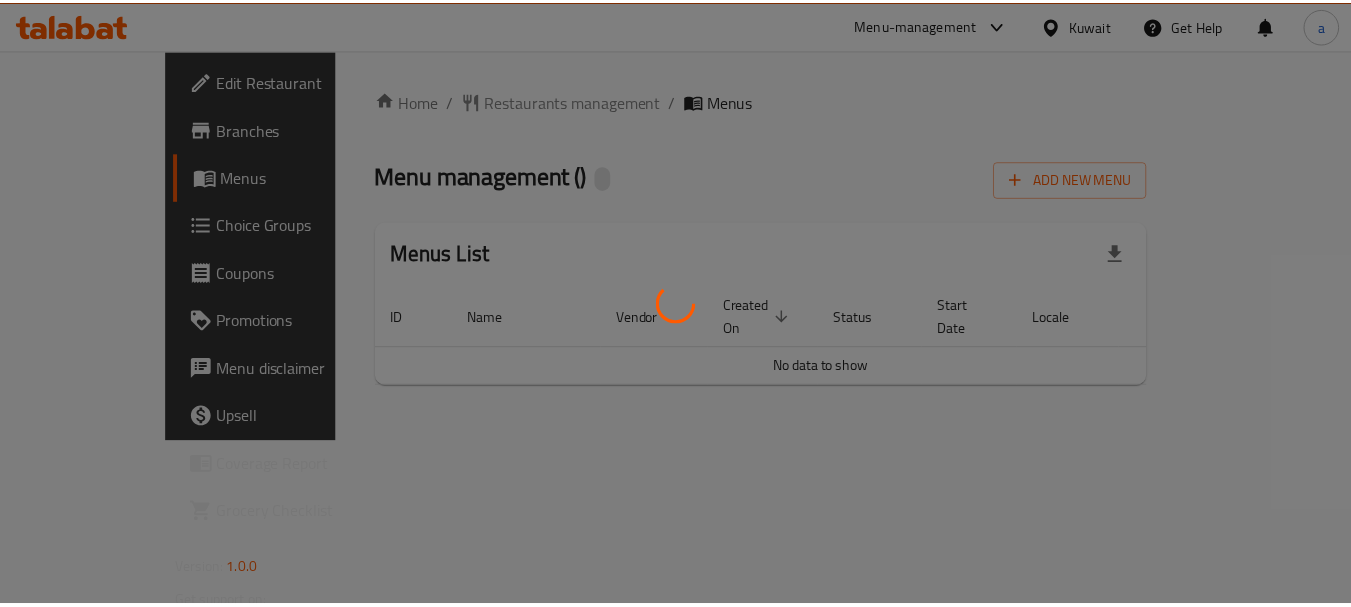 scroll, scrollTop: 0, scrollLeft: 0, axis: both 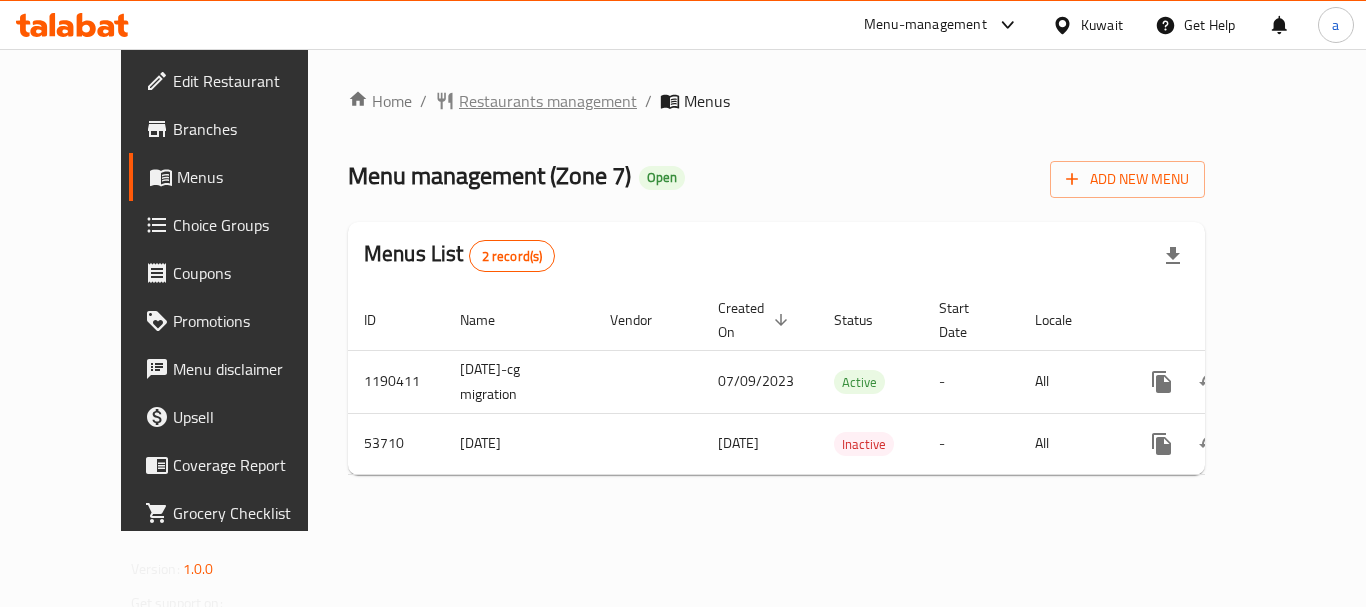 click on "Restaurants management" at bounding box center (548, 101) 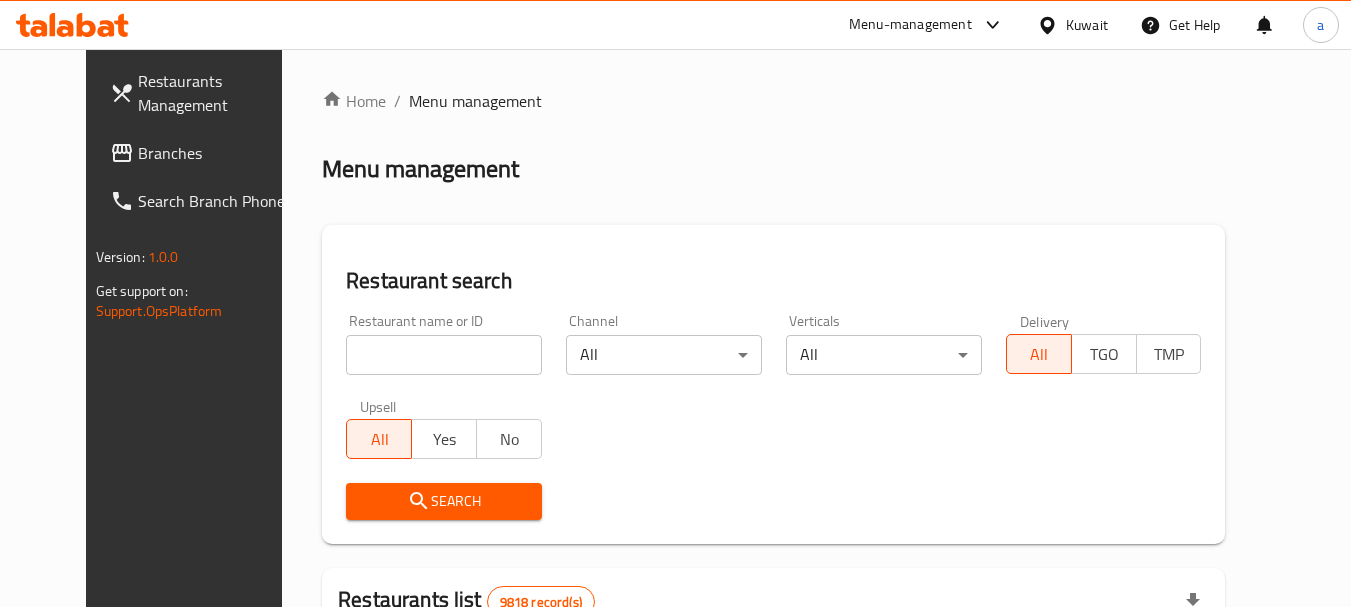 click at bounding box center [444, 355] 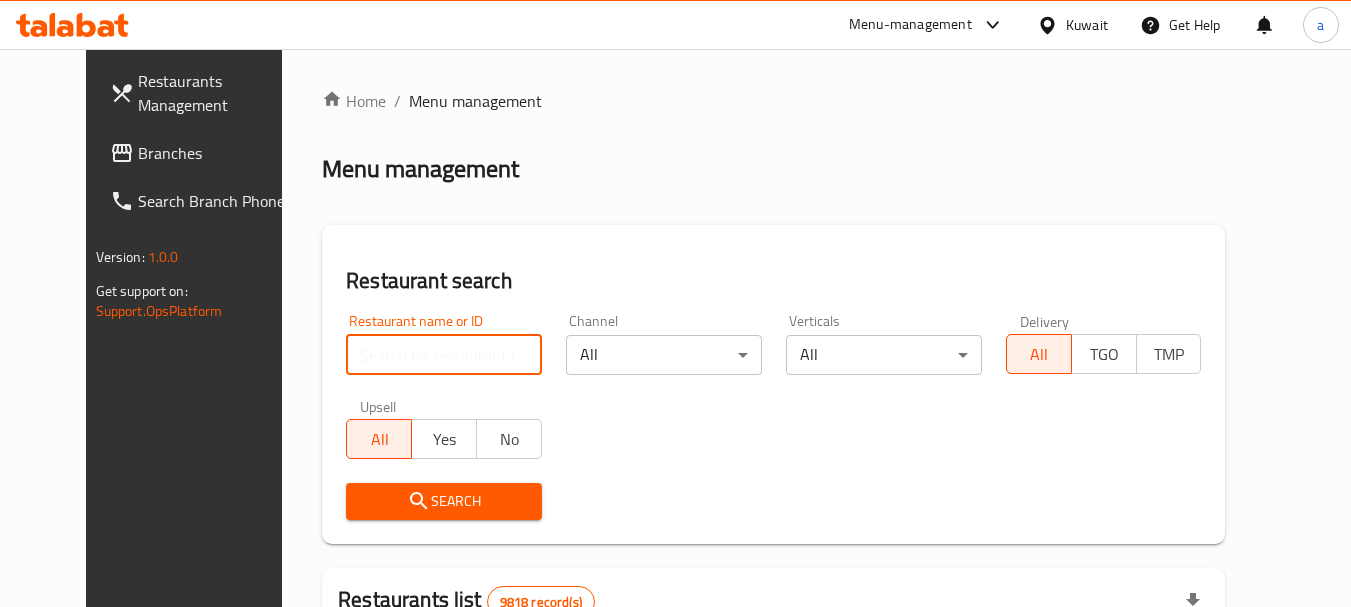 paste on "25449" 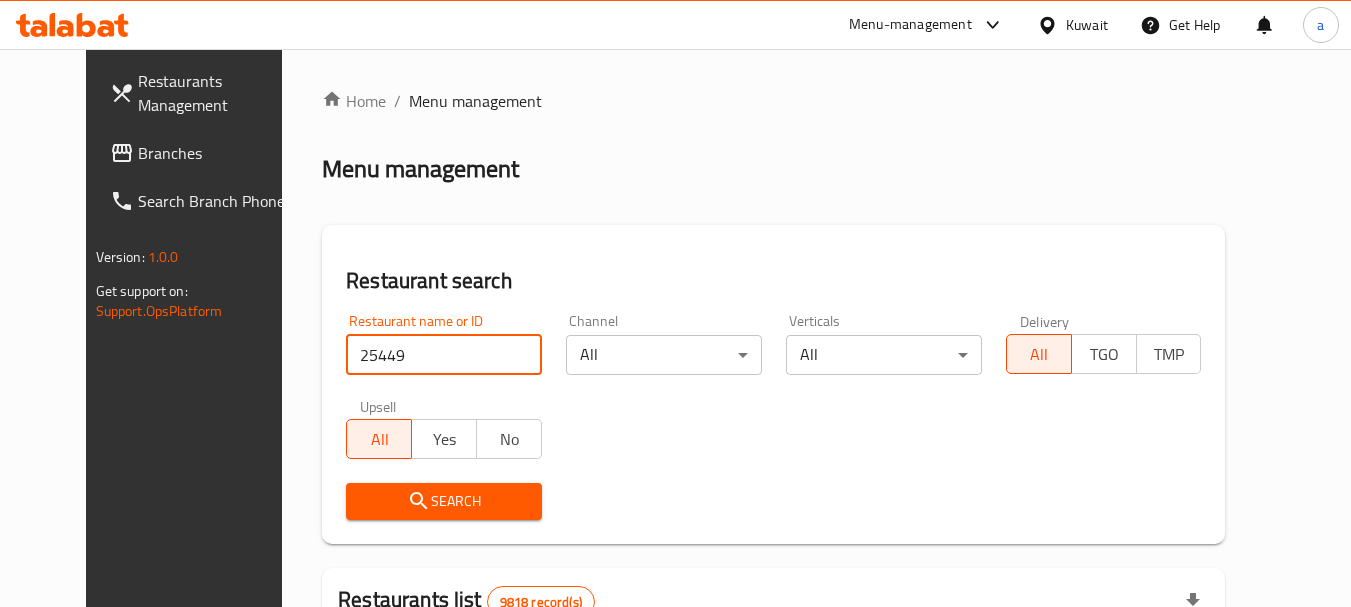 type on "25449" 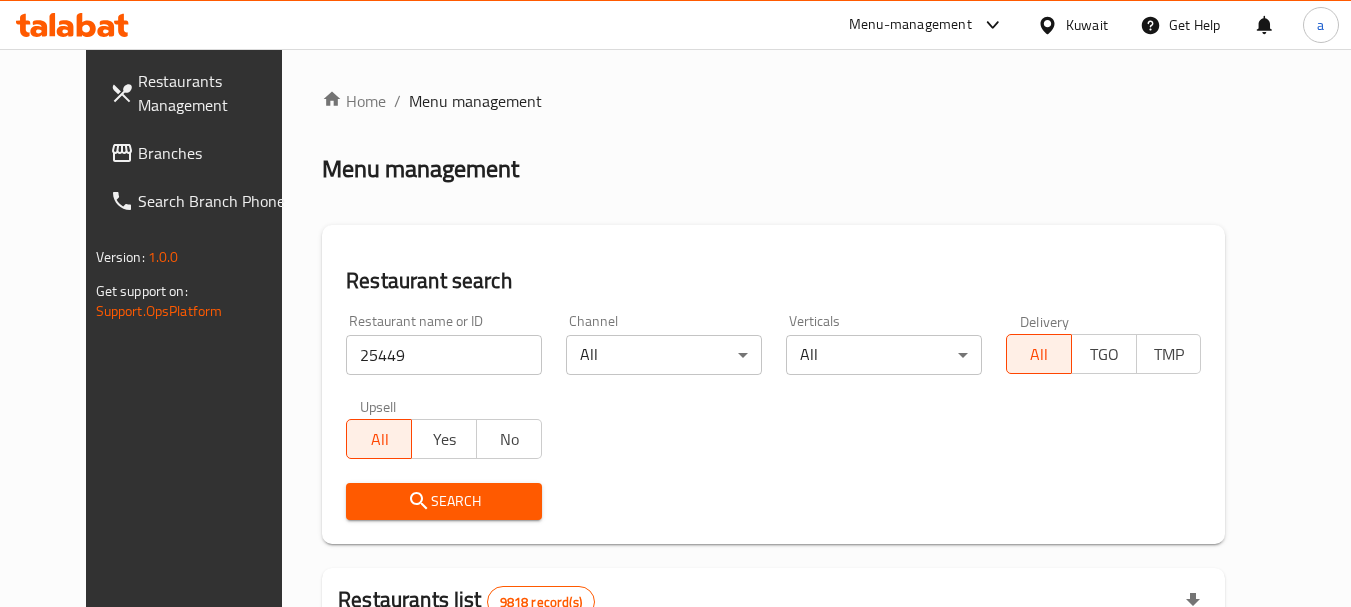 click on "Search" at bounding box center [444, 501] 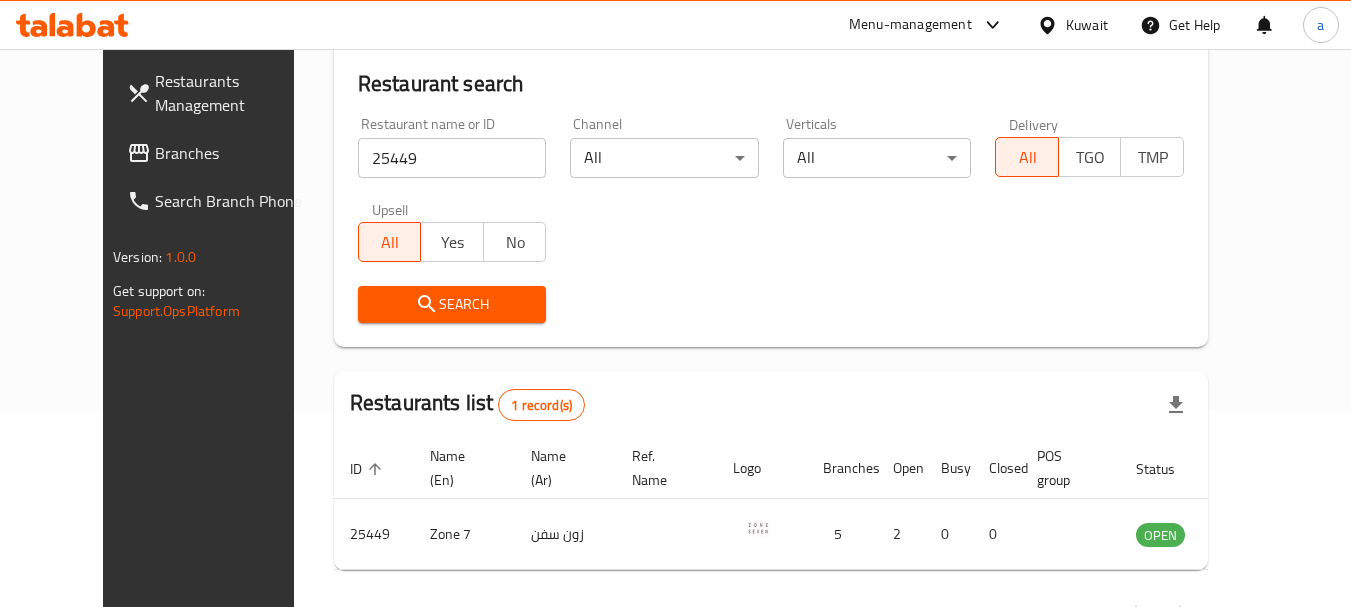 scroll, scrollTop: 268, scrollLeft: 0, axis: vertical 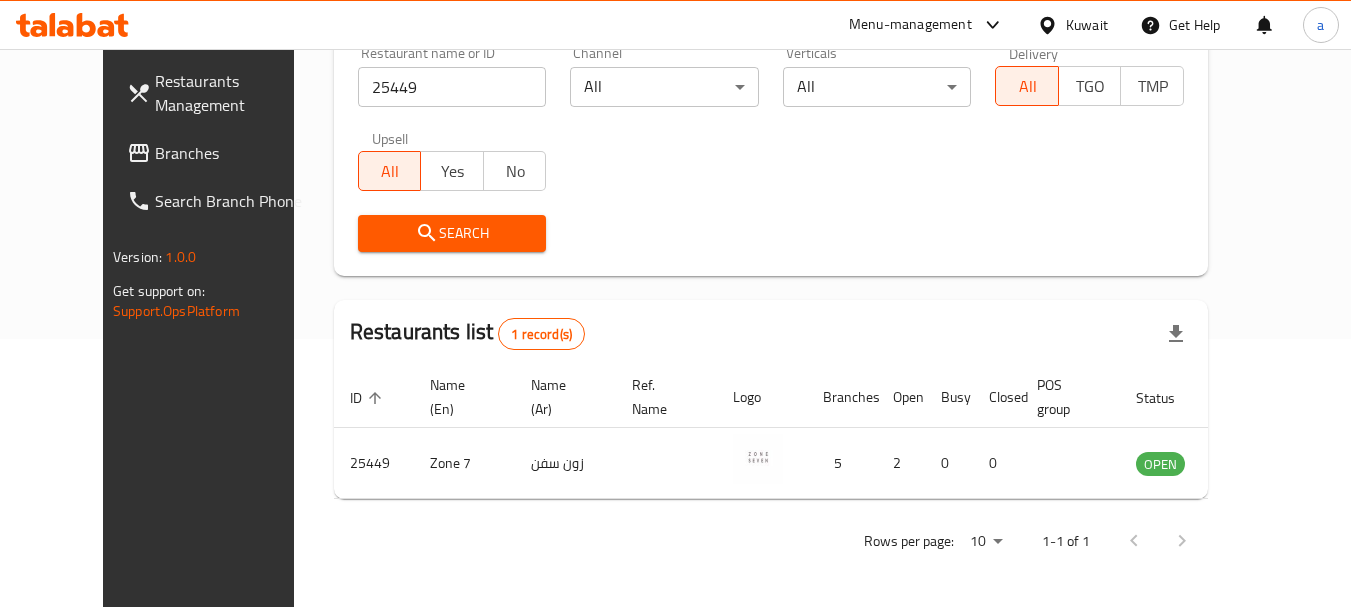 click on "Kuwait" at bounding box center [1087, 25] 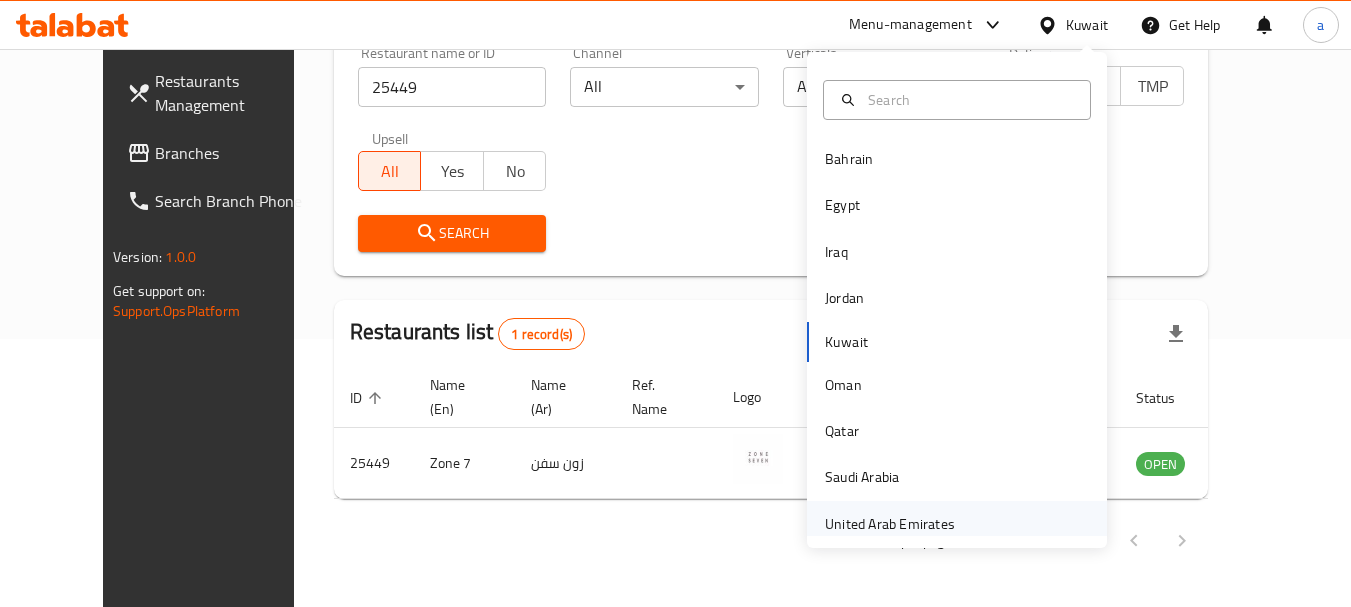click on "United Arab Emirates" at bounding box center (890, 524) 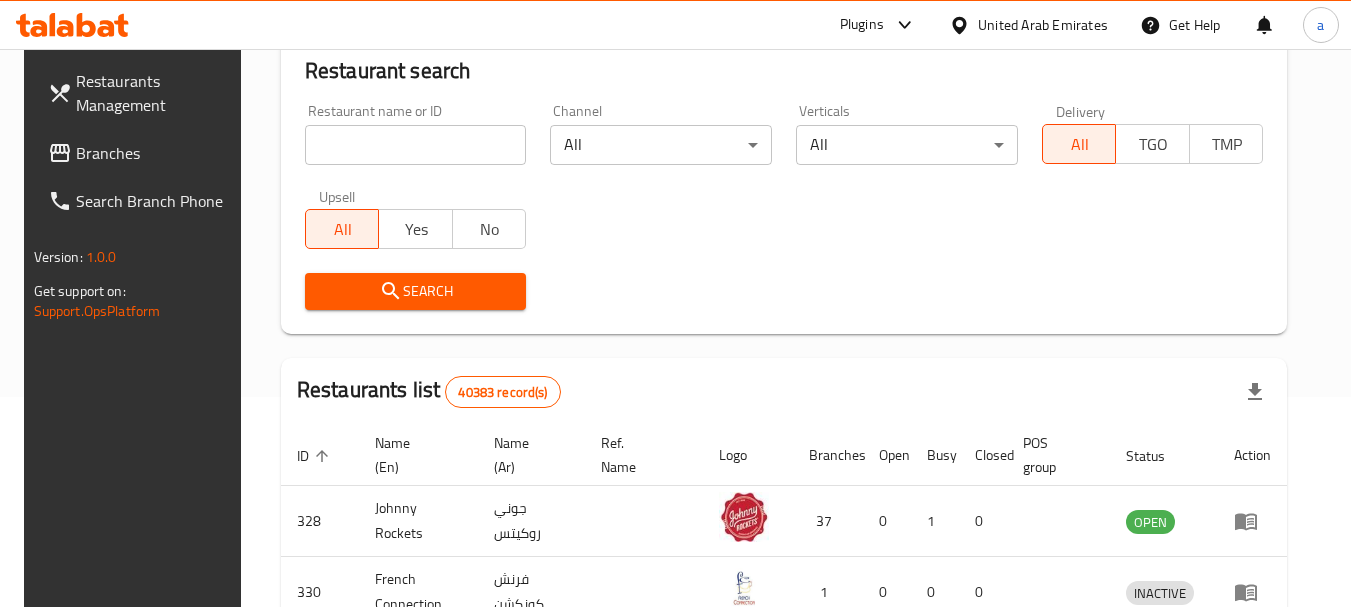 scroll, scrollTop: 268, scrollLeft: 0, axis: vertical 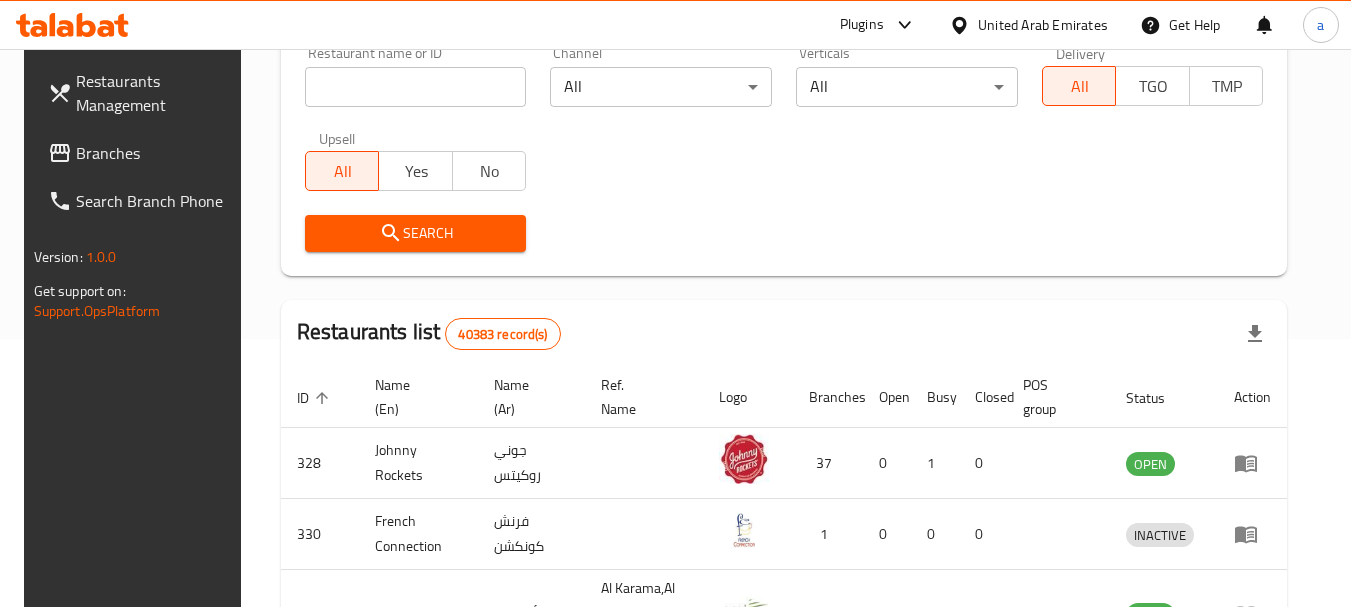 click on "Branches" at bounding box center (155, 153) 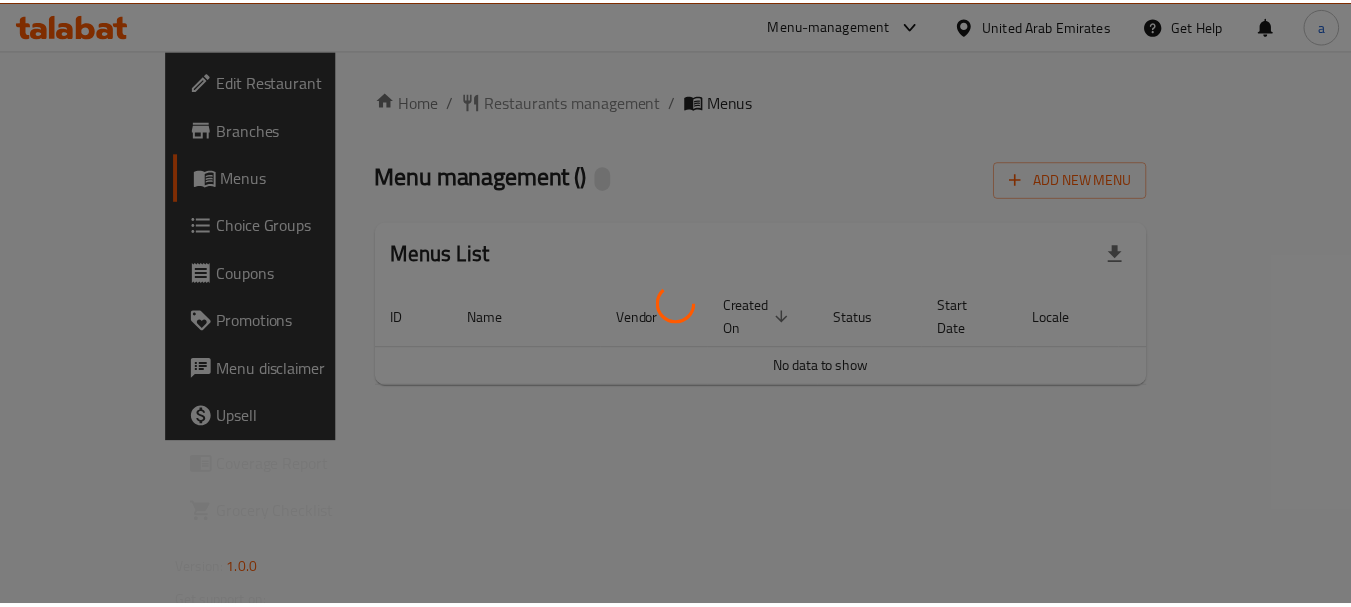 scroll, scrollTop: 0, scrollLeft: 0, axis: both 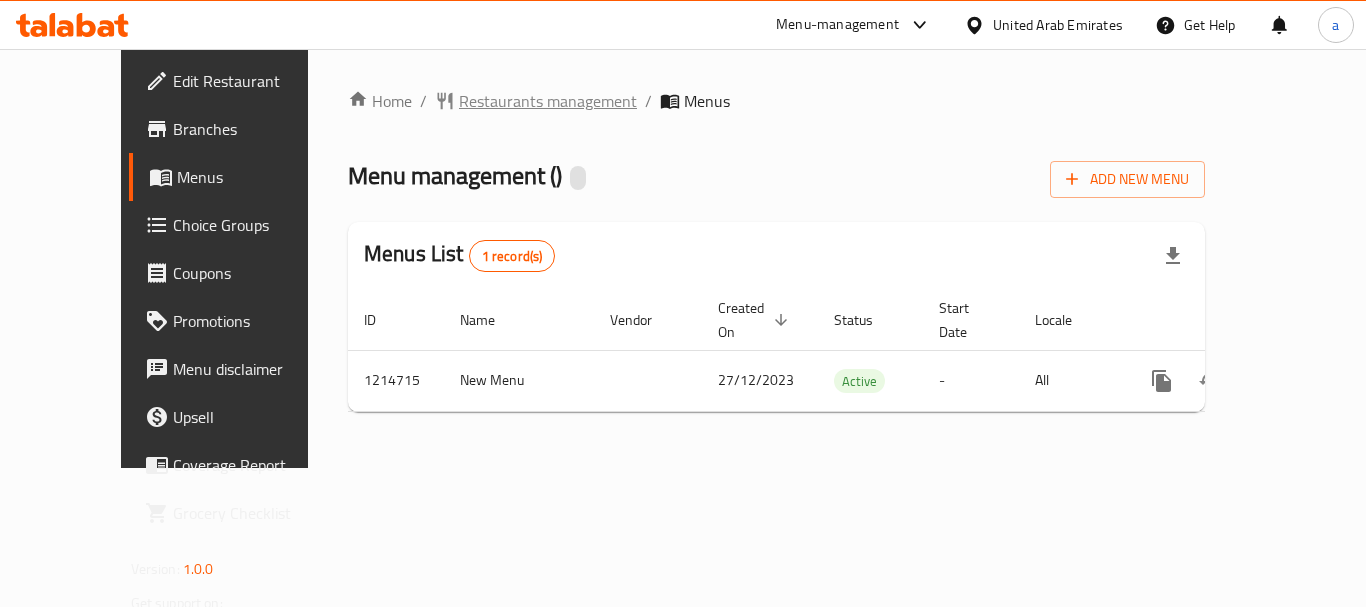 click on "Restaurants management" at bounding box center (548, 101) 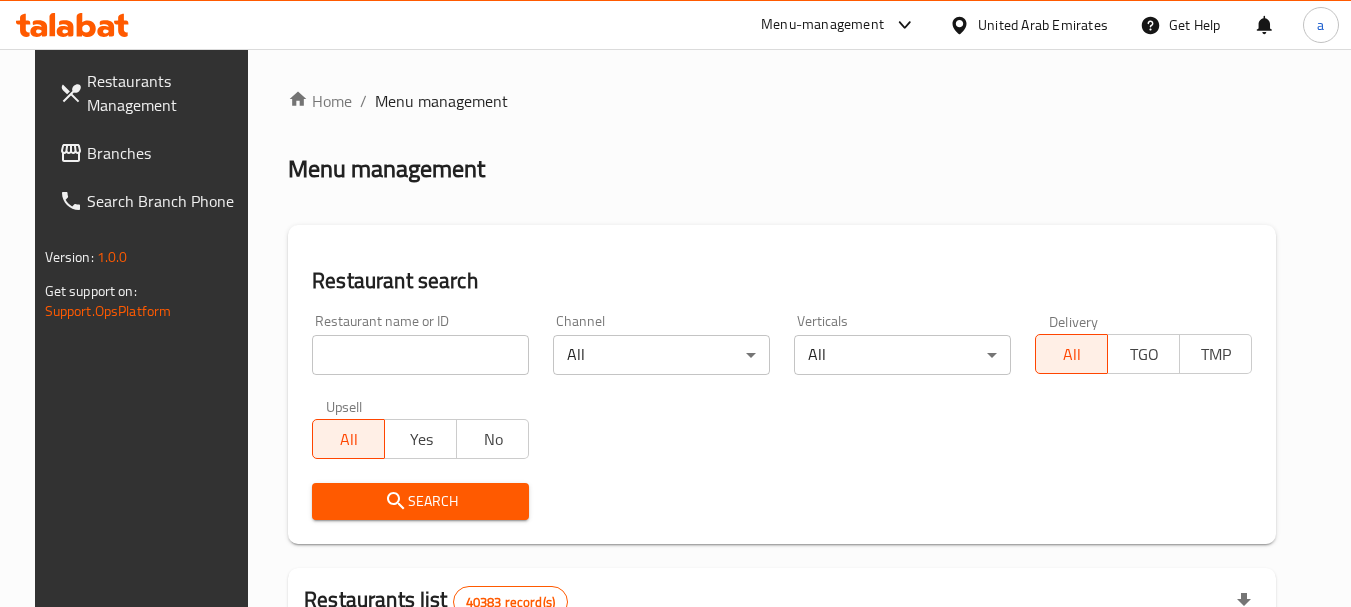 click at bounding box center [420, 355] 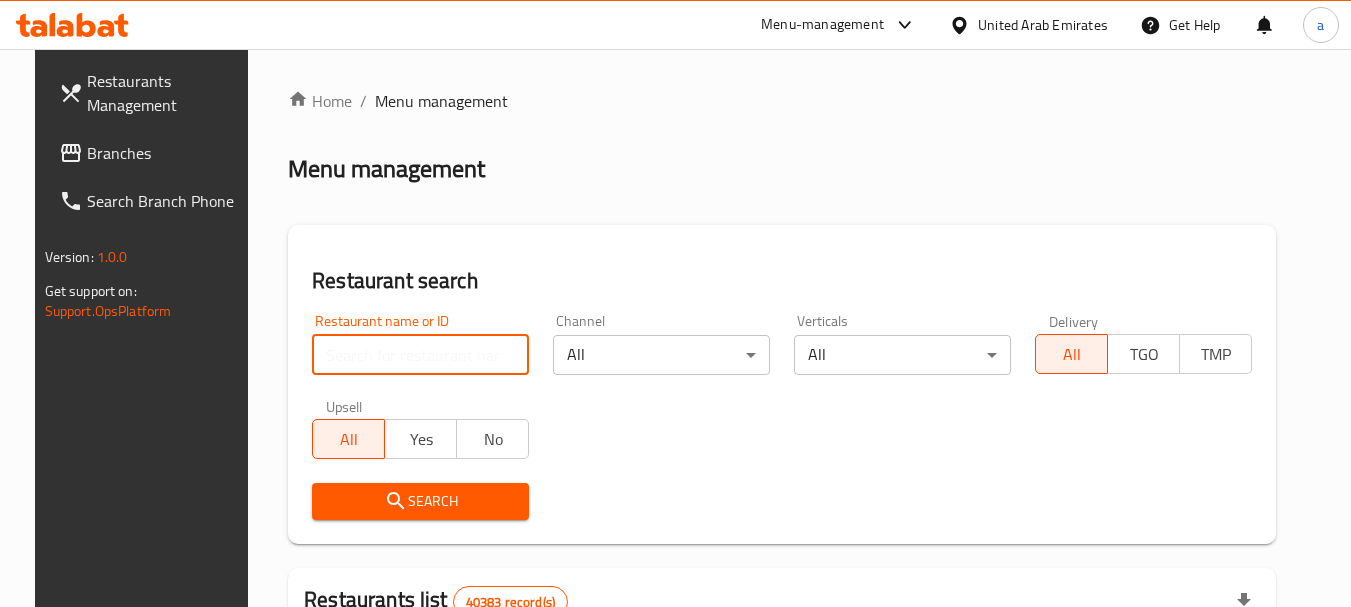 paste on "672234" 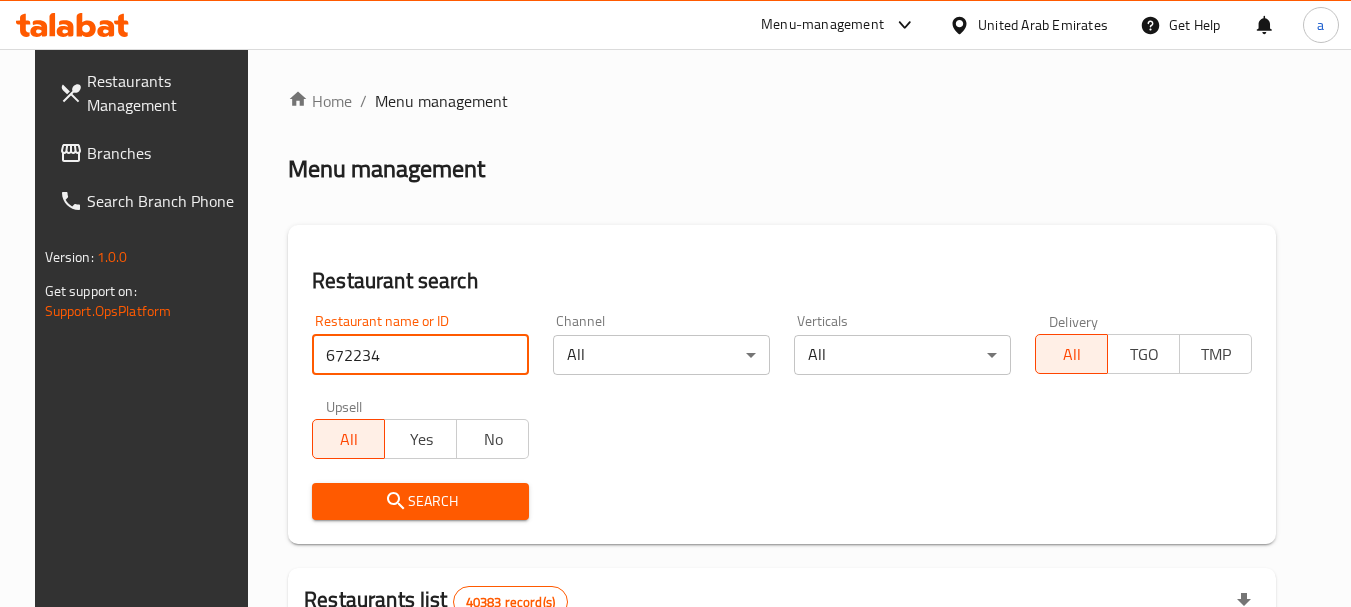 type on "672234" 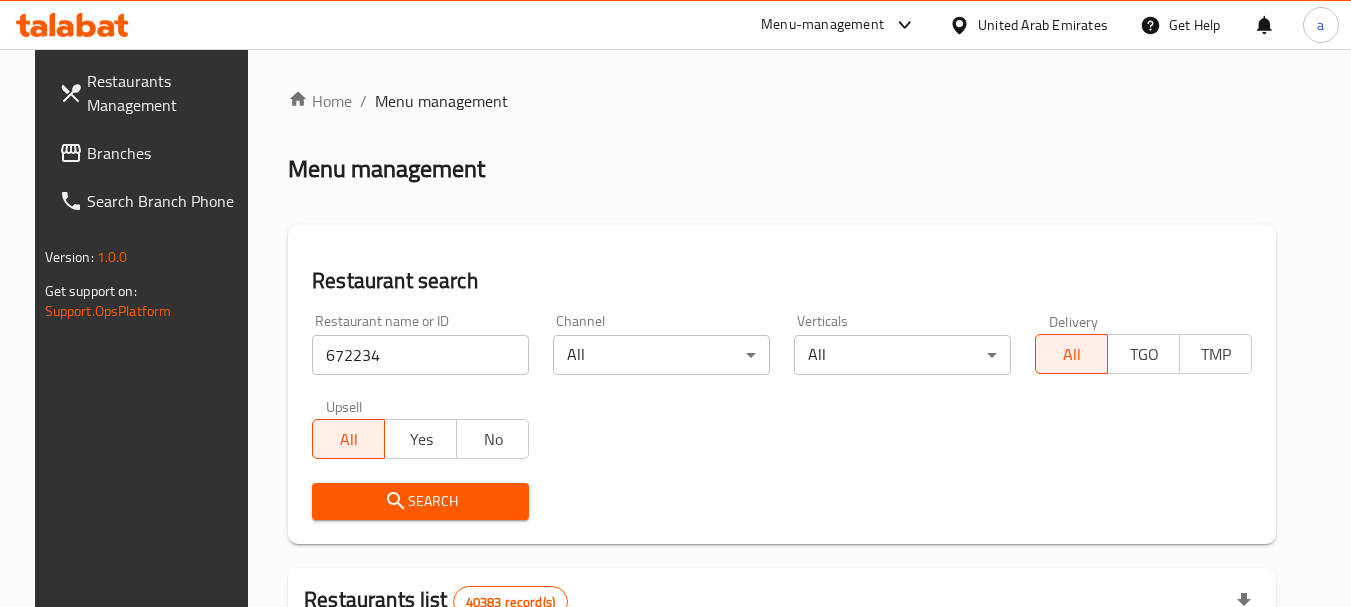 click on "Search" at bounding box center (420, 501) 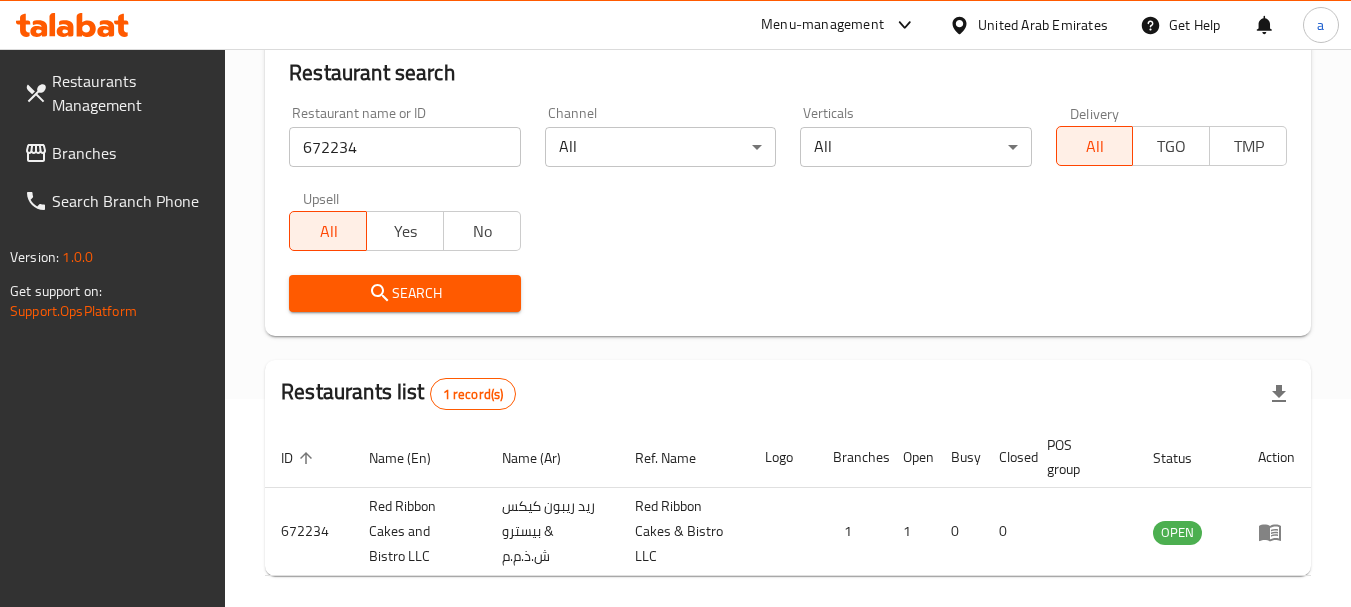 scroll, scrollTop: 285, scrollLeft: 0, axis: vertical 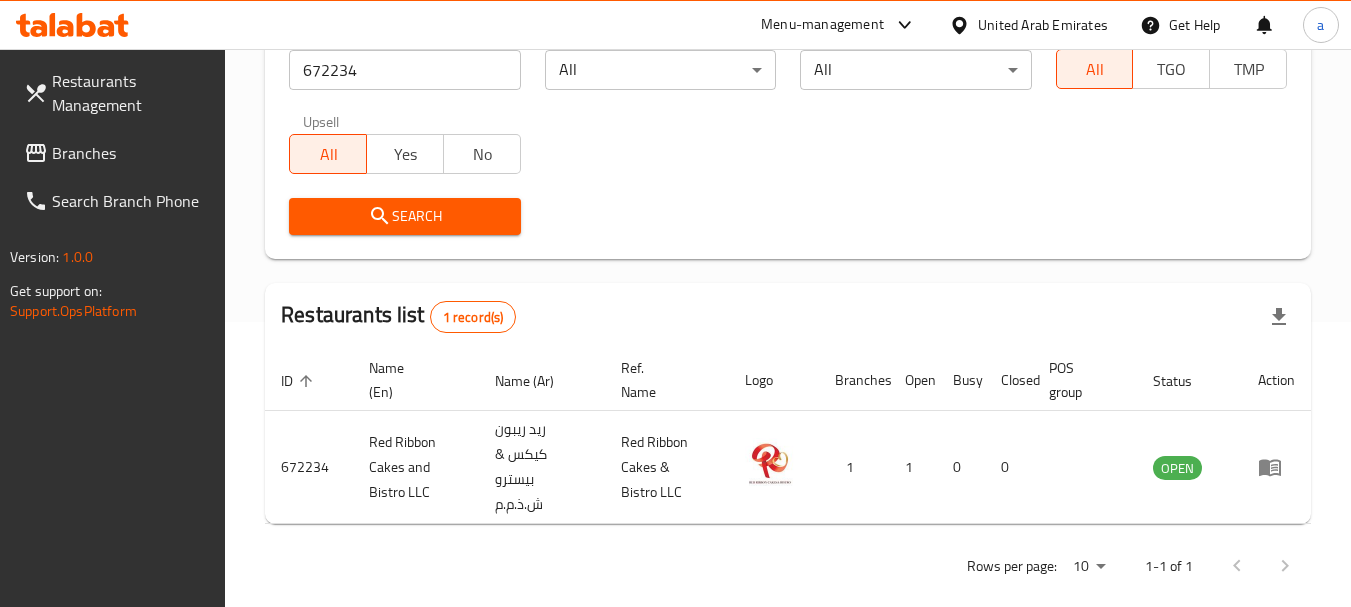 click on "United Arab Emirates" at bounding box center [1043, 25] 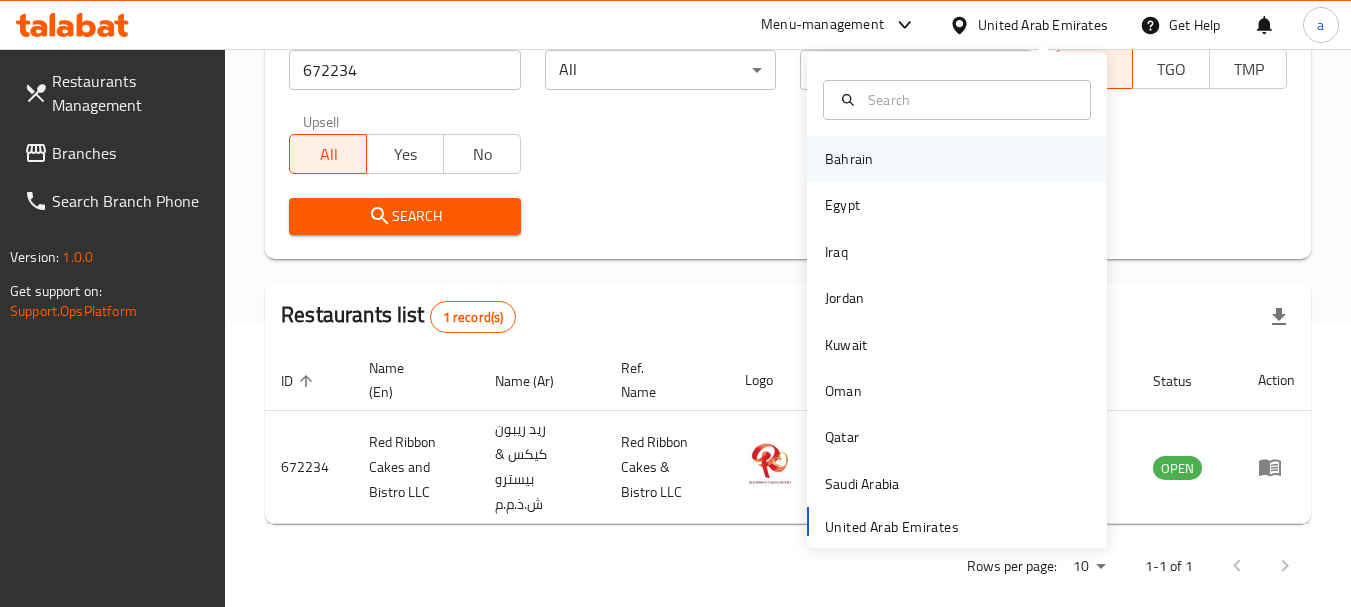 click on "Bahrain" at bounding box center (849, 159) 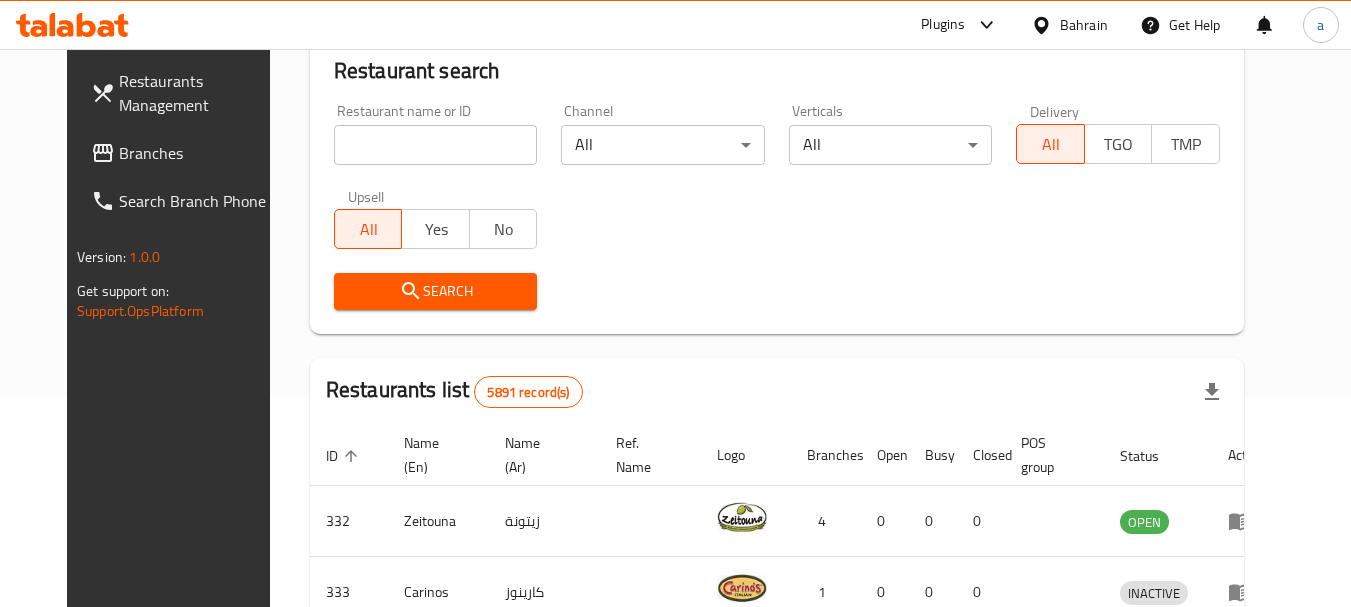scroll, scrollTop: 285, scrollLeft: 0, axis: vertical 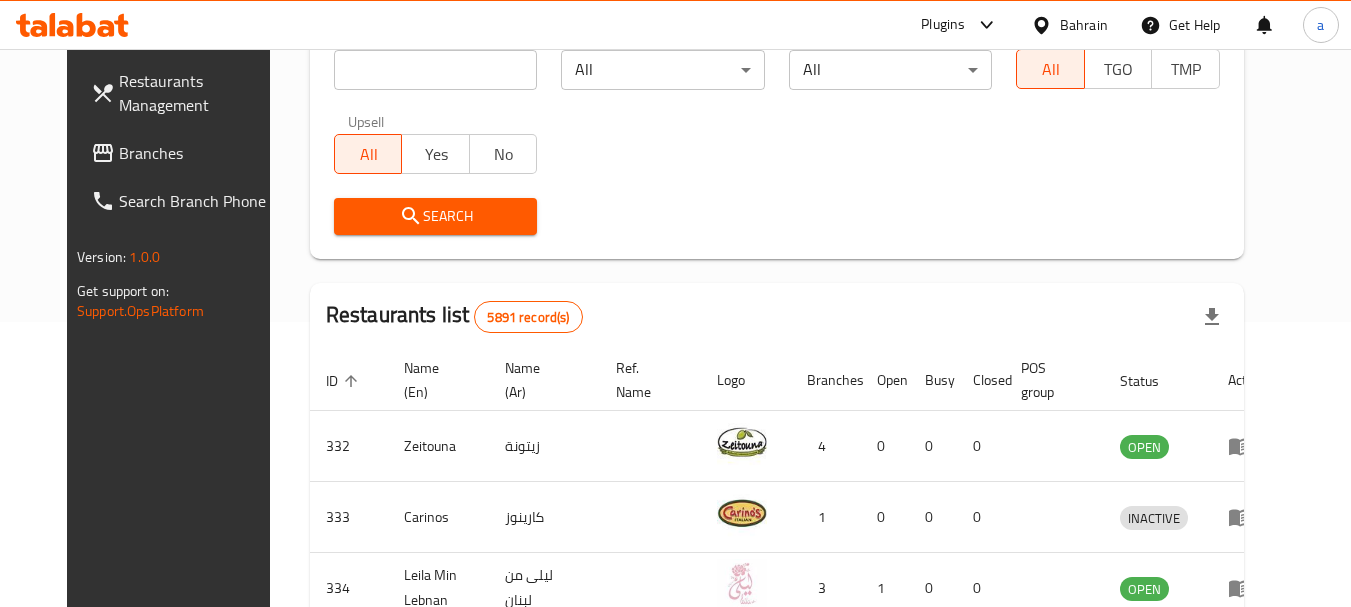 click on "Branches" at bounding box center (198, 153) 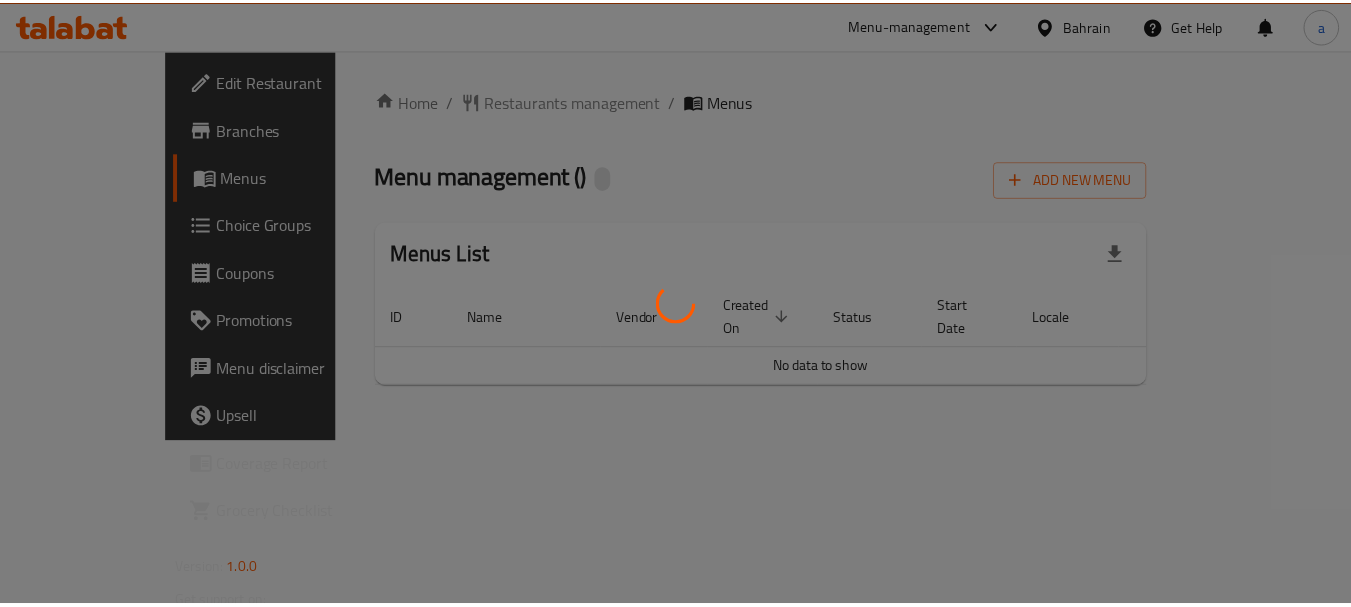 scroll, scrollTop: 0, scrollLeft: 0, axis: both 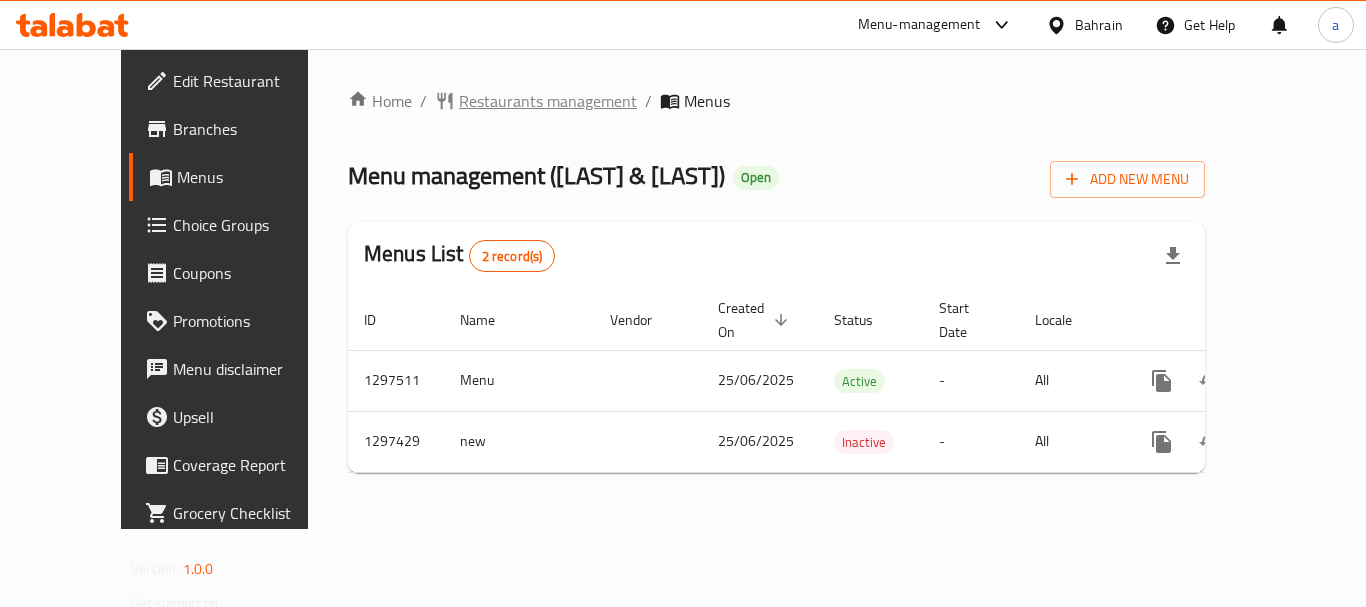 click on "Restaurants management" at bounding box center [548, 101] 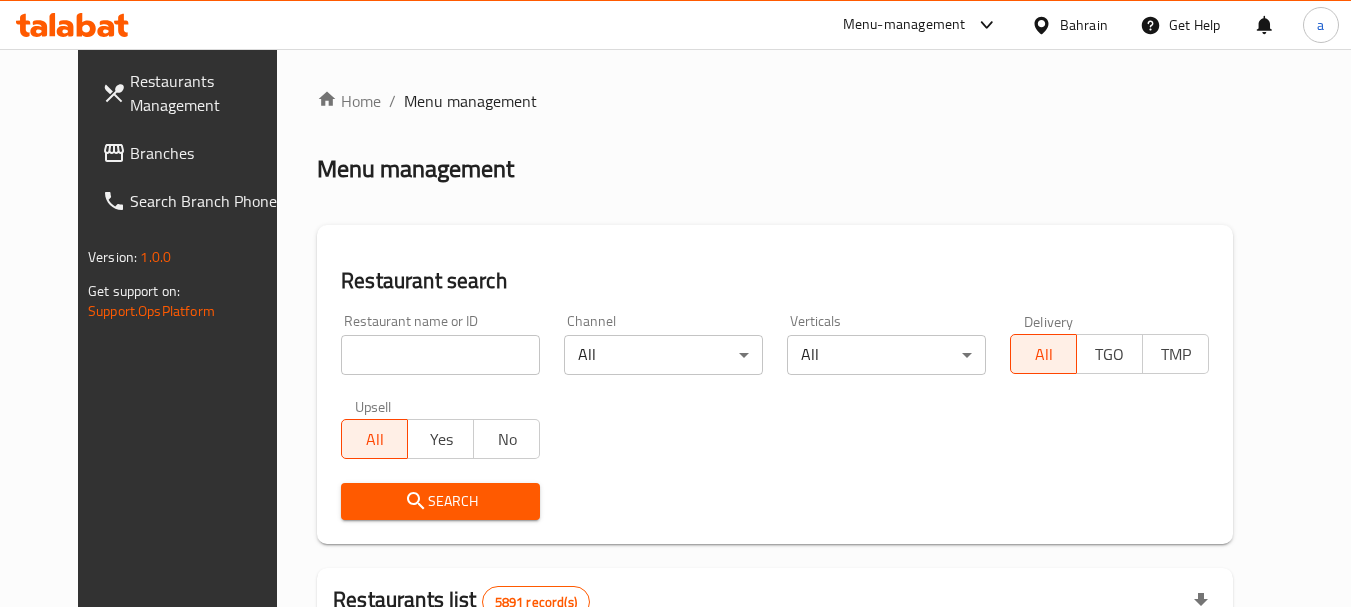 click at bounding box center [440, 355] 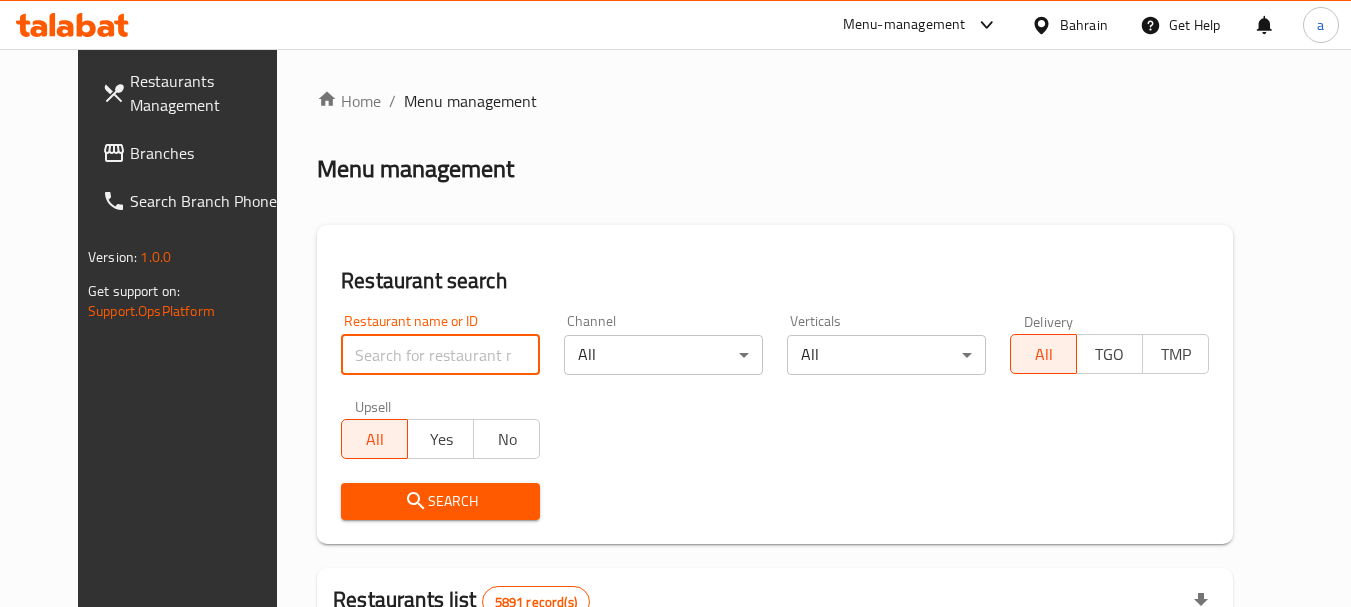 paste on "700480" 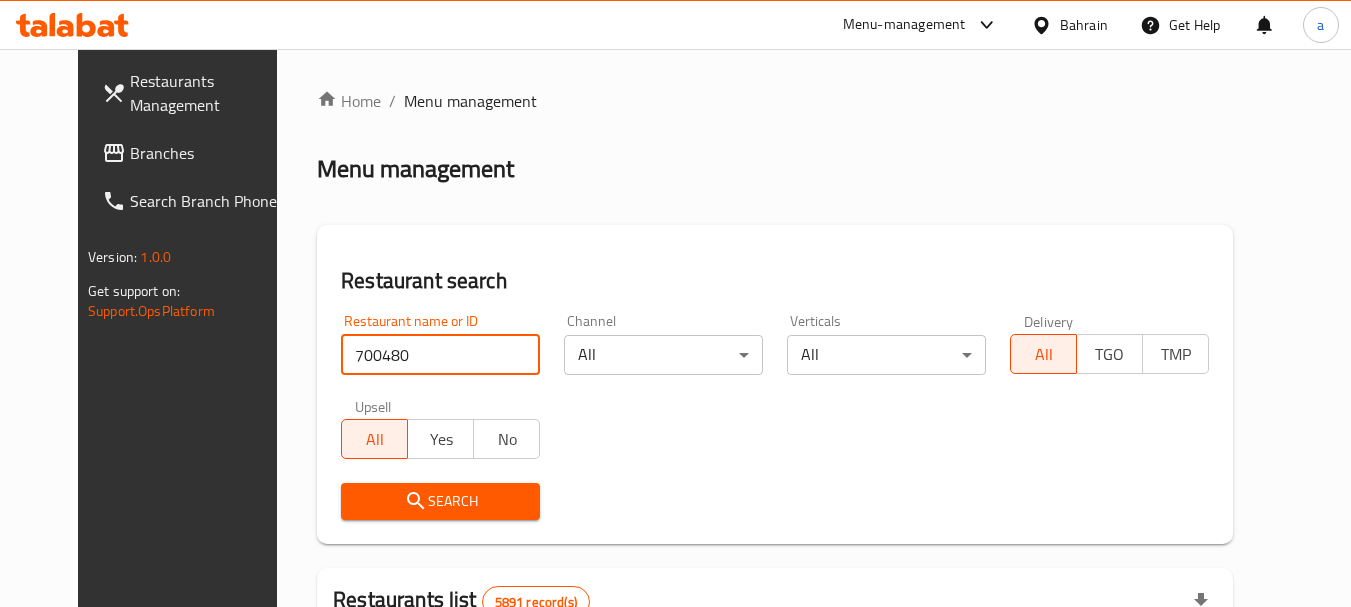 type on "700480" 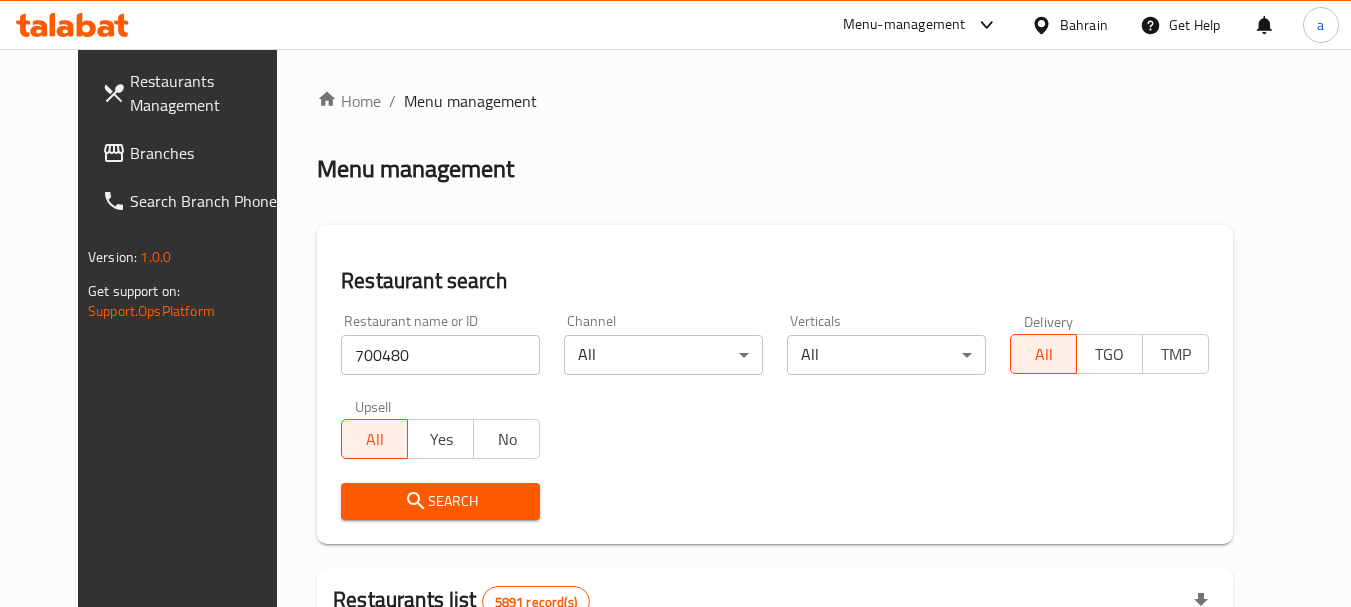 click on "Search" at bounding box center [440, 501] 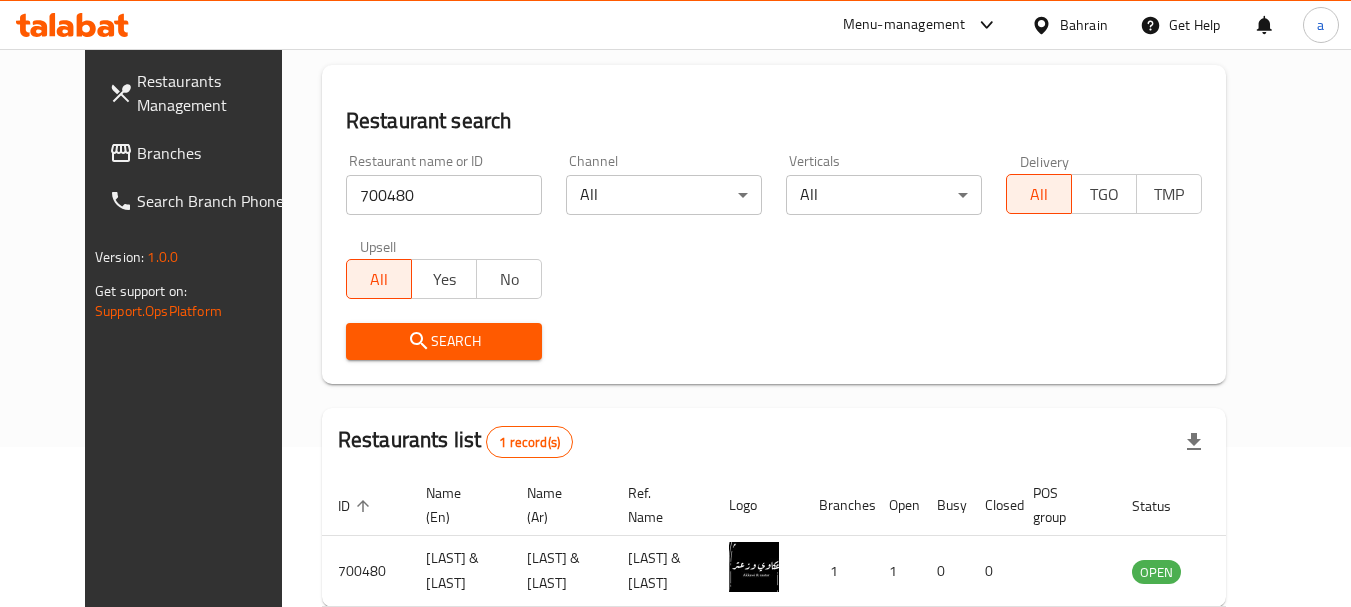 scroll, scrollTop: 268, scrollLeft: 0, axis: vertical 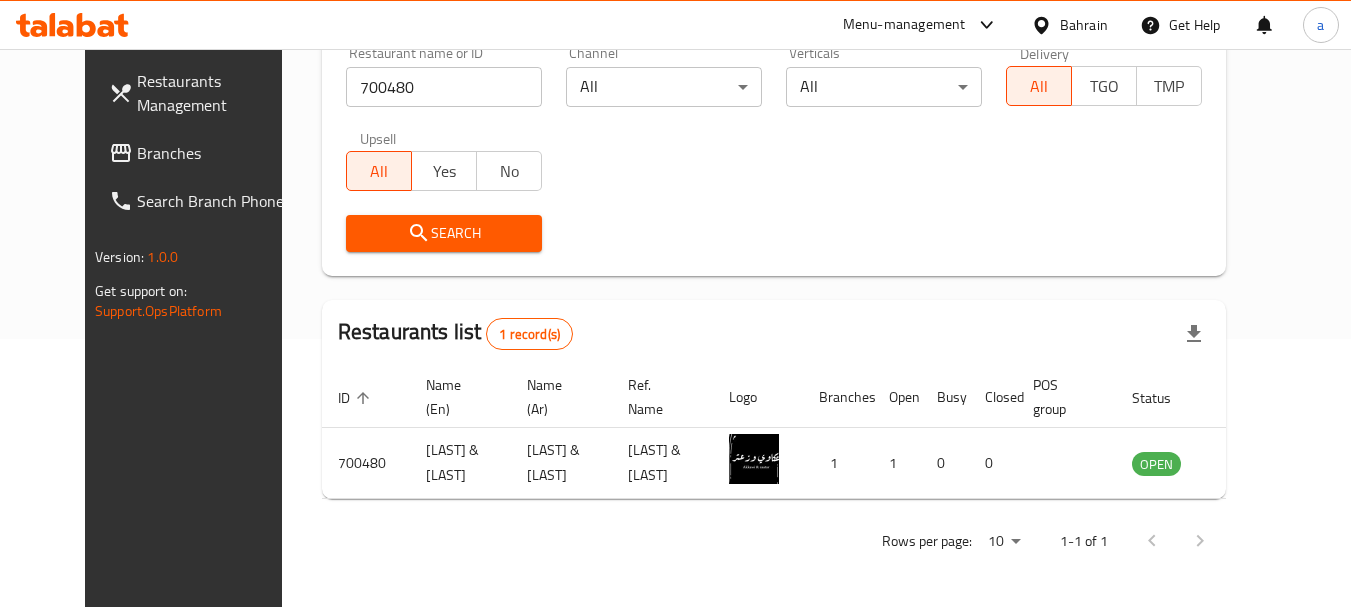 click on "Bahrain" at bounding box center (1084, 25) 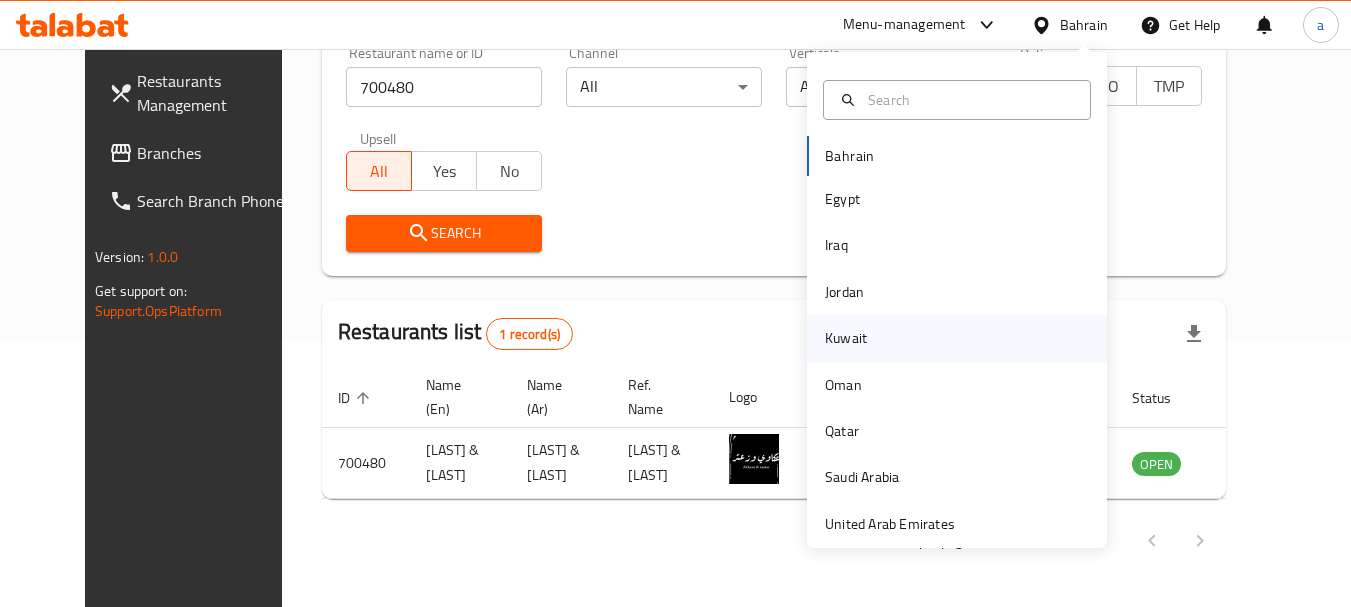 click on "Kuwait" at bounding box center (957, 338) 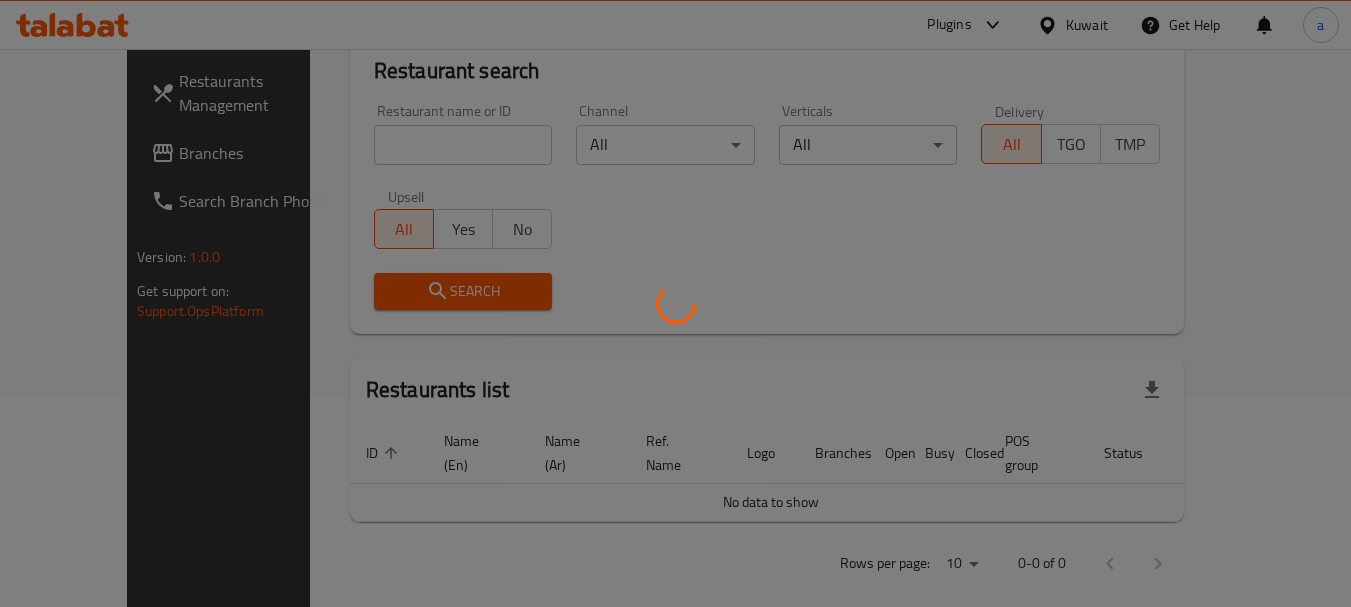 scroll, scrollTop: 268, scrollLeft: 0, axis: vertical 